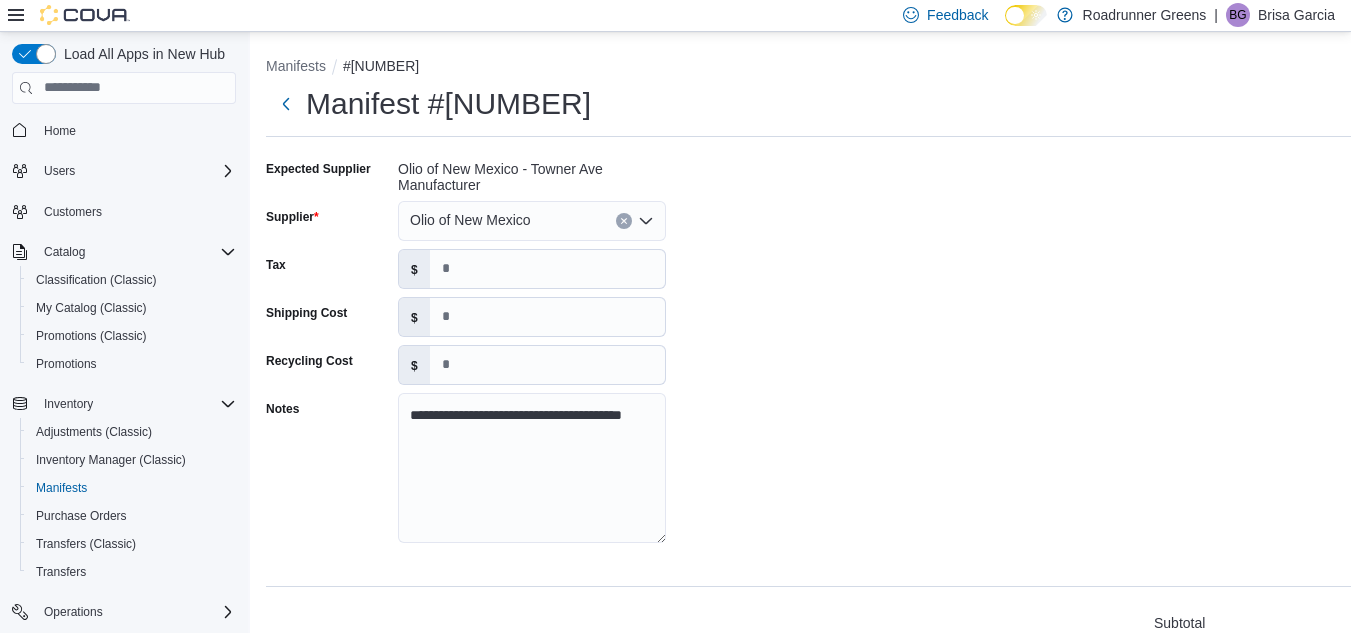 scroll, scrollTop: 407, scrollLeft: 0, axis: vertical 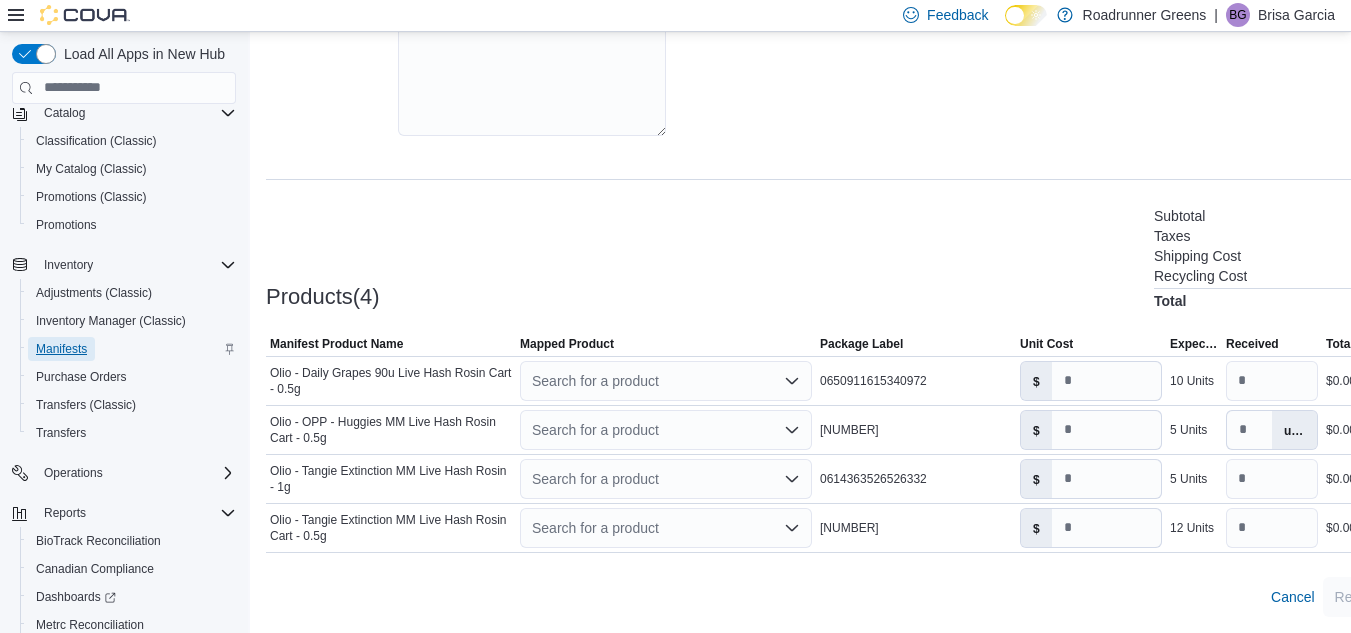 click on "Manifests" at bounding box center [61, 349] 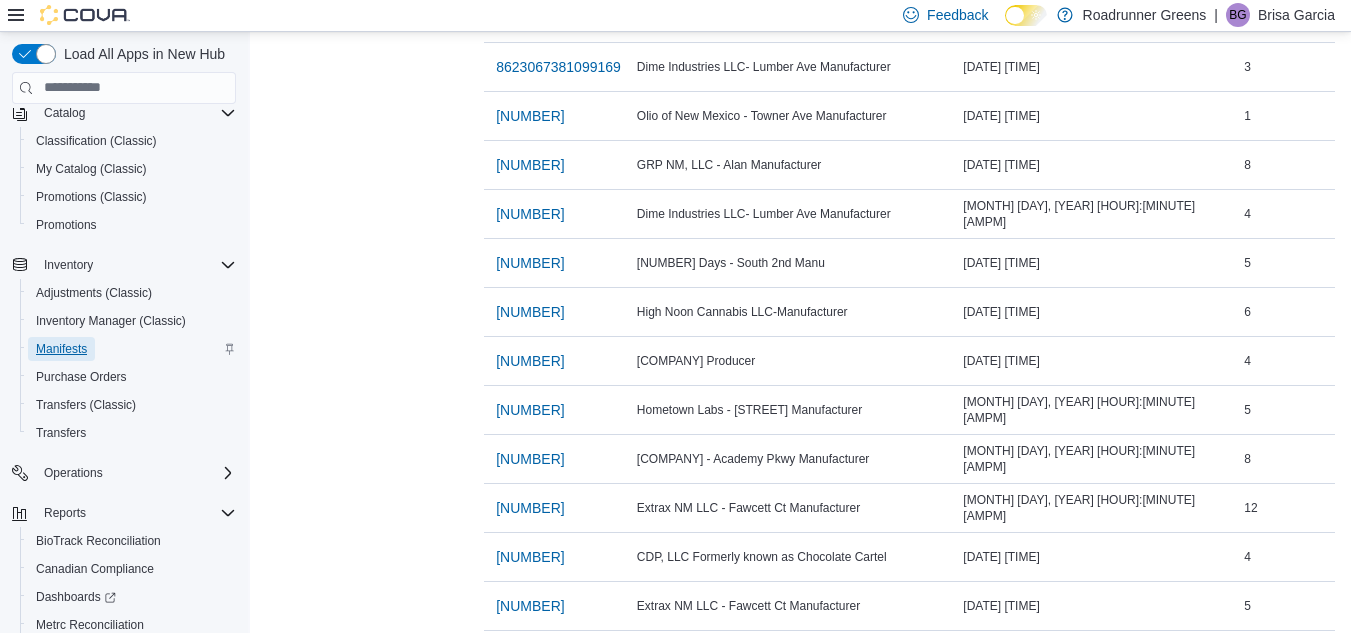 scroll, scrollTop: 0, scrollLeft: 0, axis: both 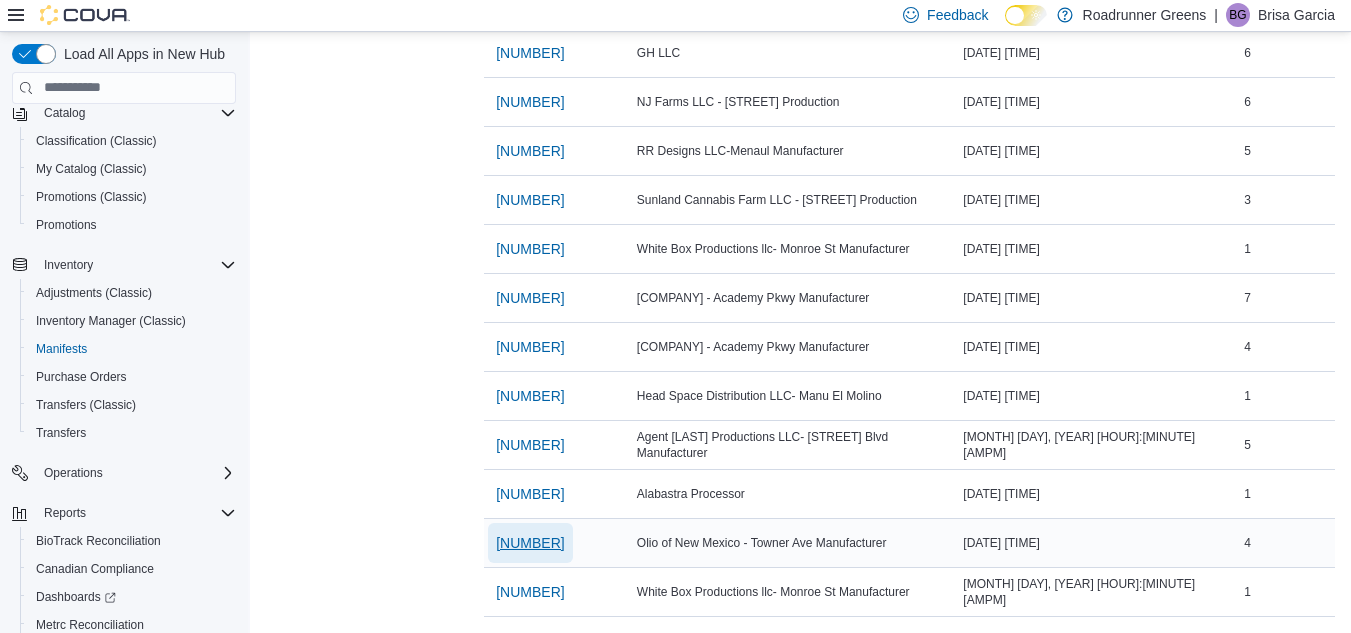 click on "[NUMBER]" at bounding box center [530, 543] 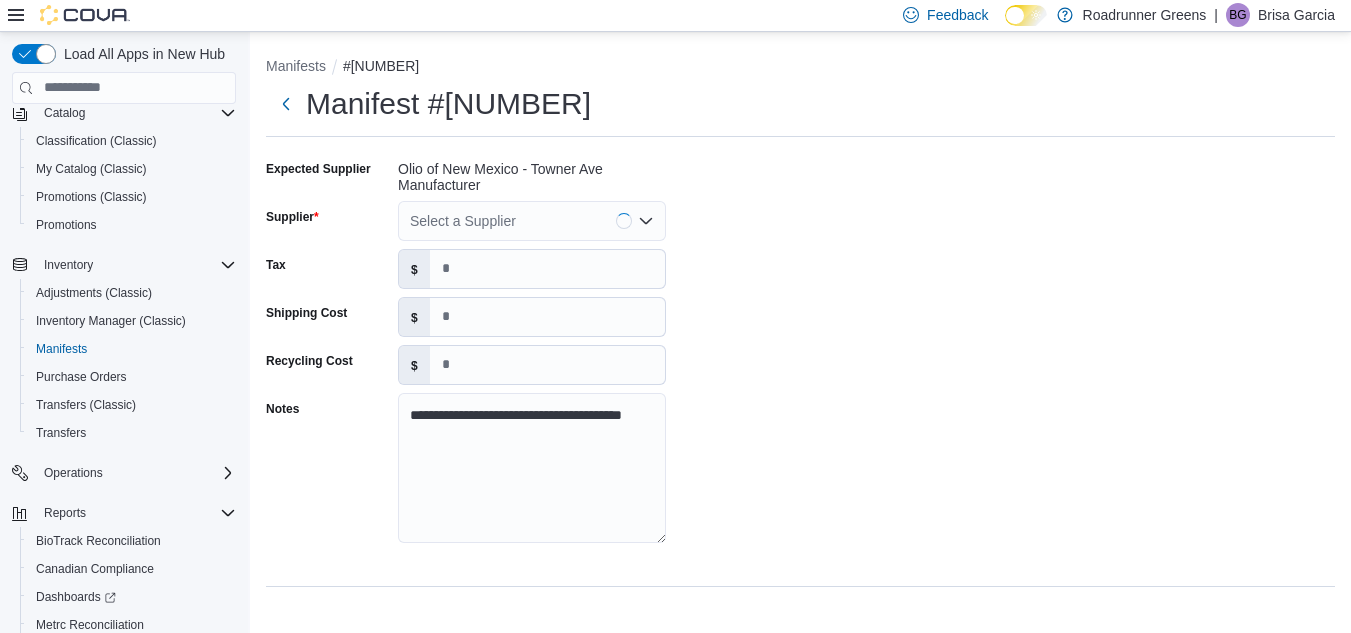 scroll, scrollTop: 0, scrollLeft: 0, axis: both 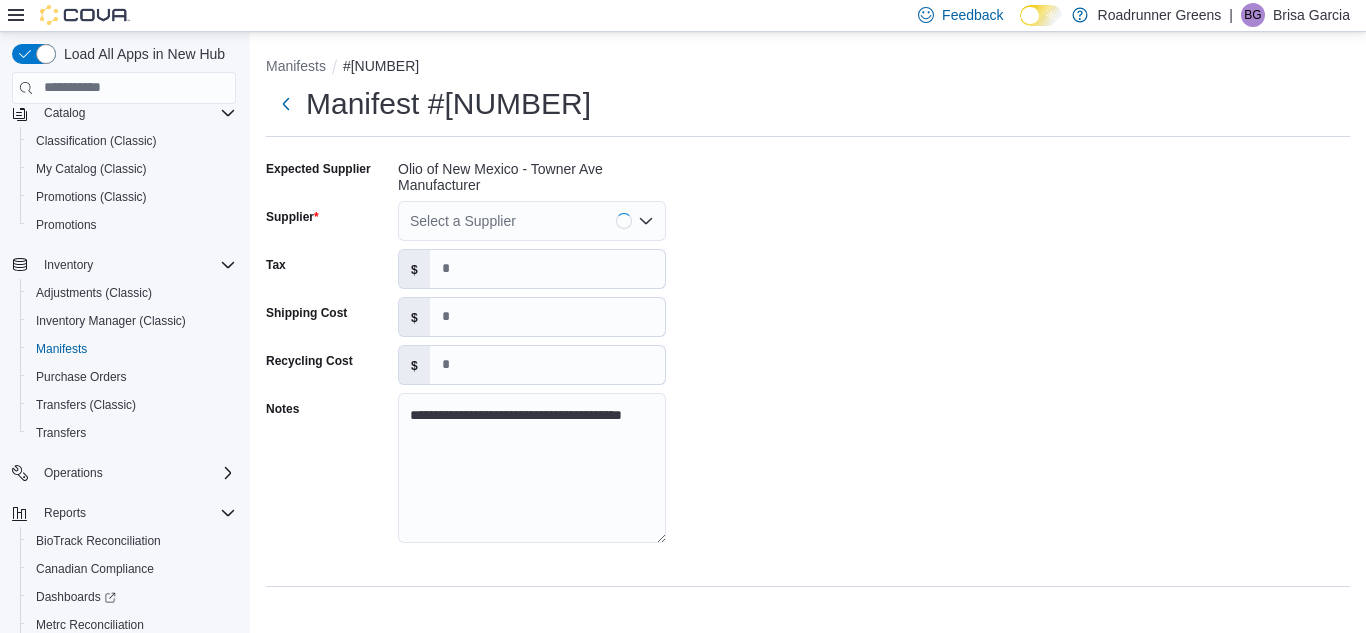 click on "Select a Supplier" at bounding box center (532, 221) 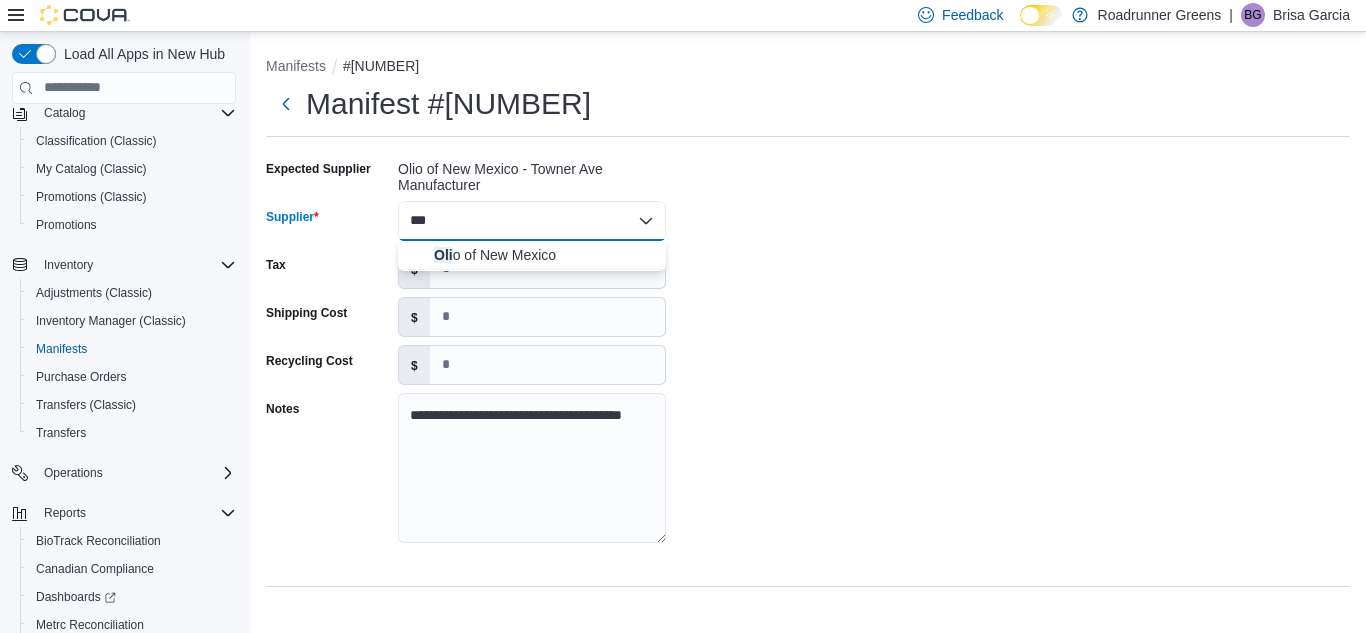 type on "****" 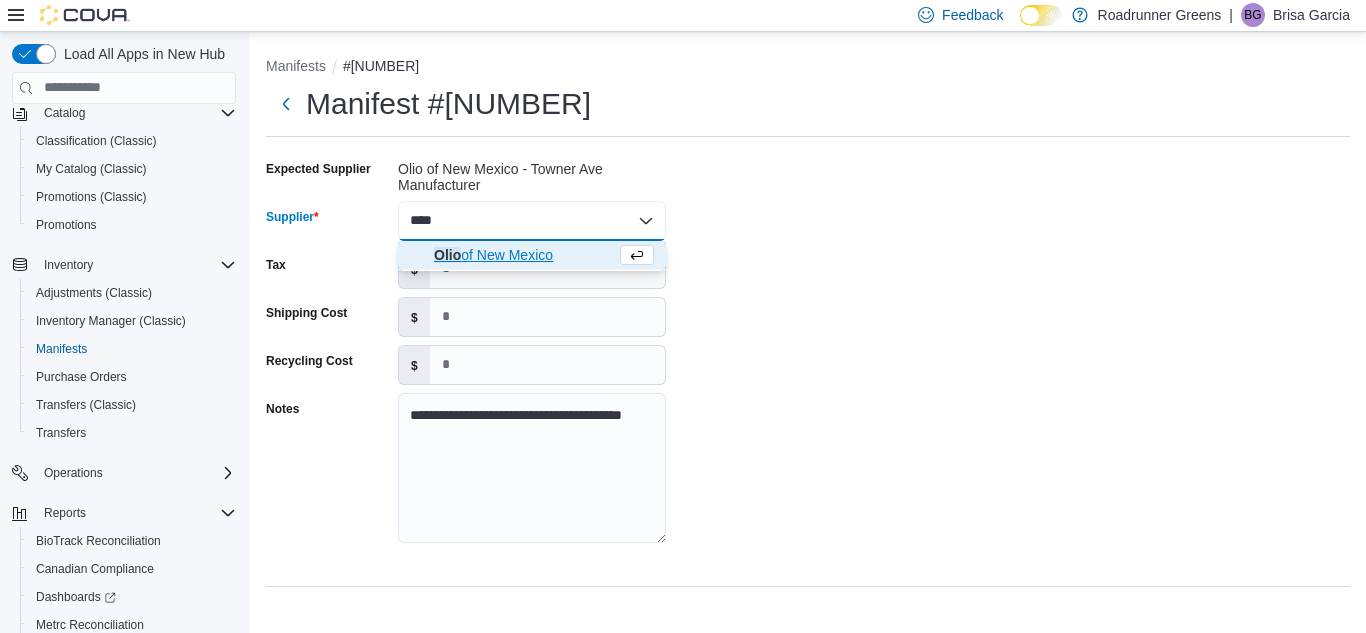 type 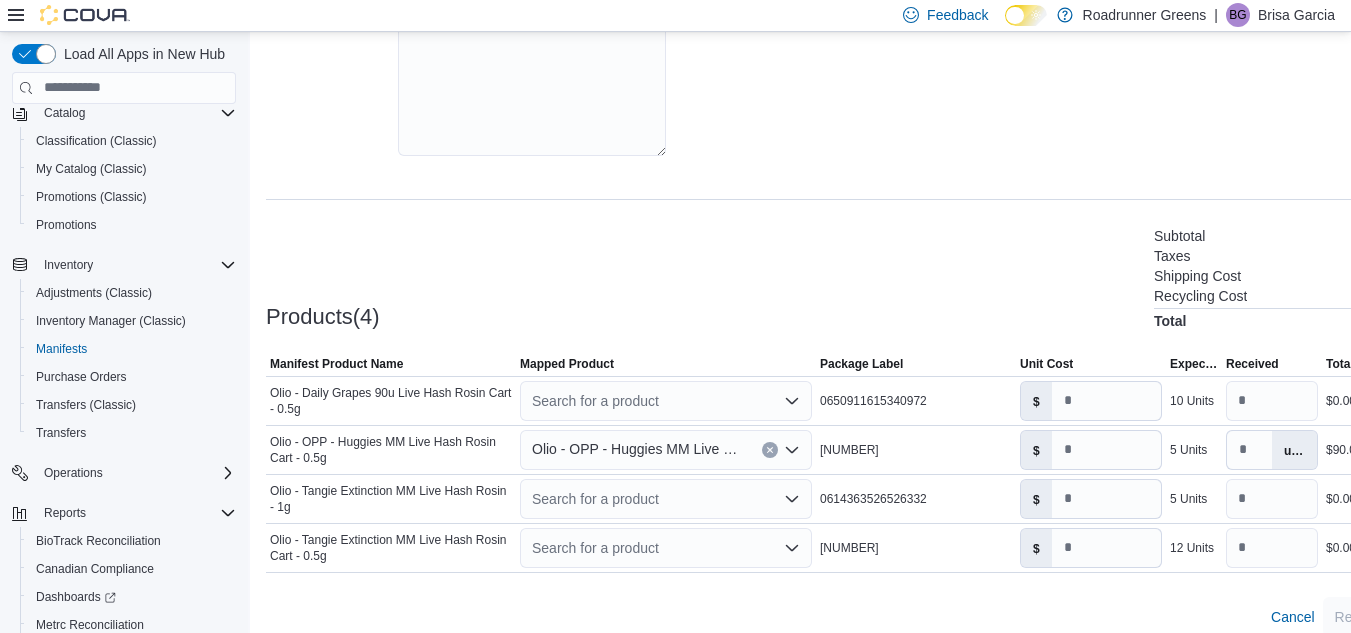 scroll, scrollTop: 407, scrollLeft: 0, axis: vertical 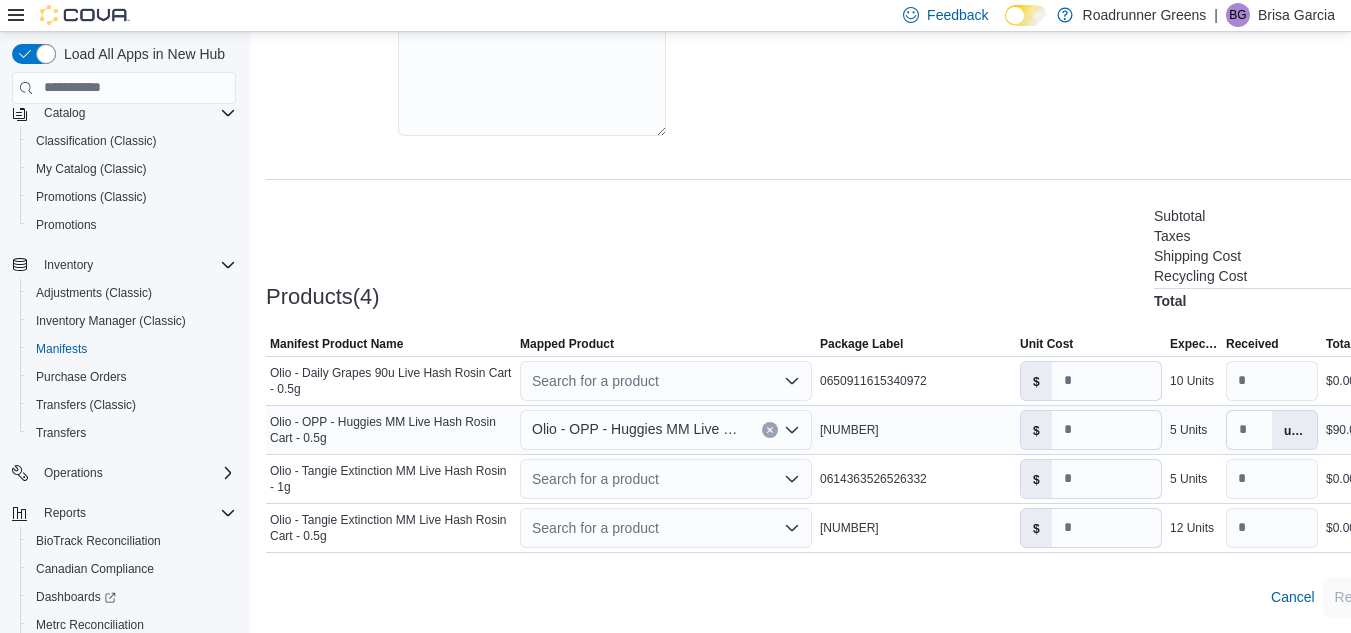 click on "Olio - OPP - Huggies MM Live Hash Rosin Cart - 0.5g" at bounding box center (637, 429) 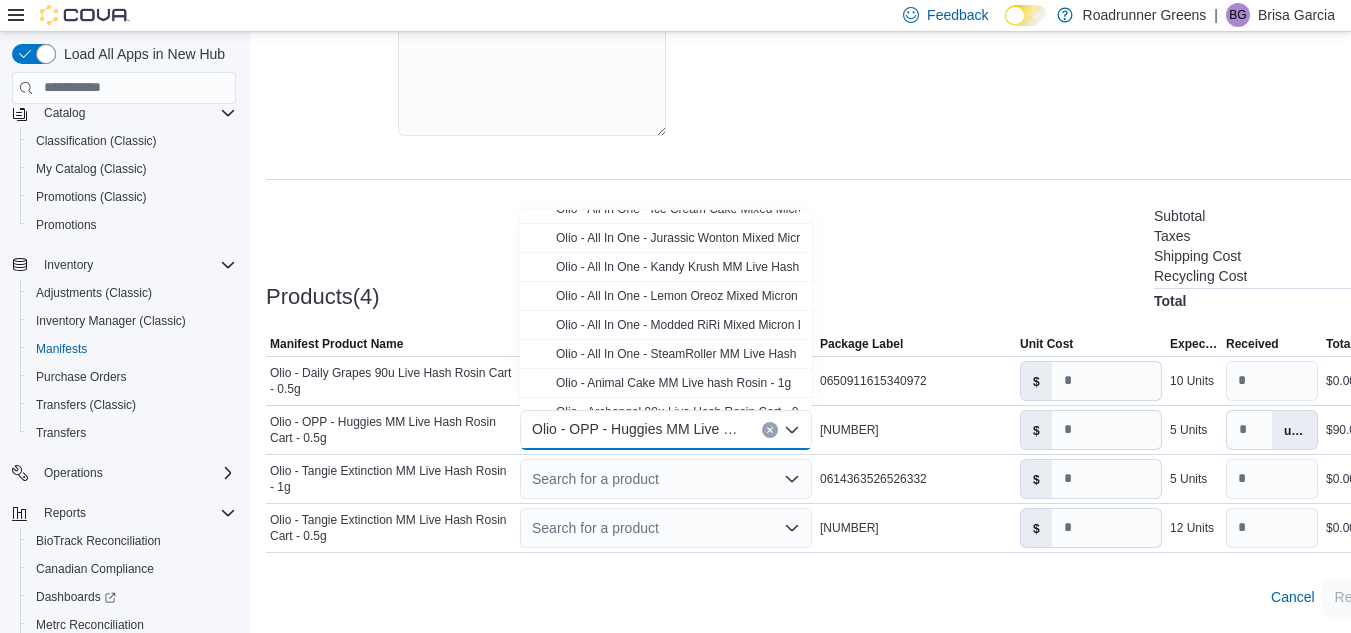 scroll, scrollTop: 409, scrollLeft: 0, axis: vertical 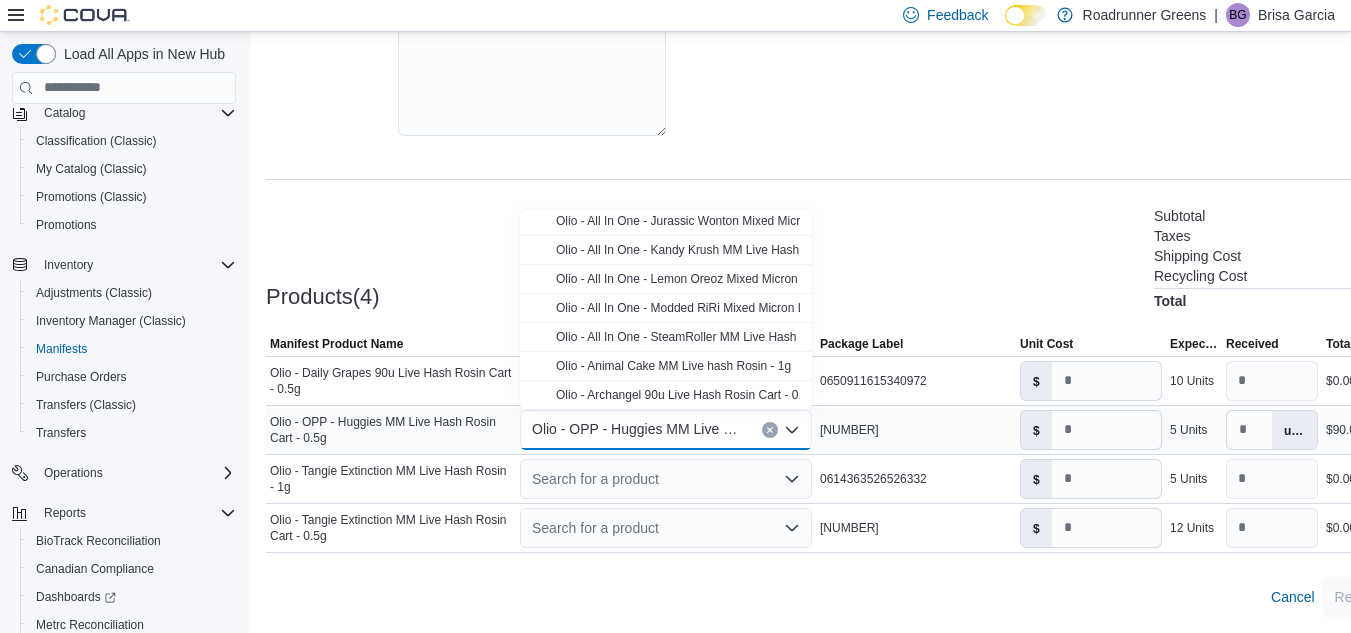 click on "Olio - OPP - Huggies MM Live Hash Rosin Cart - 0.5g Combo box. Selected. Olio - OPP - Huggies MM Live Hash Rosin Cart - 0.5g. Press Backspace to delete Olio - OPP - Huggies MM Live Hash Rosin Cart - 0.5g. Combo box input. Search for a product. Type some text or, to display a list of choices, press Down Arrow. To exit the list of choices, press Escape." at bounding box center [666, 430] 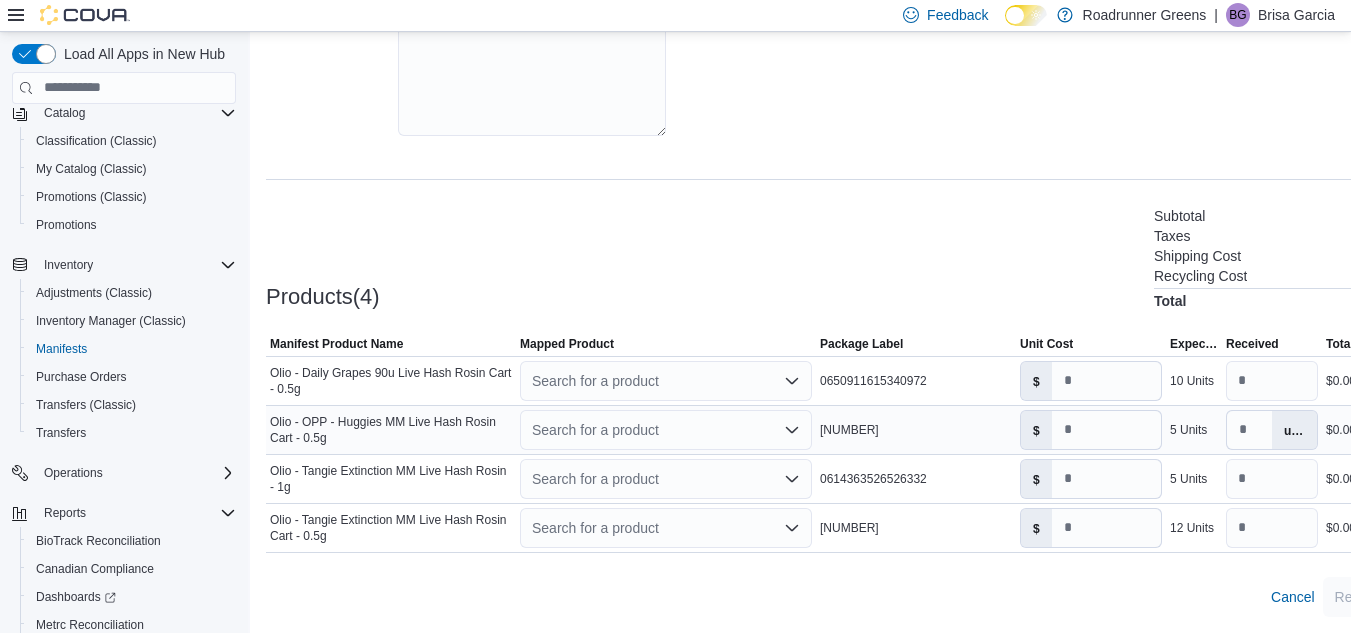 click on "Products([NUMBER])     Subtotal $0.00 Taxes $0.00 Shipping Cost $0.00 Recycling Cost $0.00 Total $0.00" at bounding box center [860, 256] 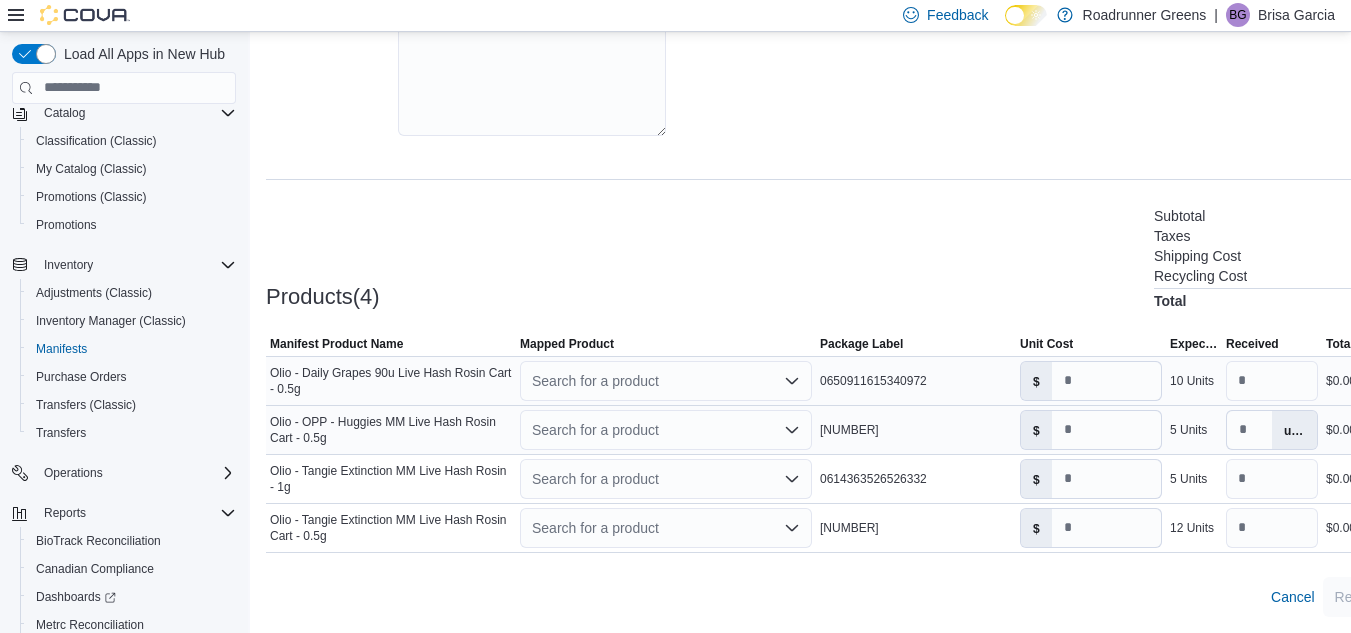 click on "Search for a product" at bounding box center (666, 381) 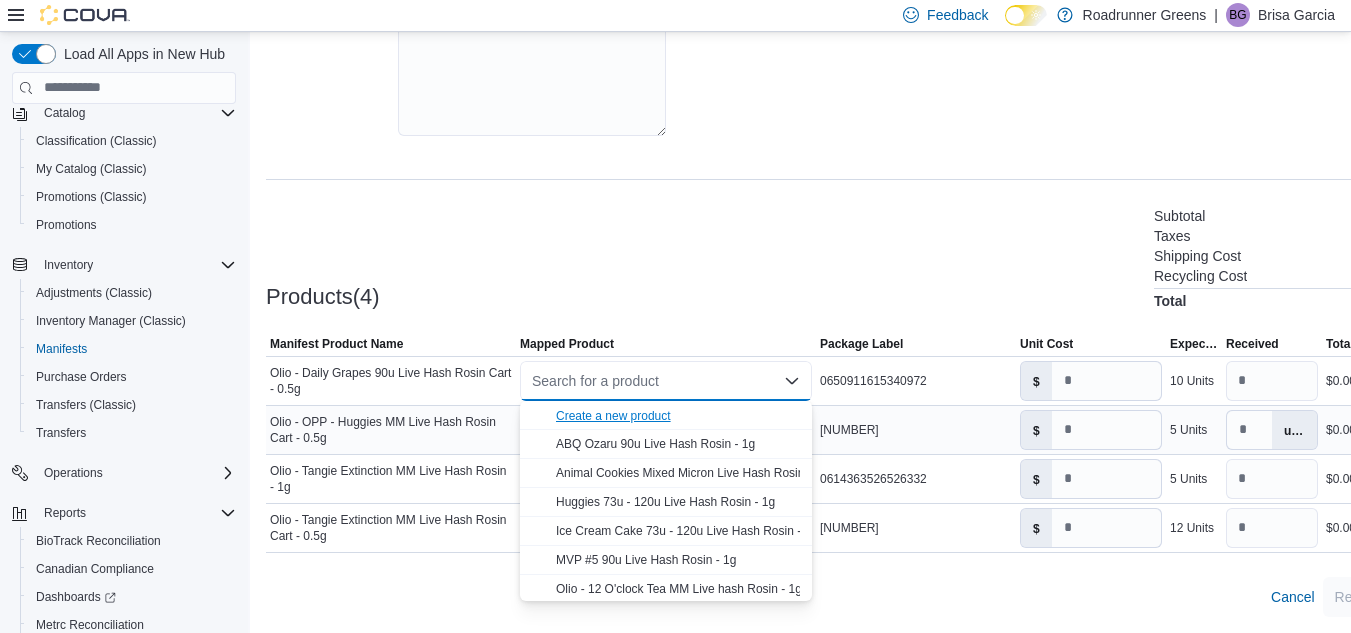 click on "Create a new product" at bounding box center (613, 416) 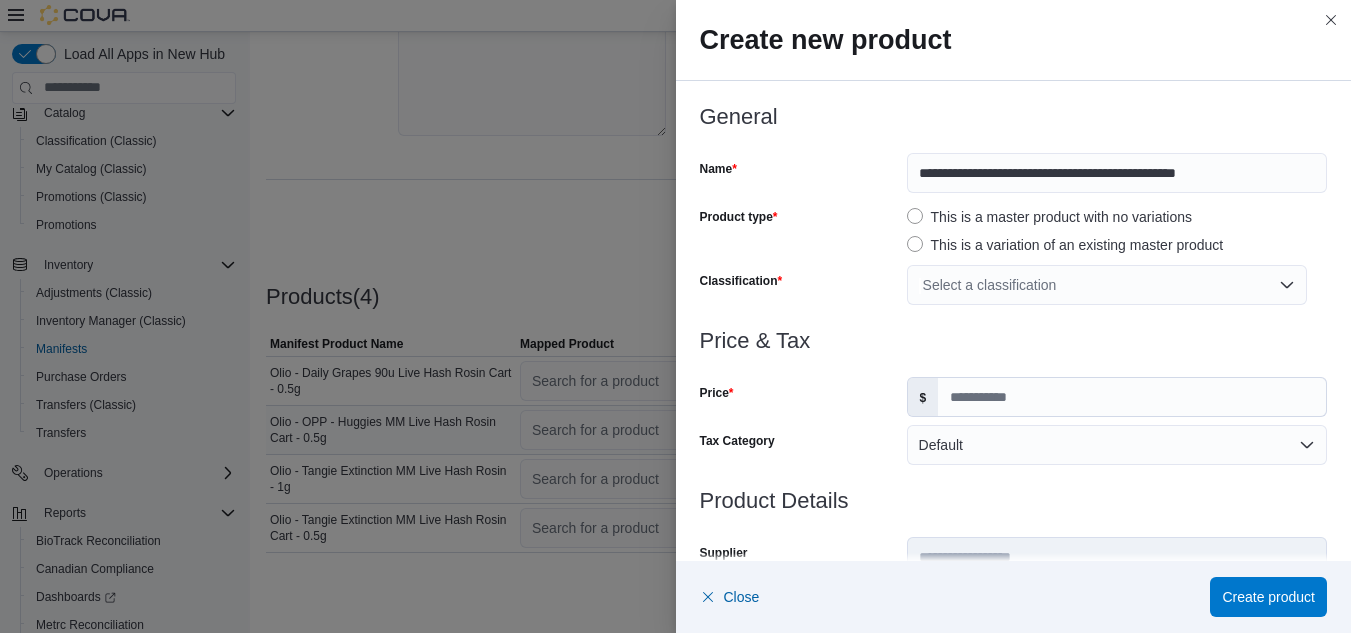 click on "Select a classification" at bounding box center [1107, 285] 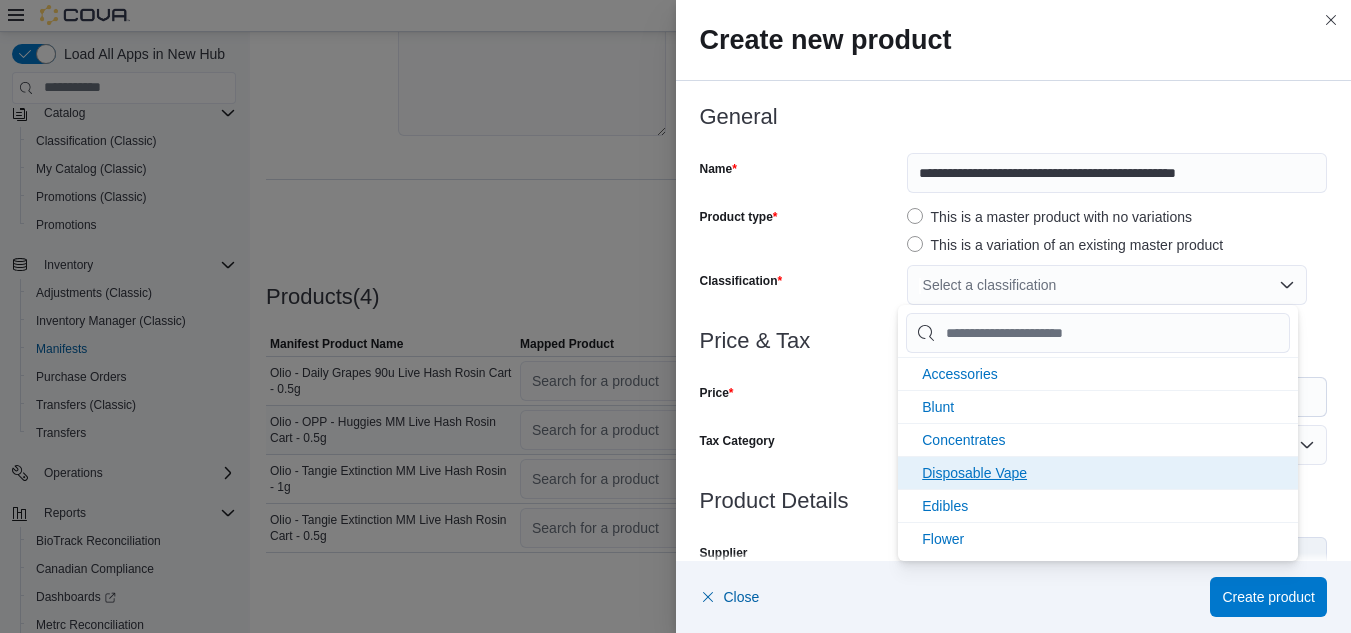 click on "Disposable Vape" at bounding box center (1098, 472) 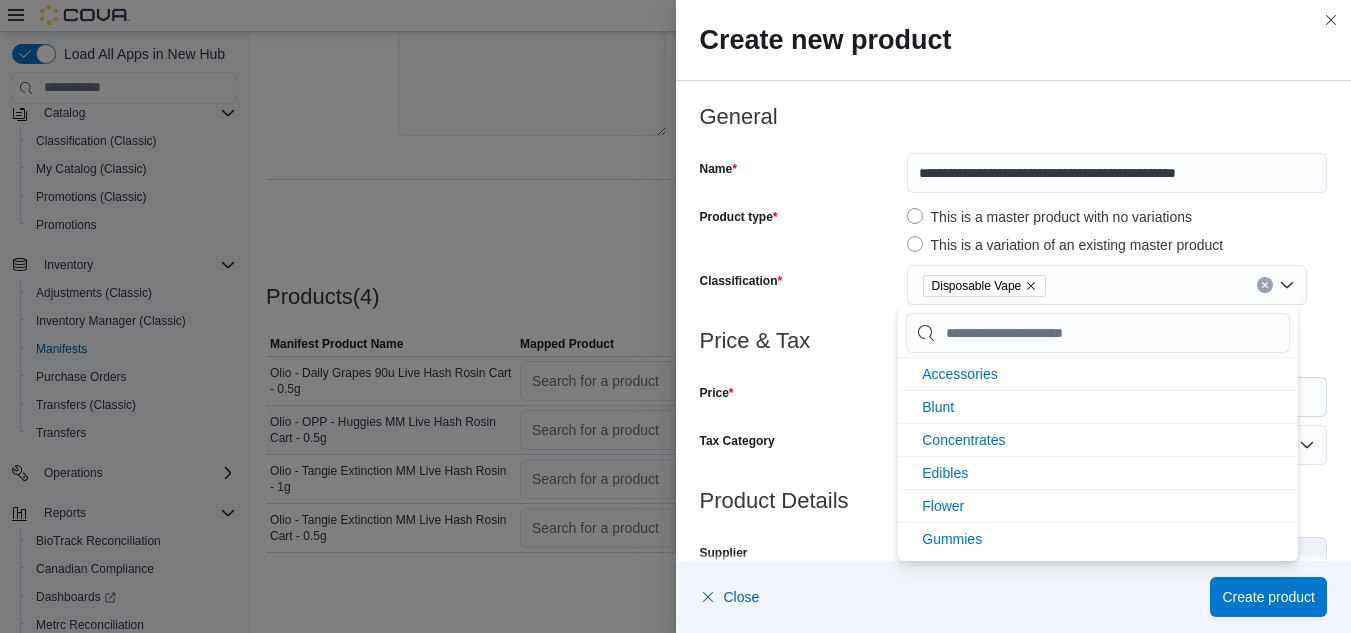 click on "Price" at bounding box center [799, 397] 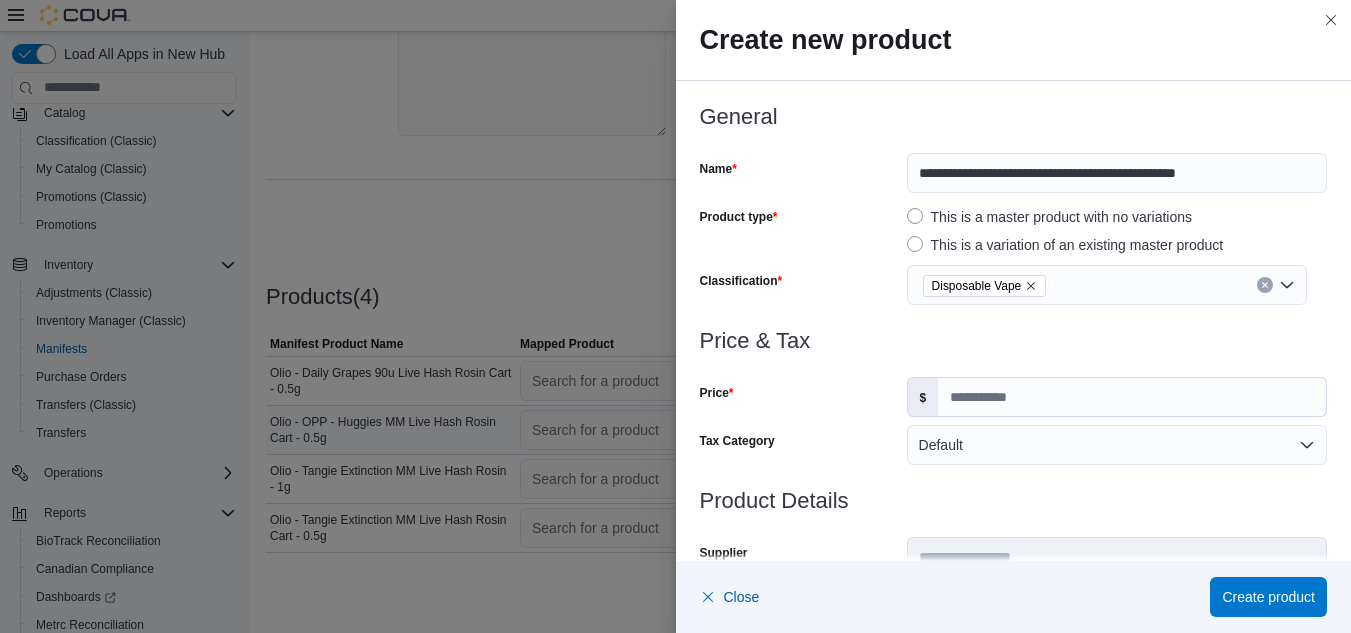 scroll, scrollTop: 0, scrollLeft: 0, axis: both 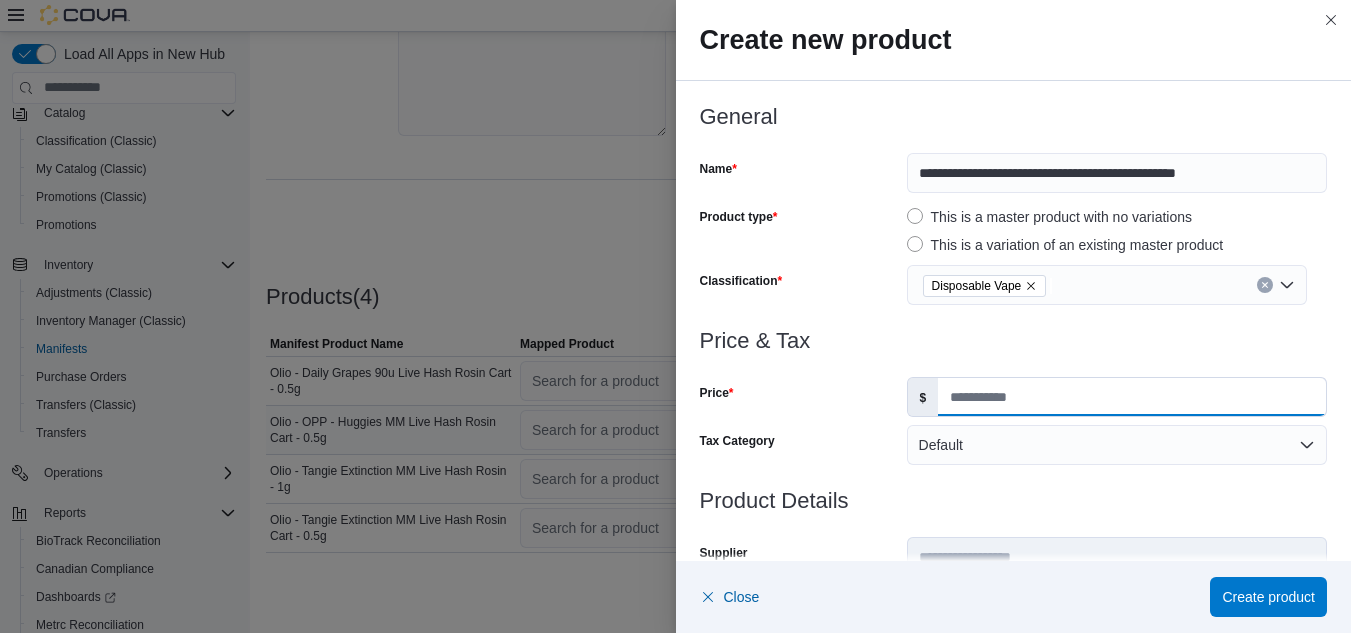 click on "Price" at bounding box center [1132, 397] 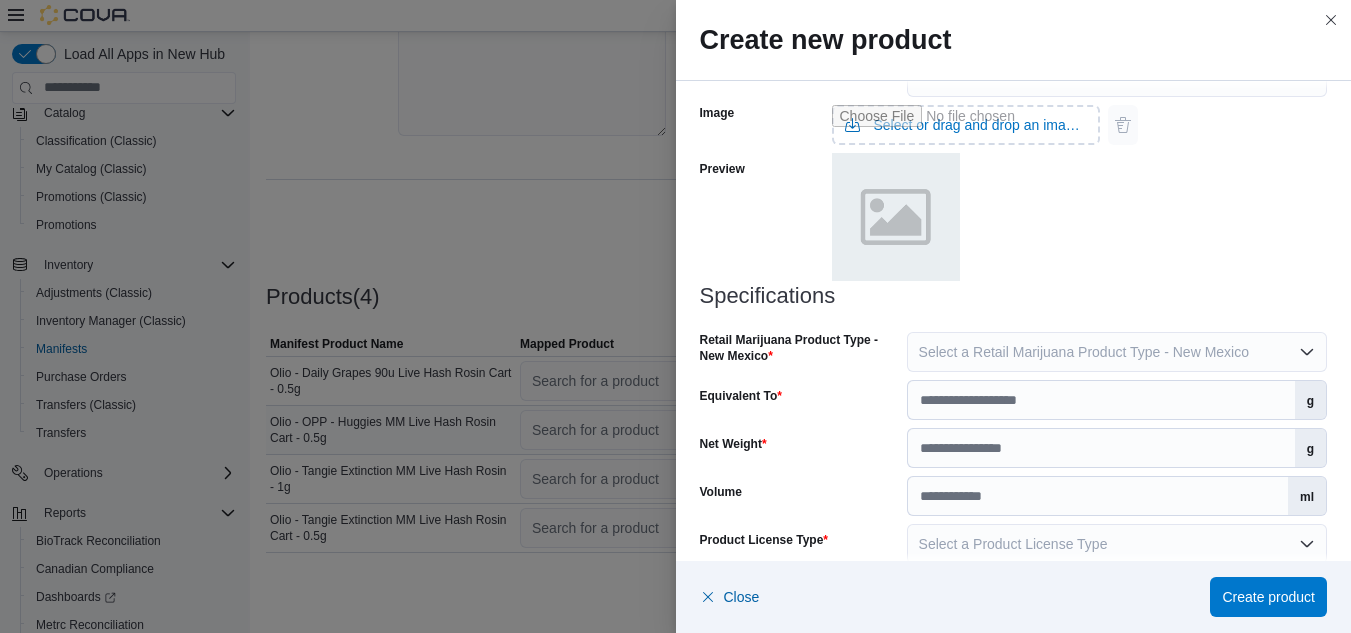 scroll, scrollTop: 938, scrollLeft: 0, axis: vertical 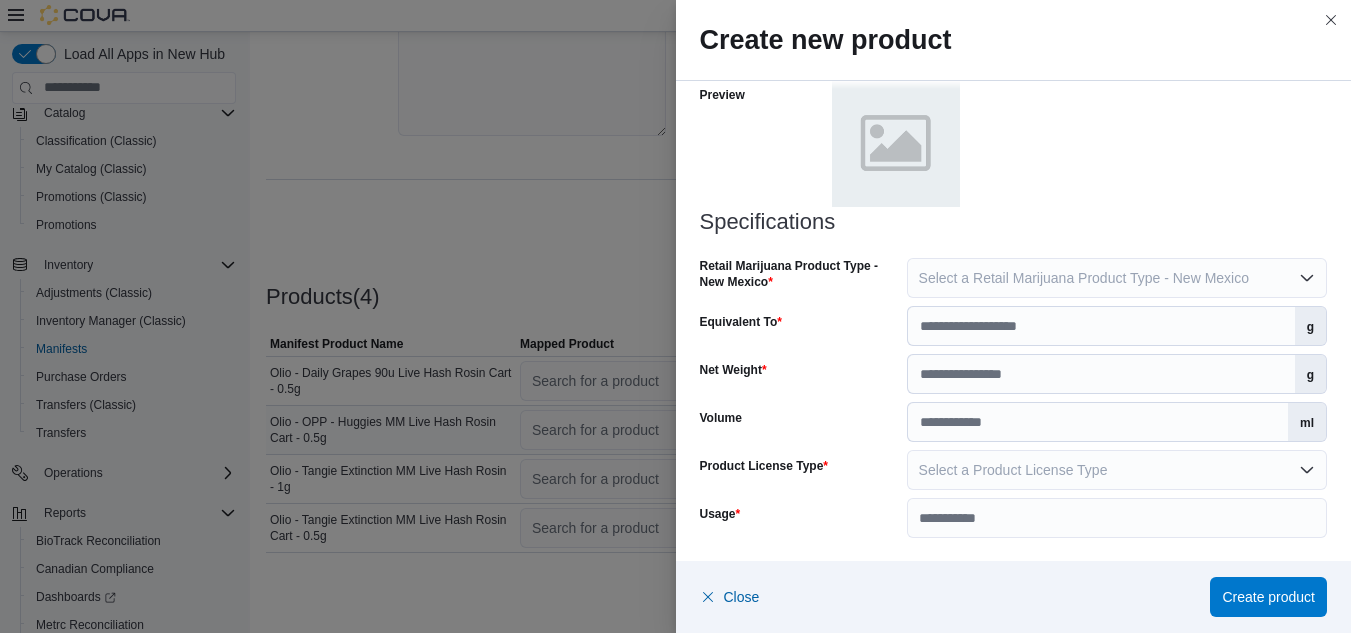 type on "**" 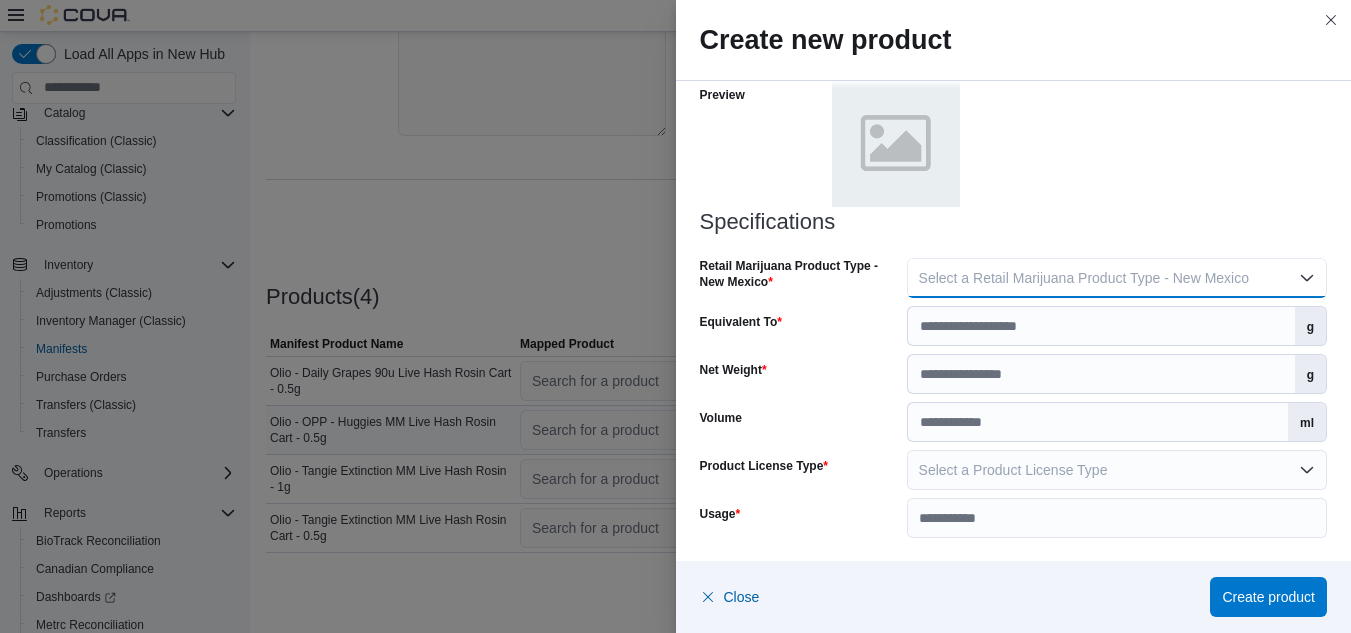 click on "Select a Retail Marijuana Product Type - New Mexico" at bounding box center [1084, 278] 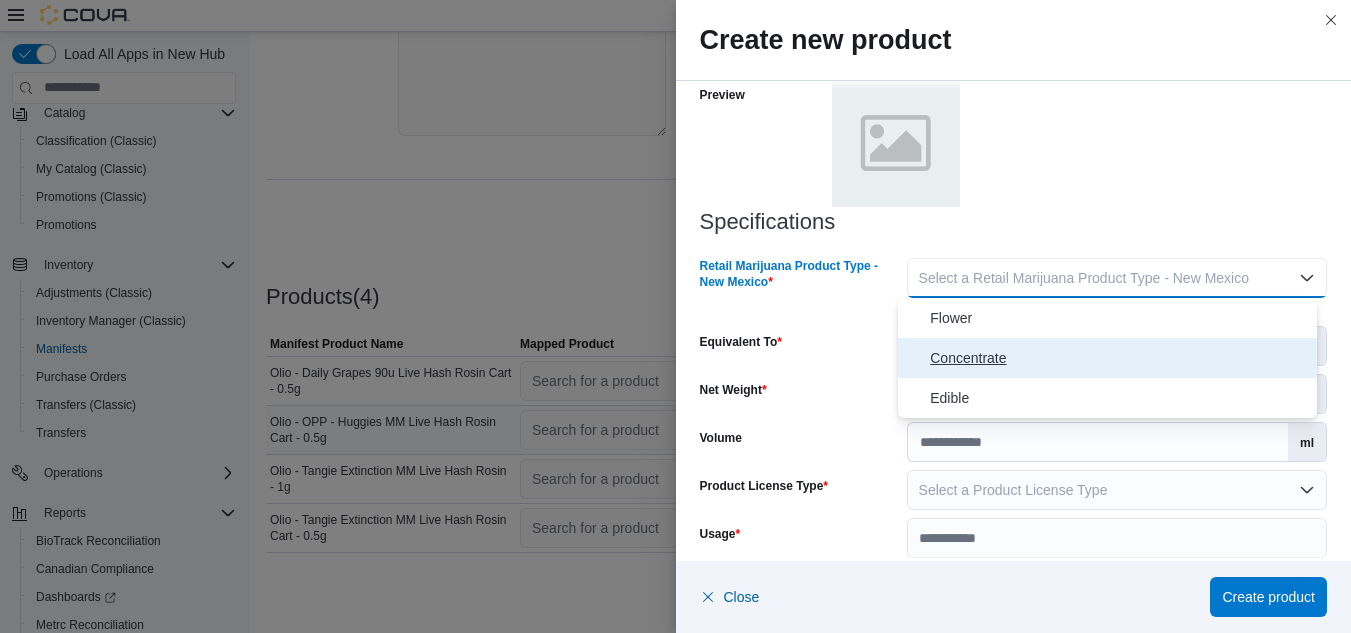 click on "Concentrate" at bounding box center [1119, 358] 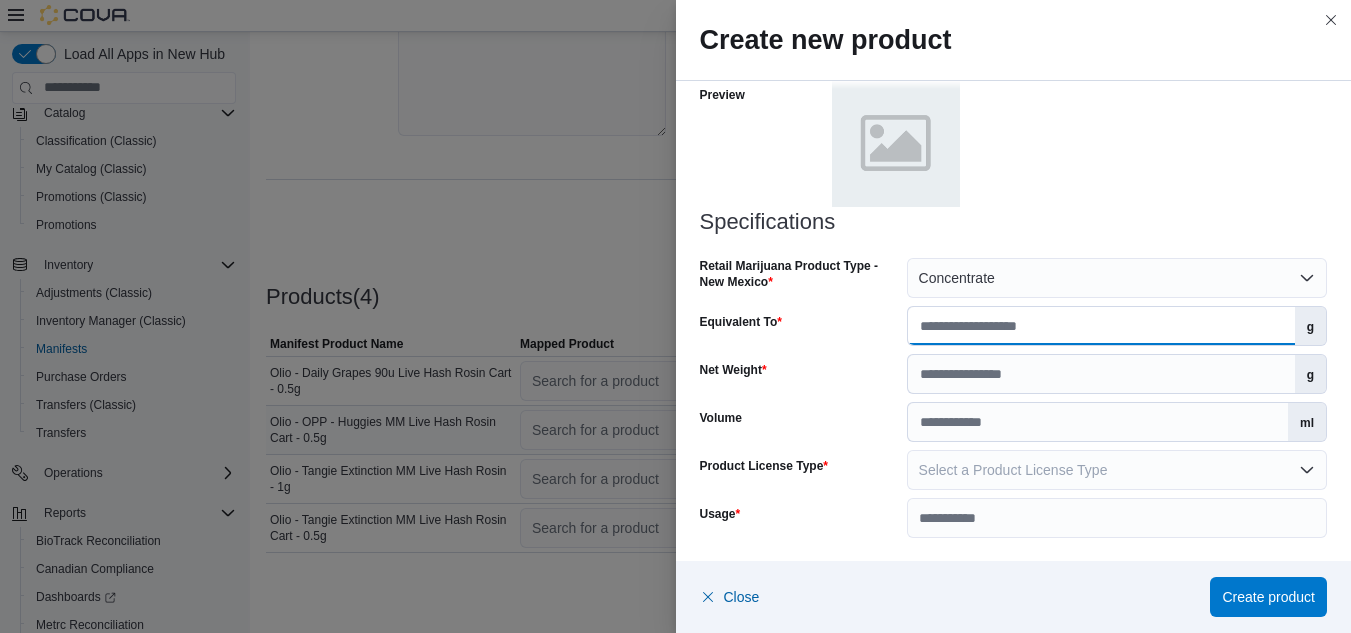 click on "Equivalent To" at bounding box center (1101, 326) 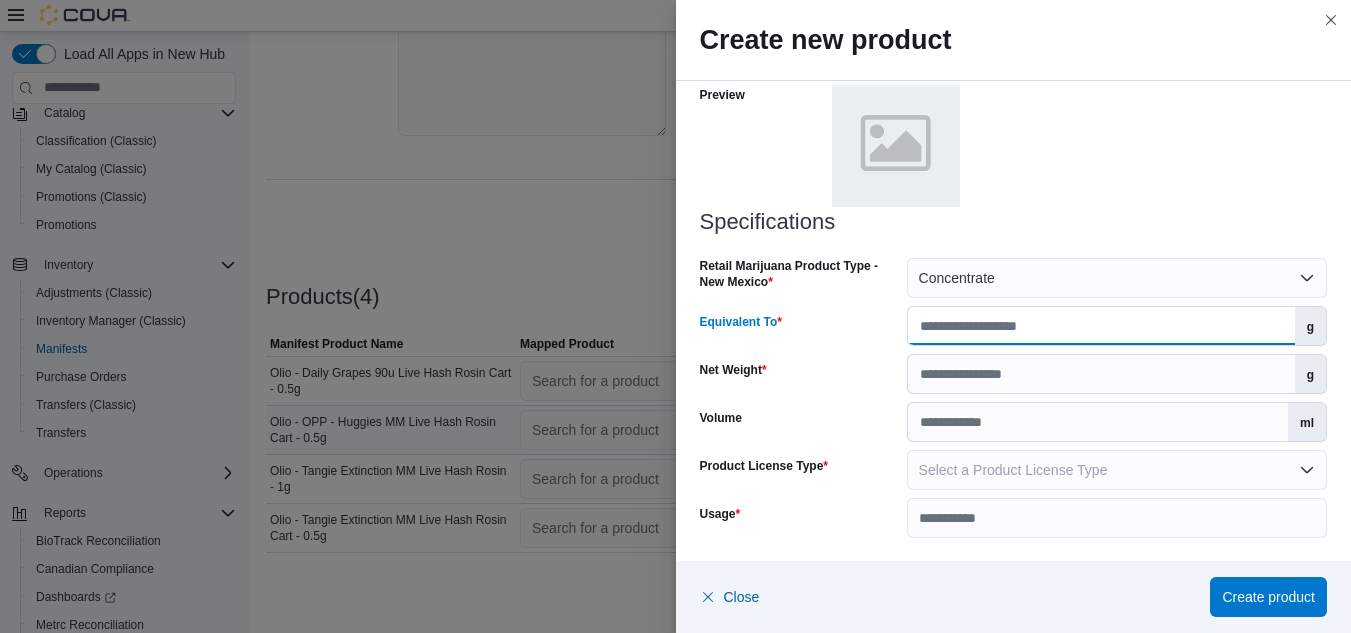 type on "***" 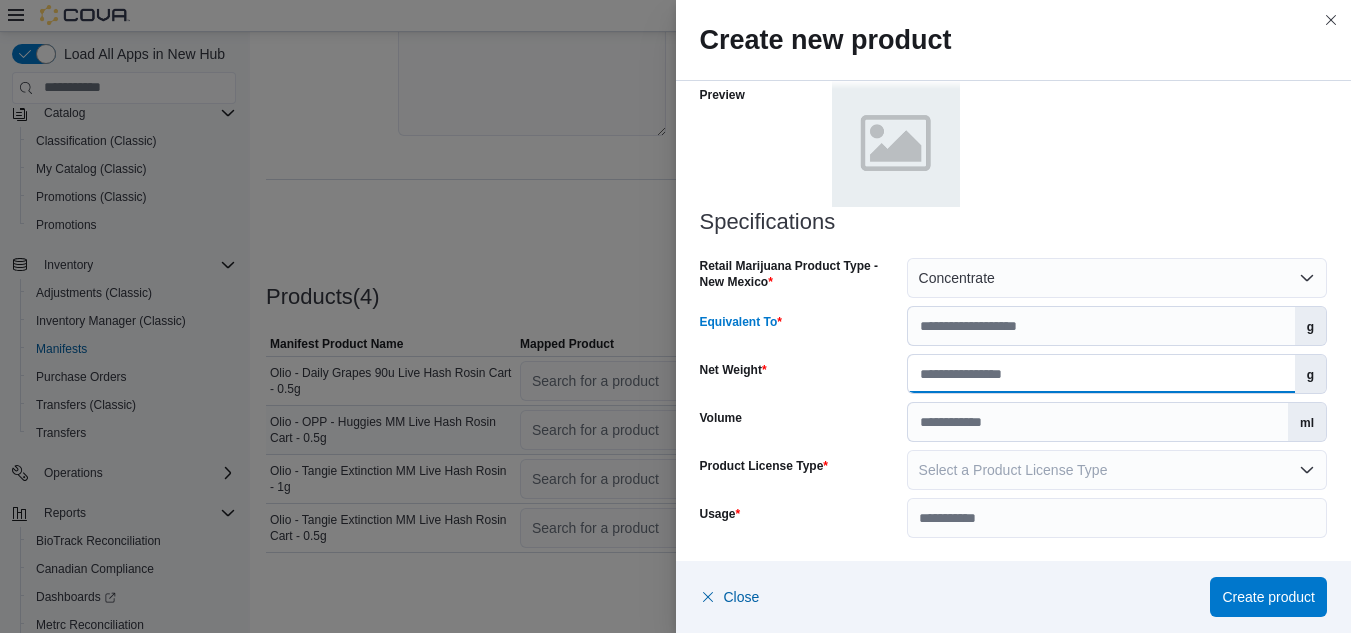 click on "Net Weight" at bounding box center [1101, 374] 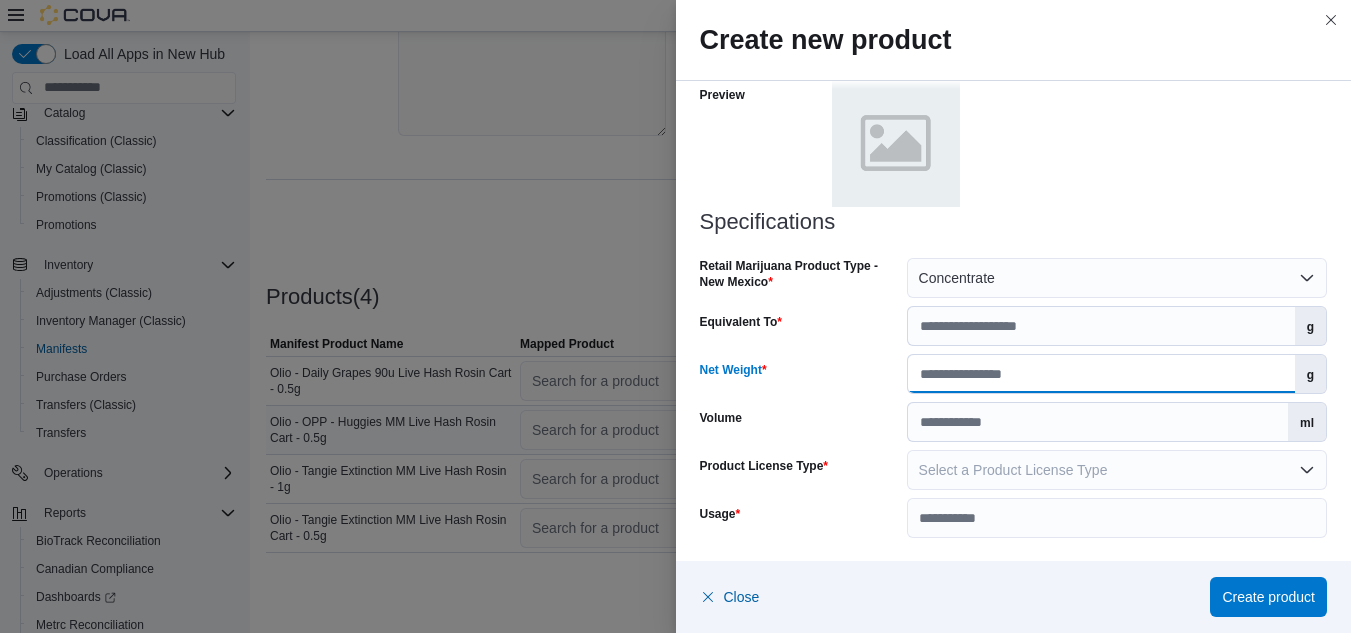 type on "***" 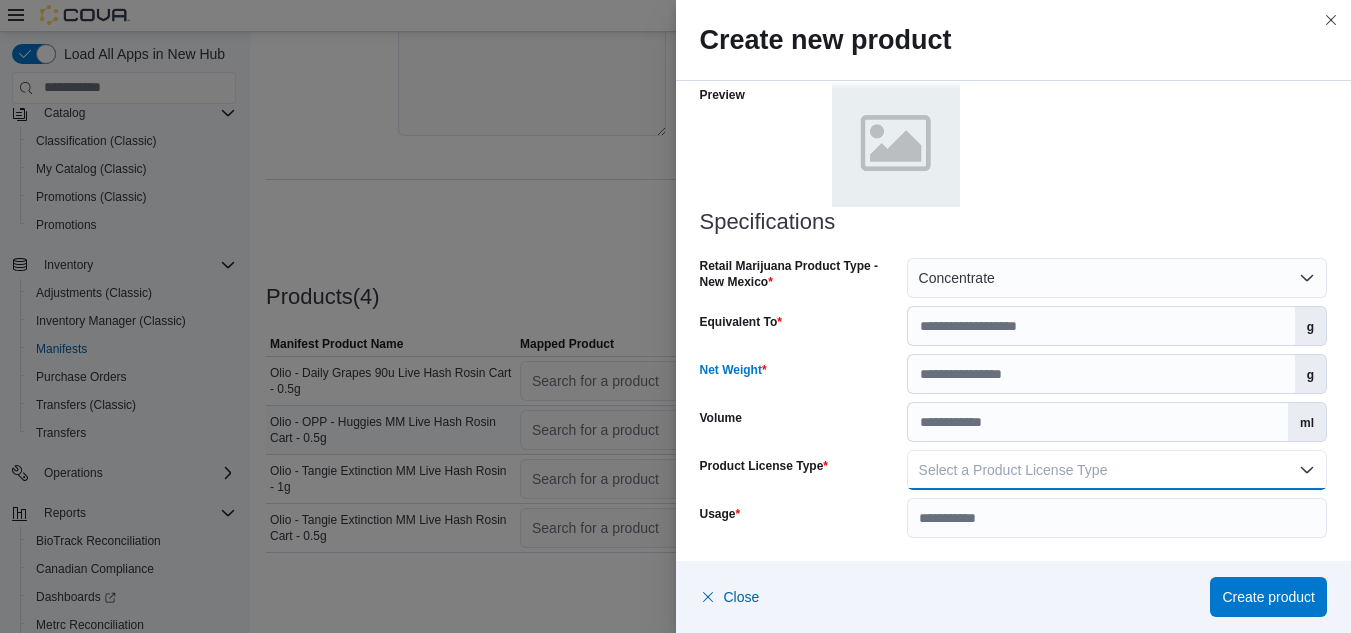 click on "Select a Product License Type" at bounding box center [1013, 470] 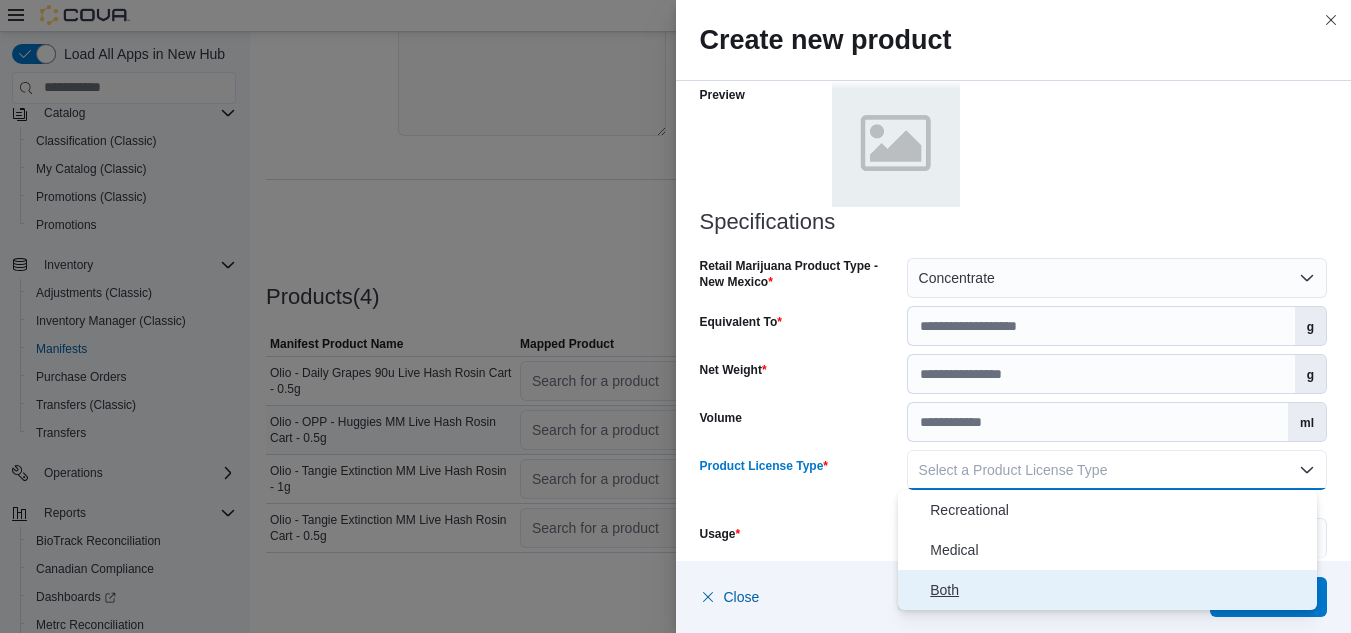 click on "Both" at bounding box center [1119, 590] 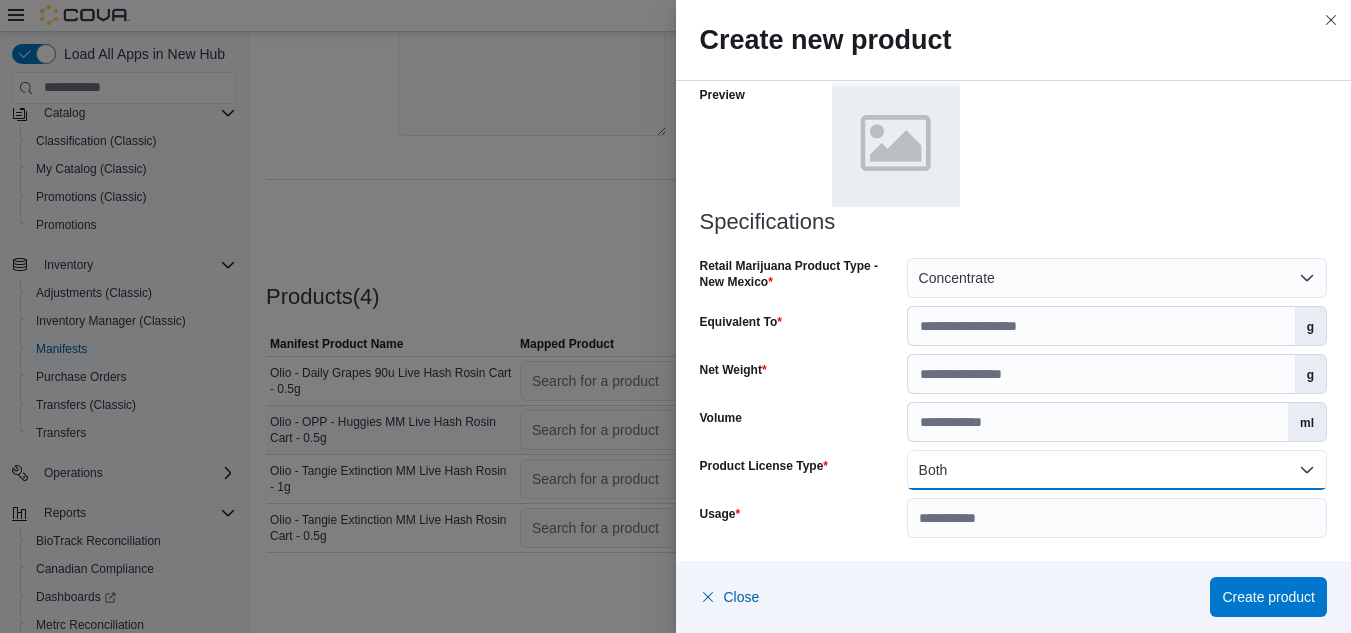scroll, scrollTop: 939, scrollLeft: 0, axis: vertical 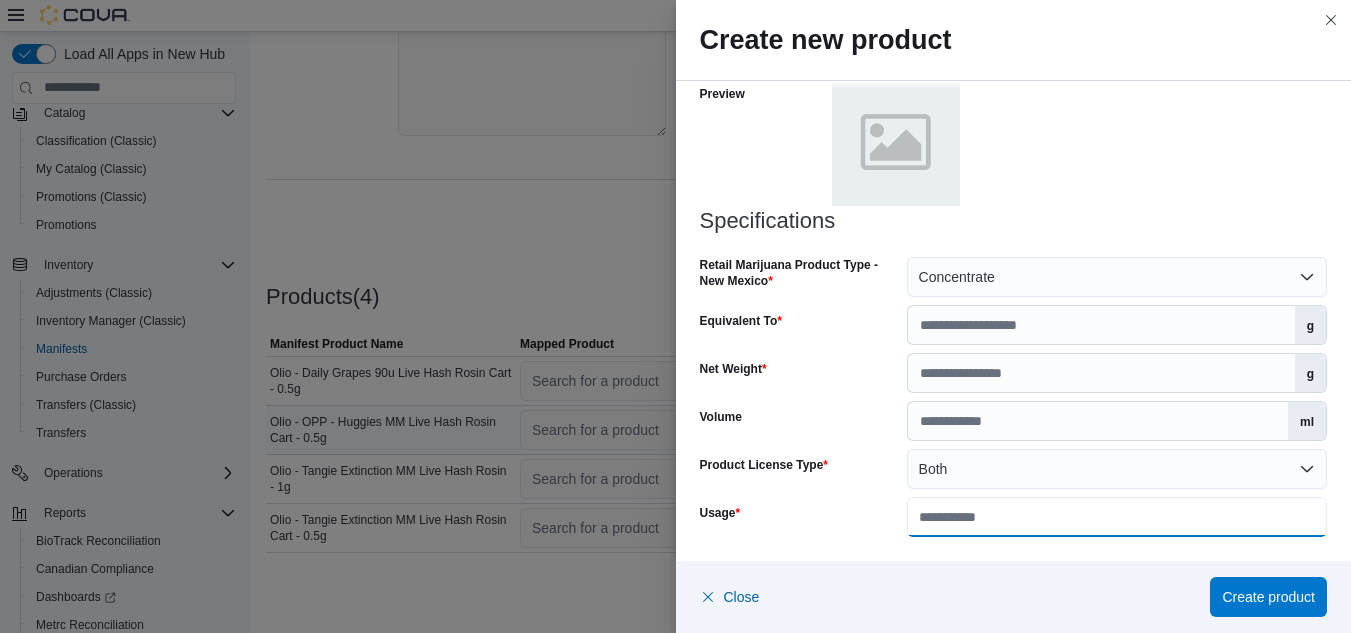 click on "Usage" at bounding box center (1117, 517) 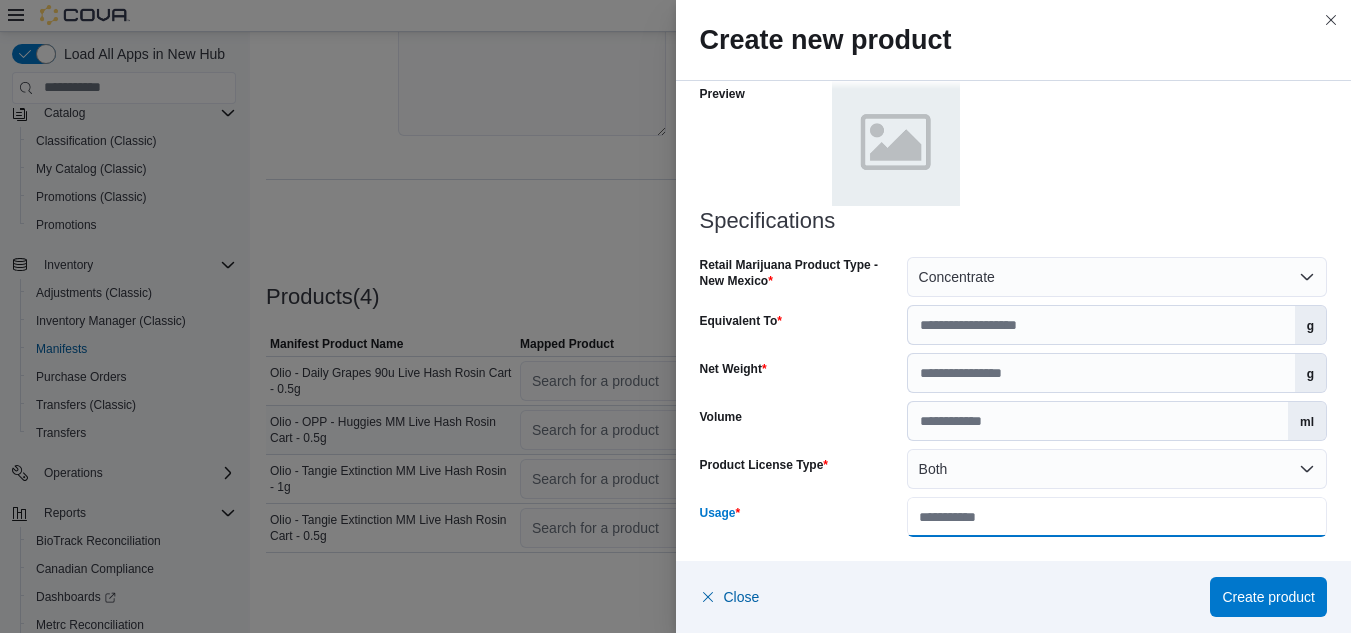 type on "**********" 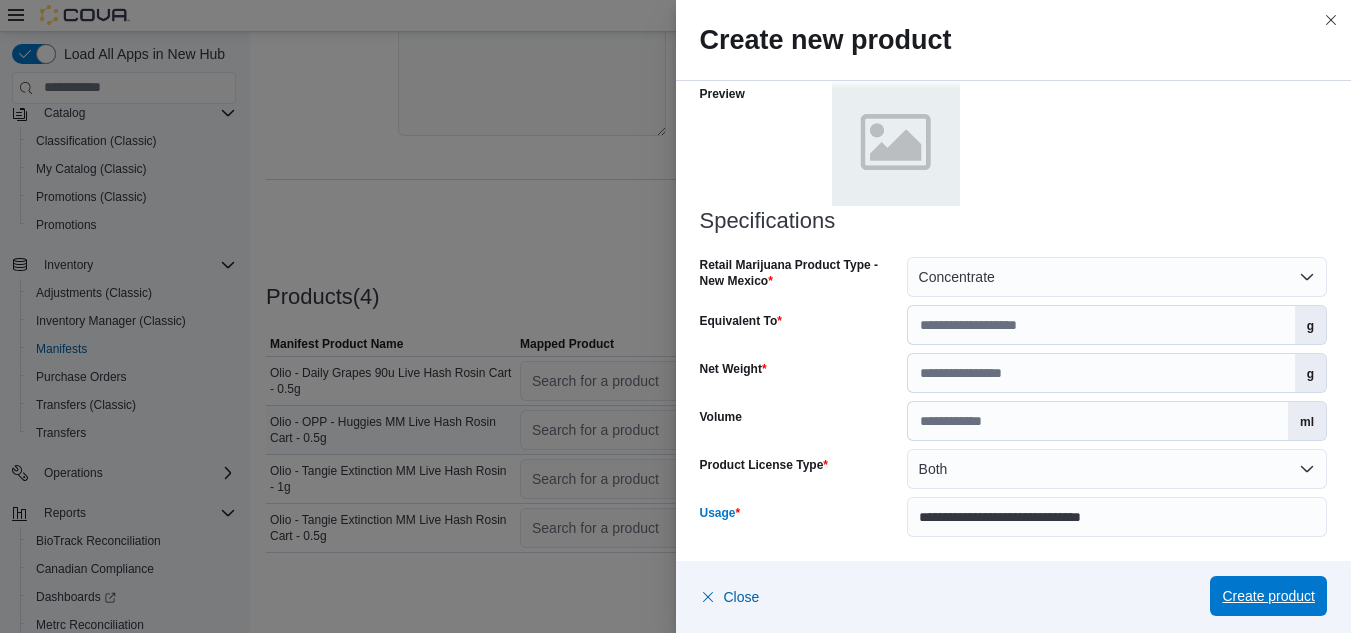 click on "Create product" at bounding box center (1268, 596) 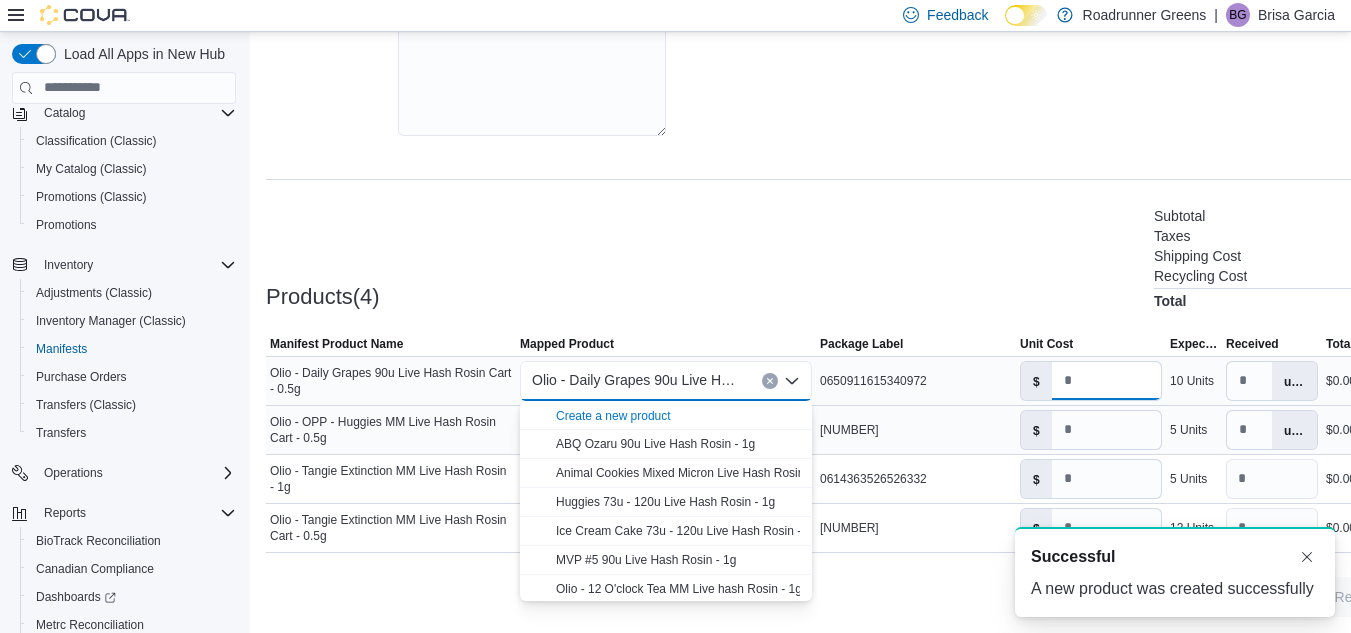 click on "*" at bounding box center [1106, 381] 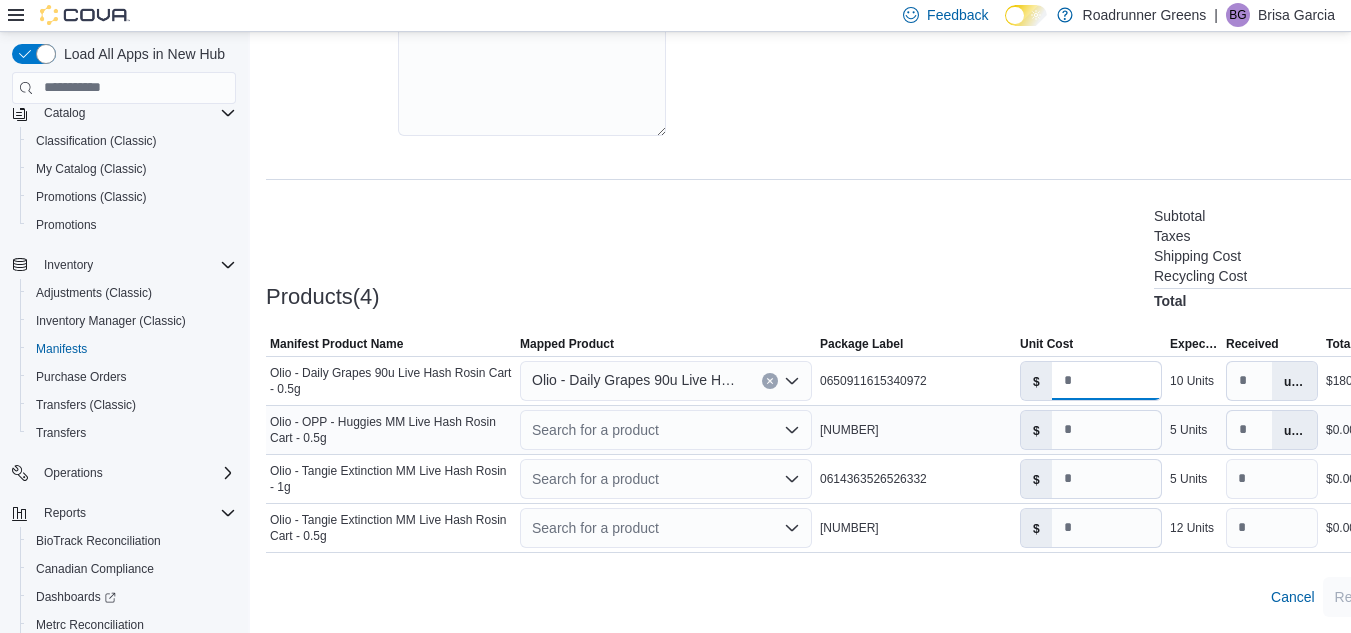 type on "**" 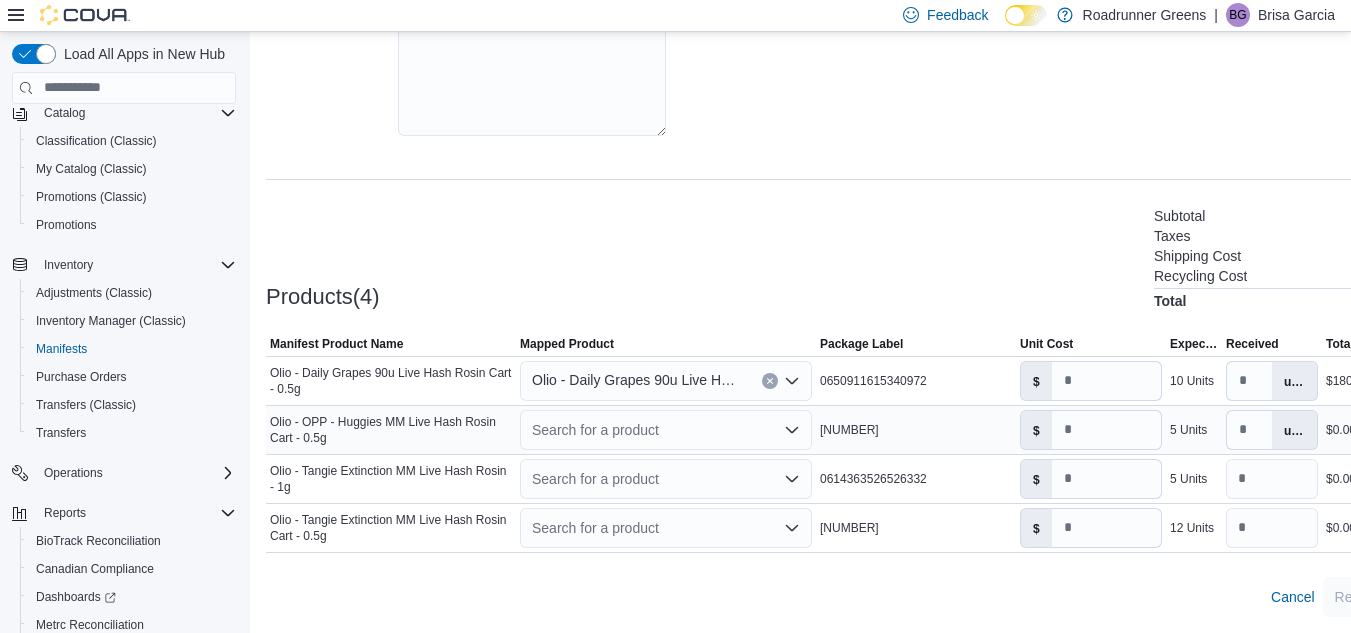 click on "Search for a product" at bounding box center (666, 430) 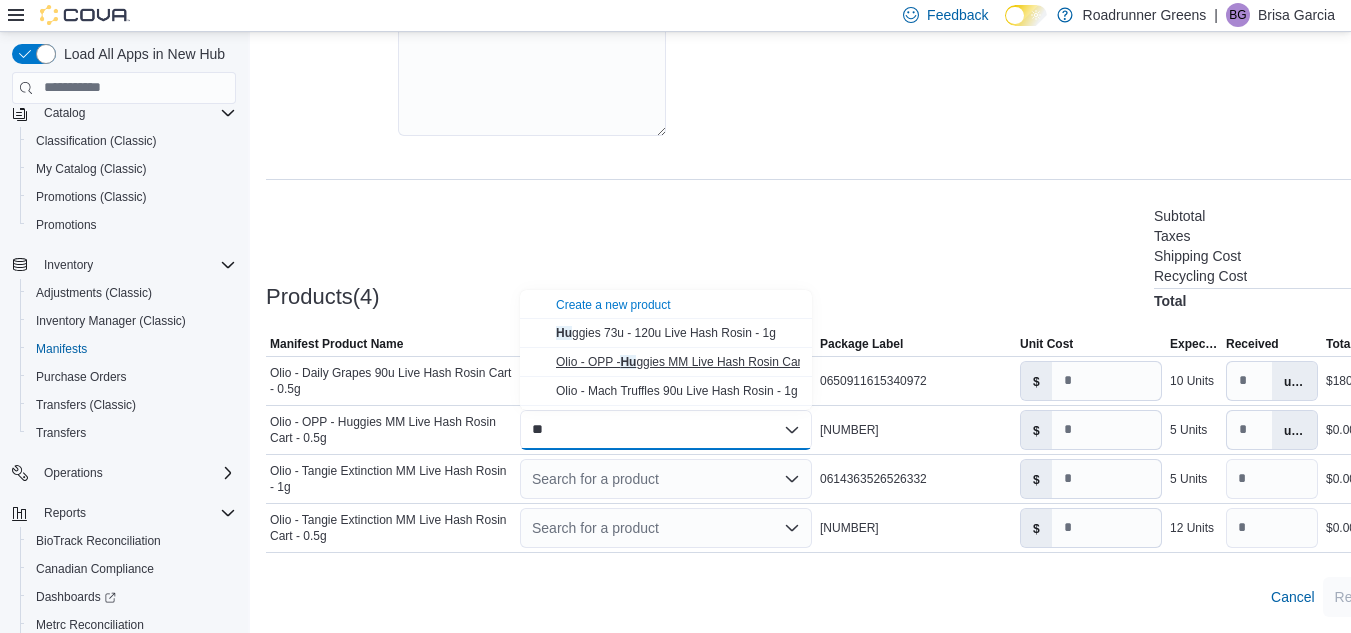 type on "**" 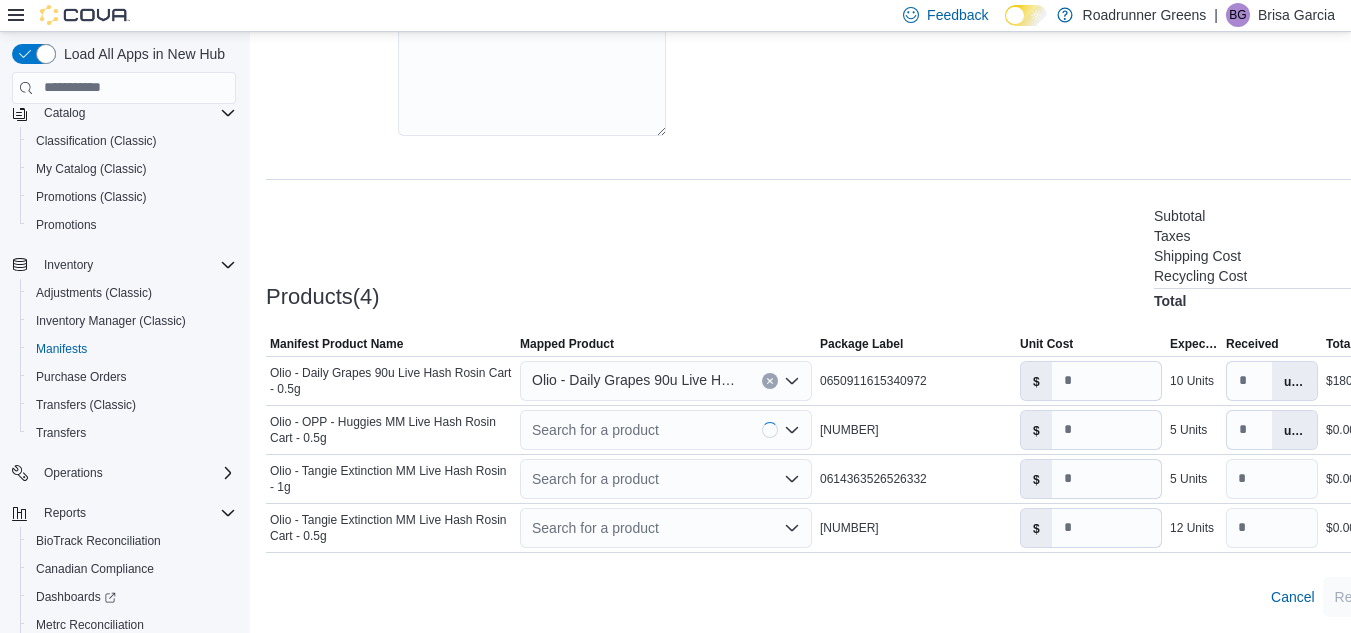 type on "**" 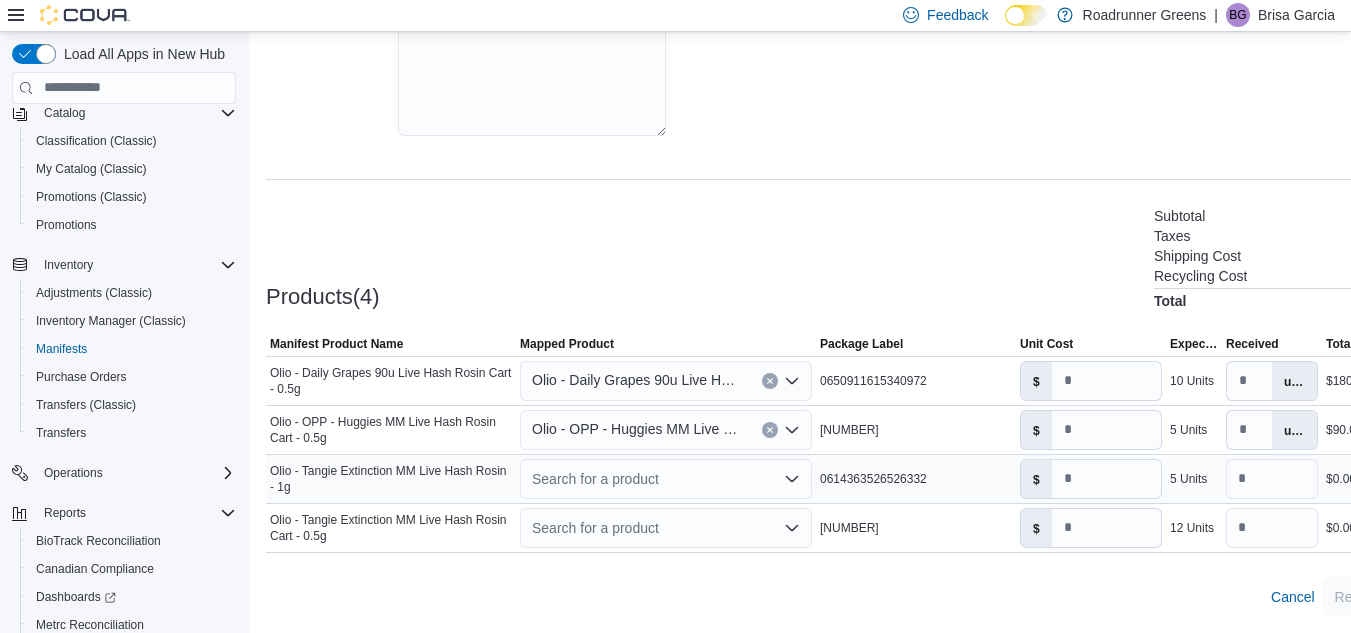 click 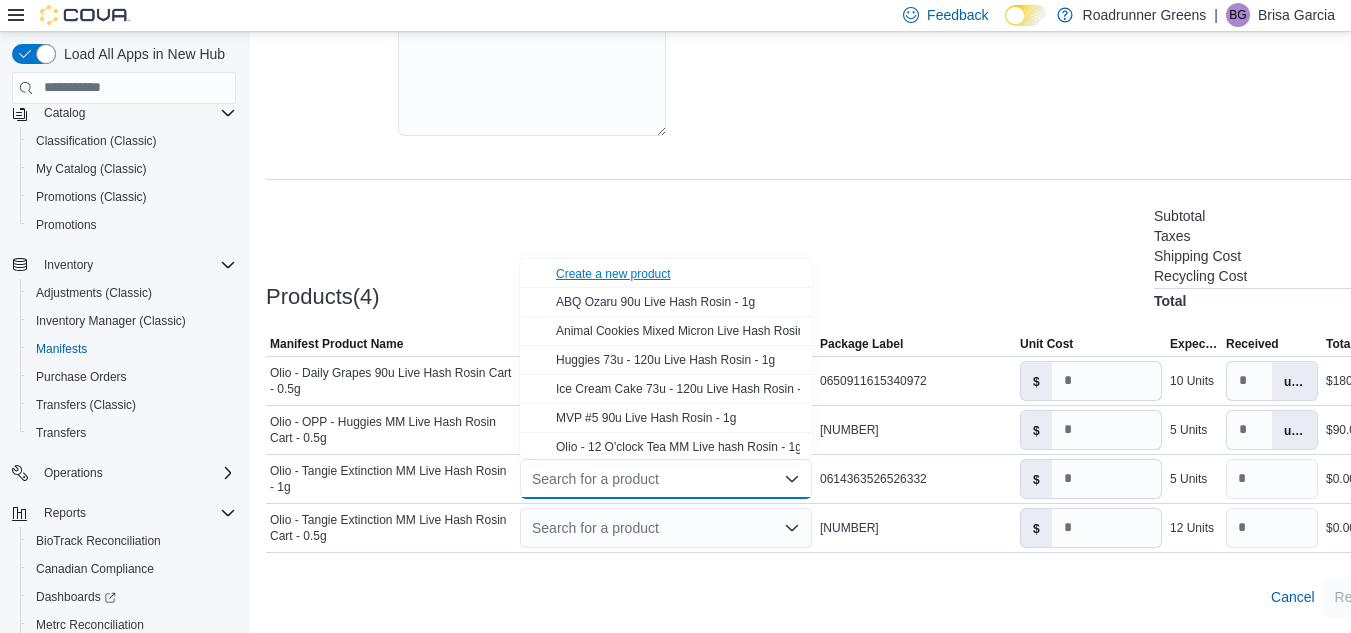 click on "Create a new product" at bounding box center (613, 274) 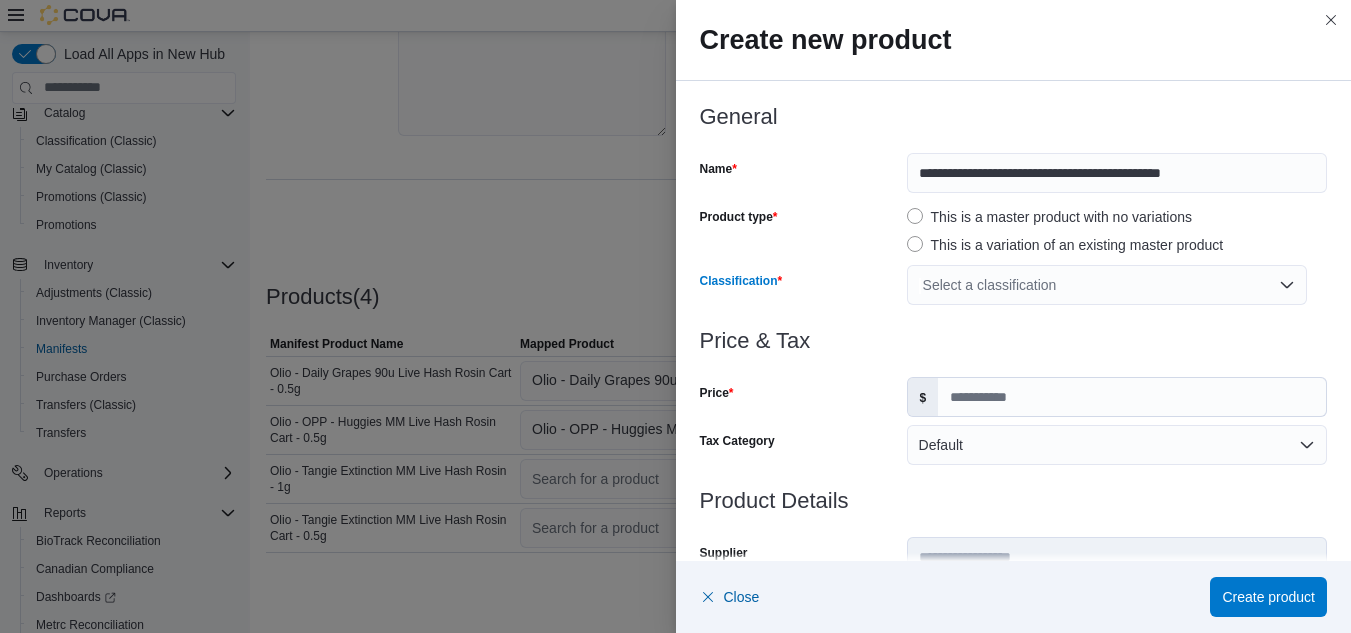 click on "Select a classification" at bounding box center [1107, 285] 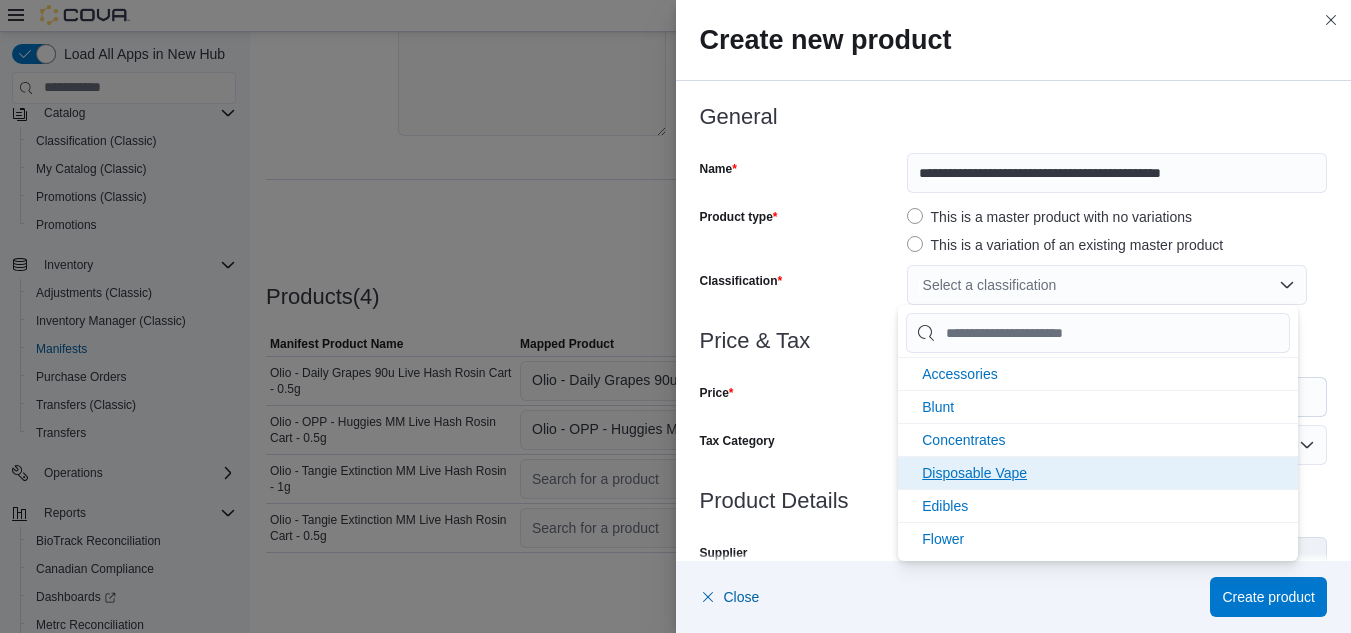 click on "Disposable Vape" at bounding box center (1098, 472) 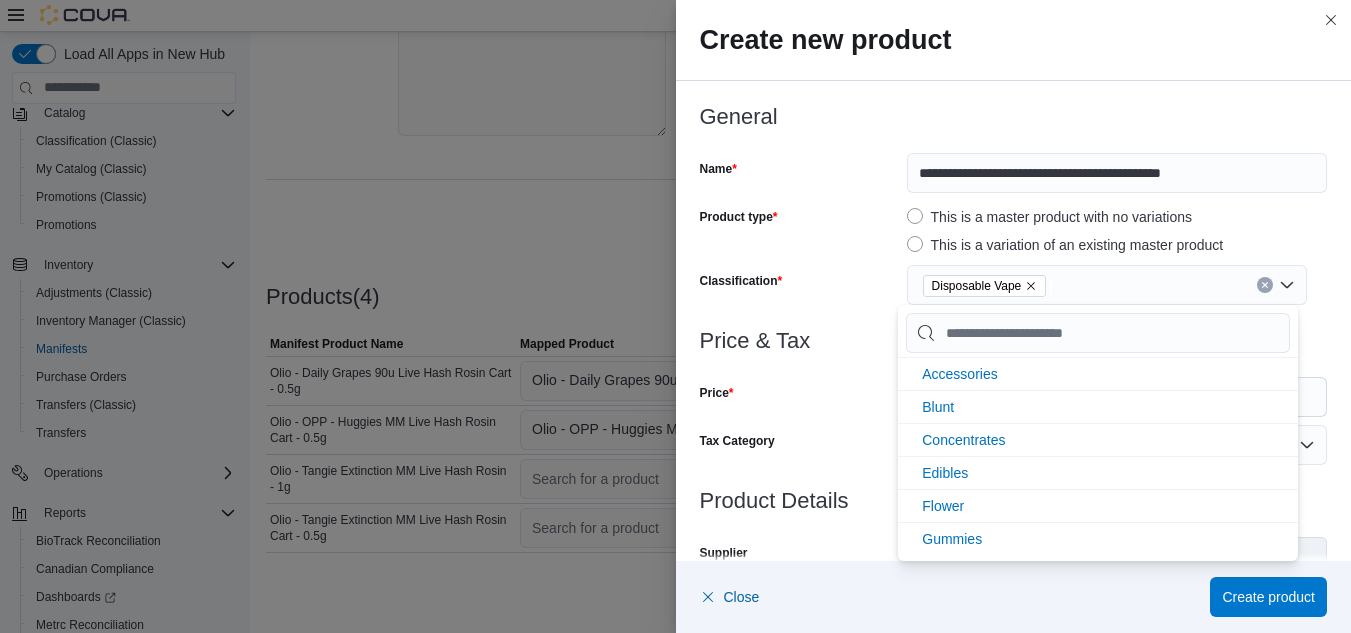 click on "Price & Tax" at bounding box center (1014, 341) 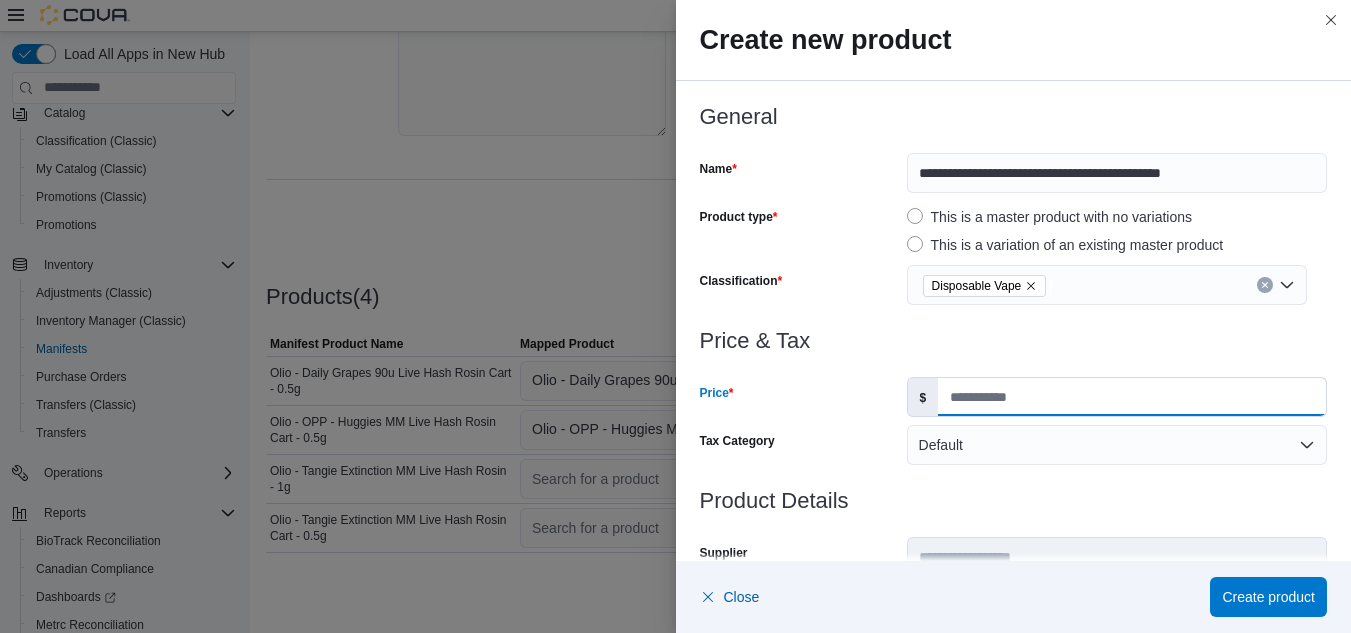click on "Price" at bounding box center (1132, 397) 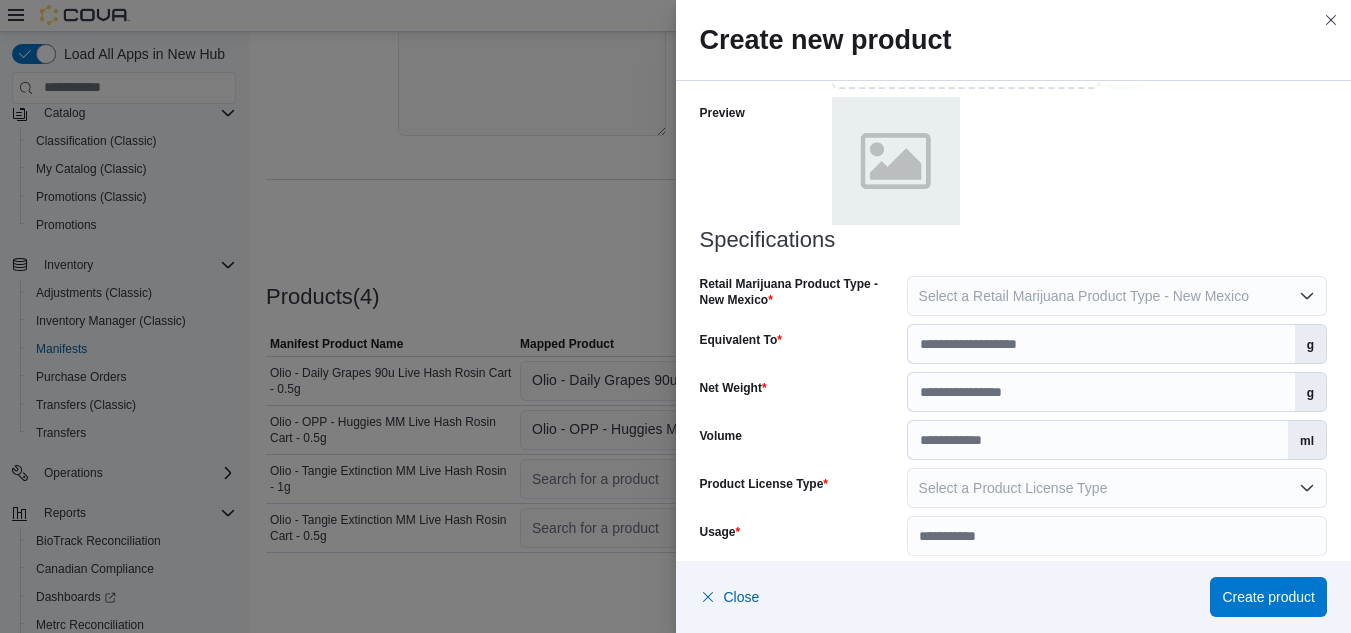 scroll, scrollTop: 939, scrollLeft: 0, axis: vertical 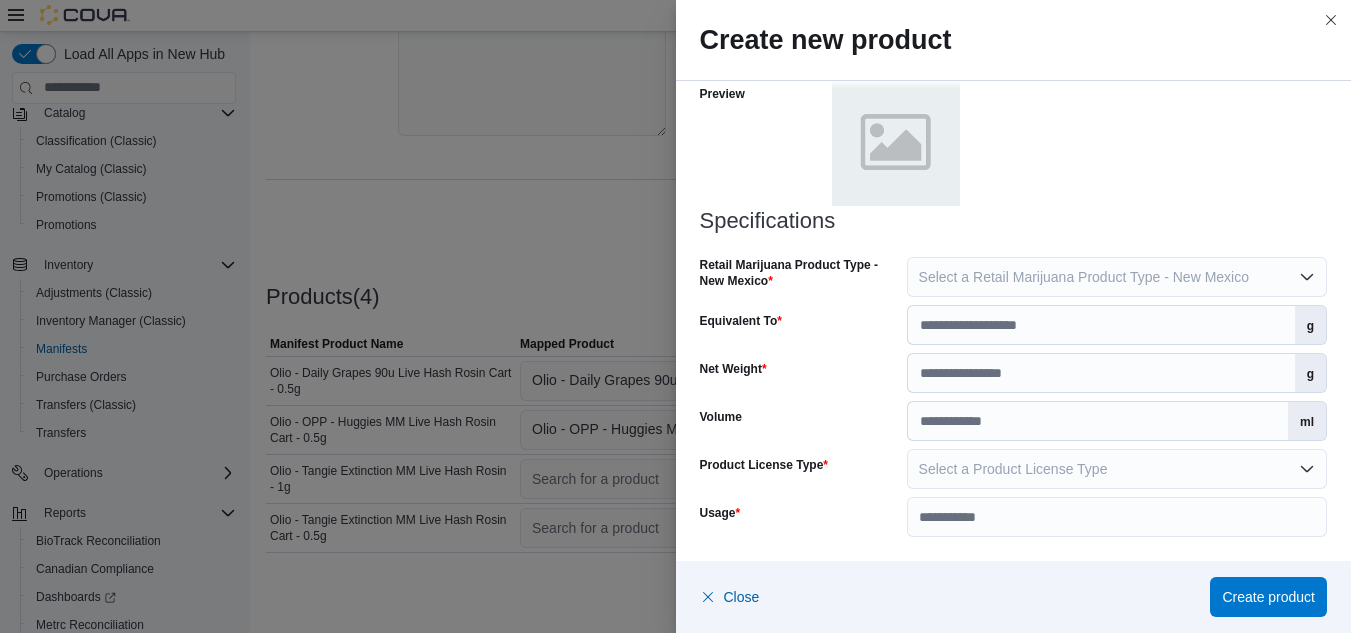 type on "**" 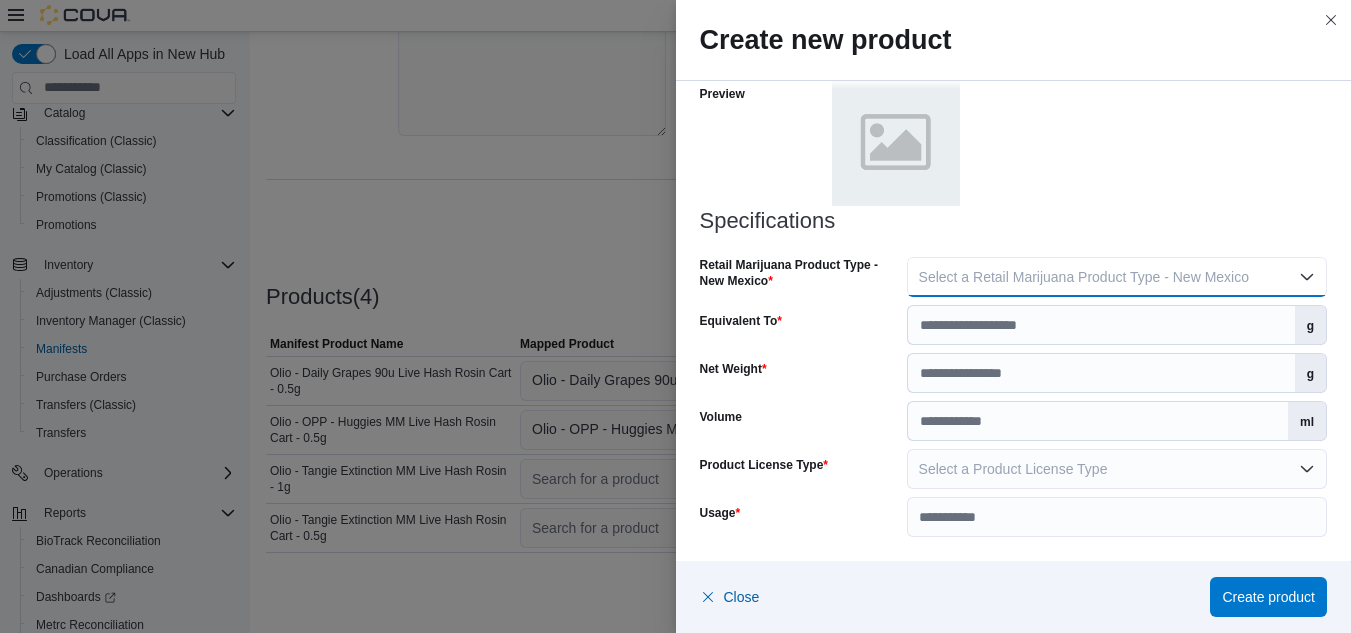 click on "Select a Retail Marijuana Product Type - New Mexico" at bounding box center (1084, 277) 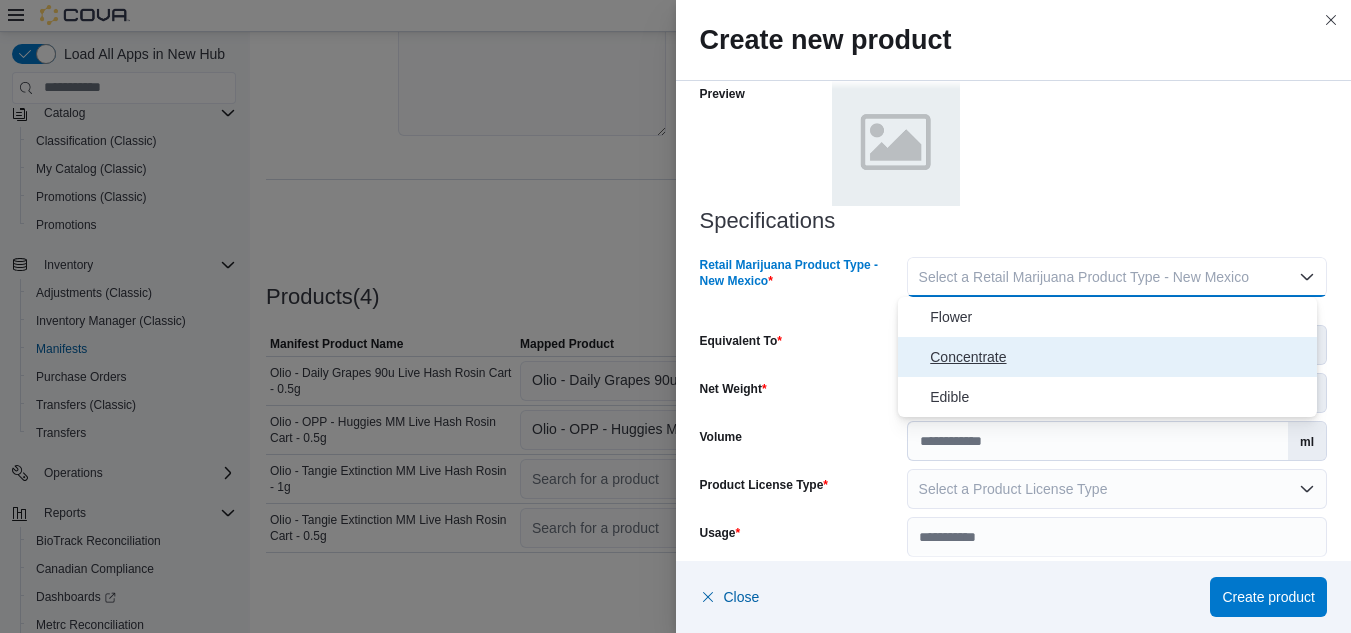 click on "Concentrate" at bounding box center (1119, 357) 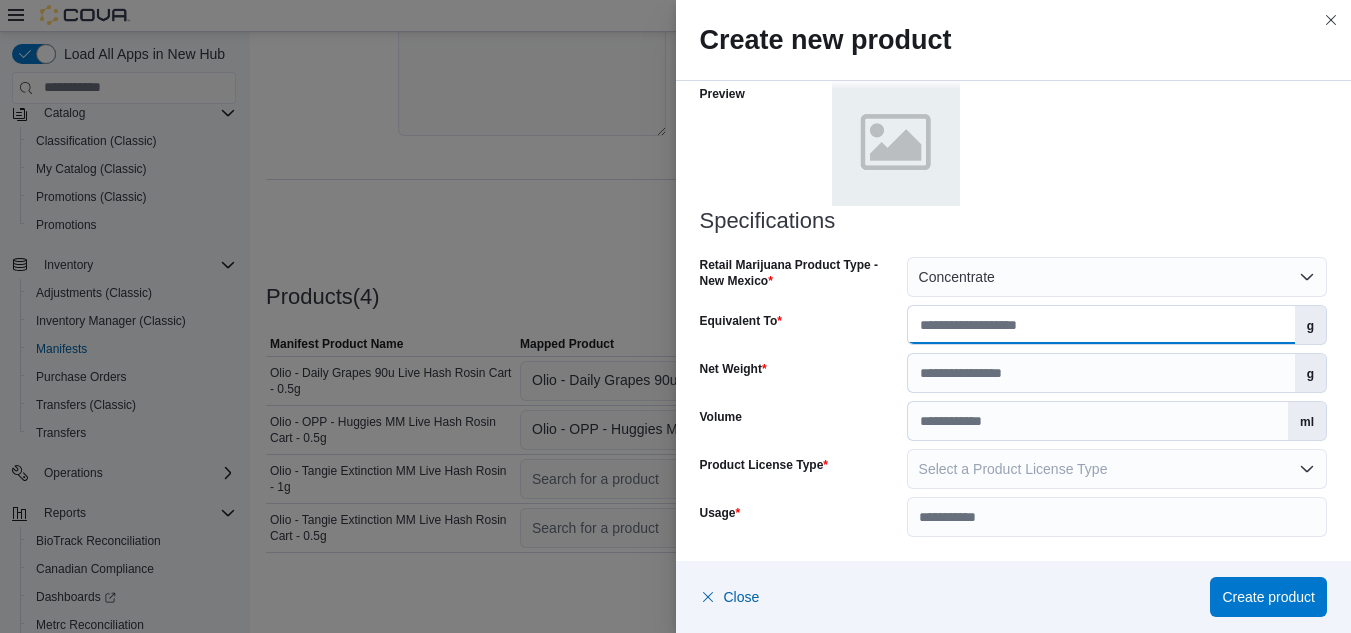 click on "Equivalent To" at bounding box center (1101, 325) 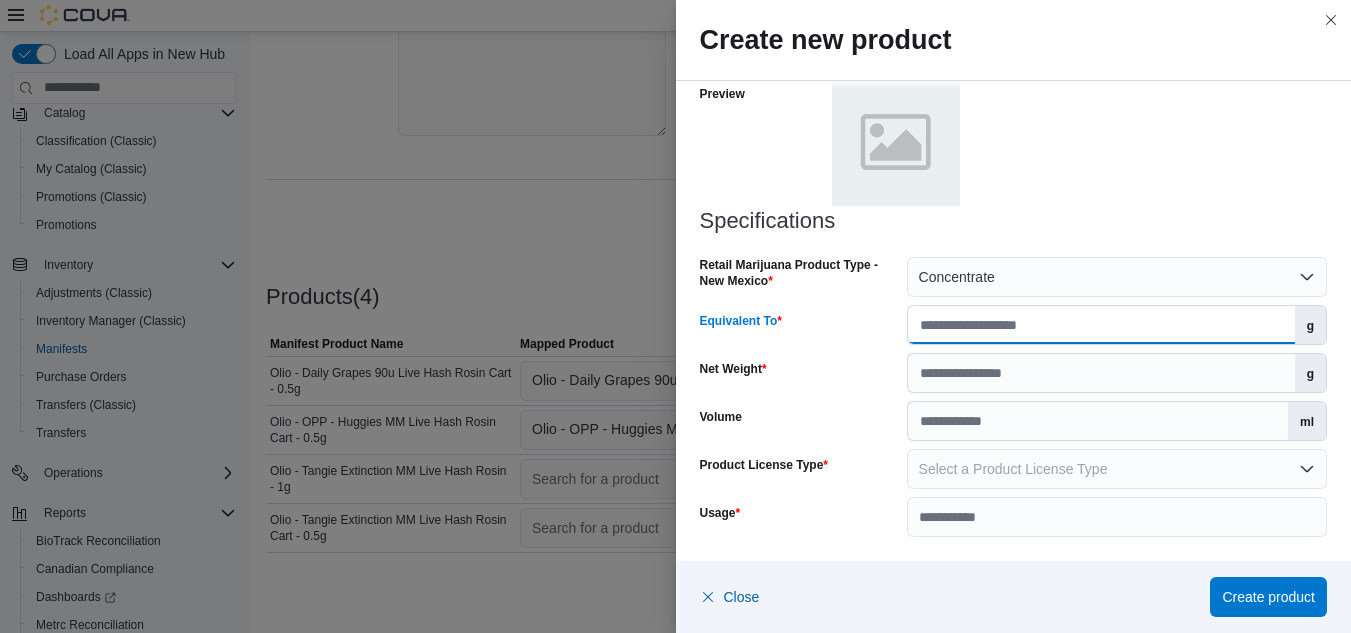 type on "***" 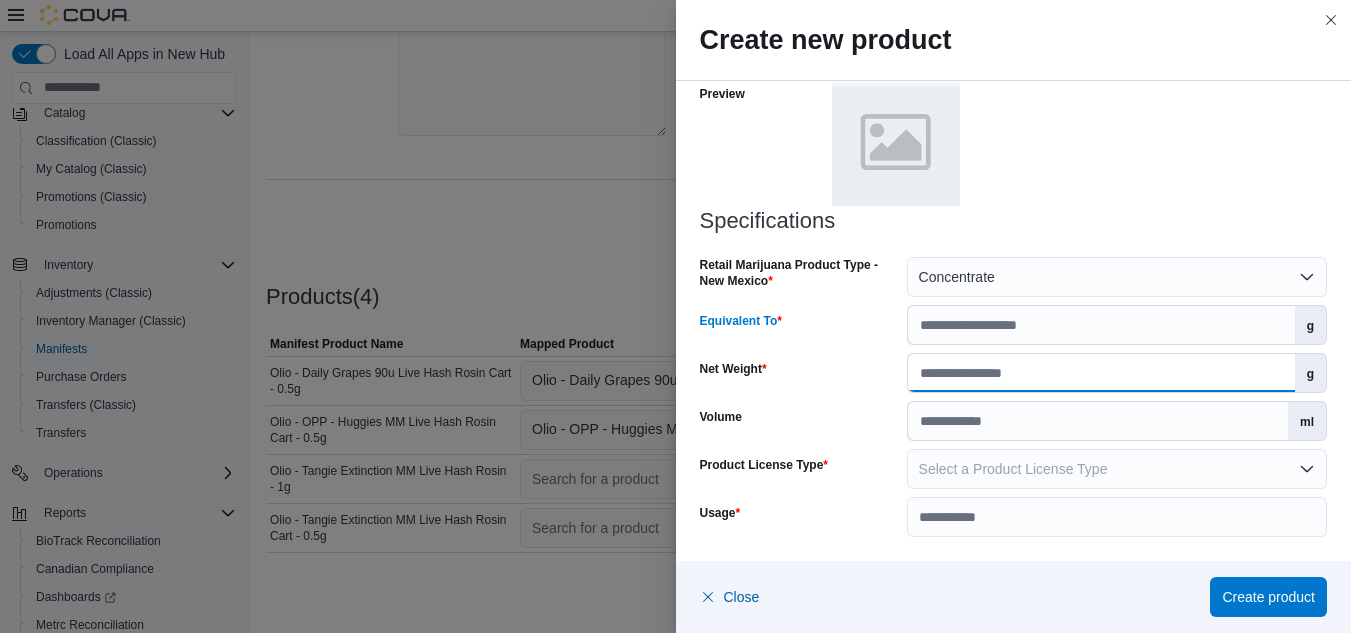click on "Net Weight" at bounding box center (1101, 373) 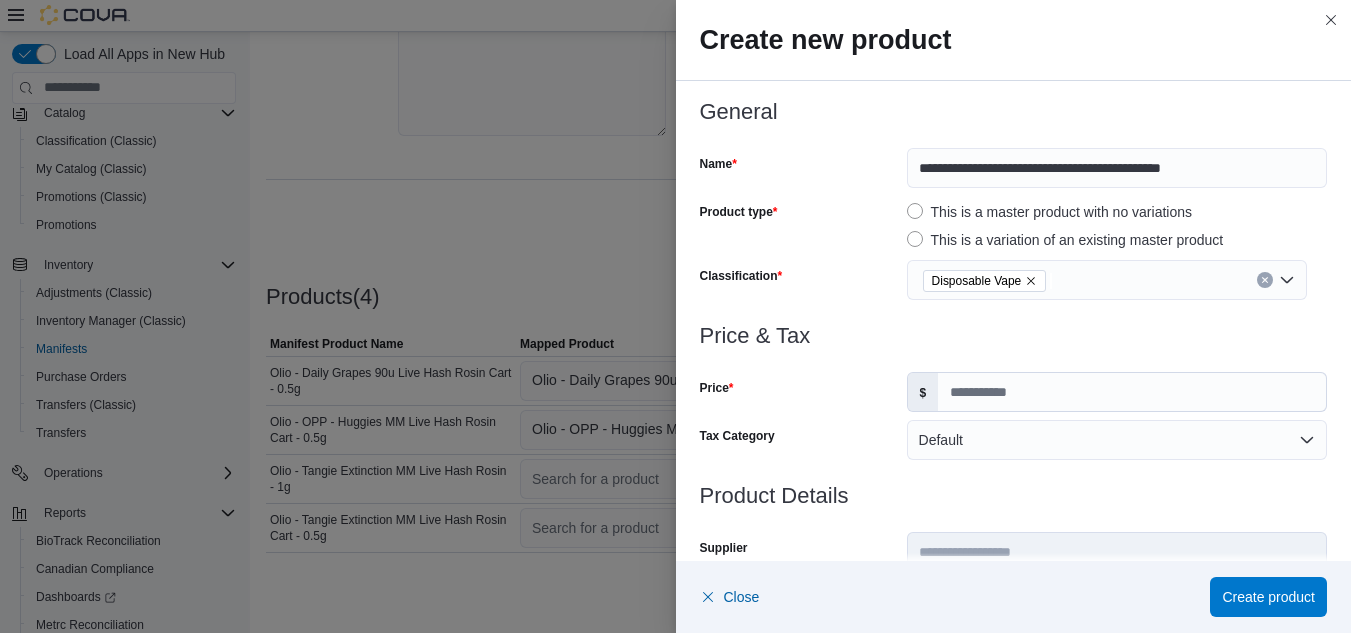 scroll, scrollTop: 0, scrollLeft: 0, axis: both 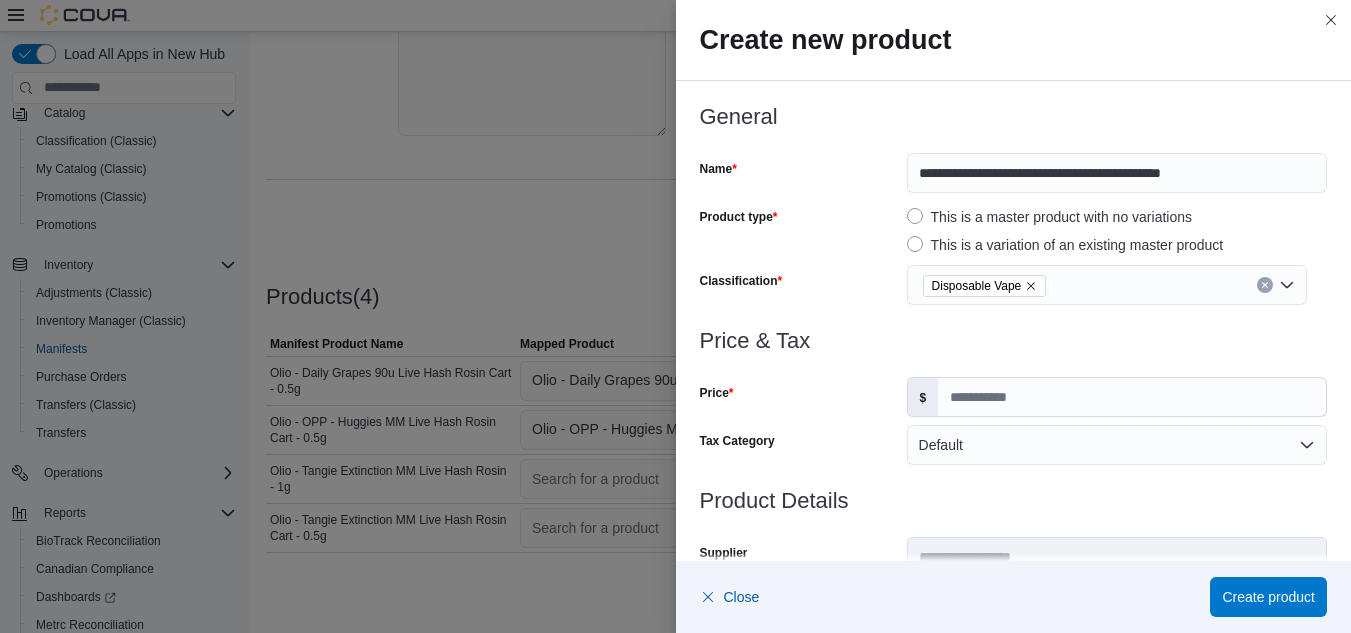 type on "***" 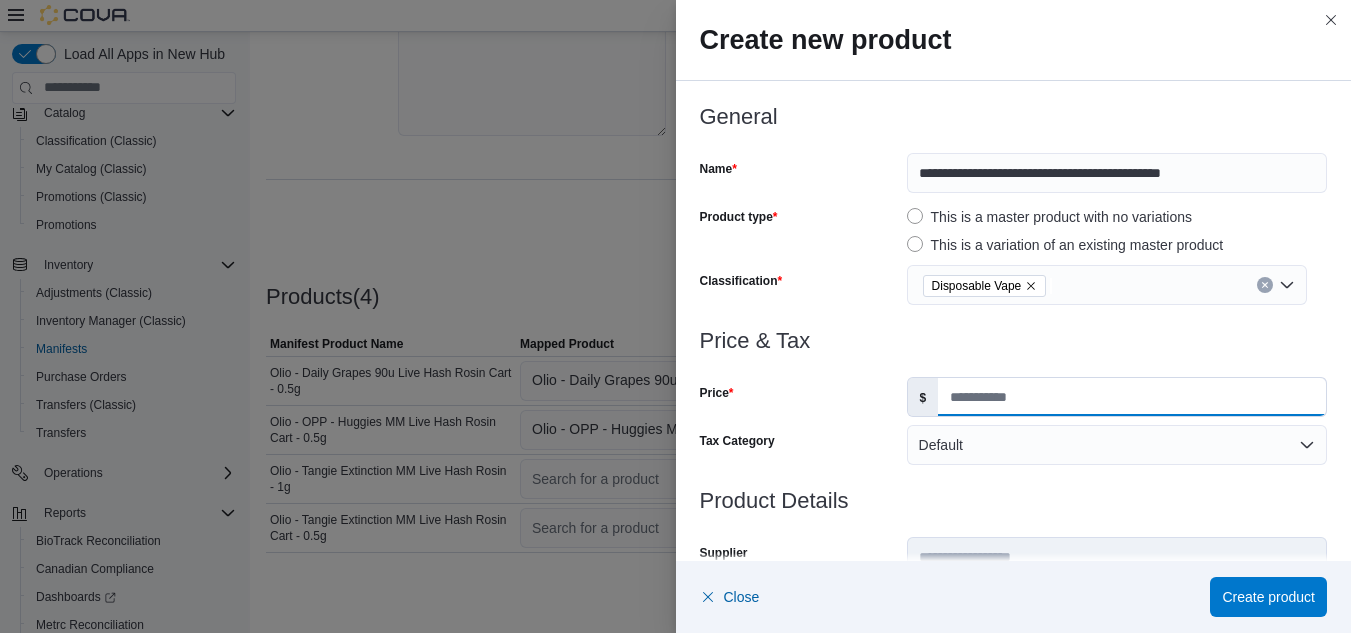 click on "**" at bounding box center [1132, 397] 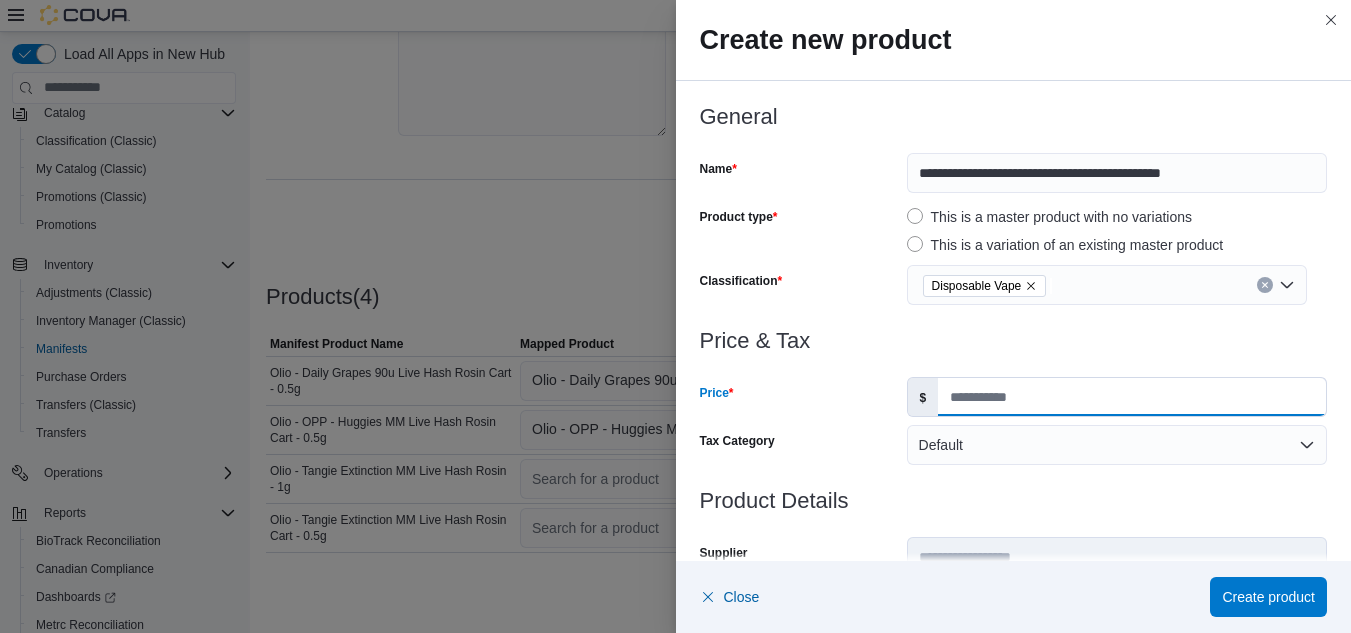 type on "*" 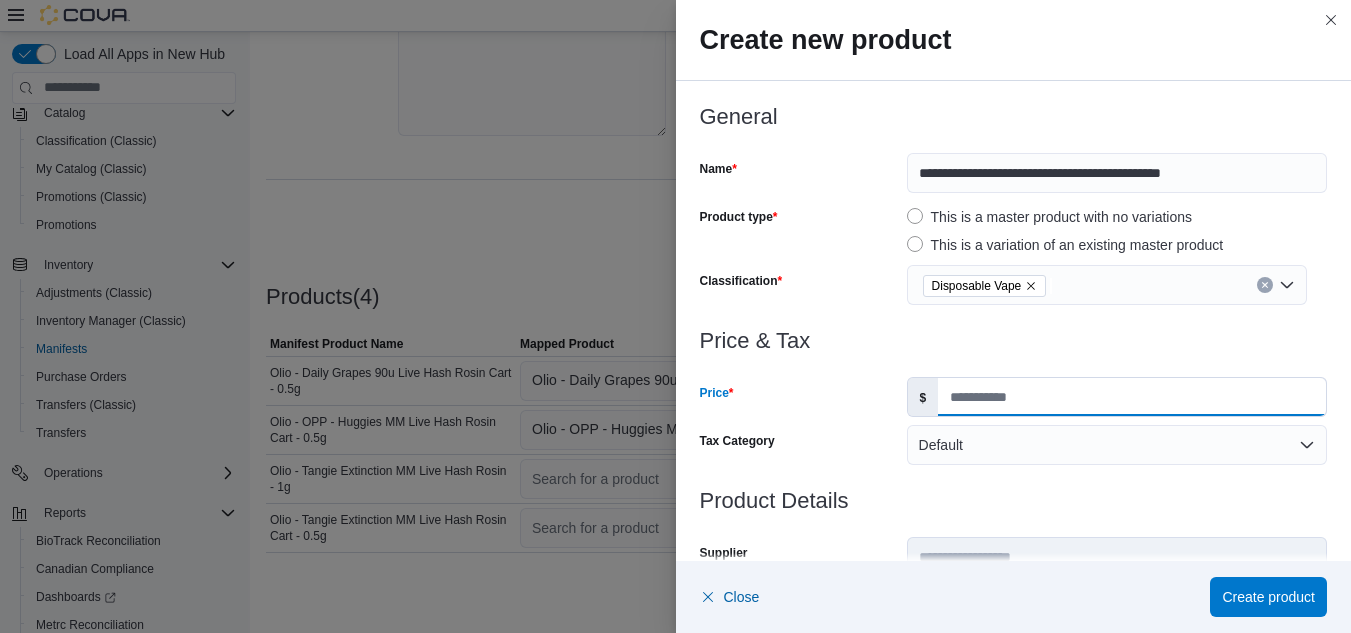 type on "**" 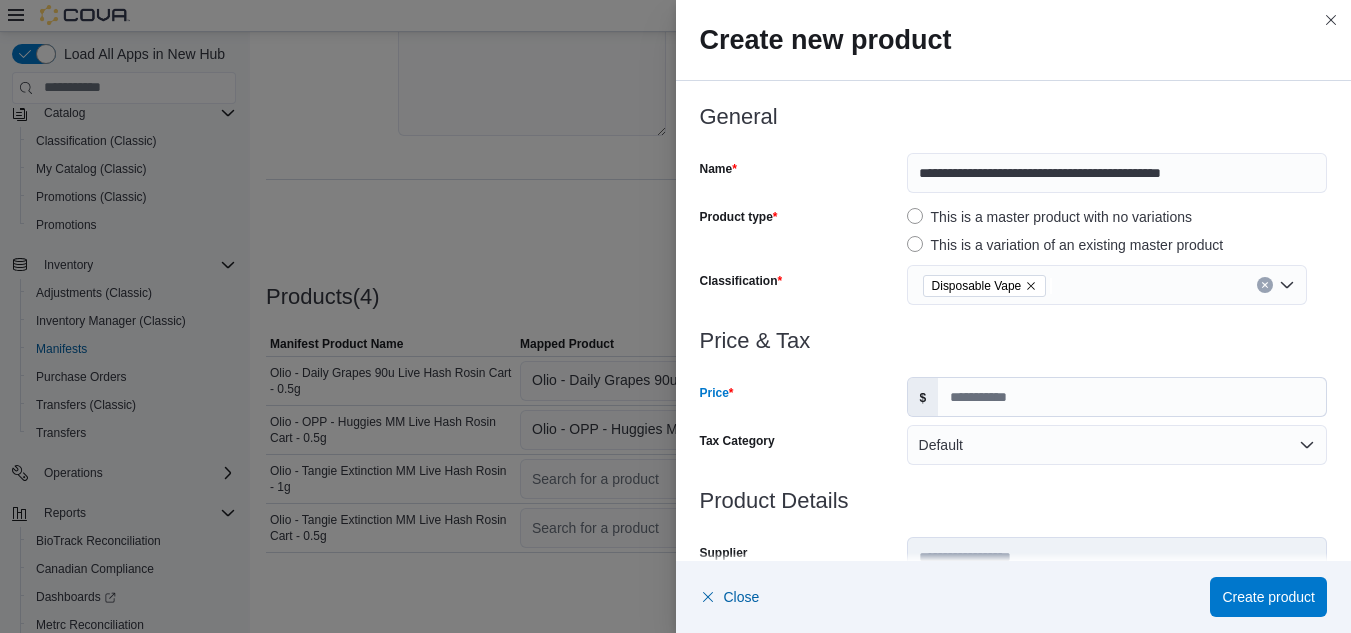 click 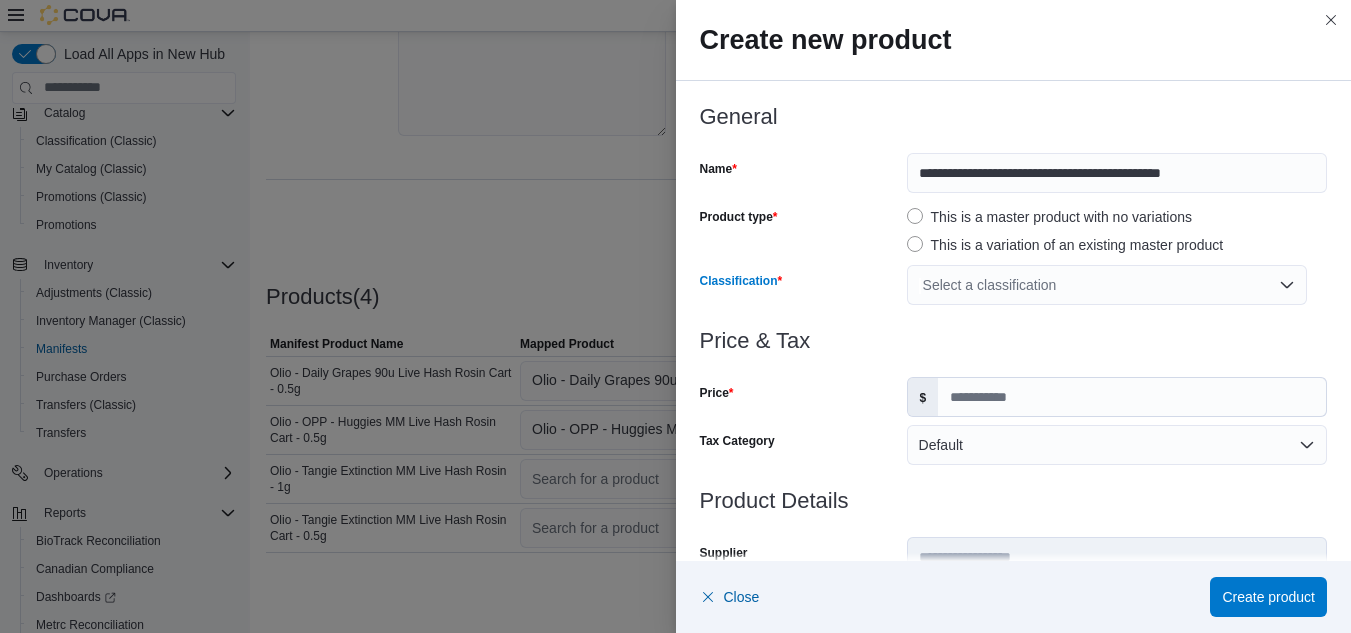 click on "Select a classification" at bounding box center [1107, 285] 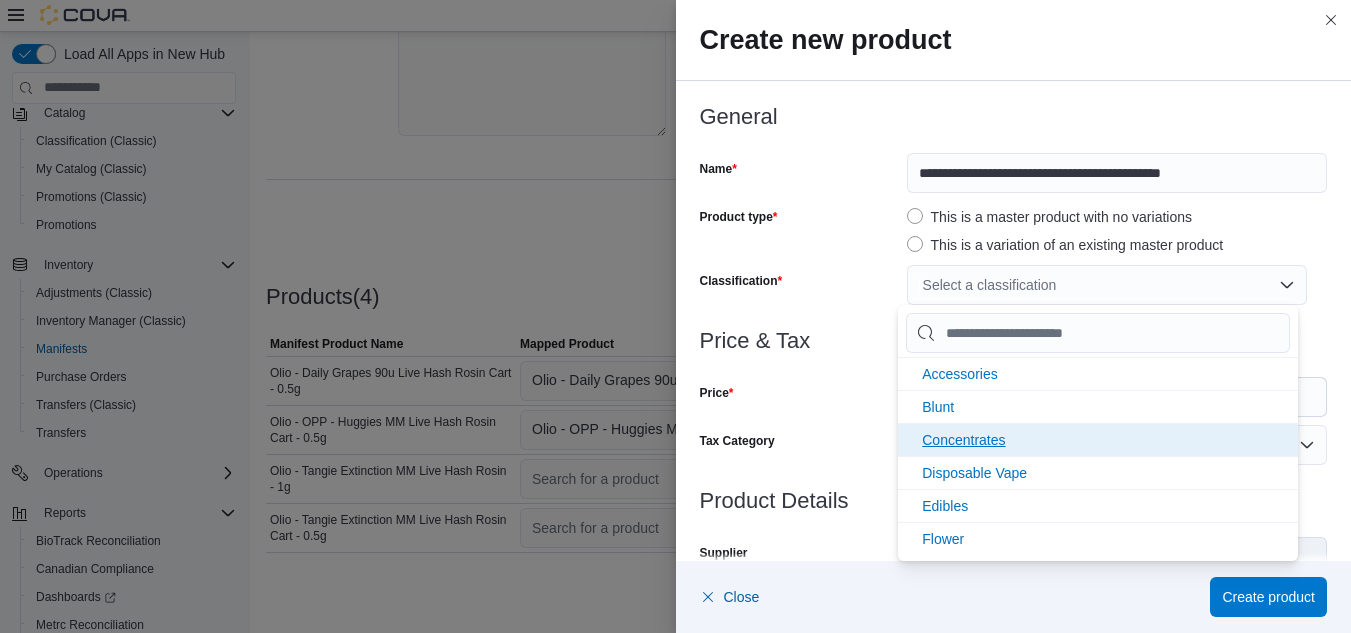 click on "Concentrates" at bounding box center [1098, 439] 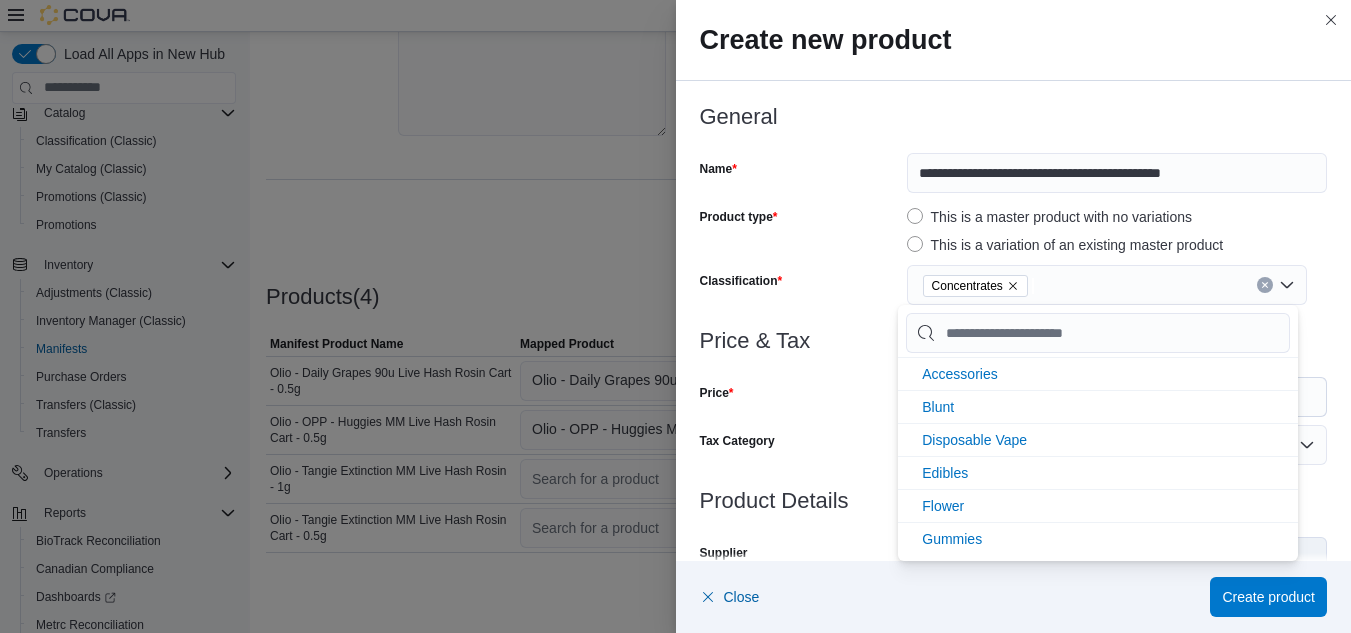 click at bounding box center [1014, 365] 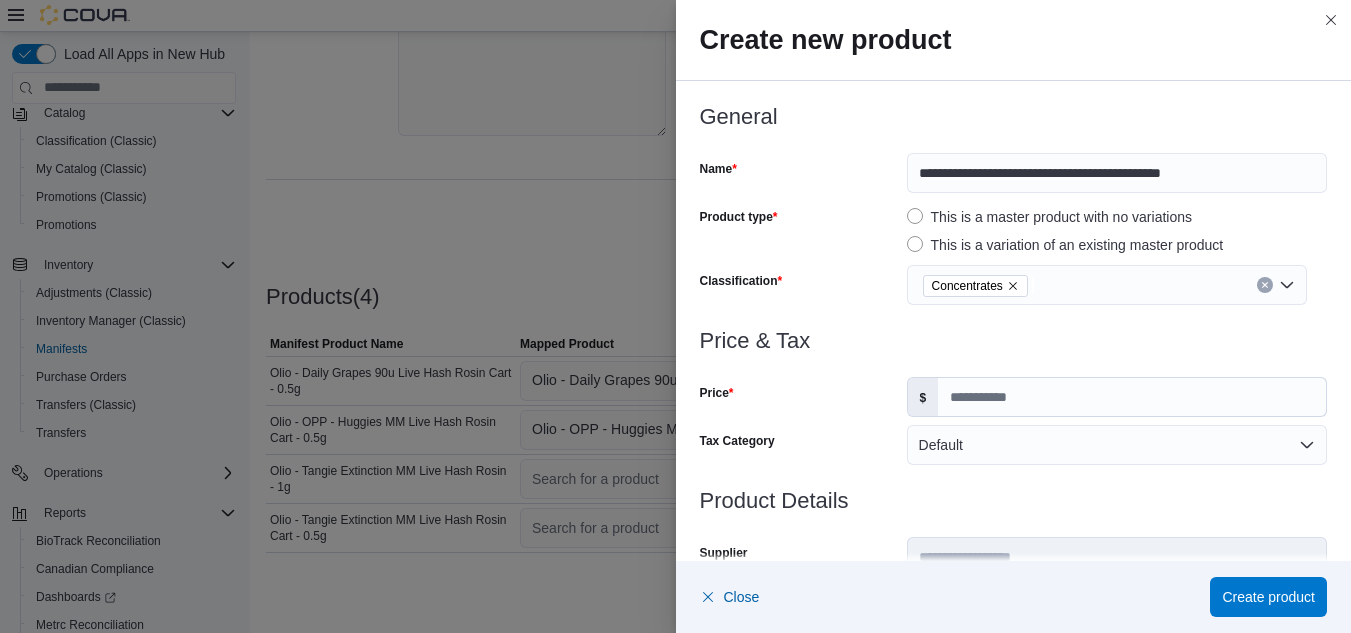 scroll, scrollTop: 0, scrollLeft: 0, axis: both 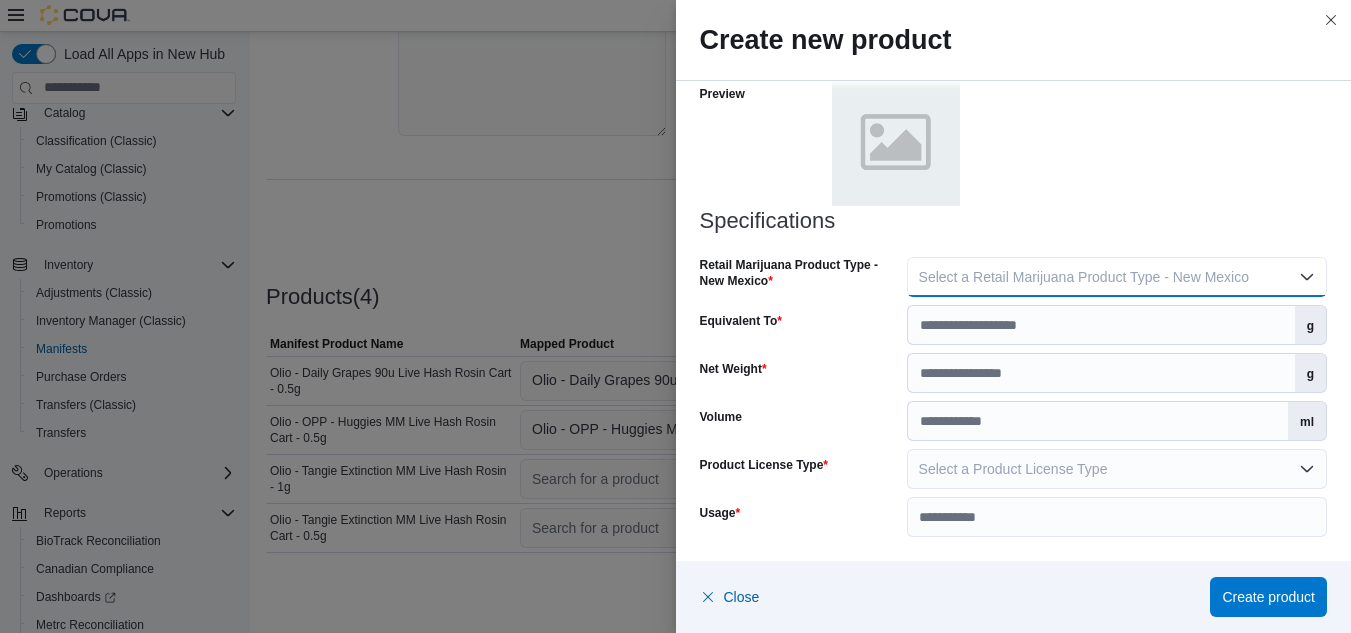 click on "Select a Retail Marijuana Product Type - New Mexico" at bounding box center [1117, 277] 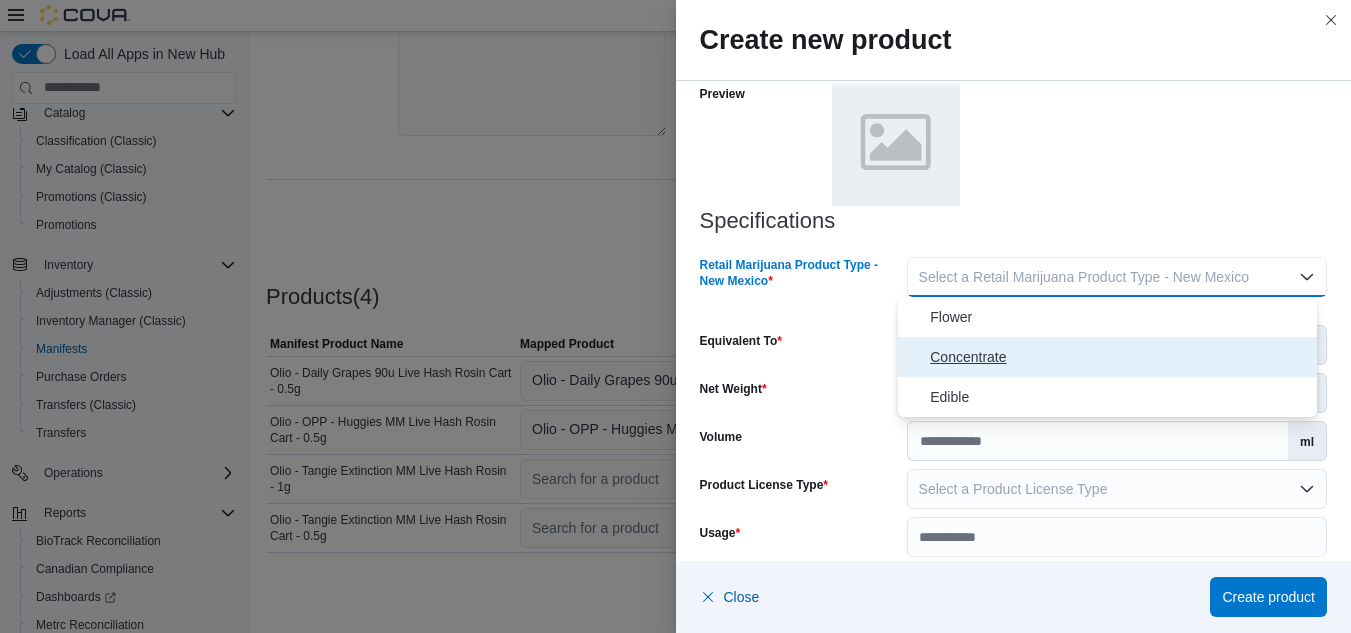 click on "Concentrate" at bounding box center [1119, 357] 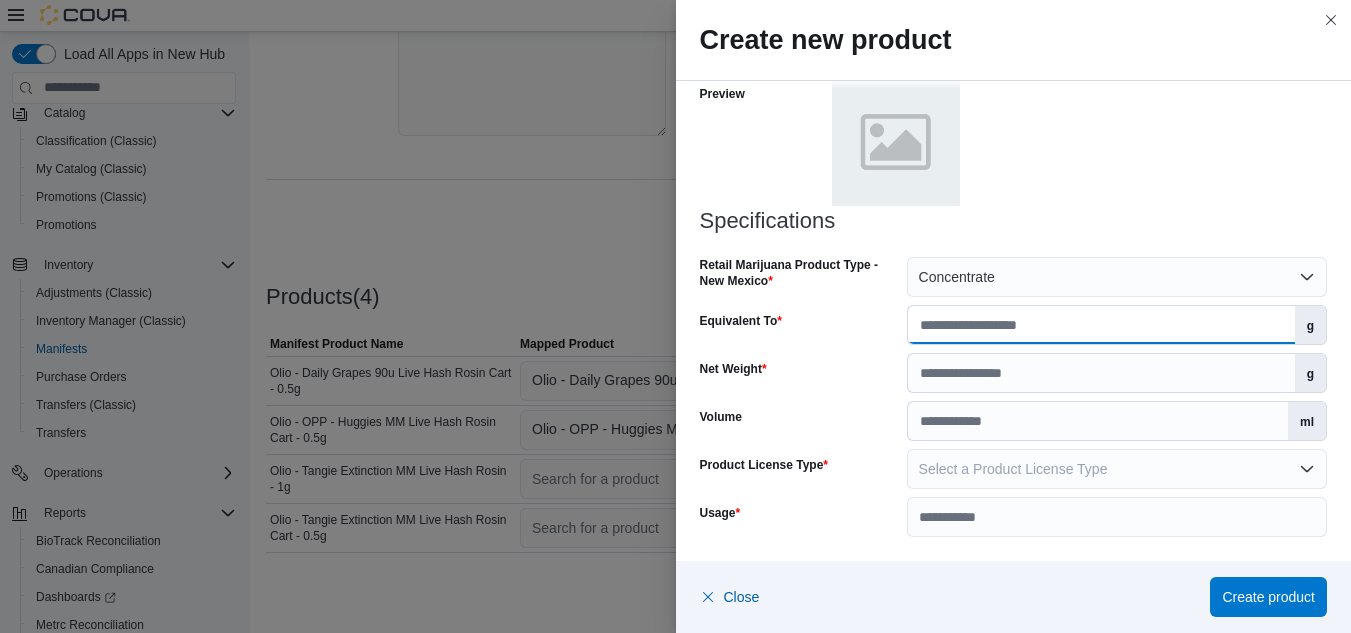 click on "Equivalent To" at bounding box center (1101, 325) 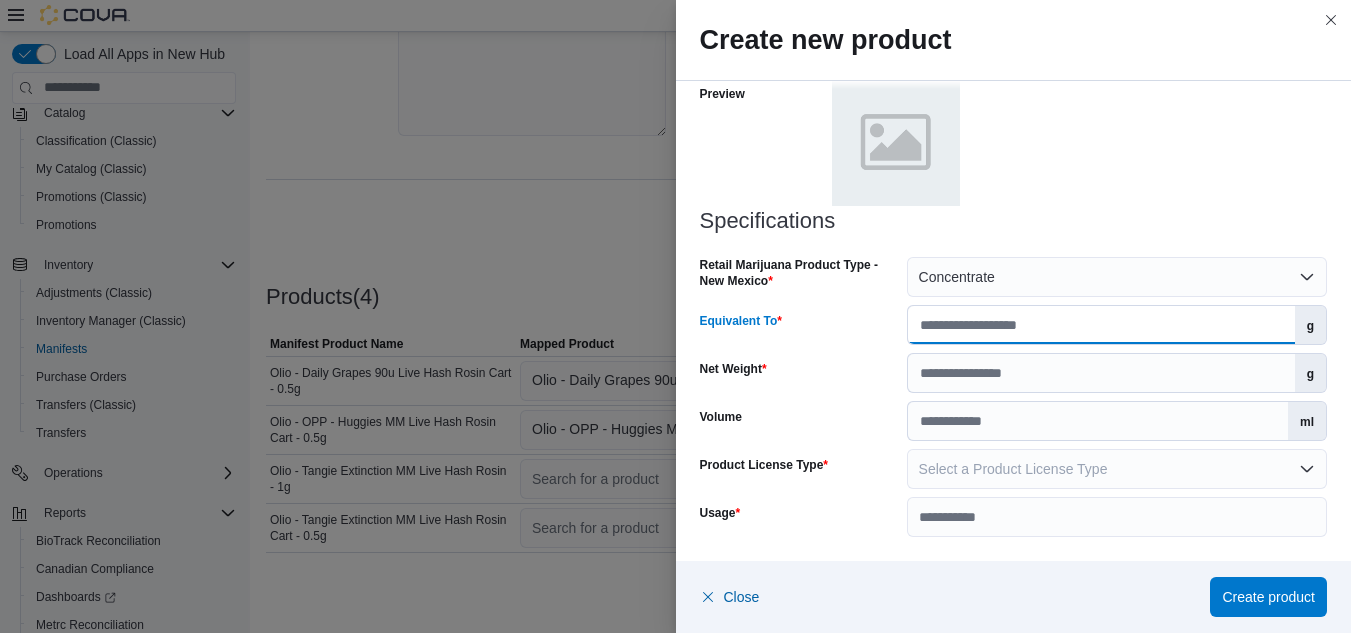 type on "*" 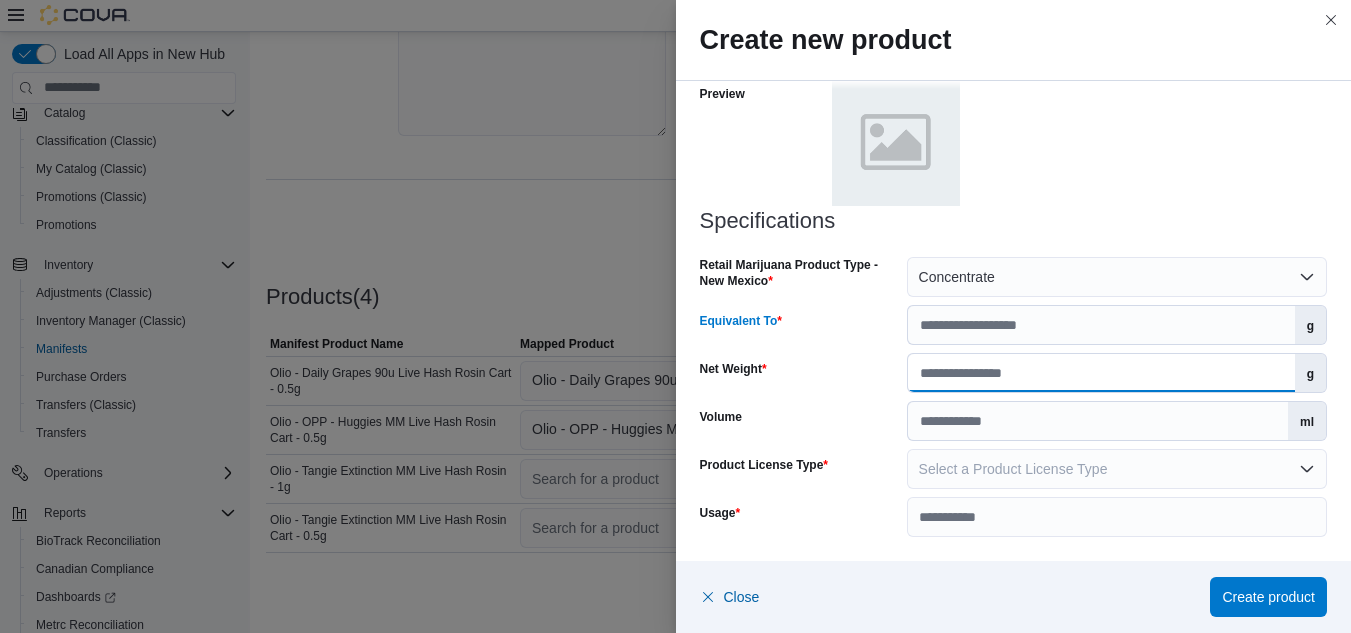 click on "Net Weight" at bounding box center (1101, 373) 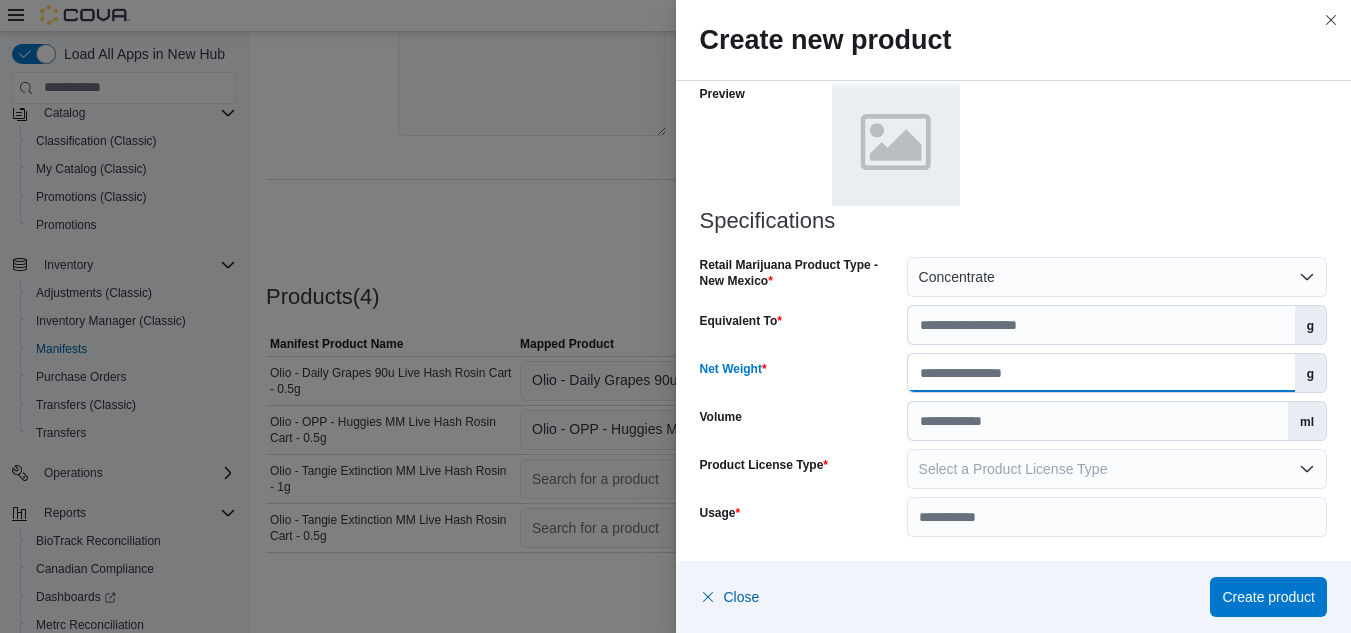 type on "*" 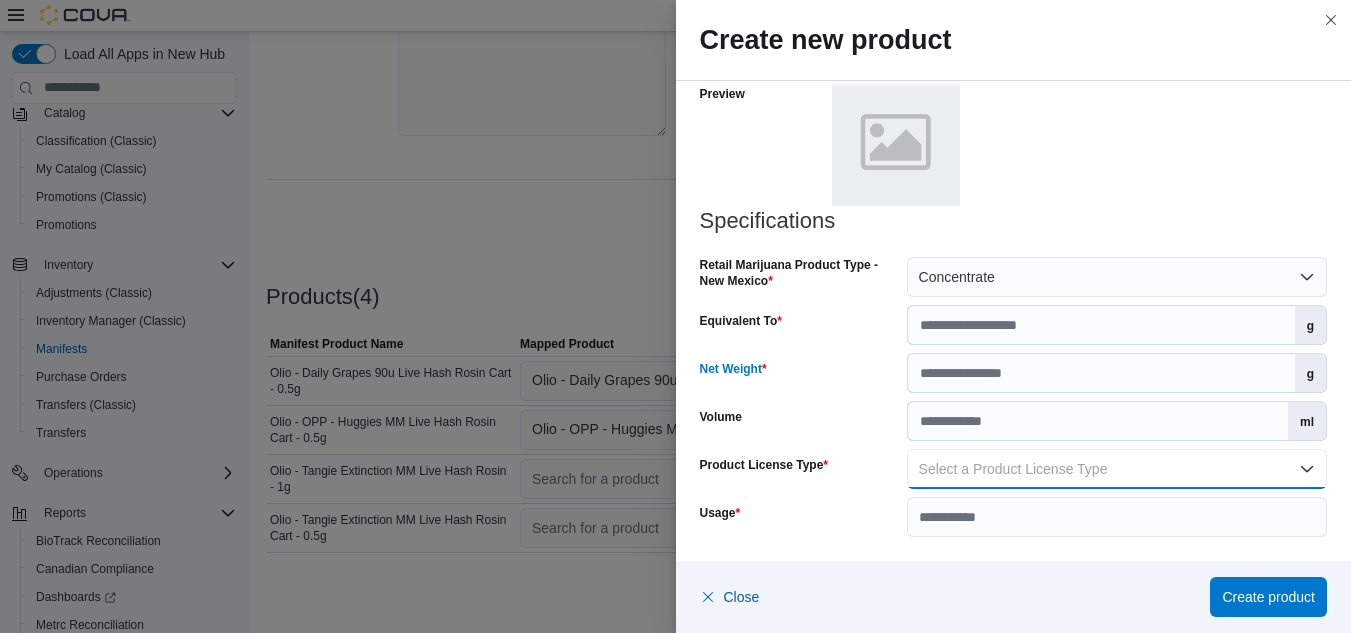click on "Select a Product License Type" at bounding box center (1013, 469) 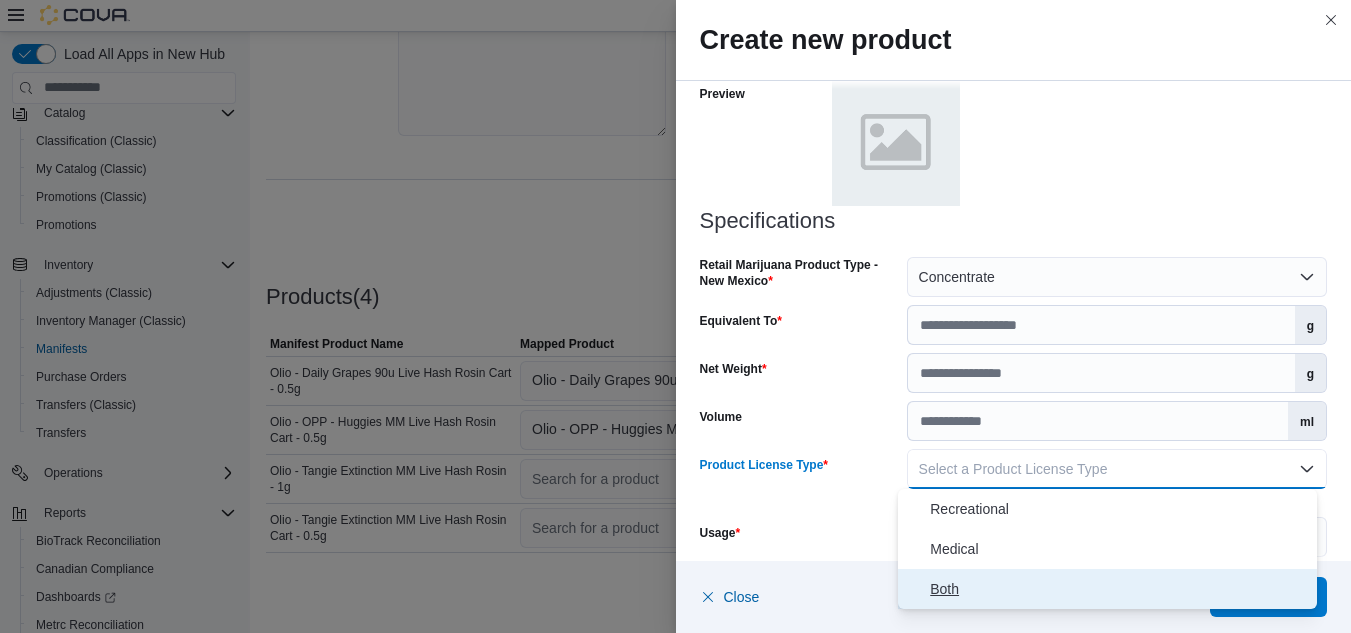 click on "Both" at bounding box center (1119, 589) 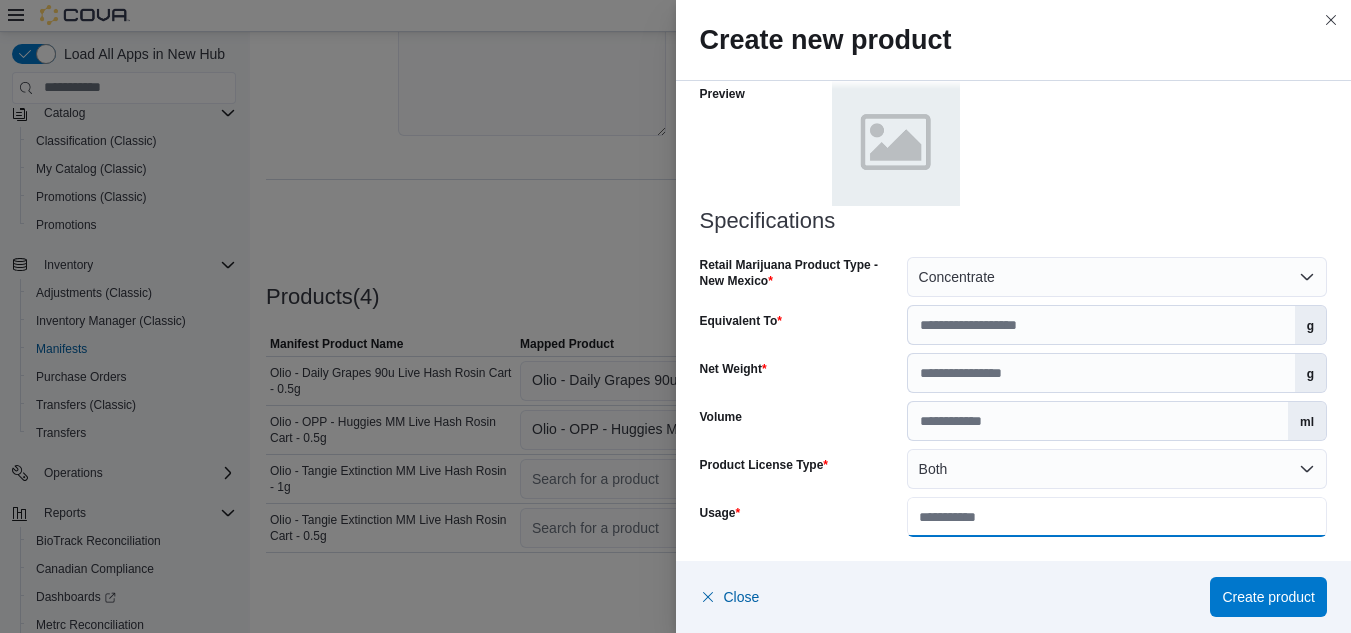 click on "Usage" at bounding box center (1117, 517) 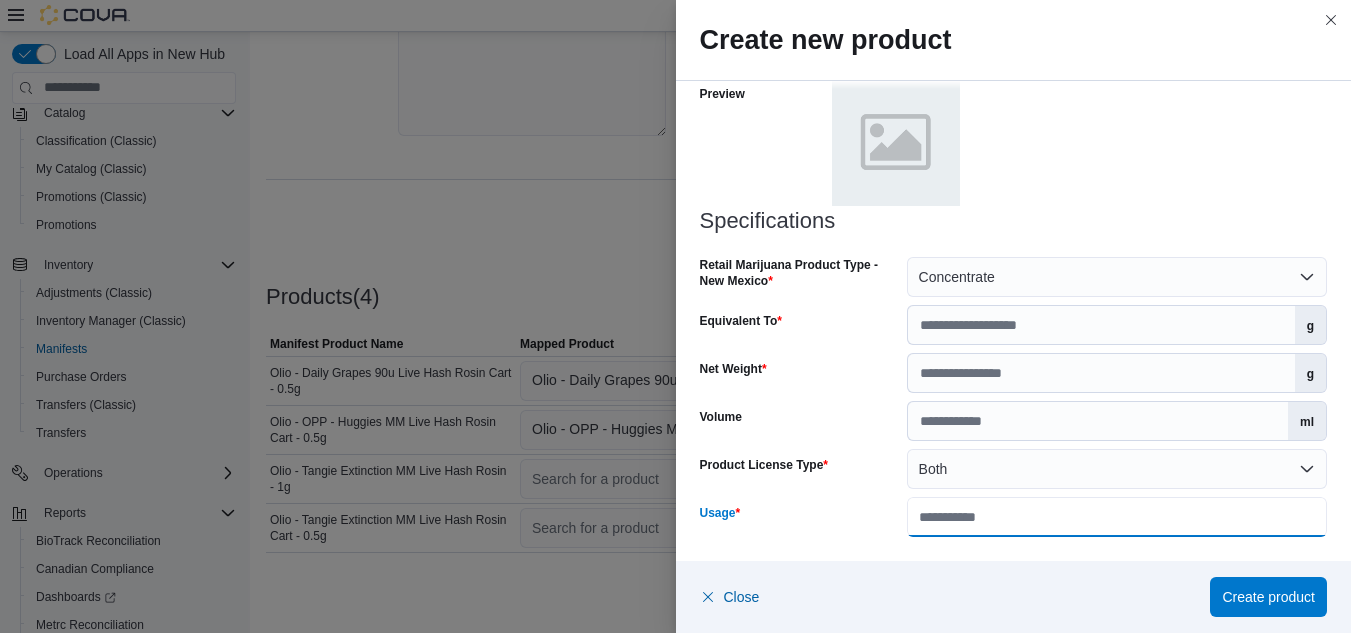 type on "**********" 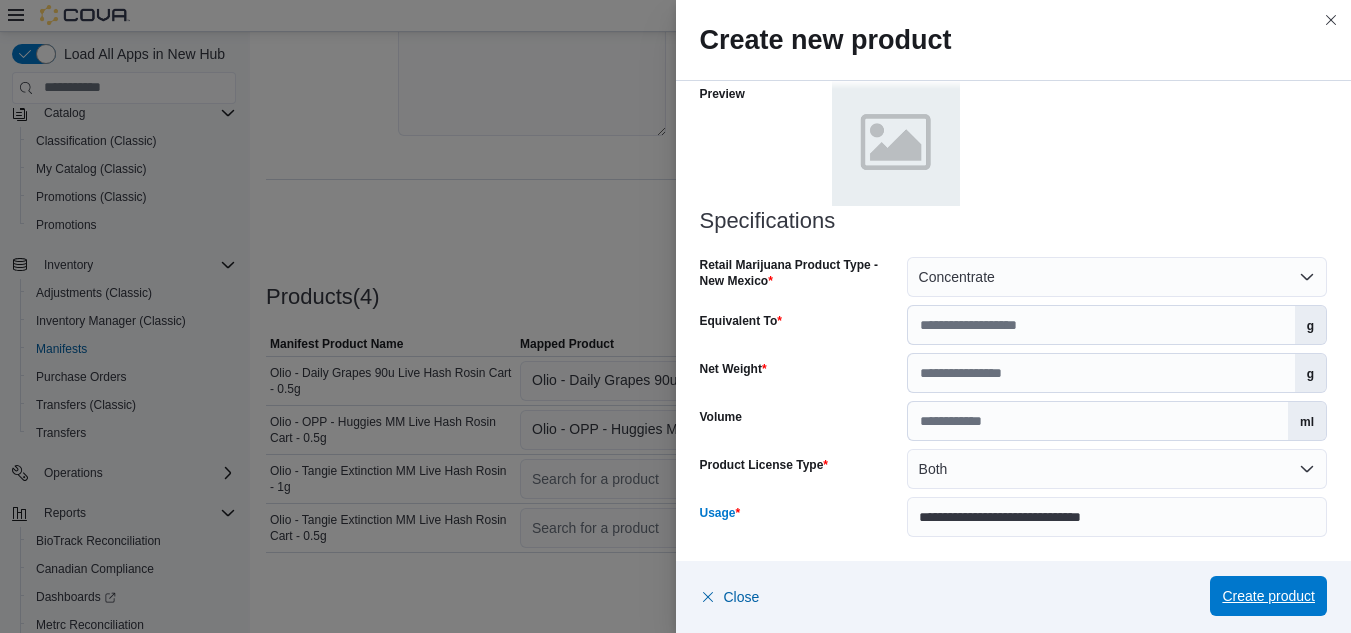 click on "Create product" at bounding box center [1268, 596] 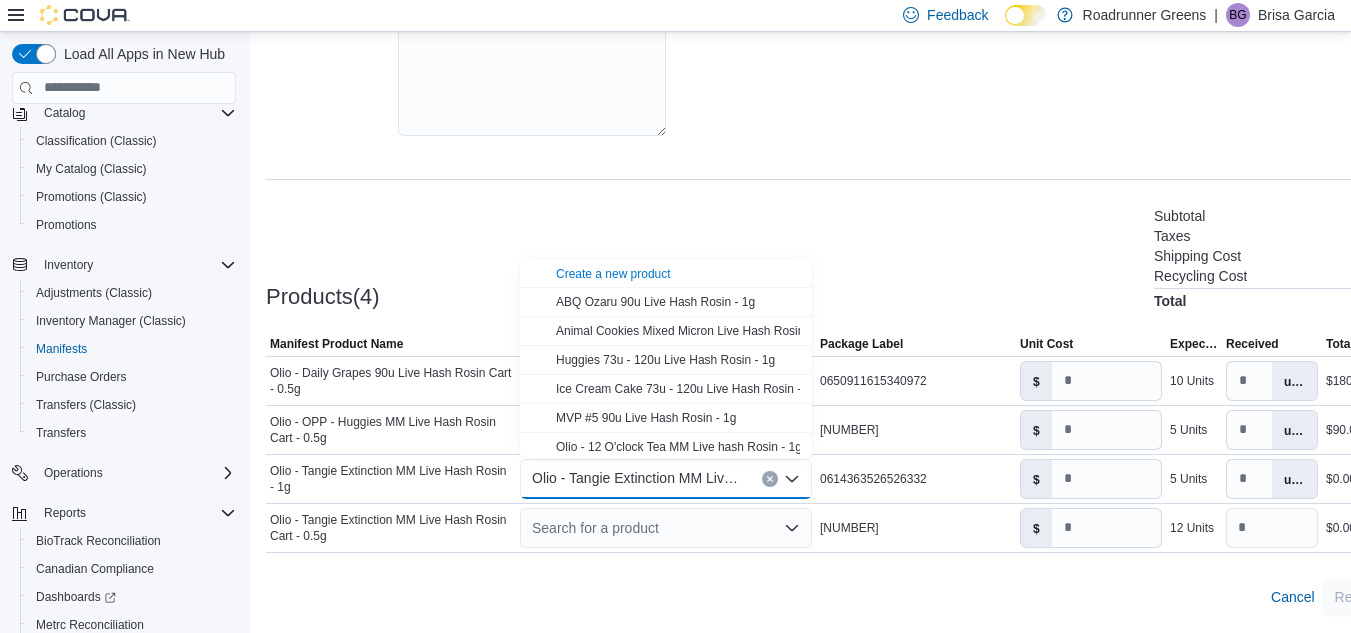 click on "Products([NUMBER])     Subtotal $270.00 Taxes $0.00 Shipping Cost $0.00 Recycling Cost $0.00 Total $270.00" at bounding box center [860, 256] 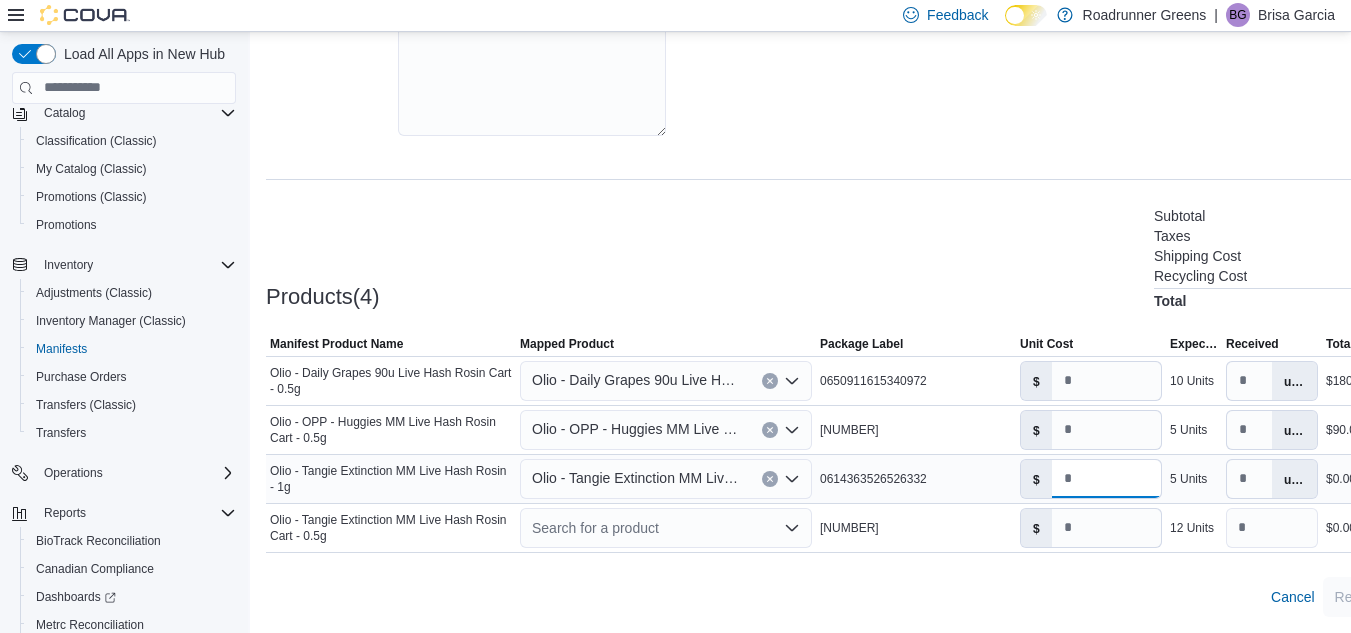 click on "*" at bounding box center (1106, 479) 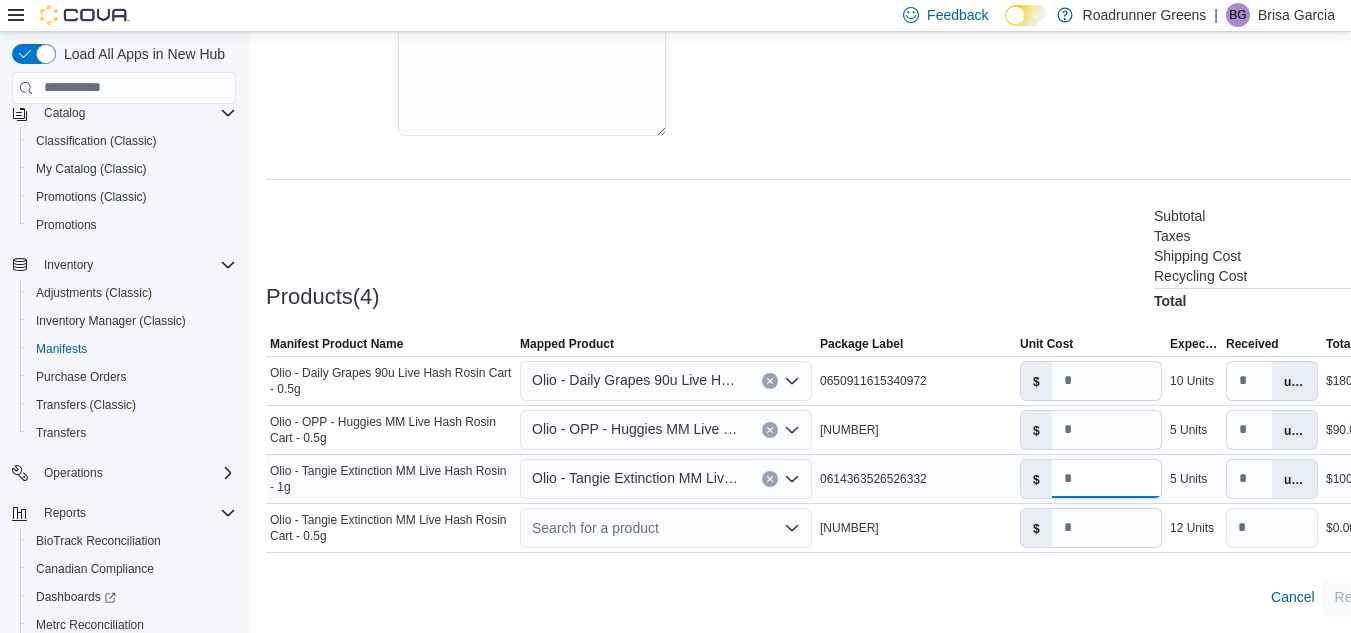 type on "**" 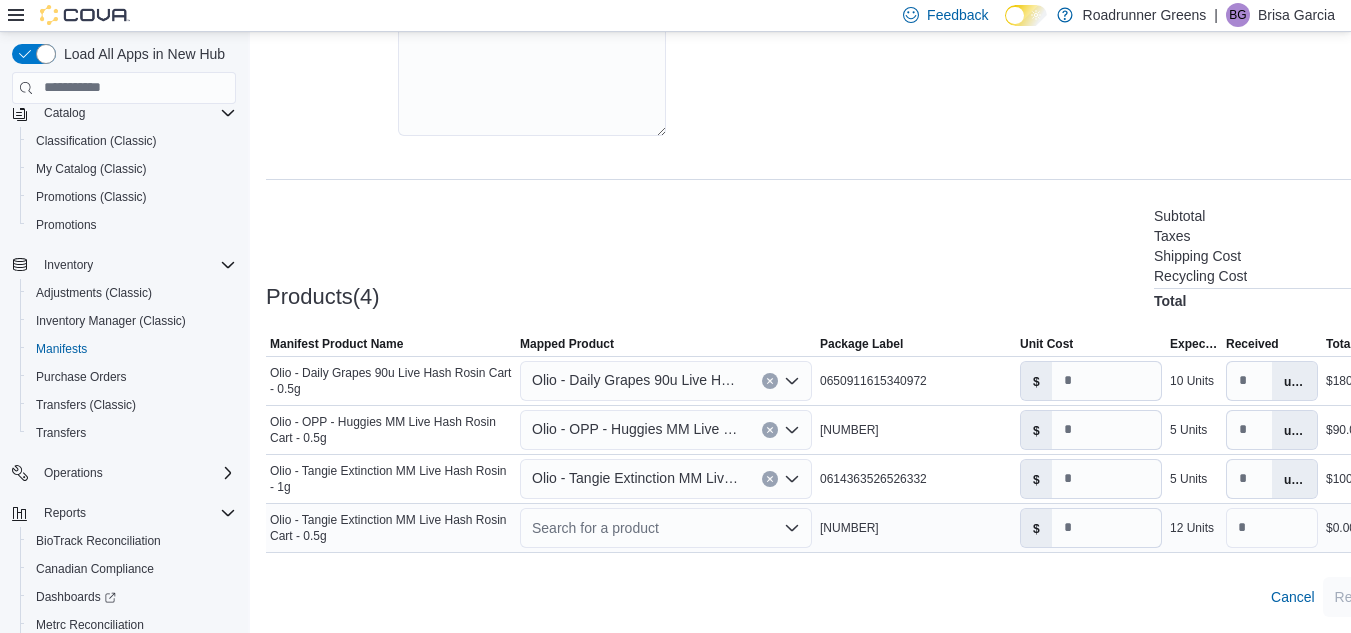click on "Search for a product" at bounding box center [666, 528] 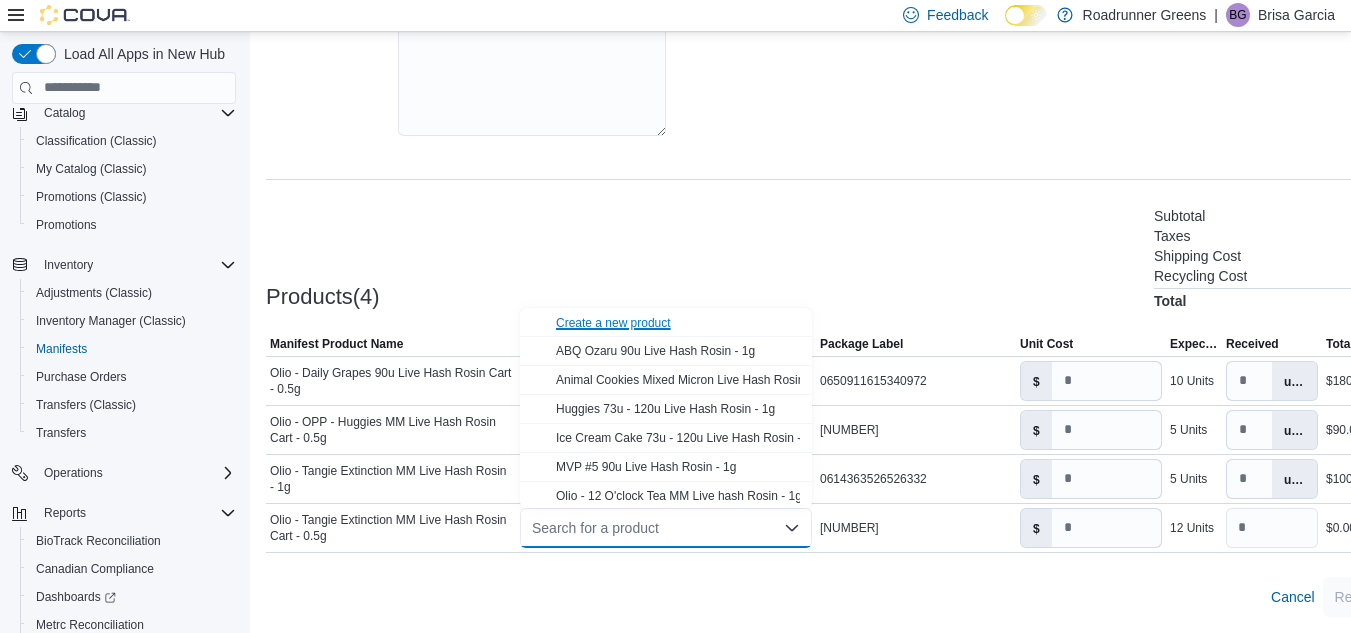 click on "Create a new product" at bounding box center (613, 323) 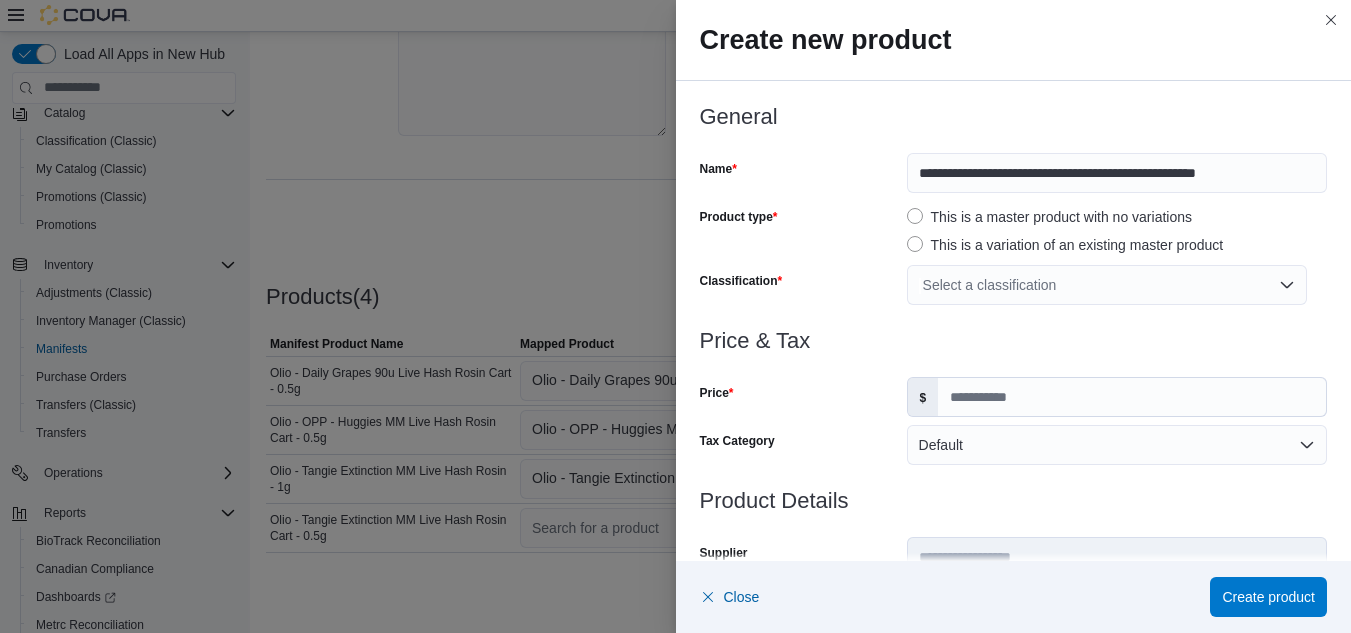 click on "Select a classification" at bounding box center (1107, 285) 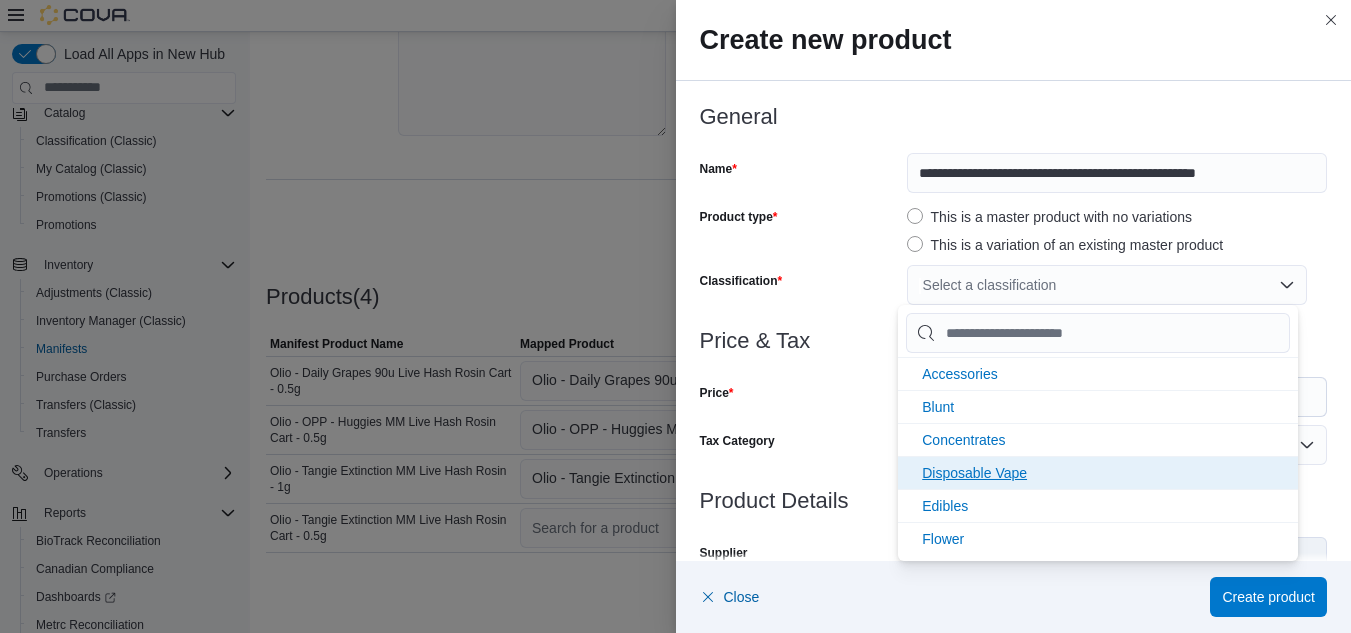 click on "Disposable Vape" at bounding box center (974, 473) 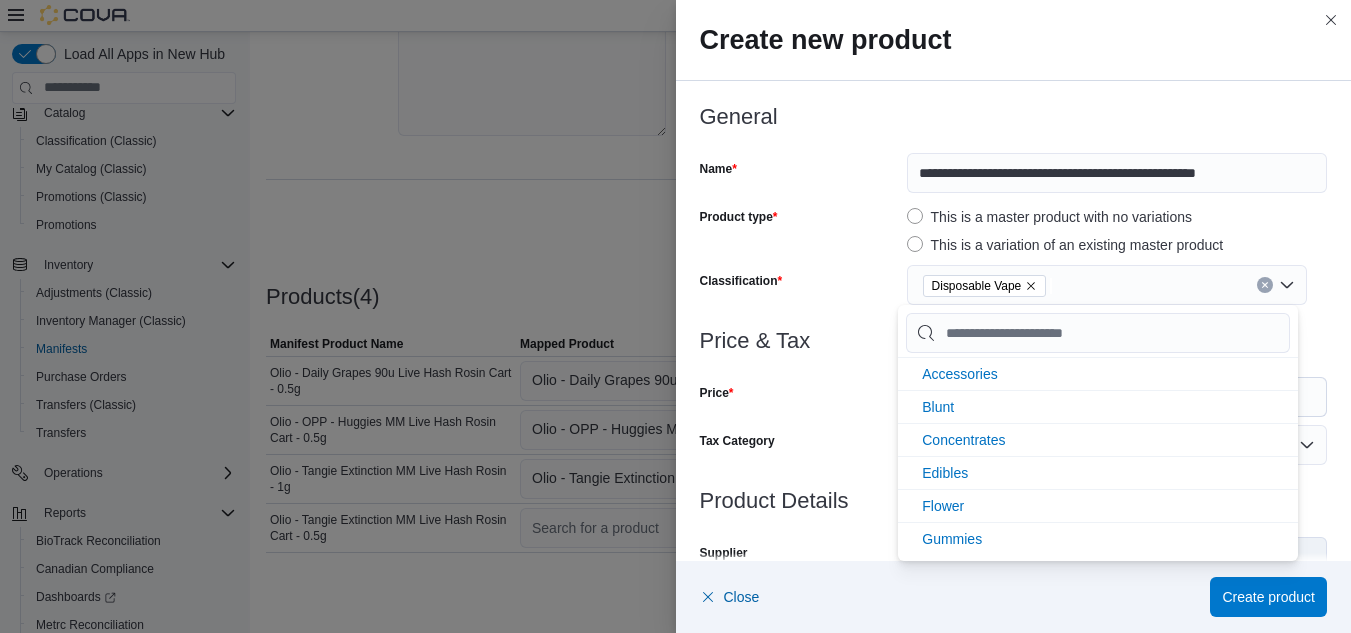 click at bounding box center (1014, 365) 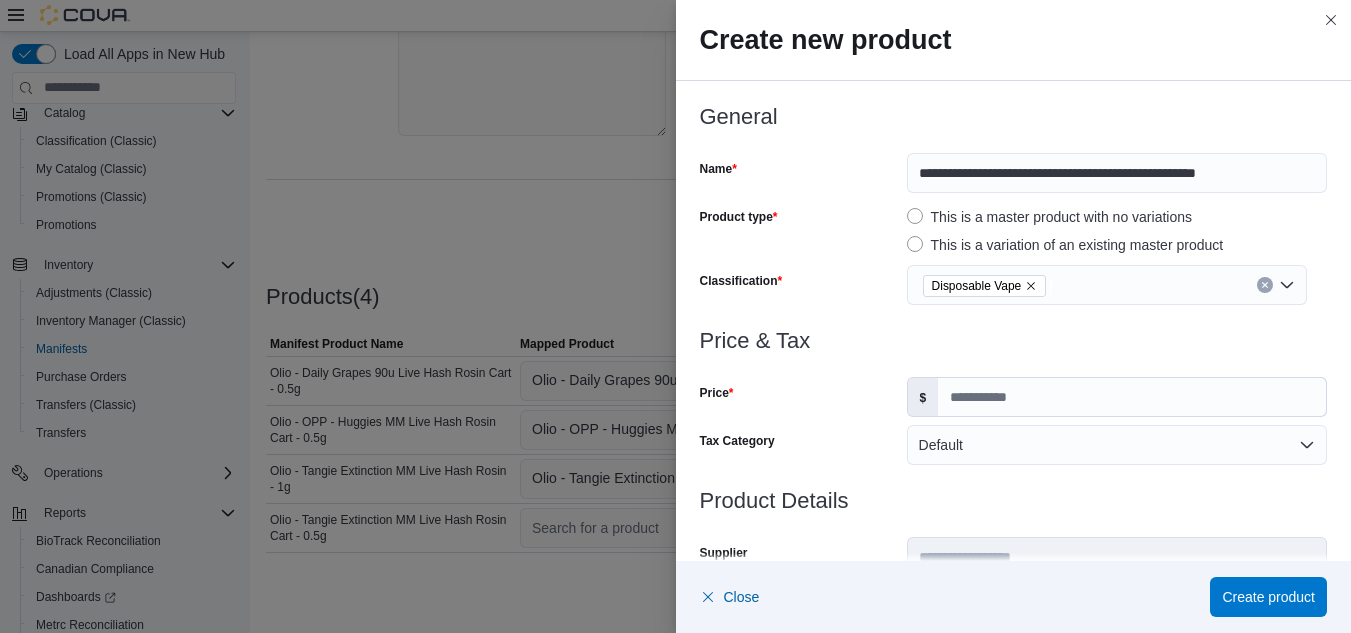 scroll, scrollTop: 0, scrollLeft: 0, axis: both 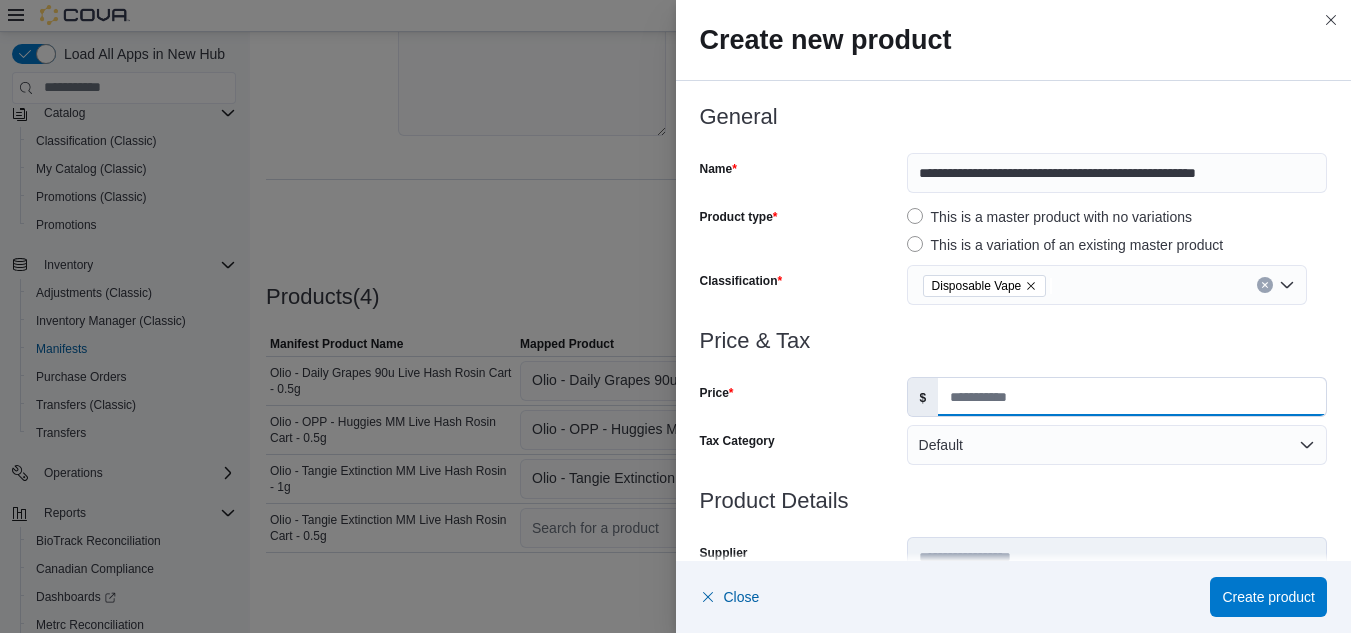 click on "Price" at bounding box center [1132, 397] 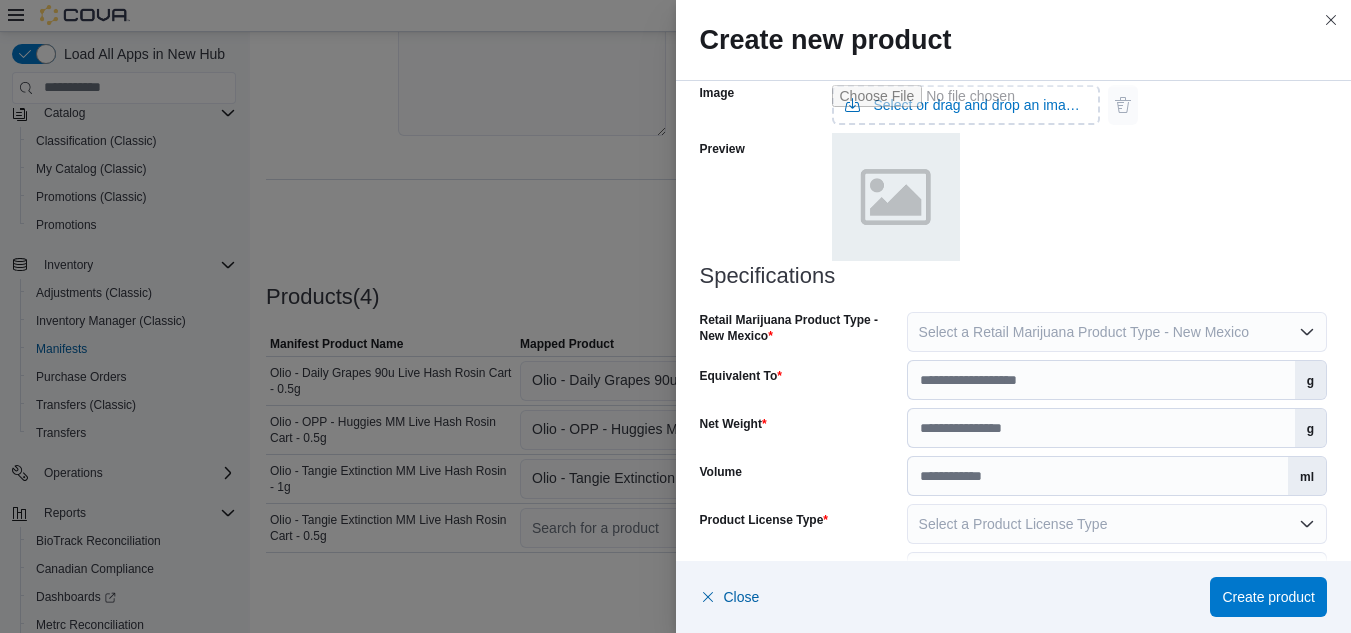 scroll, scrollTop: 939, scrollLeft: 0, axis: vertical 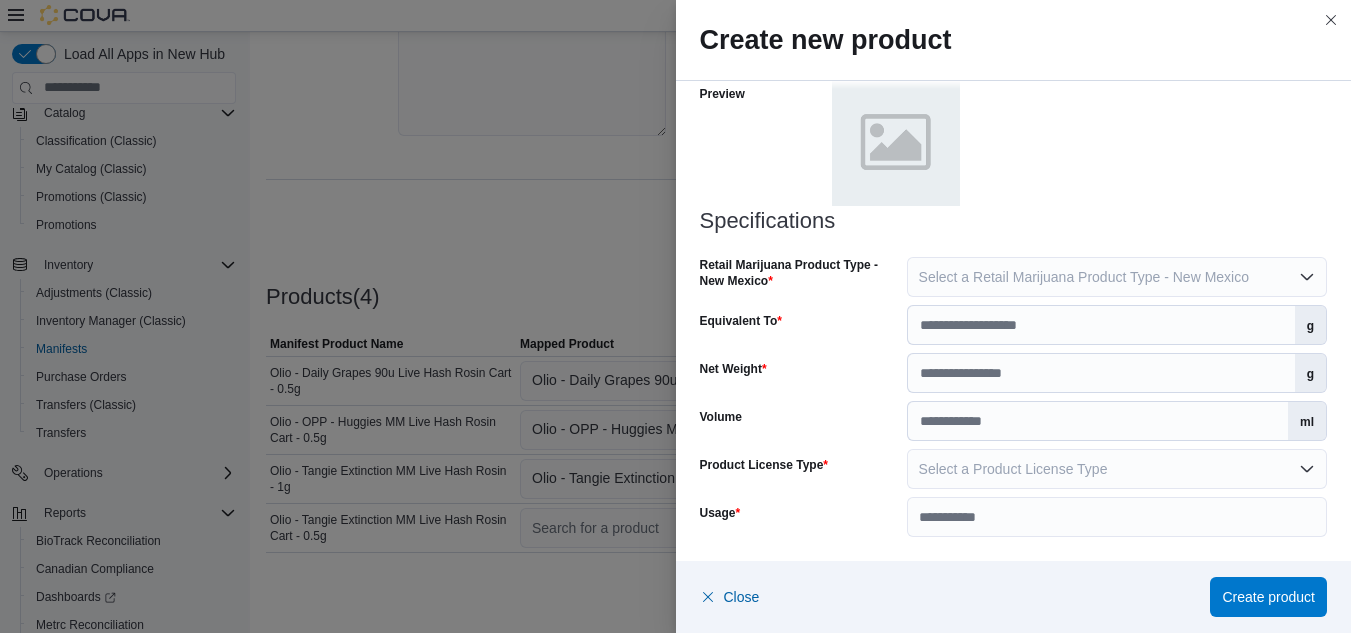 type on "**" 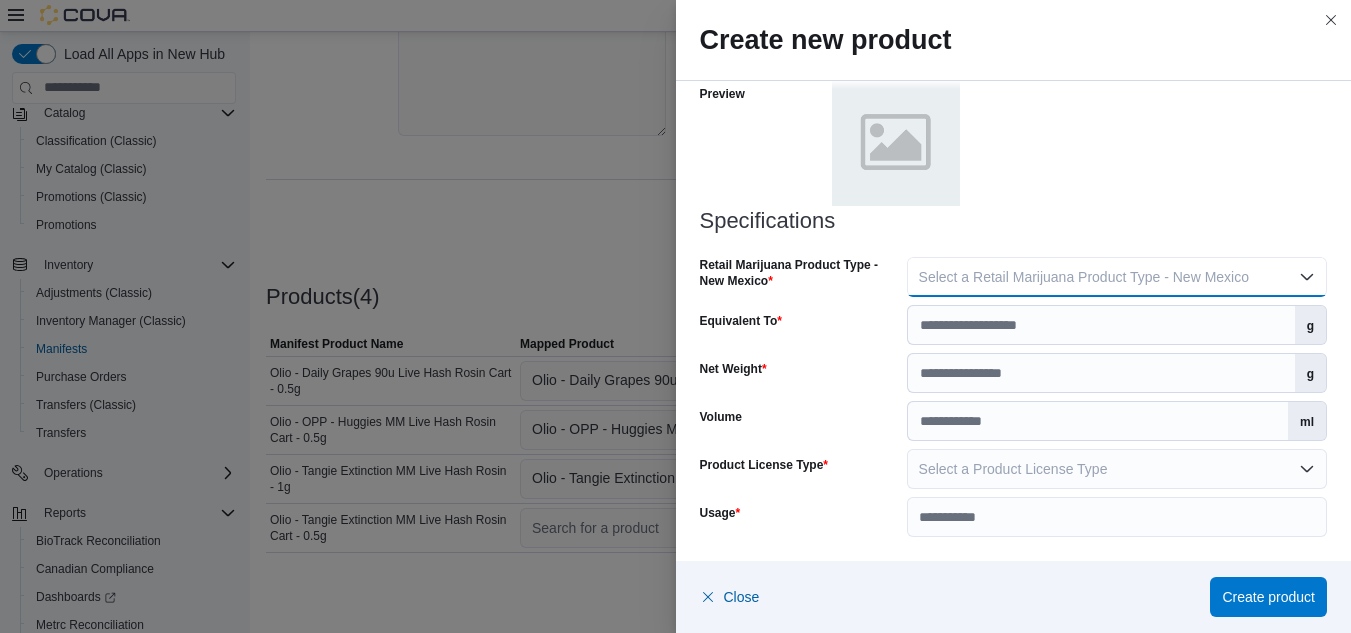 click on "Select a Retail Marijuana Product Type - New Mexico" at bounding box center [1084, 277] 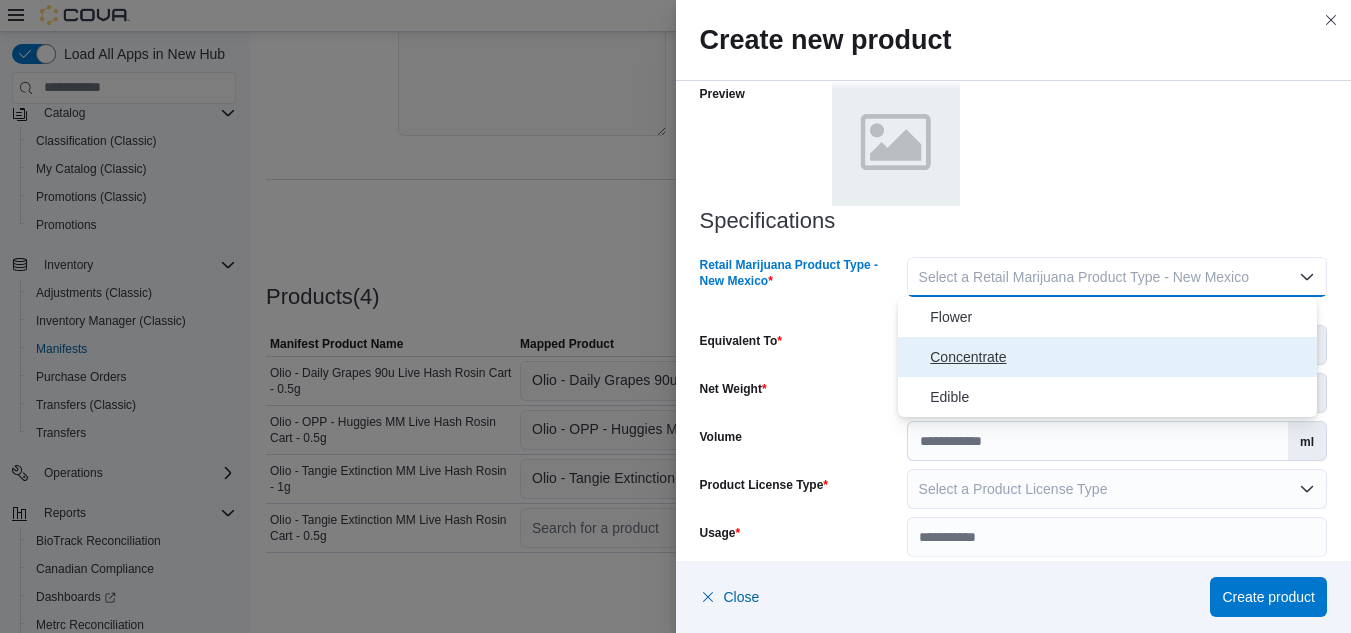 click on "Concentrate" at bounding box center [1119, 357] 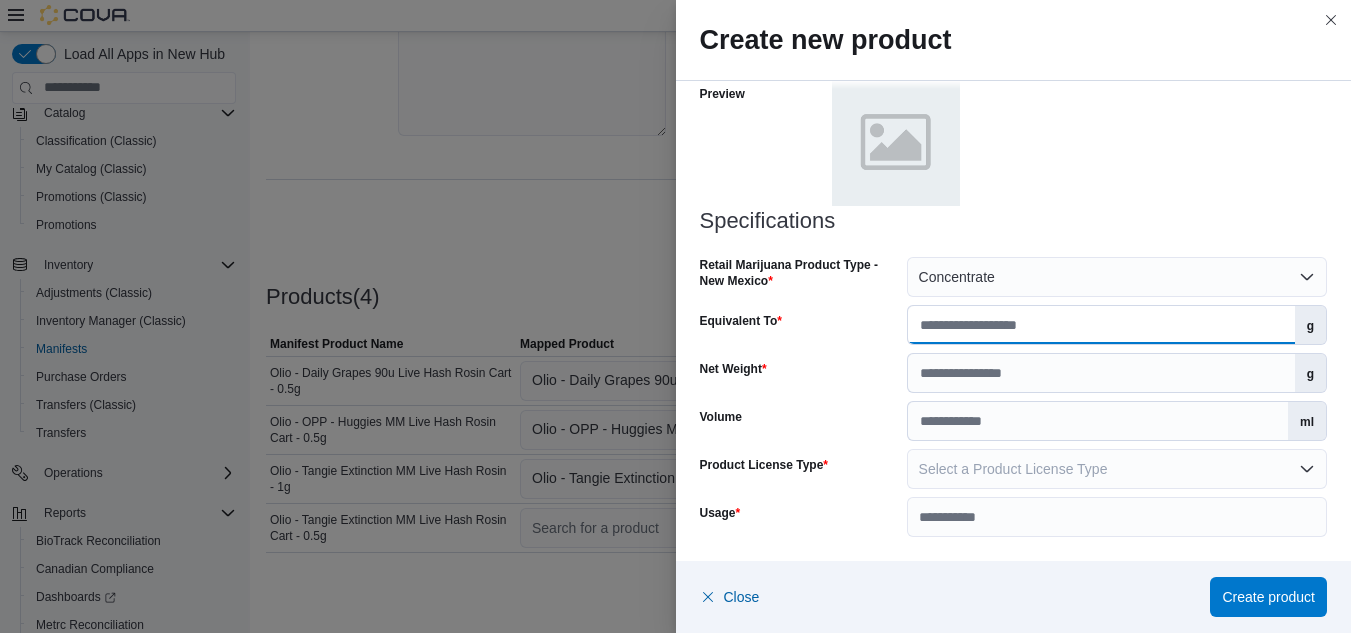 click on "Equivalent To" at bounding box center [1101, 325] 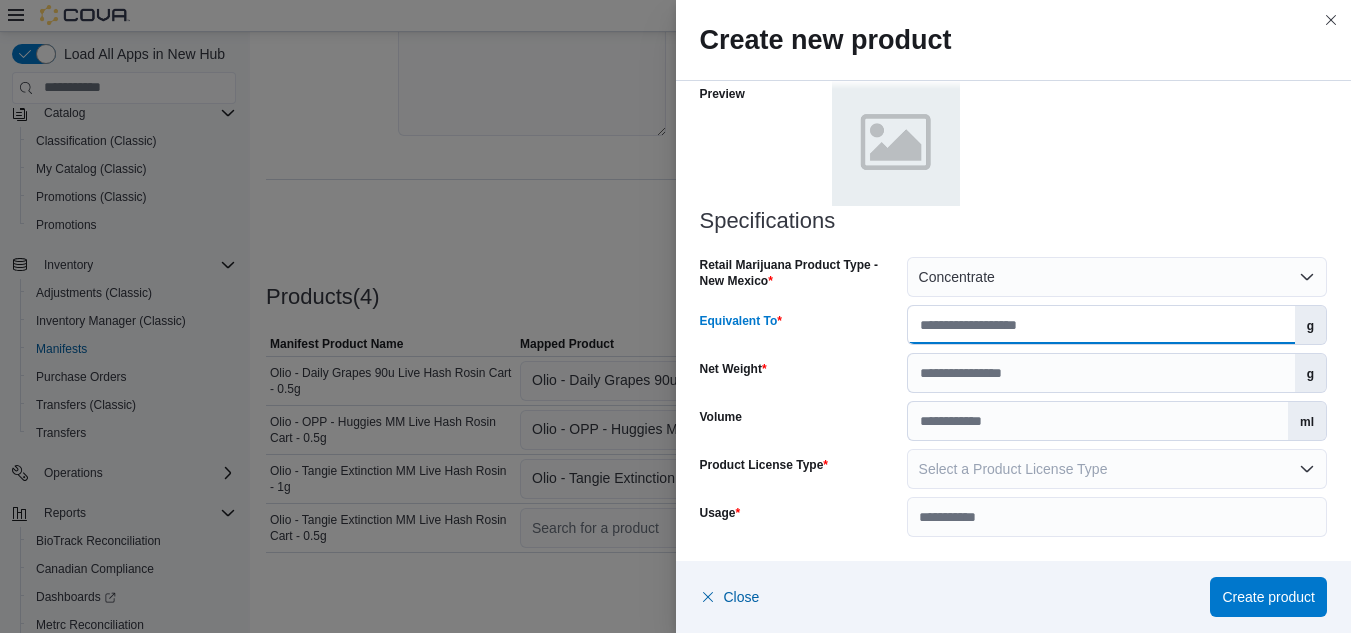type on "***" 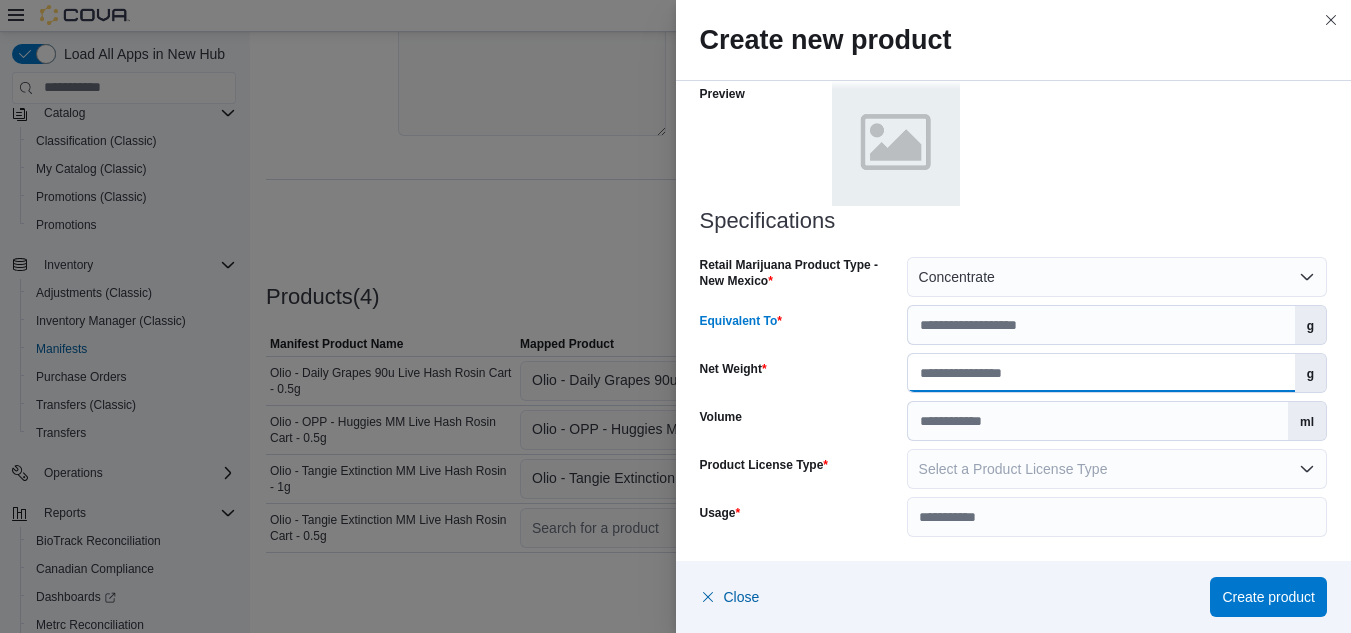 click on "Net Weight" at bounding box center (1101, 373) 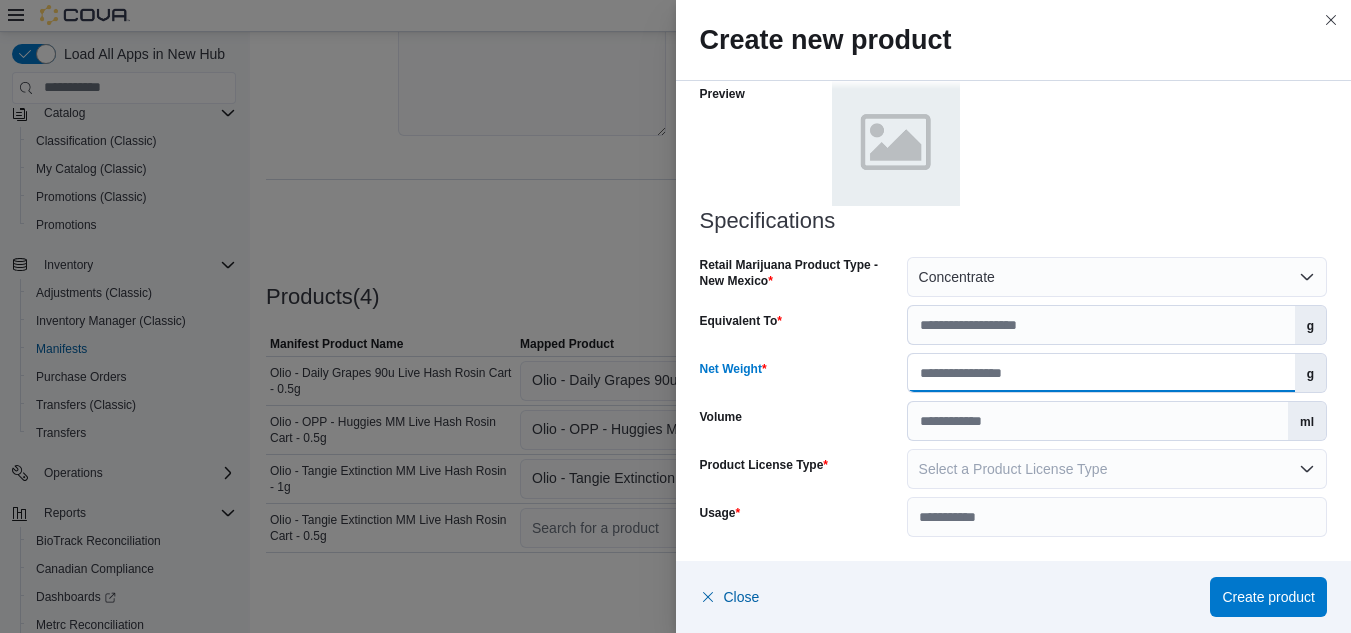 type on "***" 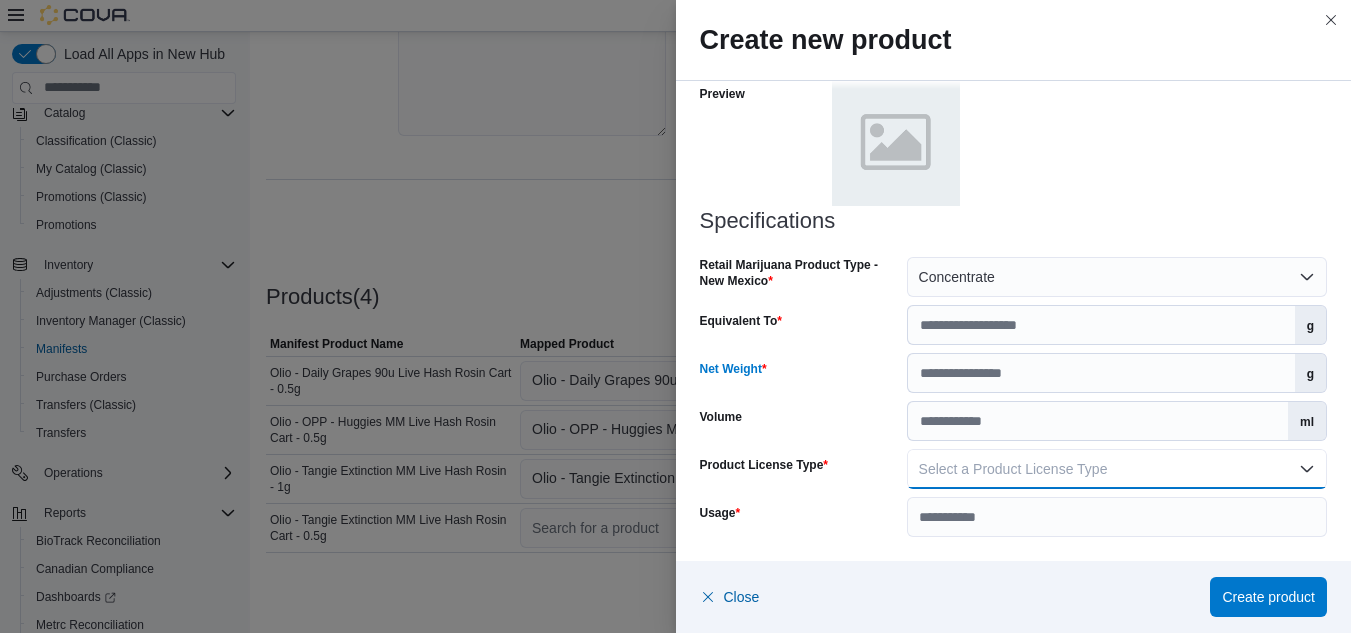 click on "Select a Product License Type" at bounding box center [1117, 469] 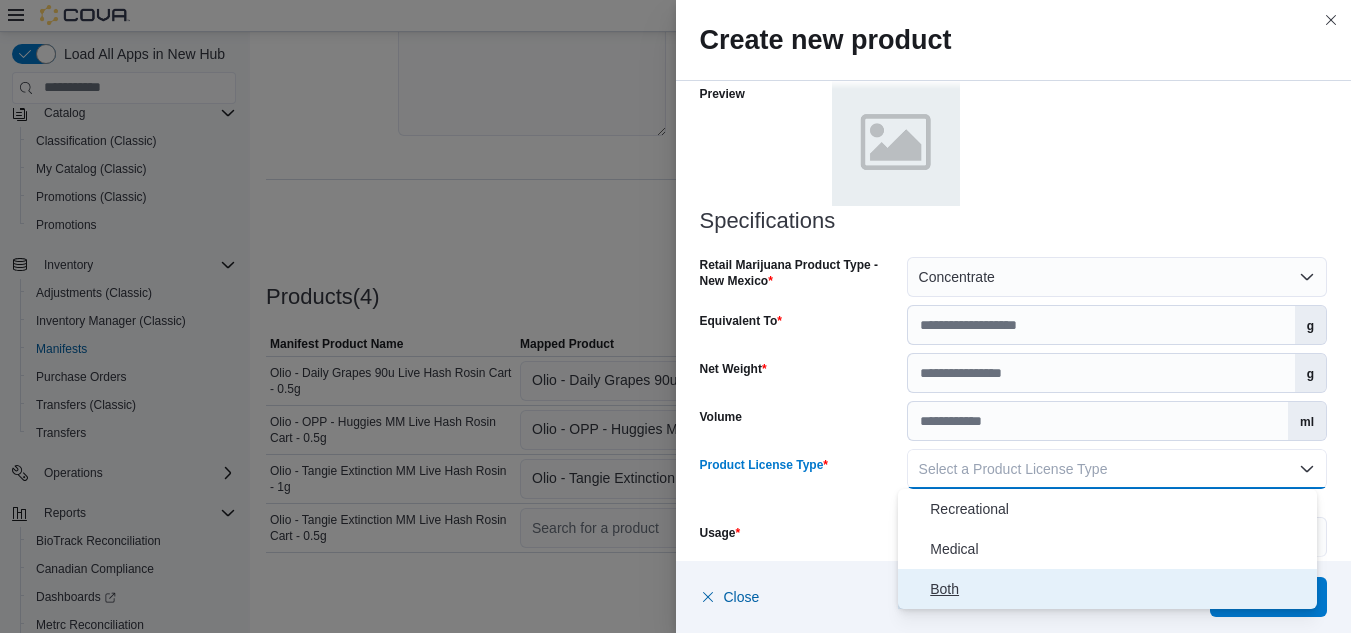 click on "Both" at bounding box center (1119, 589) 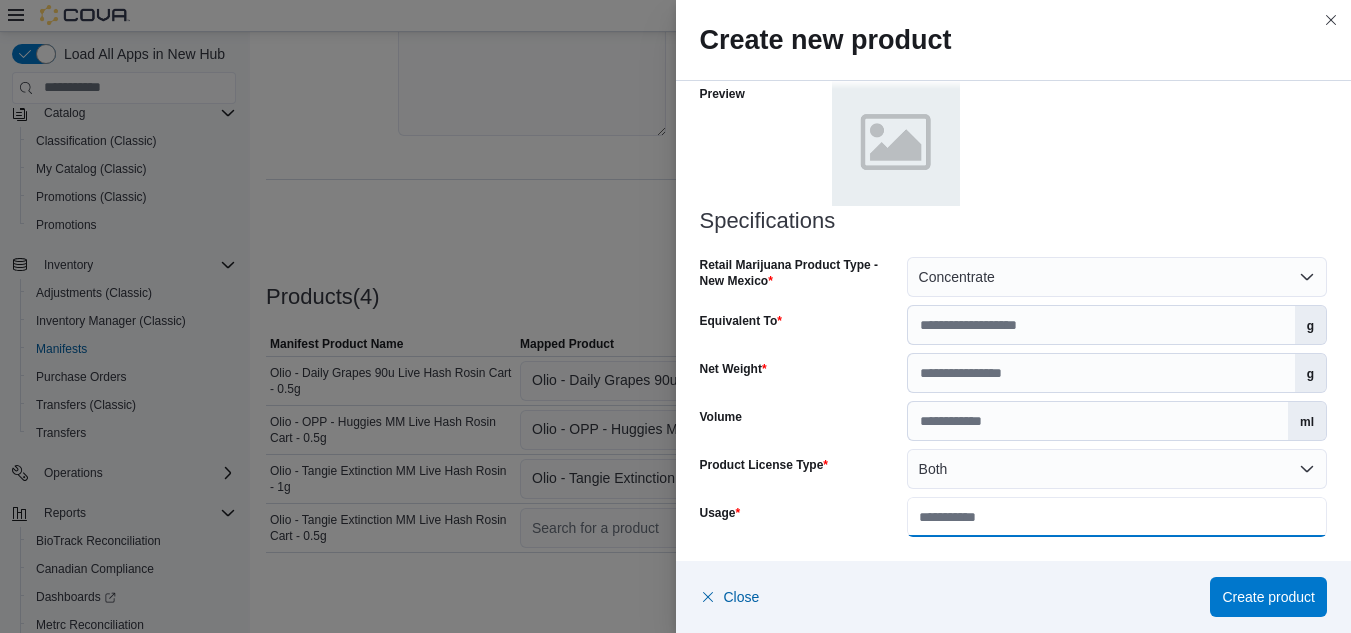 click on "Usage" at bounding box center (1117, 517) 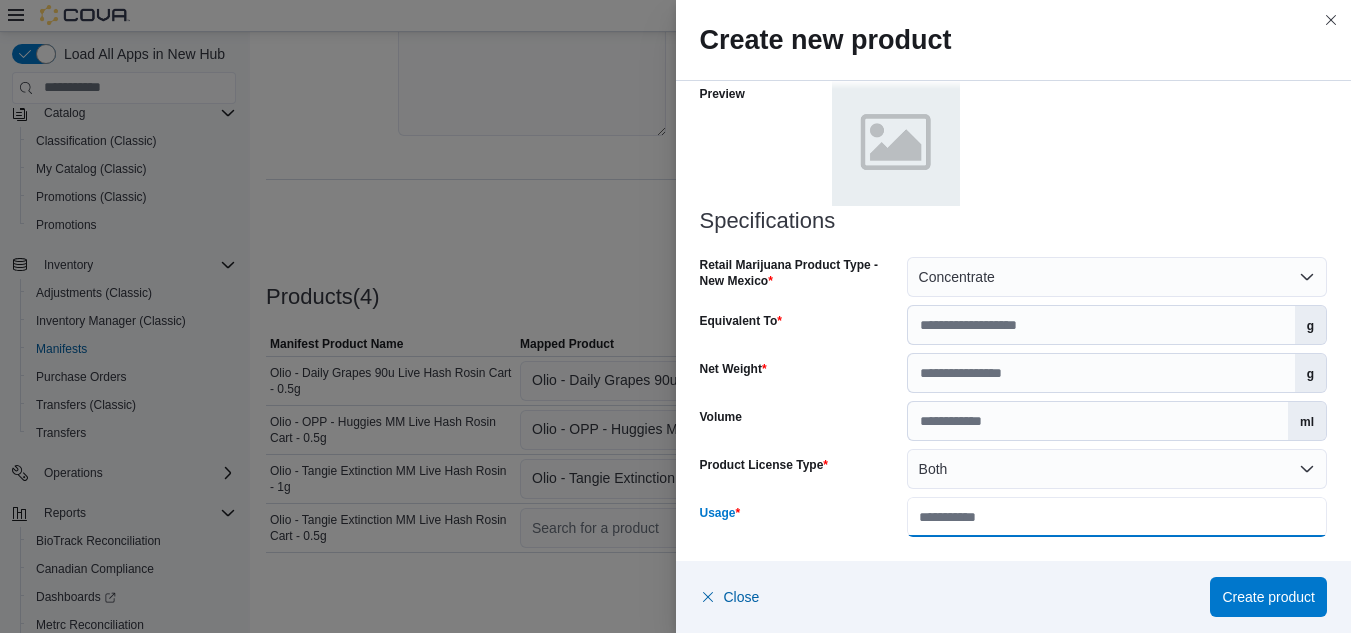 type on "**********" 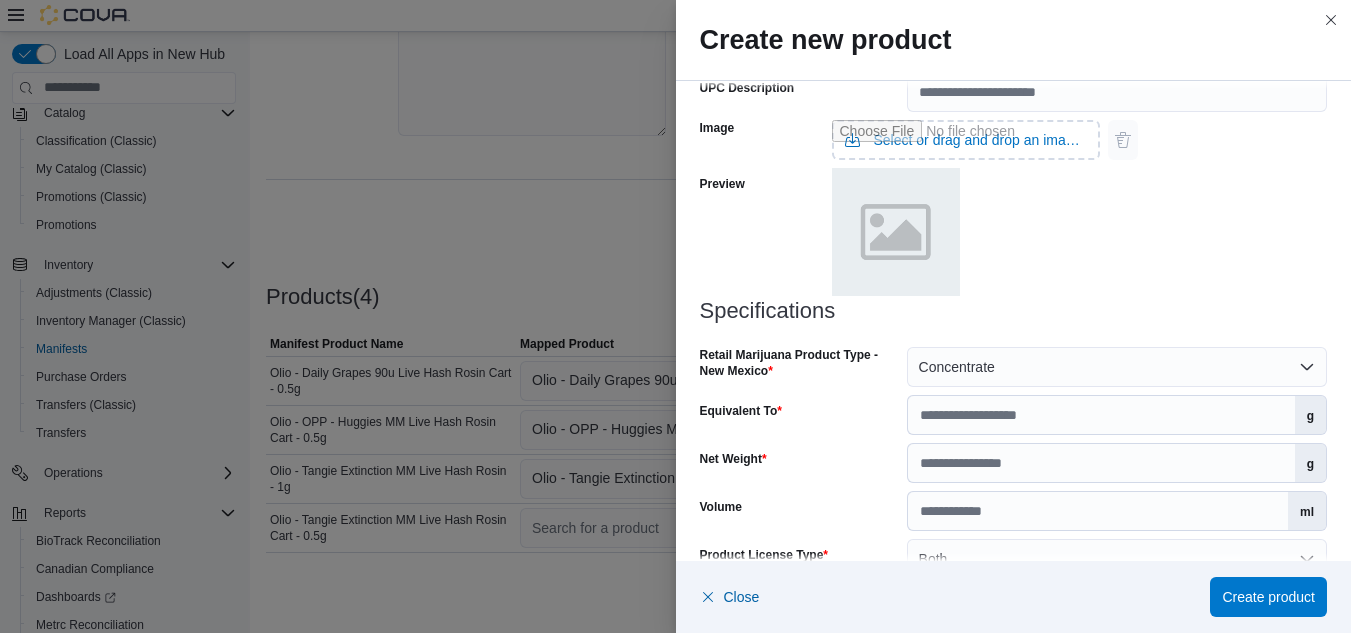 scroll, scrollTop: 939, scrollLeft: 0, axis: vertical 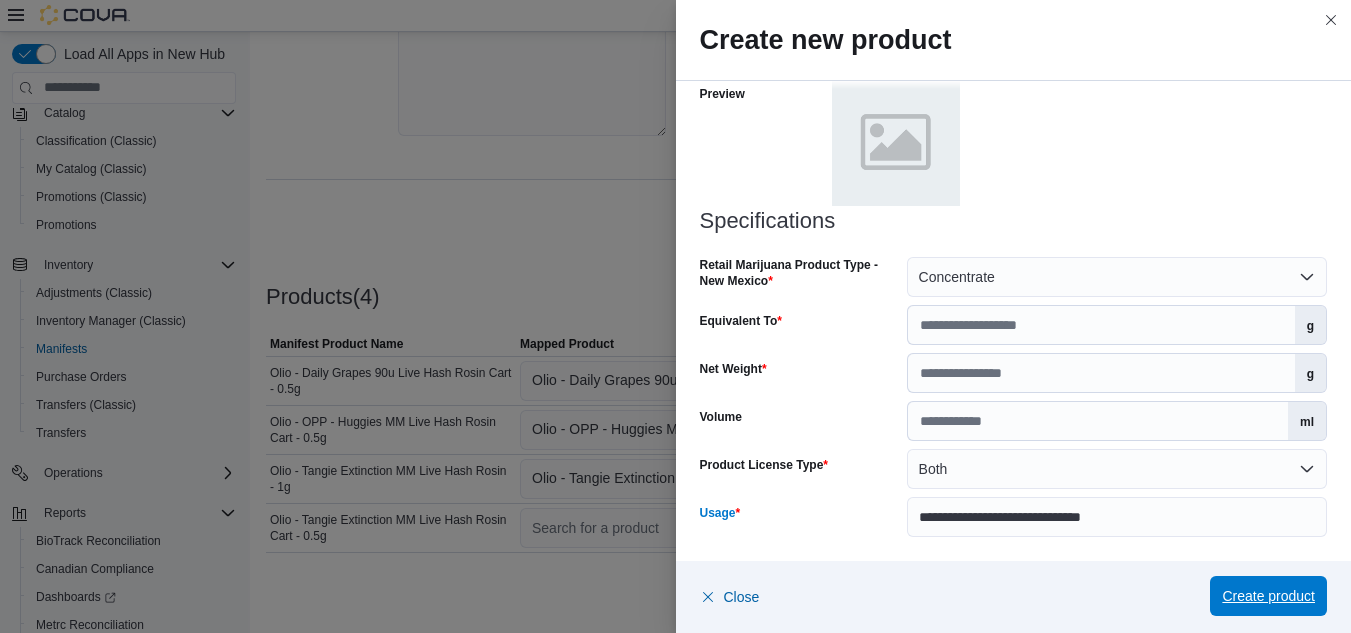 click on "Create product" at bounding box center [1268, 596] 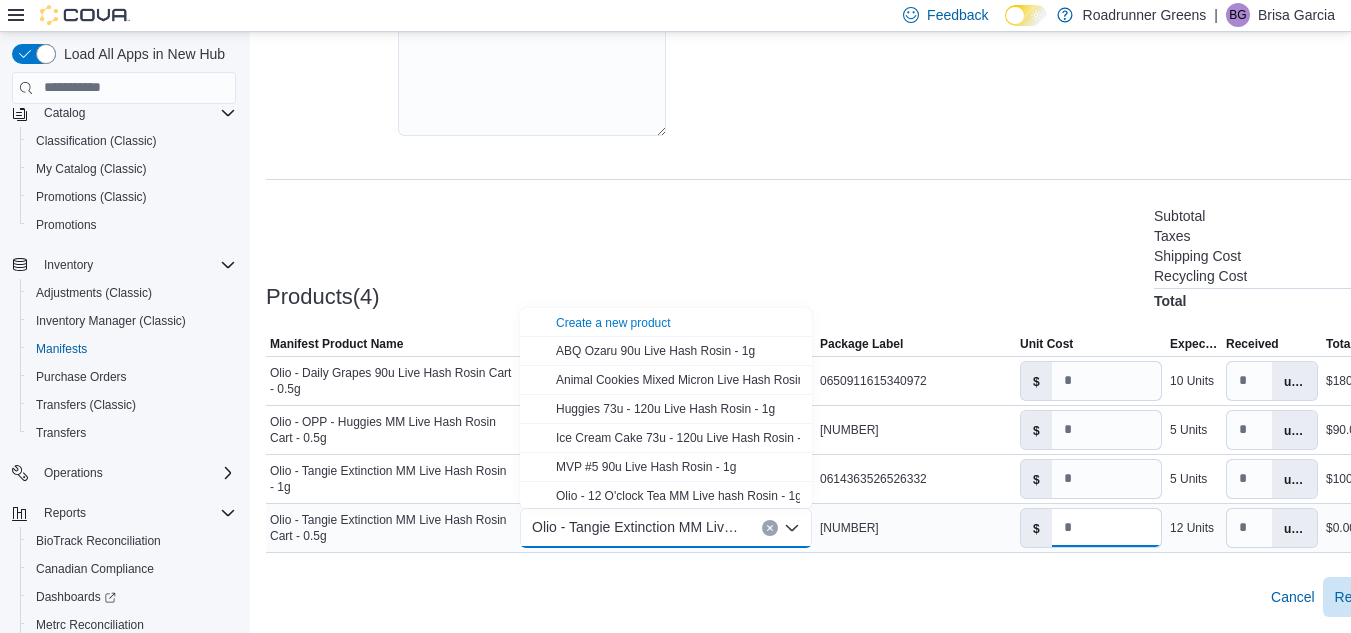 click on "*" at bounding box center (1106, 528) 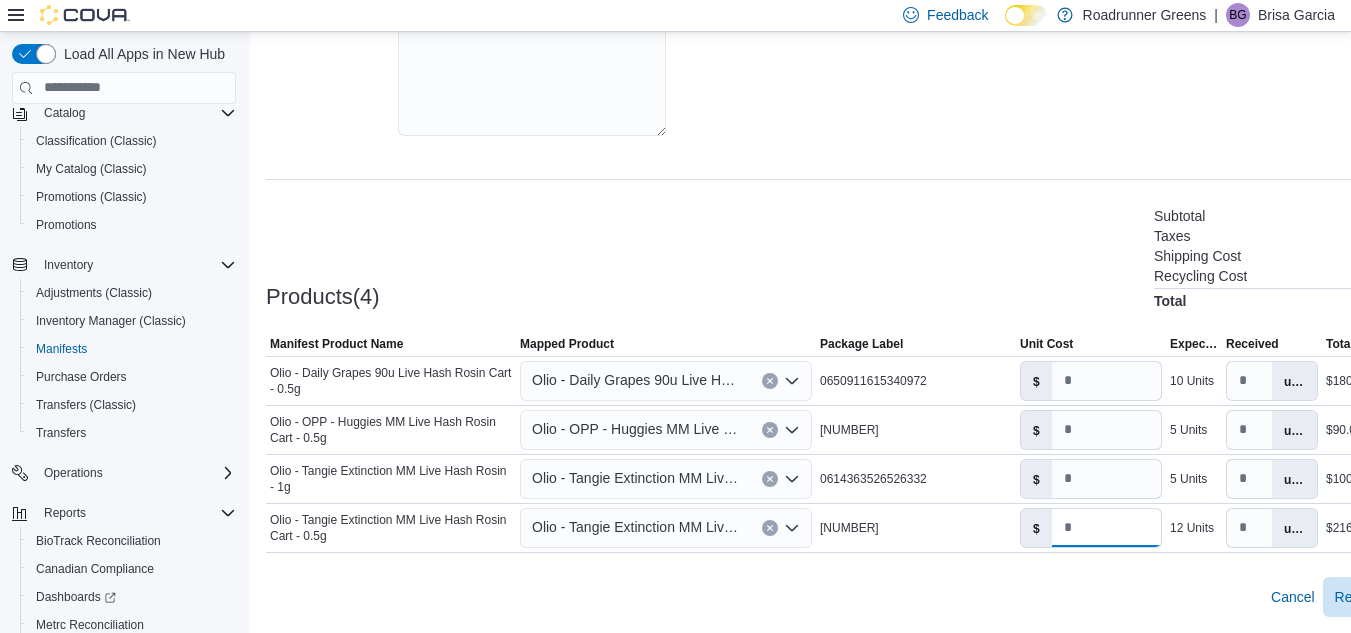 type on "**" 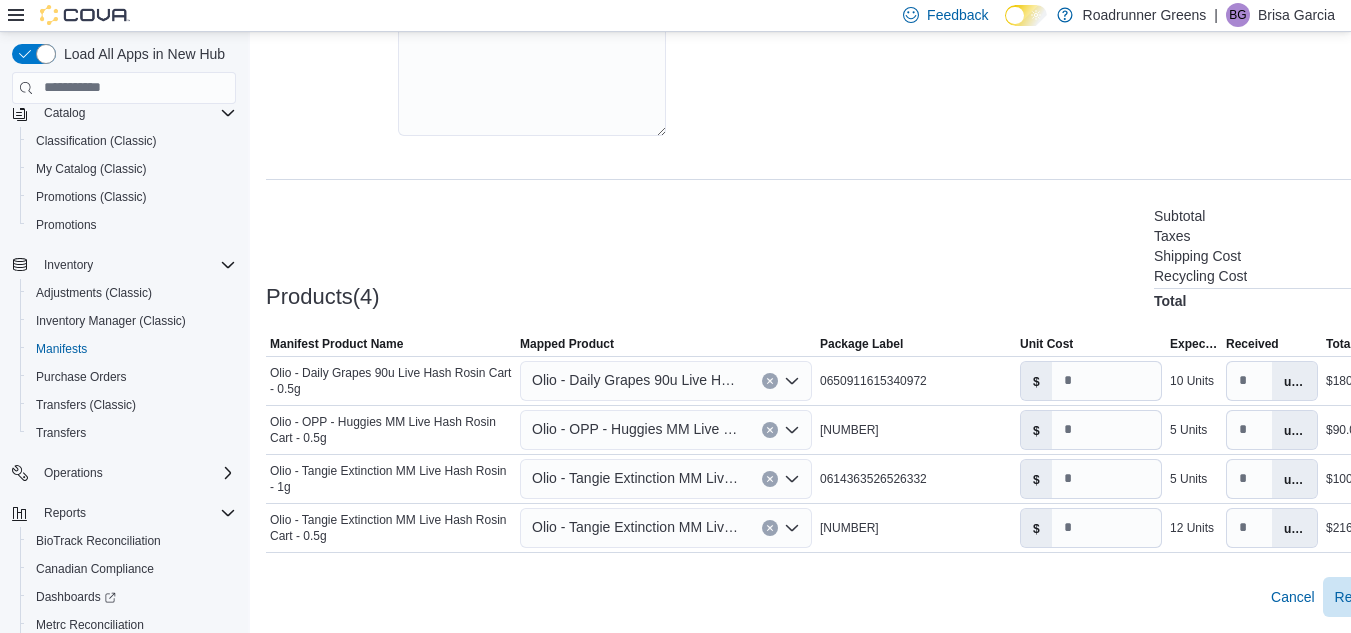 click on "**********" at bounding box center [860, 181] 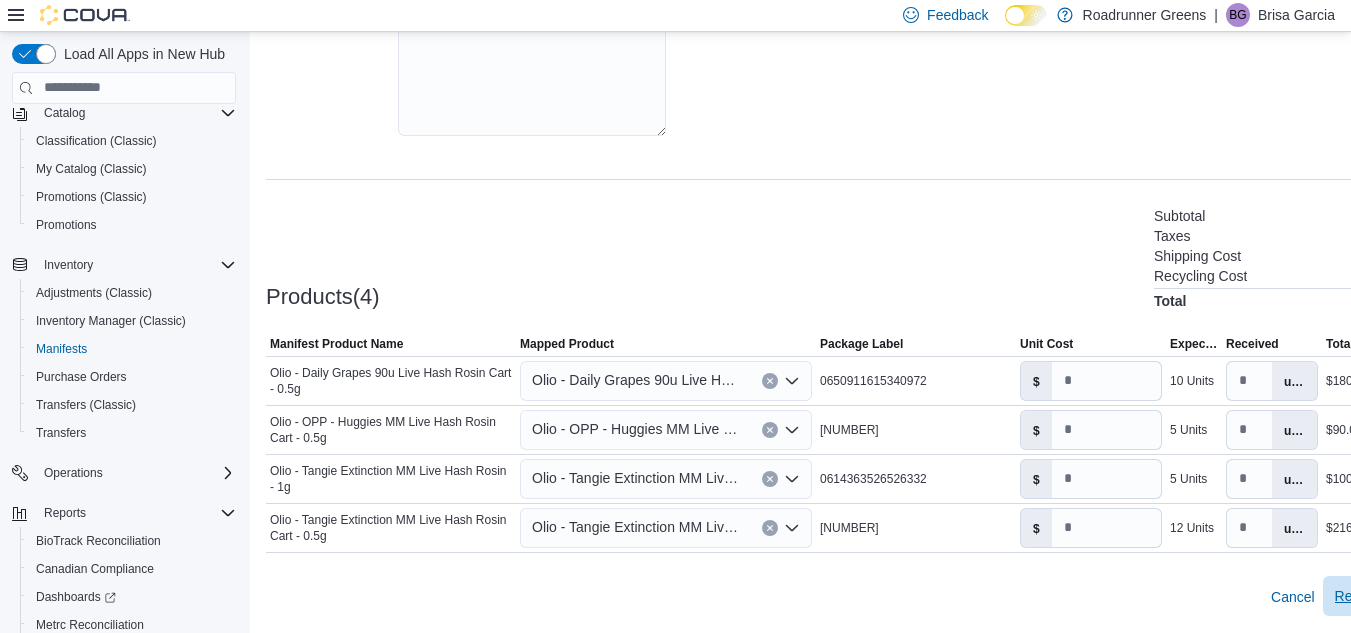 click on "Receive Manifest" at bounding box center (1388, 596) 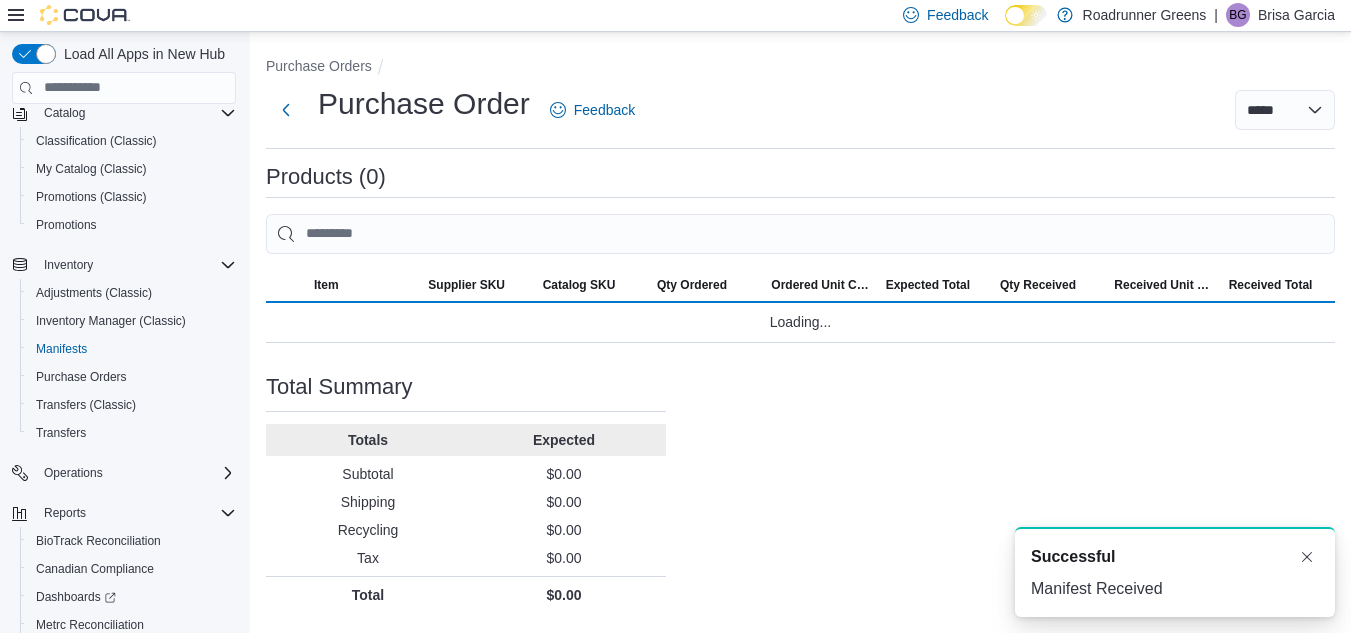 scroll, scrollTop: 0, scrollLeft: 0, axis: both 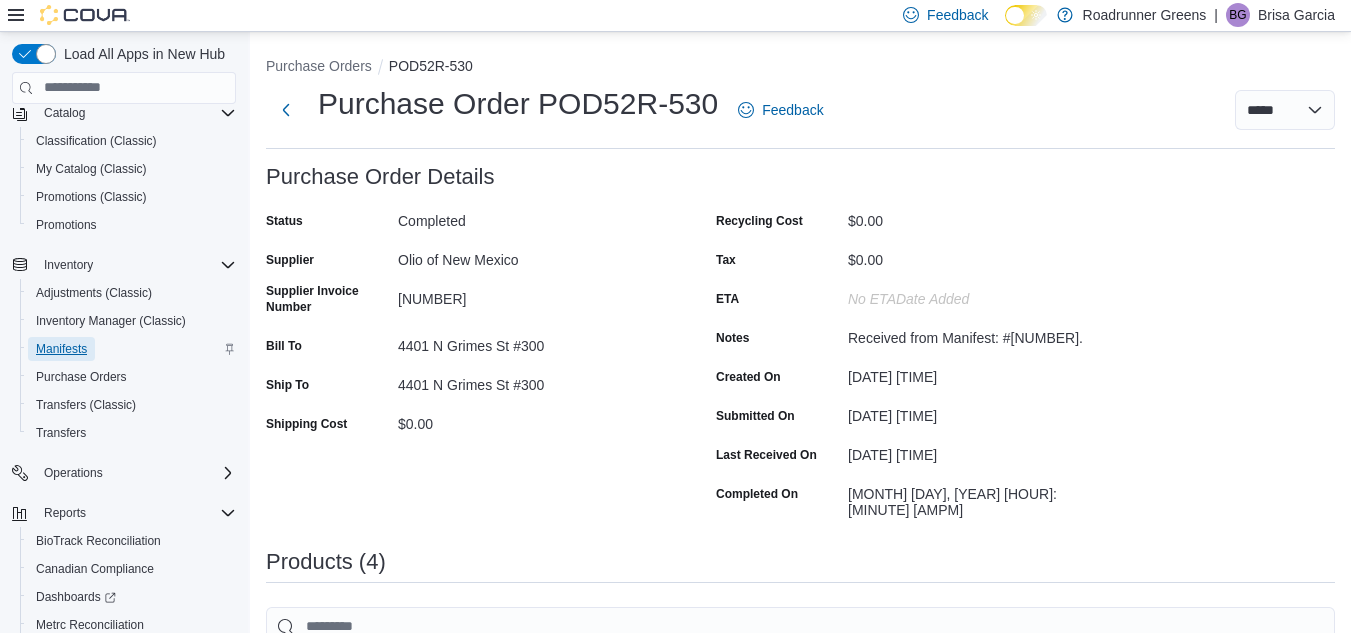 click on "Manifests" at bounding box center [61, 349] 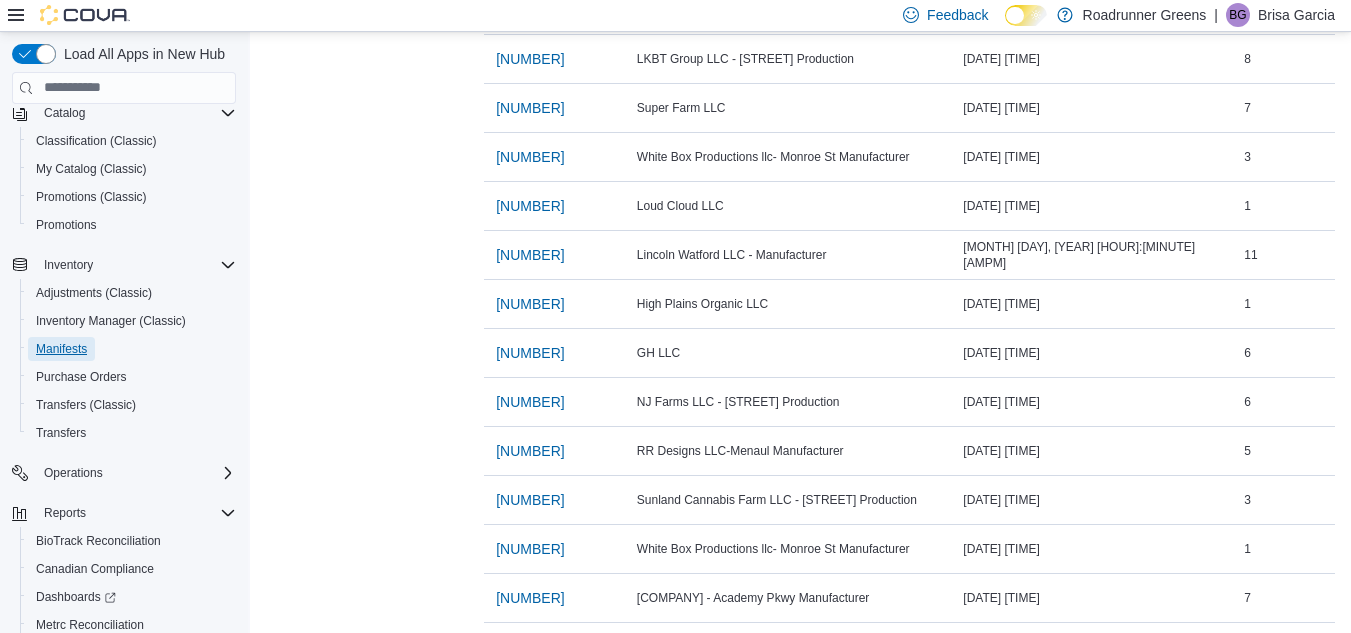 scroll, scrollTop: 1710, scrollLeft: 0, axis: vertical 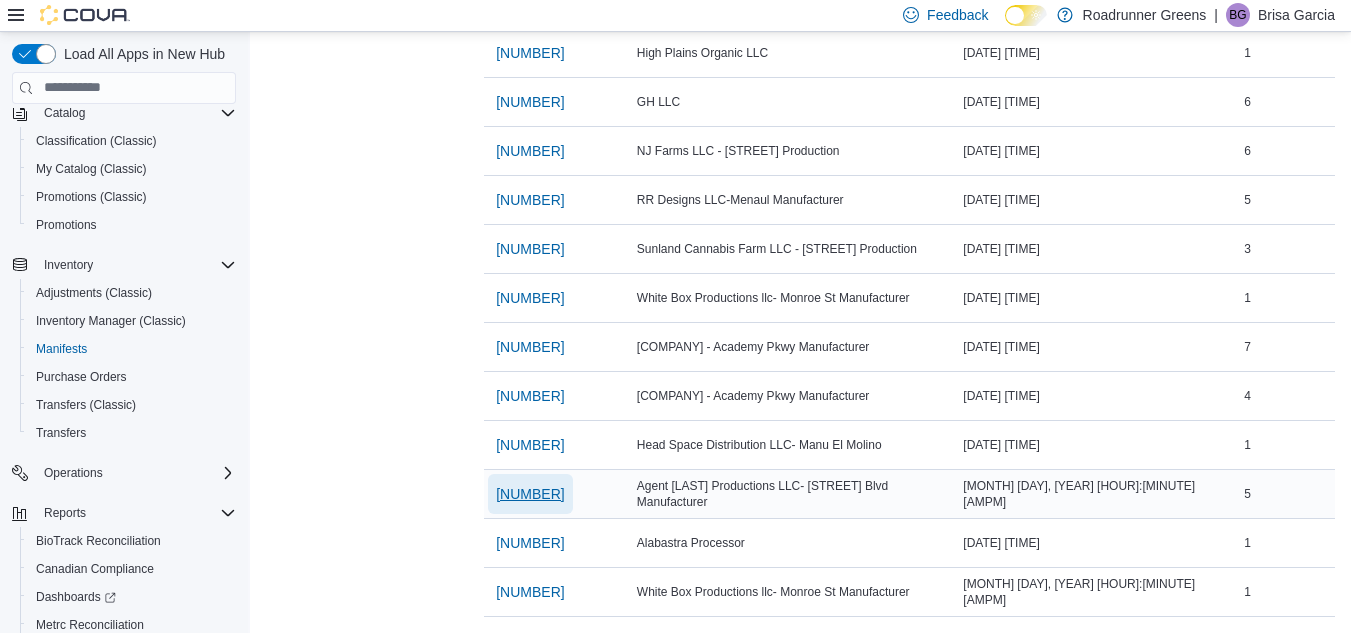 click on "[NUMBER]" at bounding box center [530, 494] 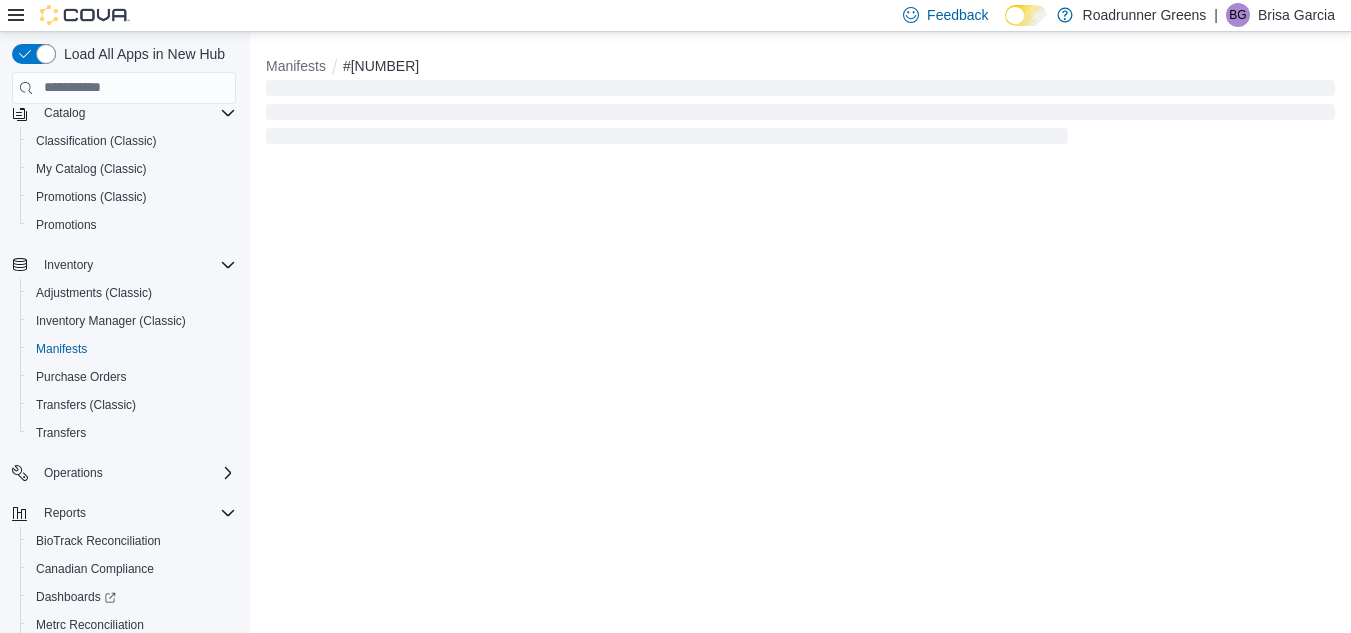 scroll, scrollTop: 0, scrollLeft: 0, axis: both 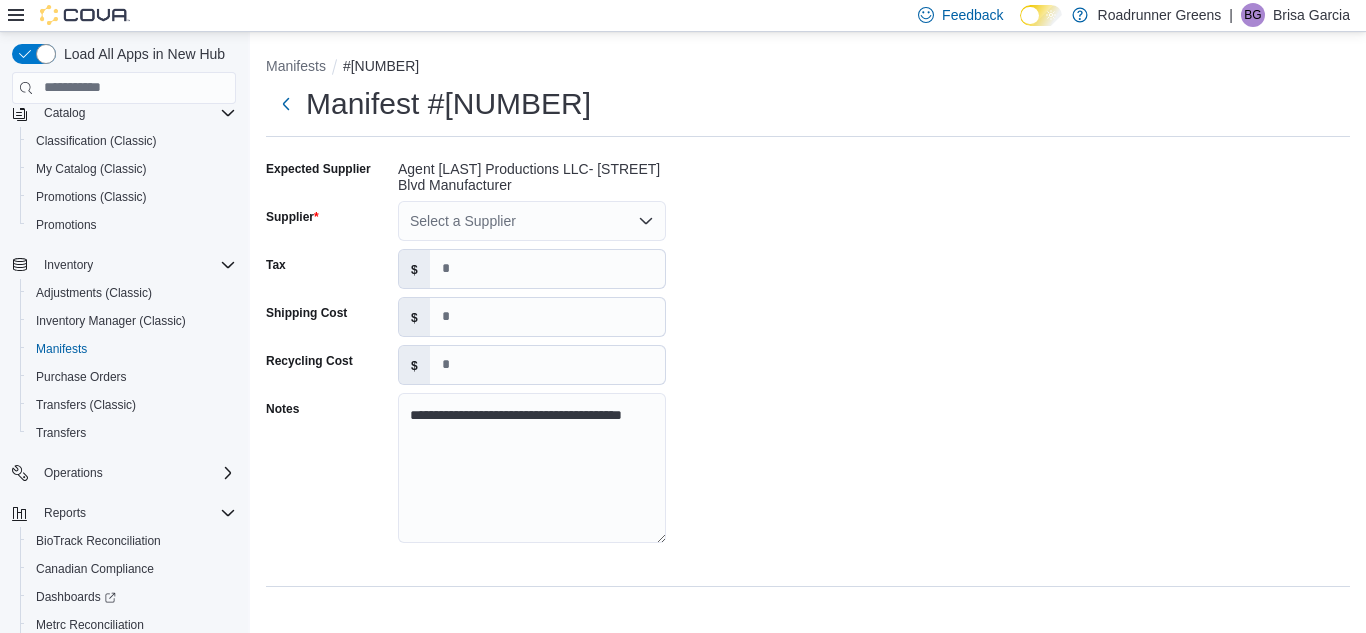 click on "Select a Supplier" at bounding box center (532, 221) 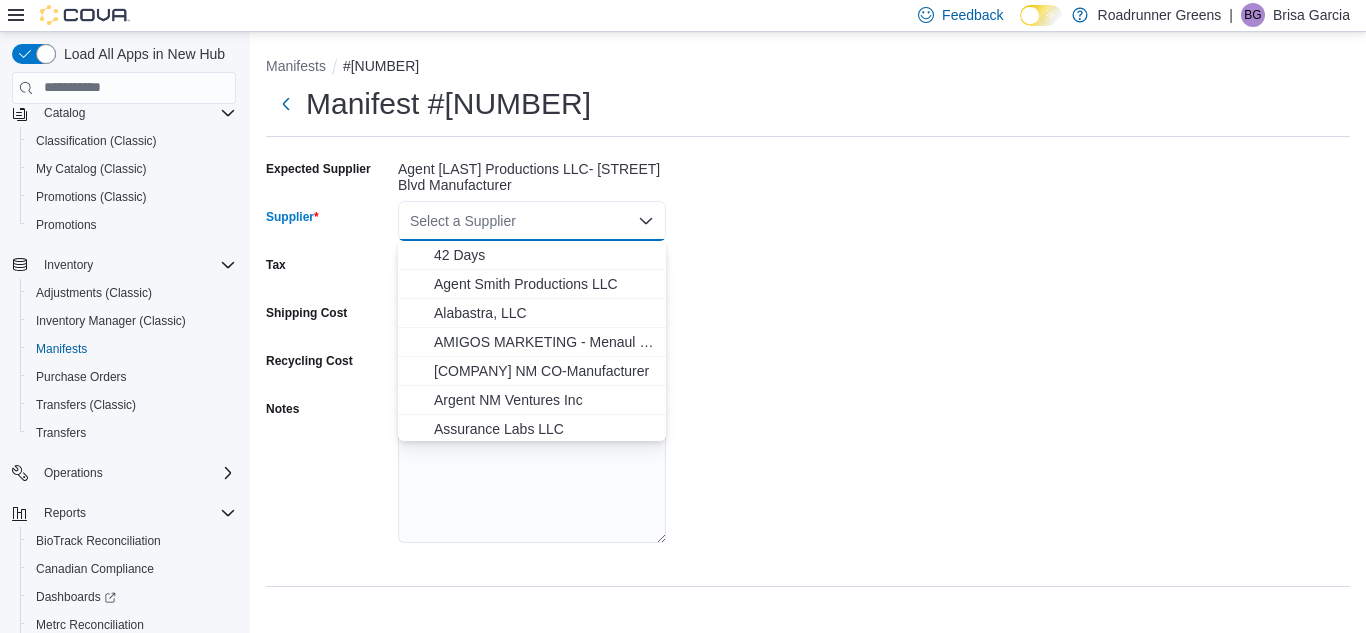 click on "Select a Supplier" at bounding box center (532, 221) 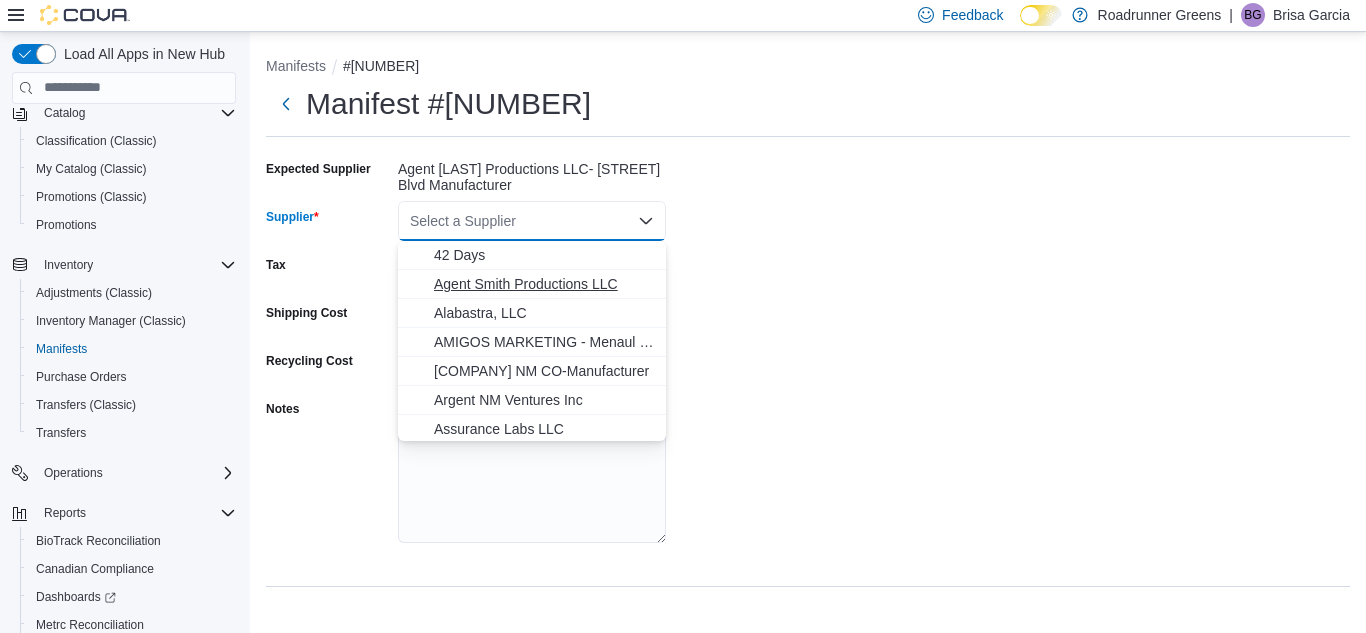 click on "Agent Smith Productions LLC" at bounding box center [544, 284] 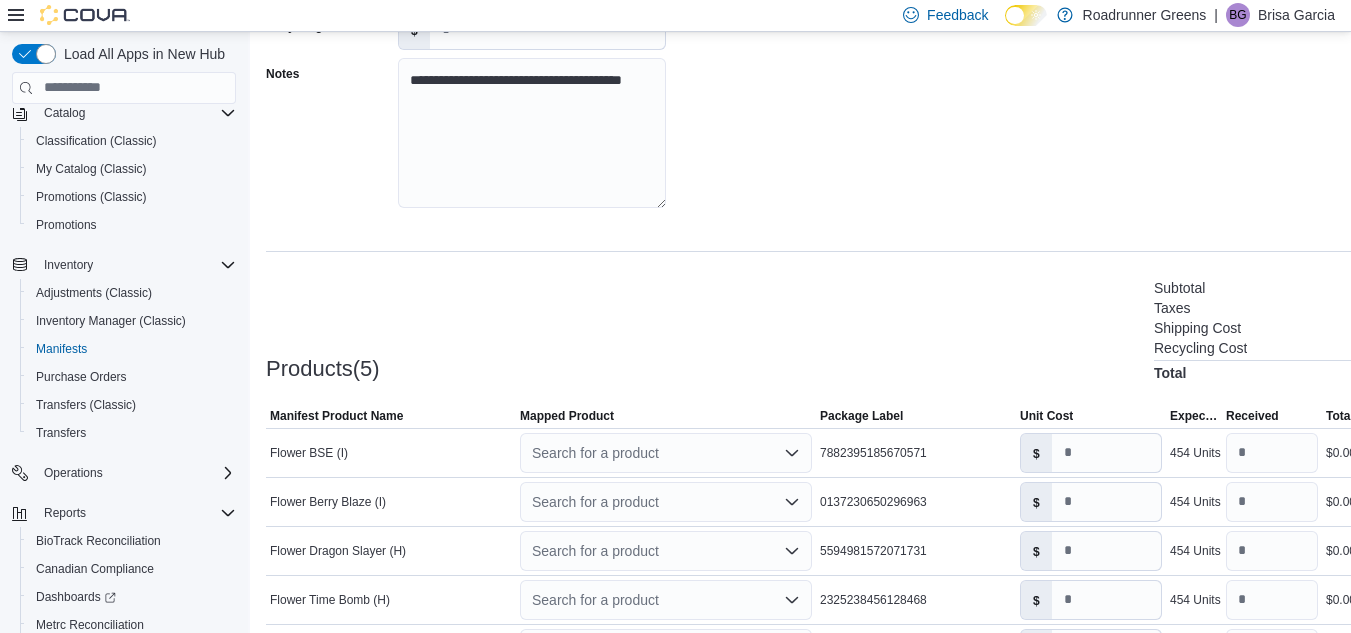 scroll, scrollTop: 456, scrollLeft: 0, axis: vertical 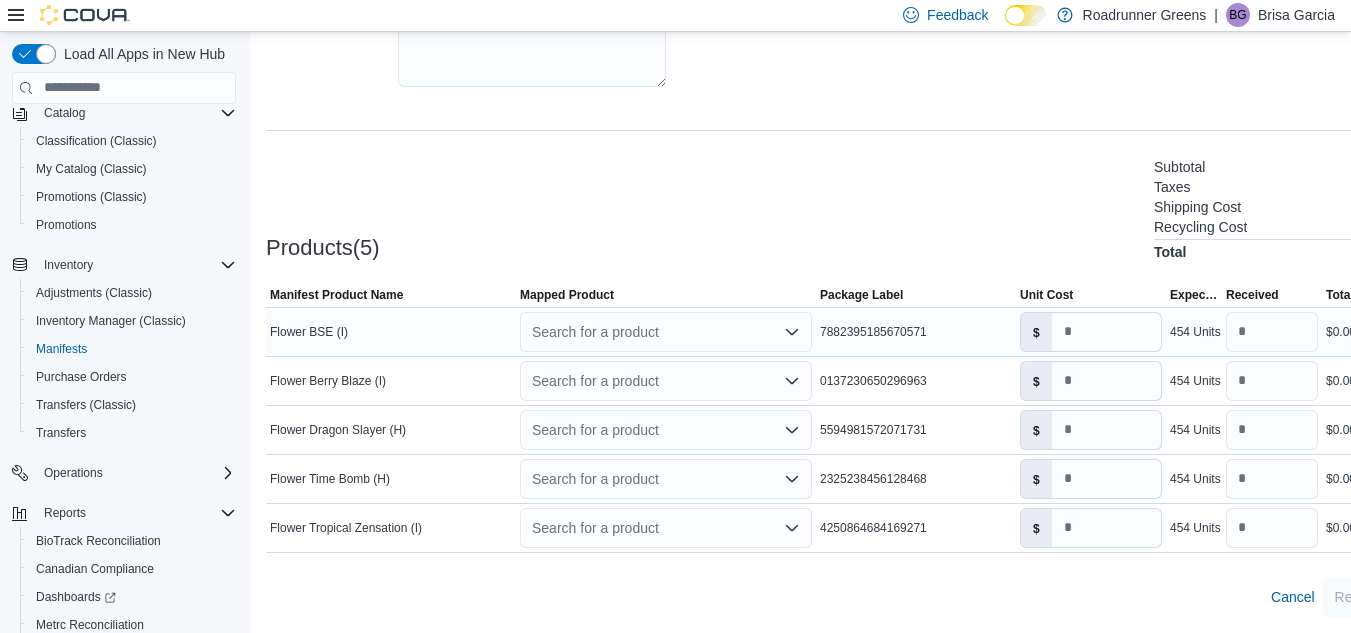 click on "Search for a product" at bounding box center (666, 332) 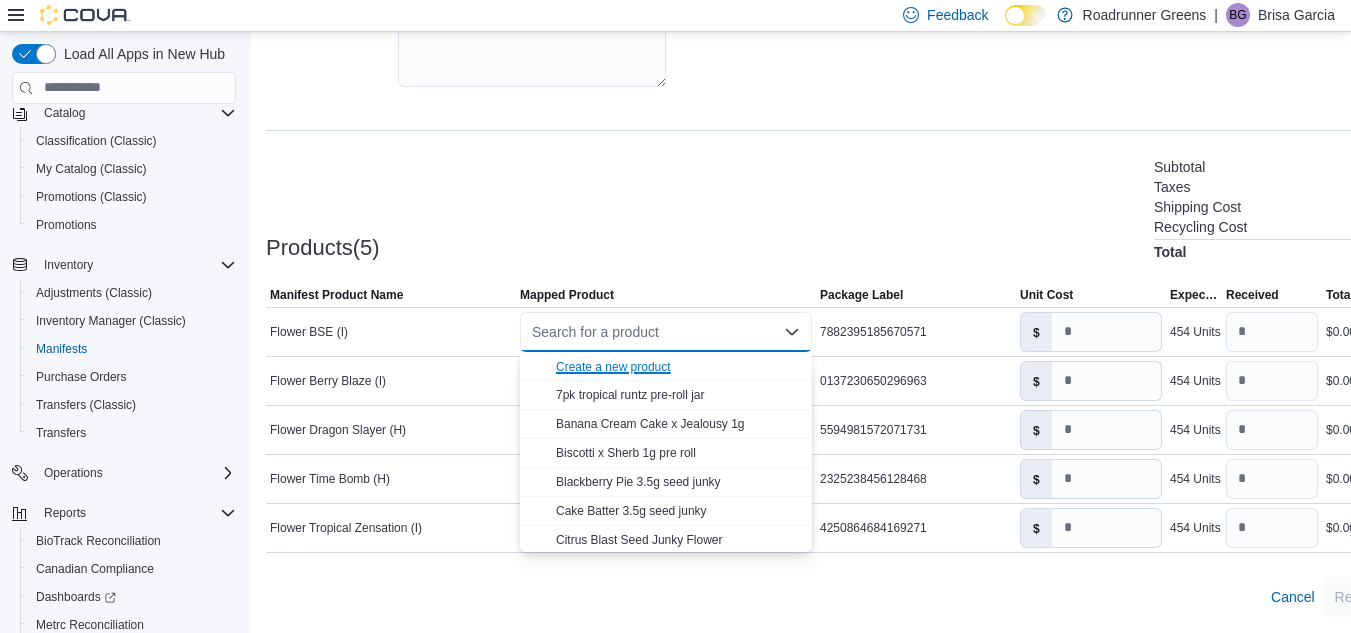 click on "Create a new product" at bounding box center (613, 367) 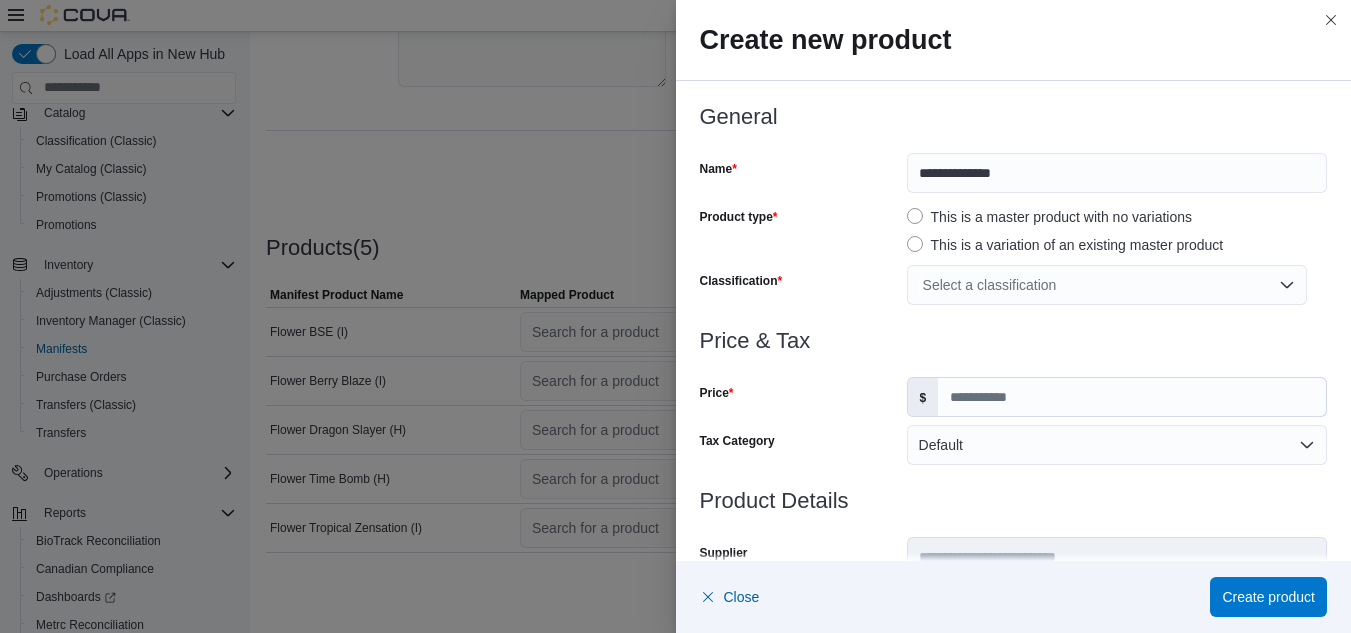 click on "Select a classification" at bounding box center [1107, 285] 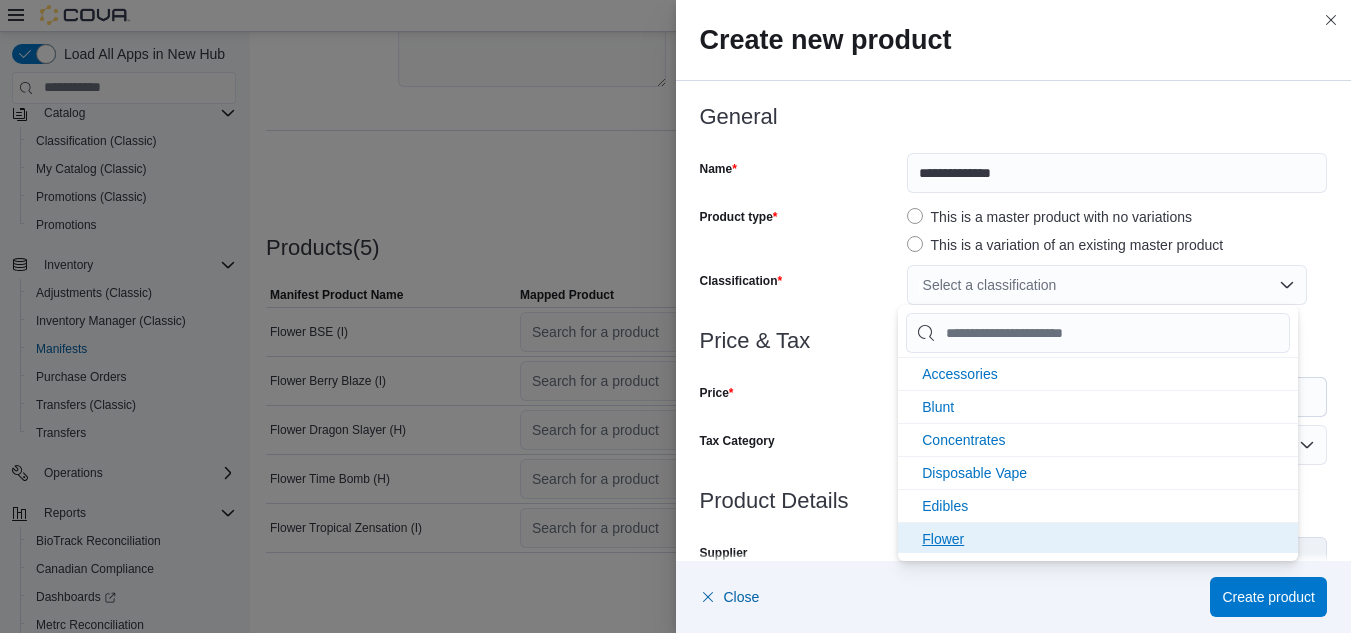 click on "Flower" at bounding box center [943, 539] 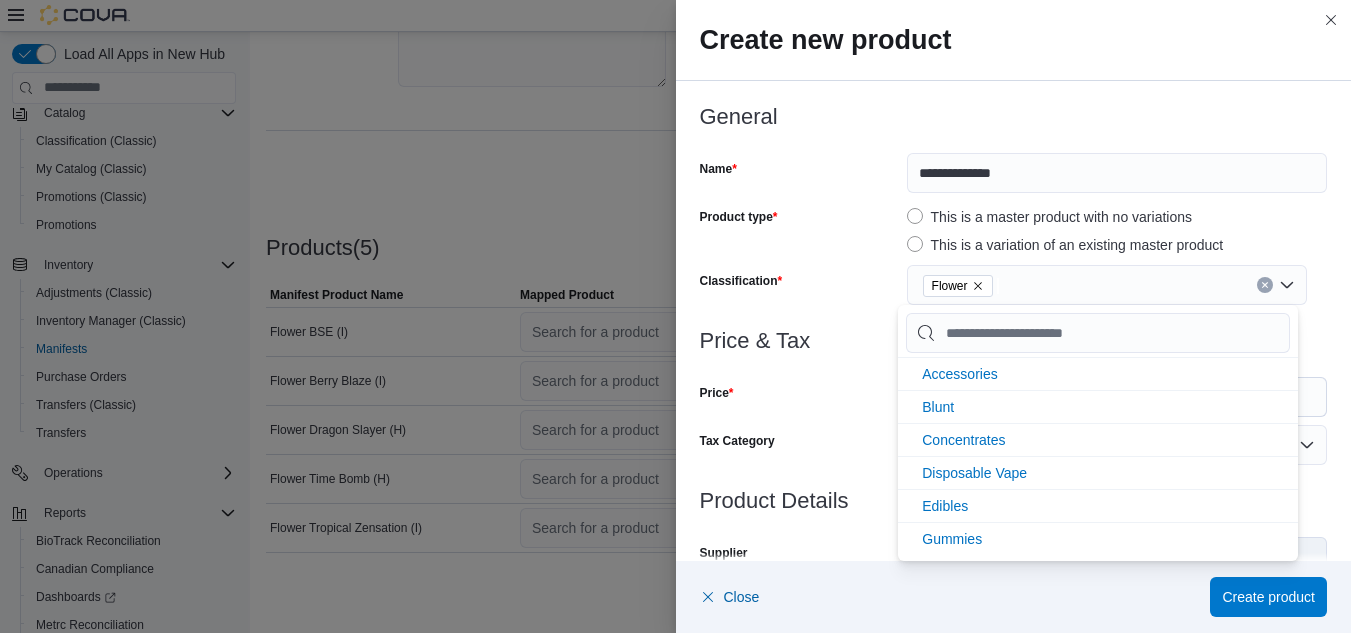 click on "Price" at bounding box center (799, 397) 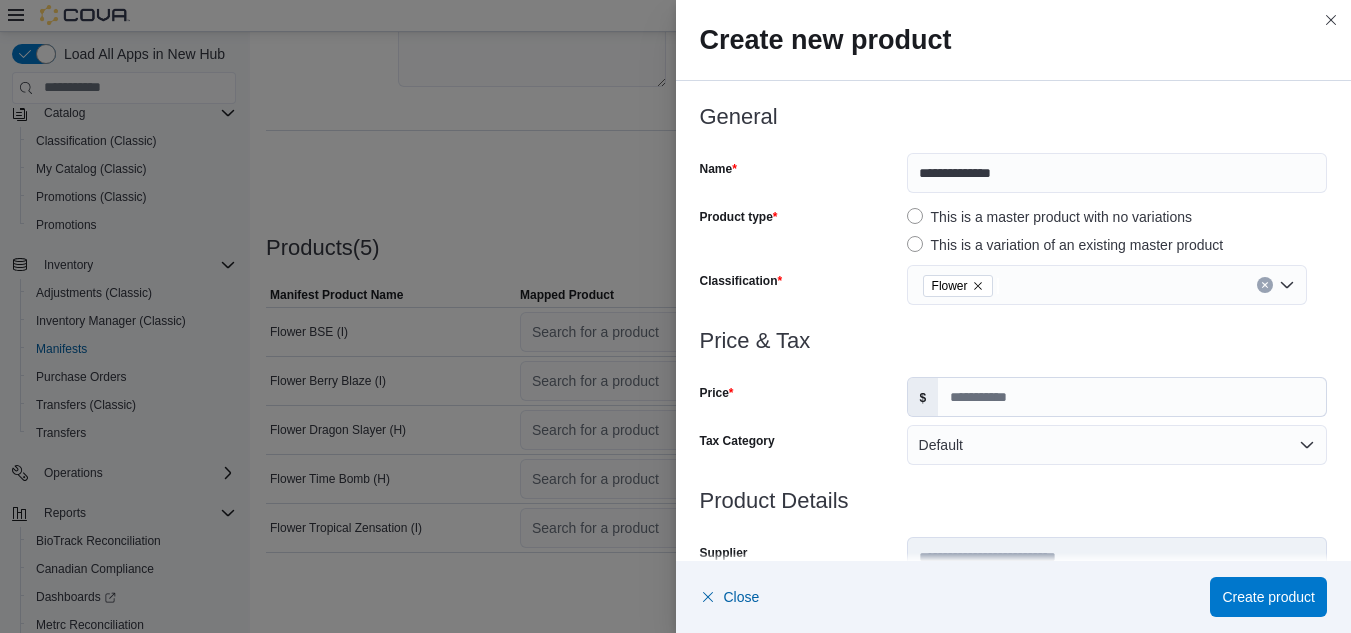 scroll, scrollTop: 0, scrollLeft: 0, axis: both 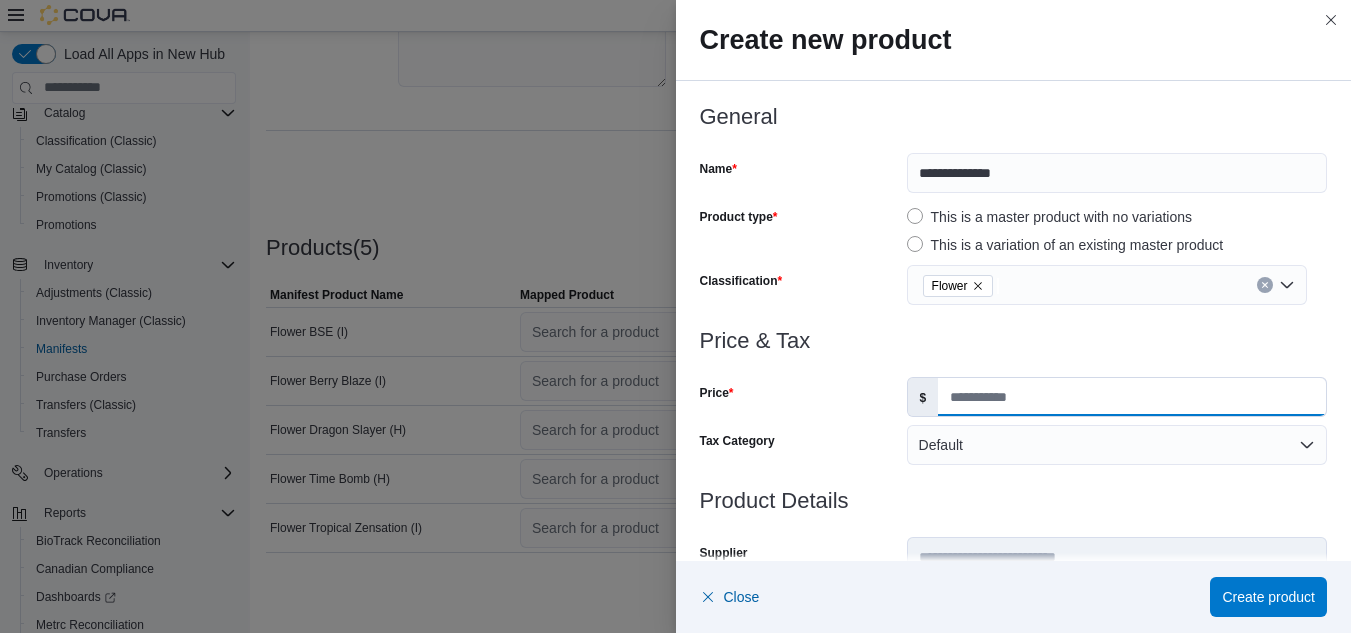 click on "Price" at bounding box center [1132, 397] 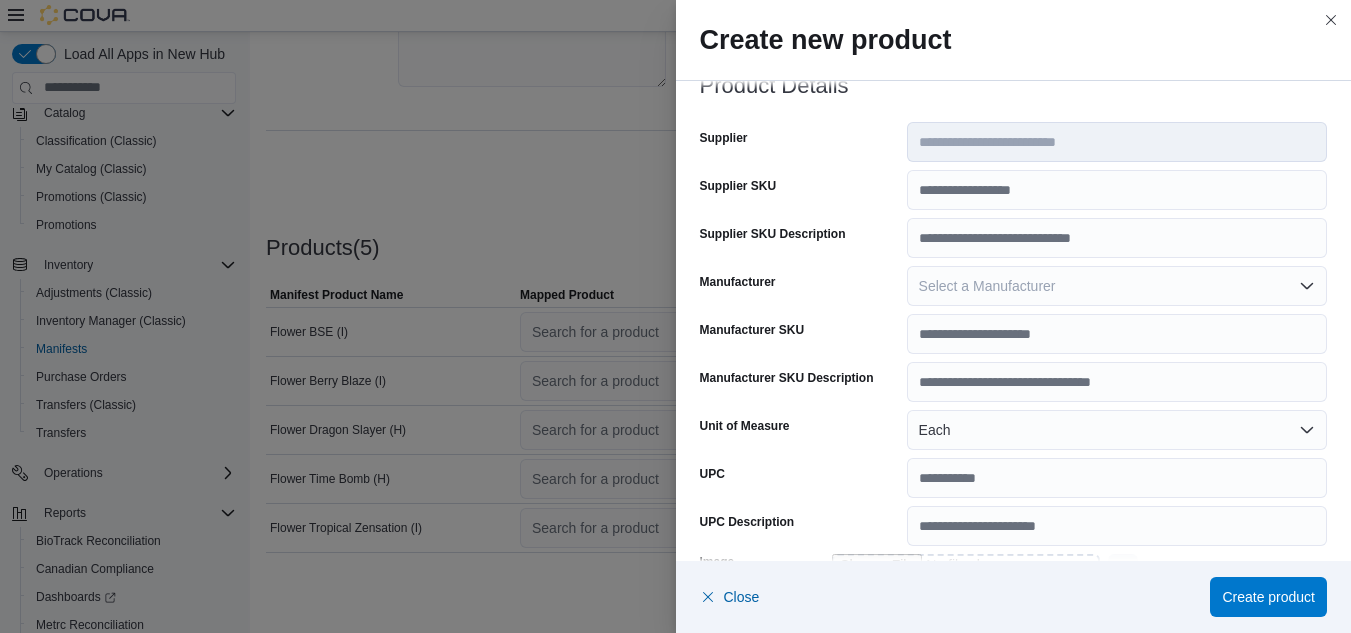 scroll, scrollTop: 417, scrollLeft: 0, axis: vertical 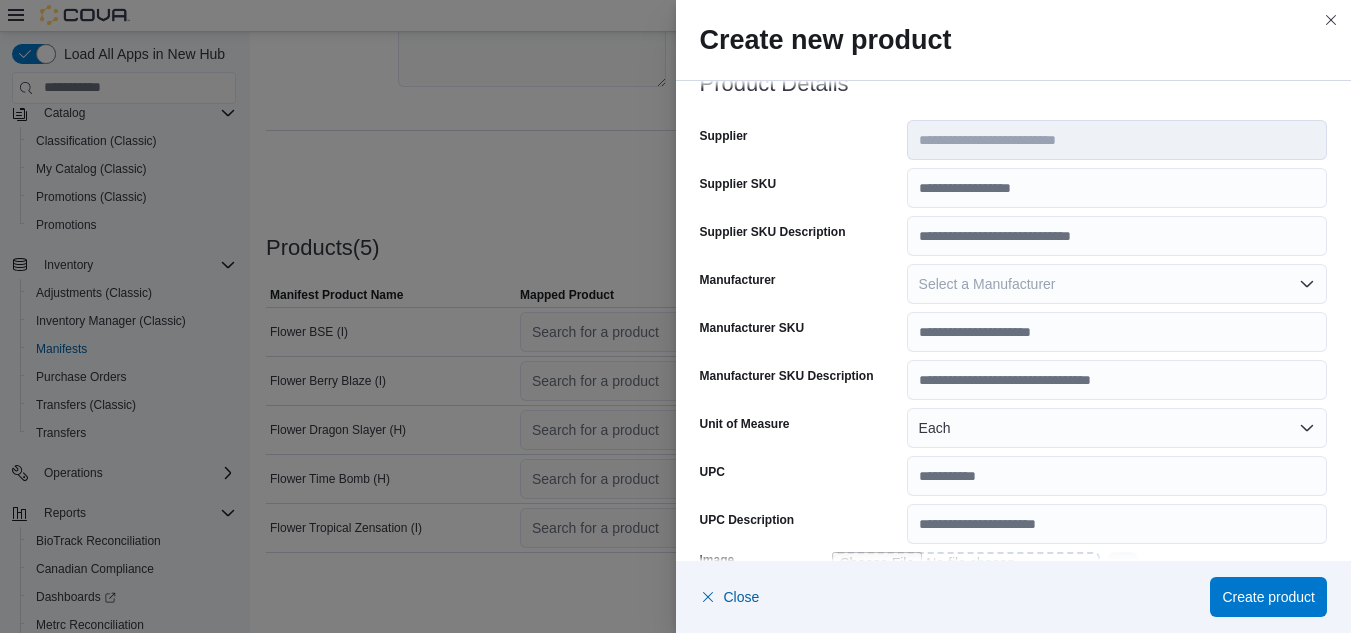 type on "**" 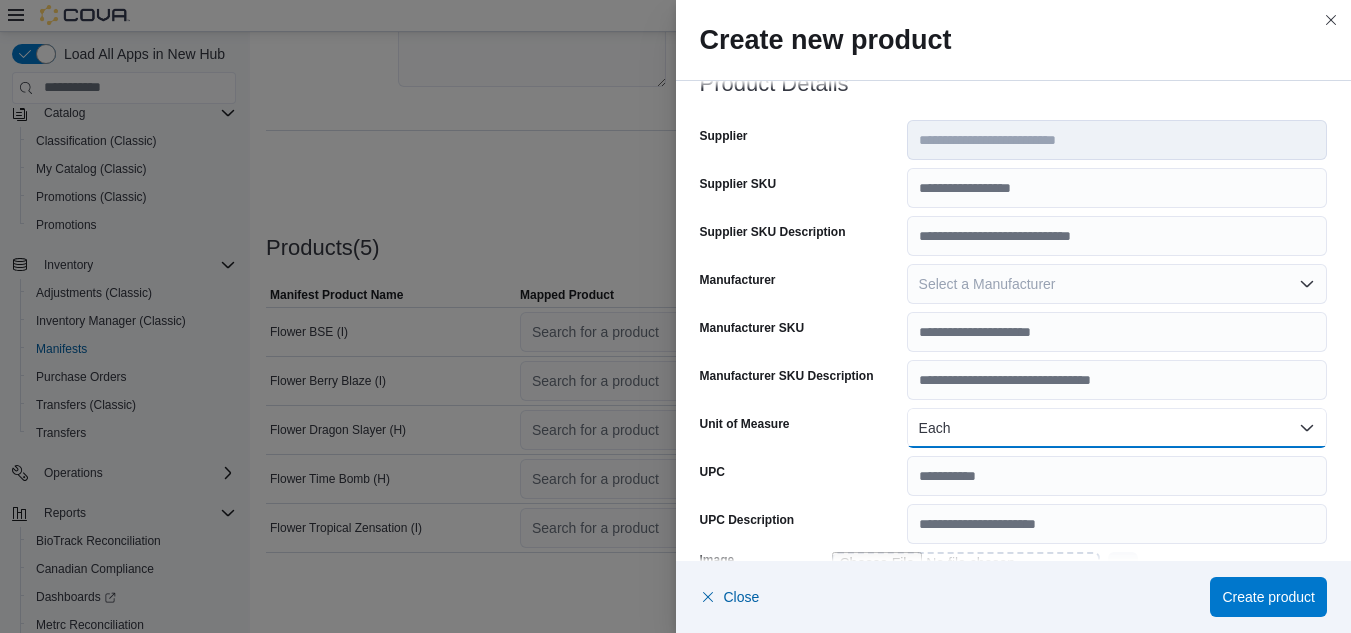 click on "Each" at bounding box center (1117, 428) 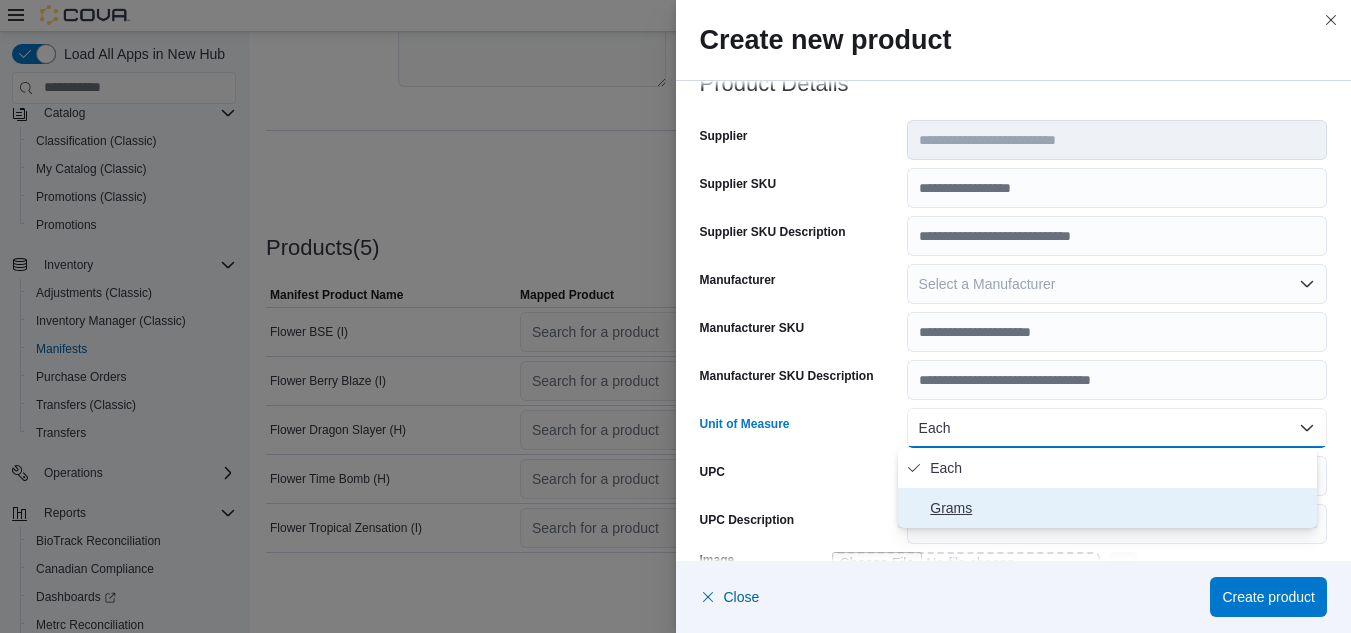 click on "Grams" at bounding box center (1119, 508) 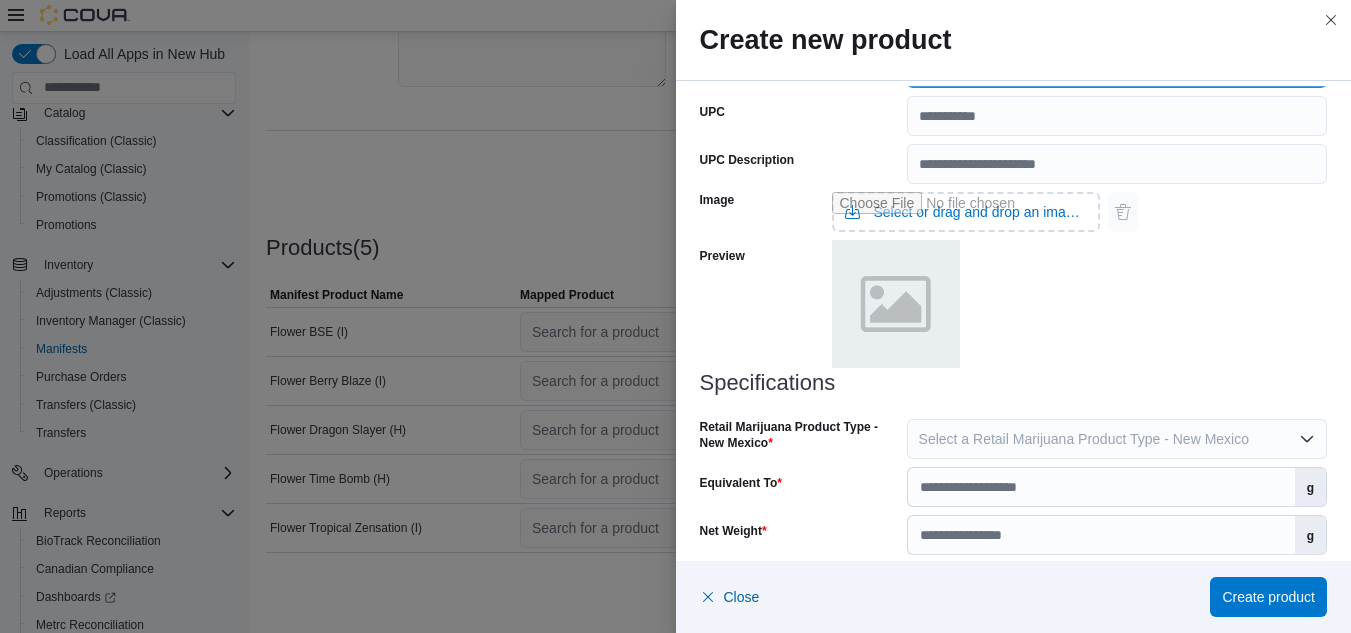 scroll, scrollTop: 891, scrollLeft: 0, axis: vertical 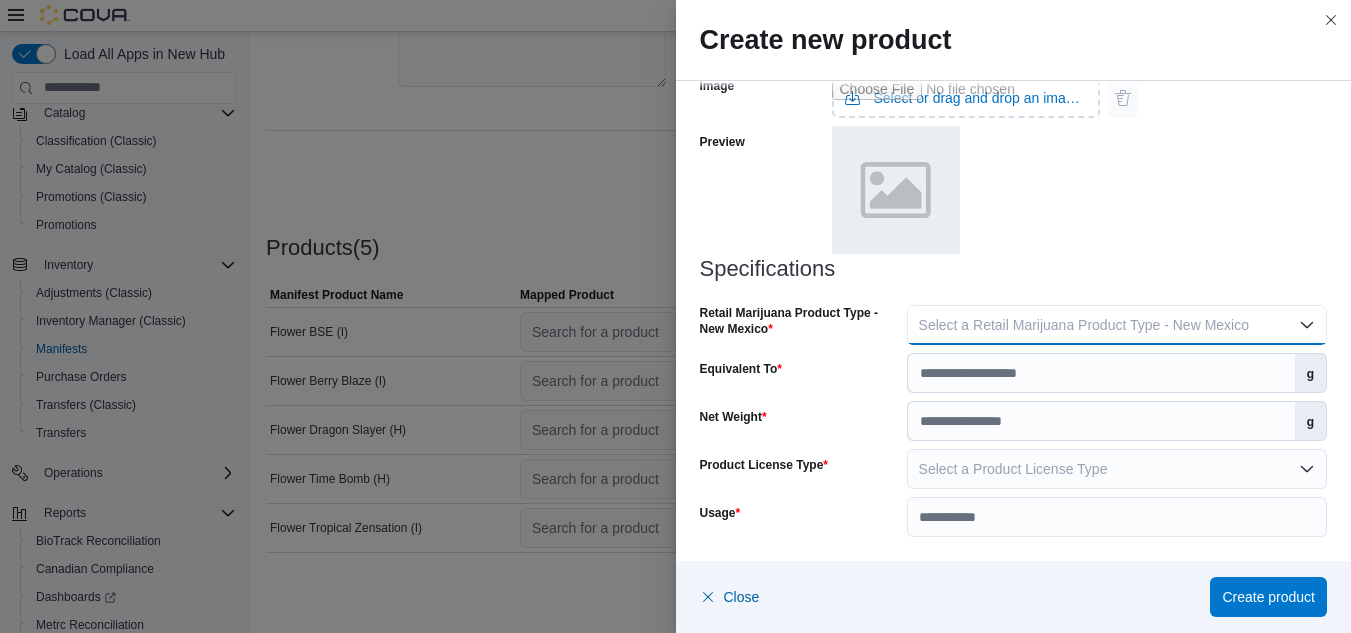 click on "Select a Retail Marijuana Product Type - New Mexico" at bounding box center (1084, 325) 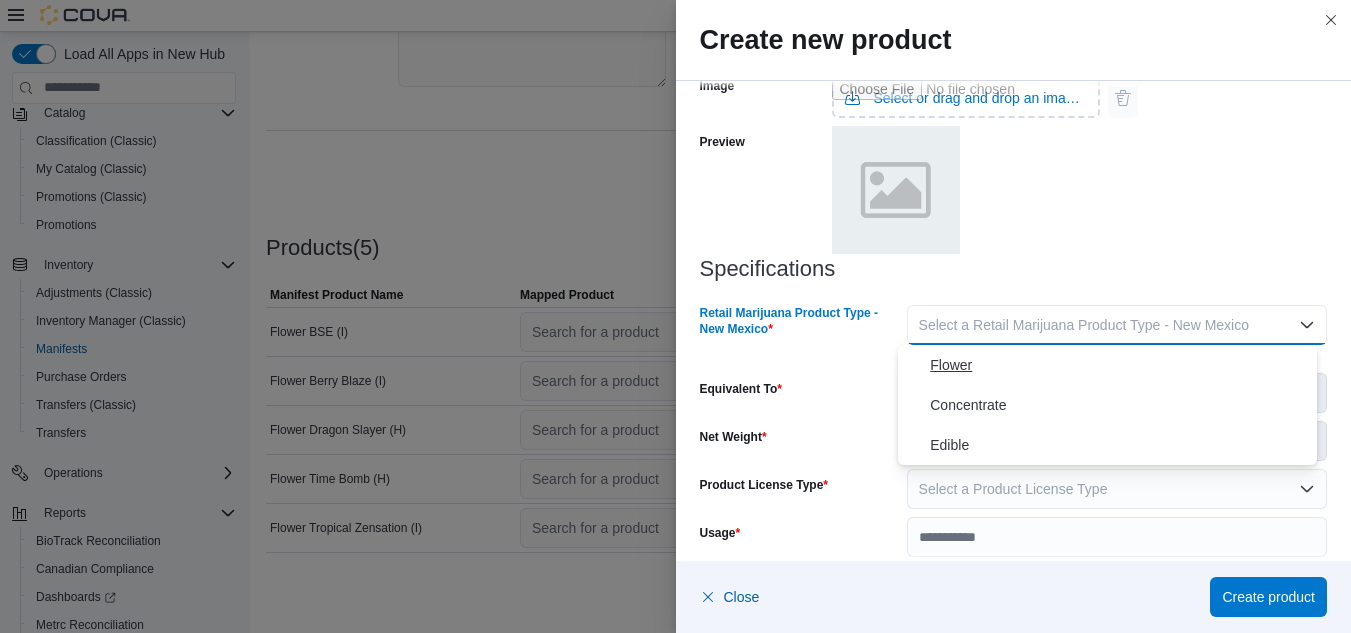 click on "Flower" at bounding box center [1119, 365] 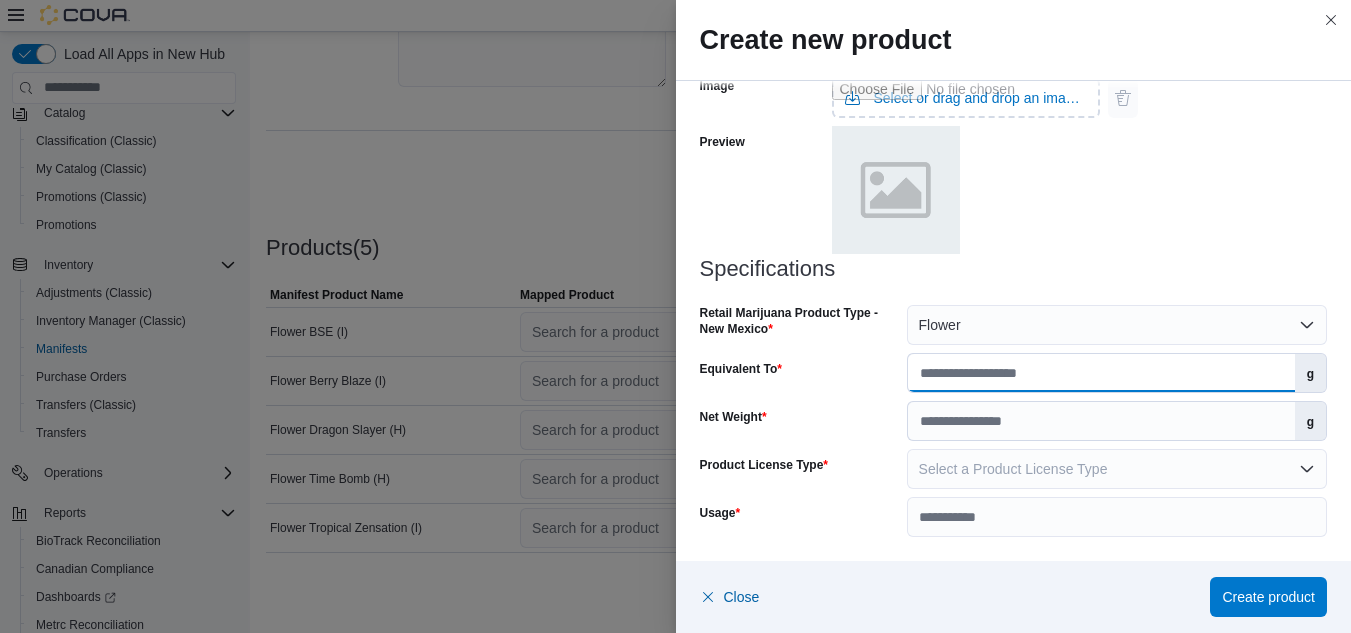 click on "Equivalent To" at bounding box center (1101, 373) 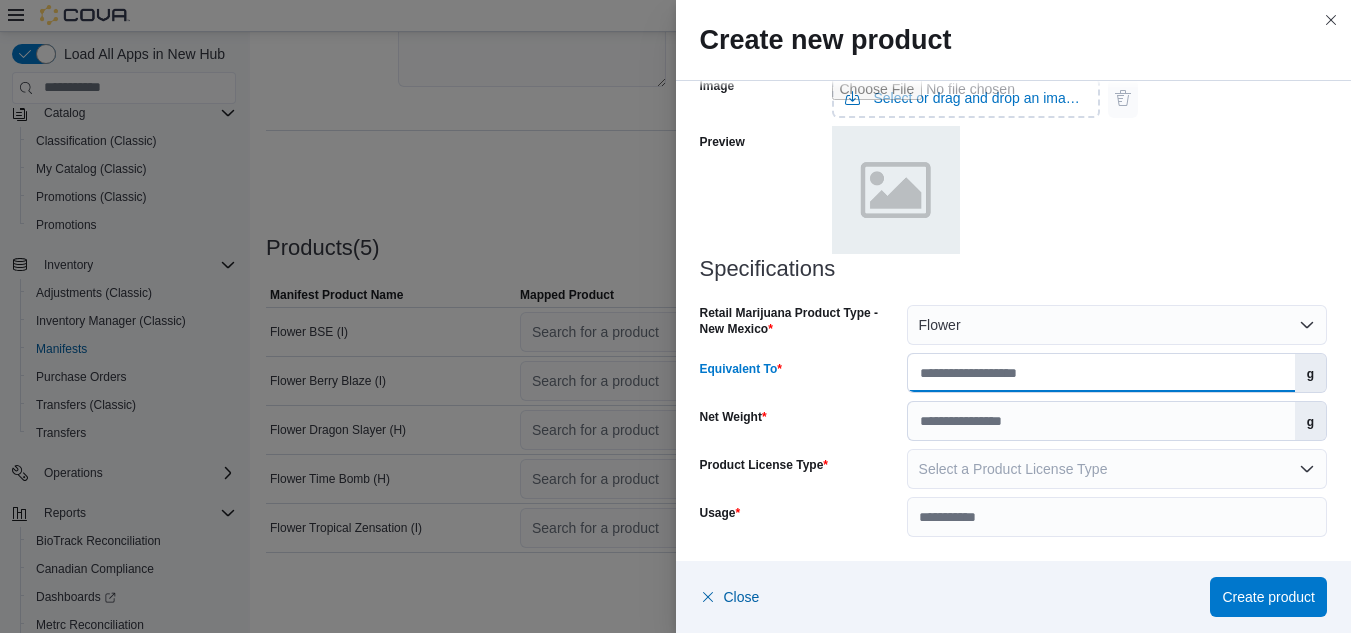 type on "*" 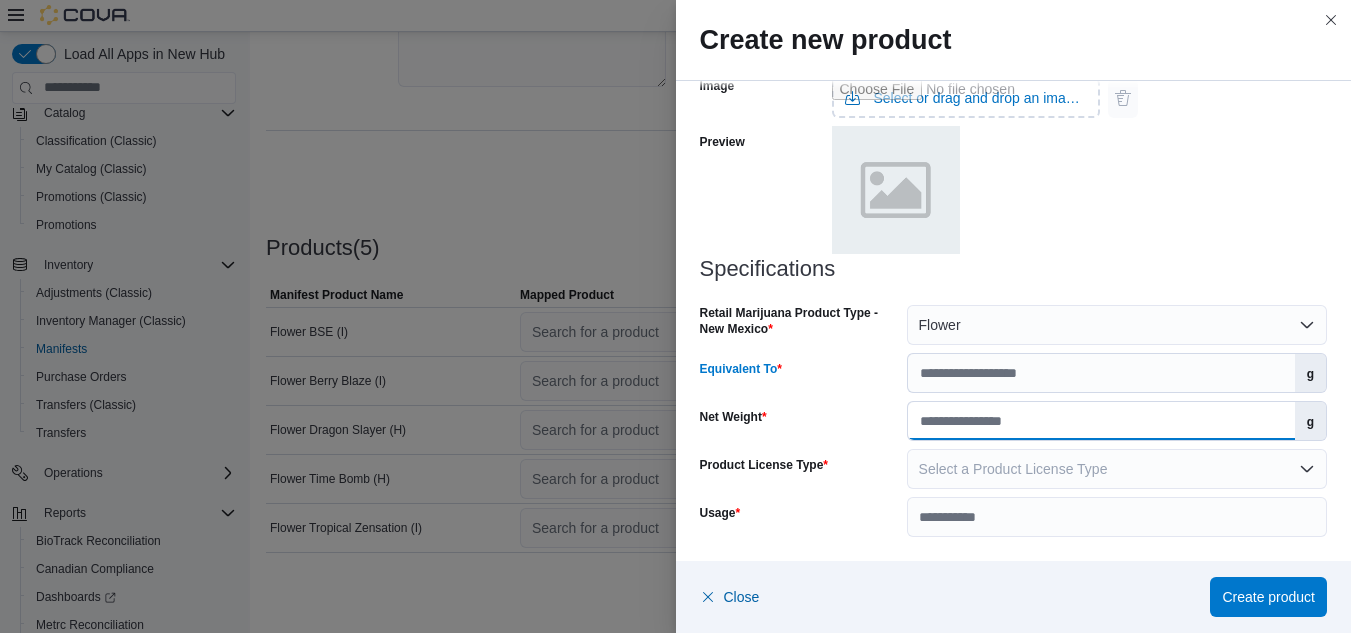 click on "Net Weight" at bounding box center [1101, 421] 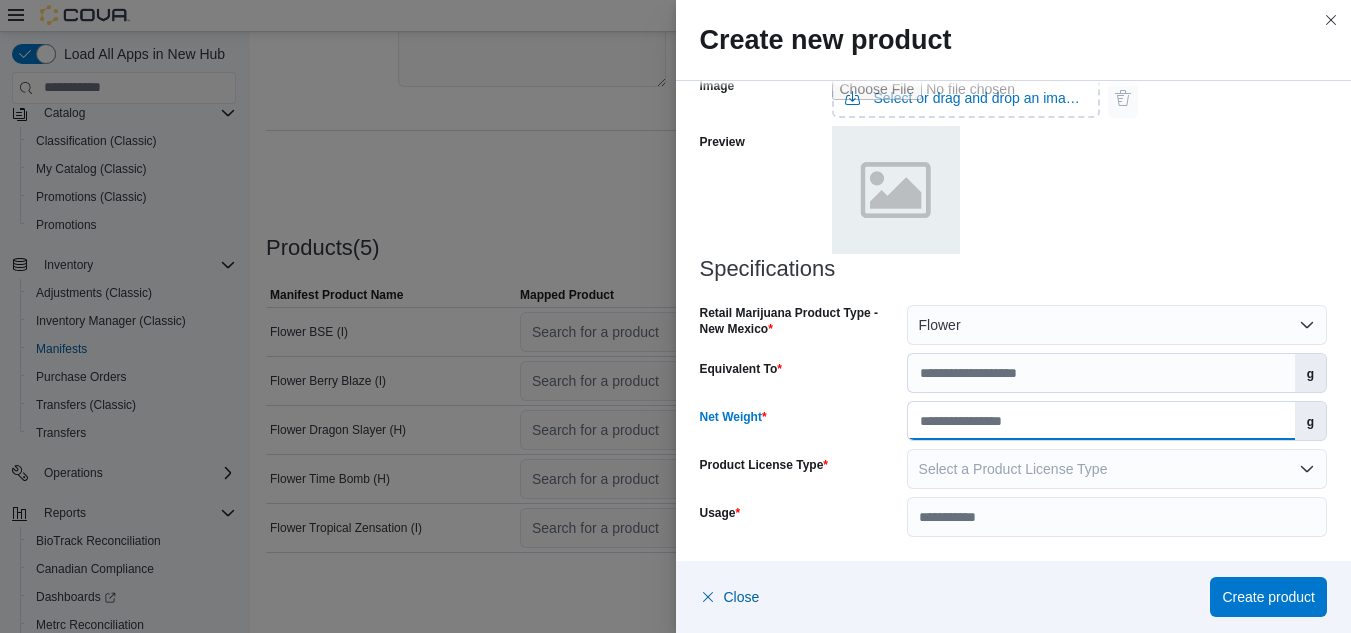 type on "*" 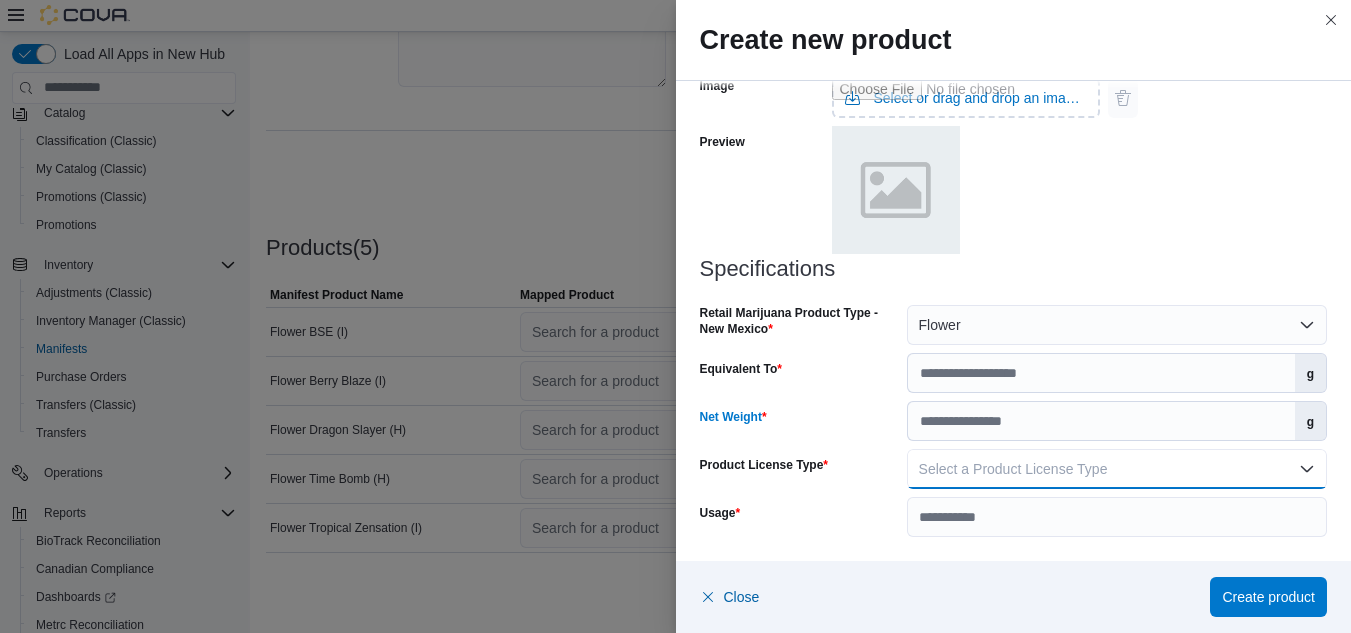 click on "Select a Product License Type" at bounding box center (1013, 469) 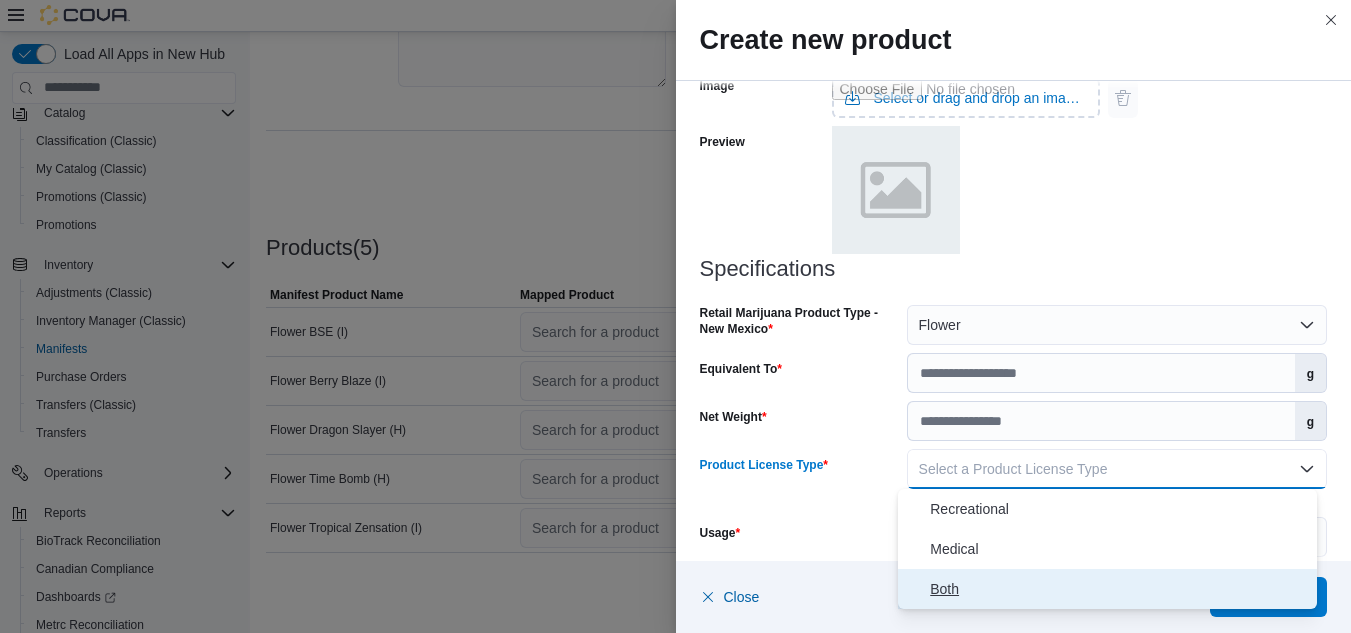 click on "Both" at bounding box center [1107, 589] 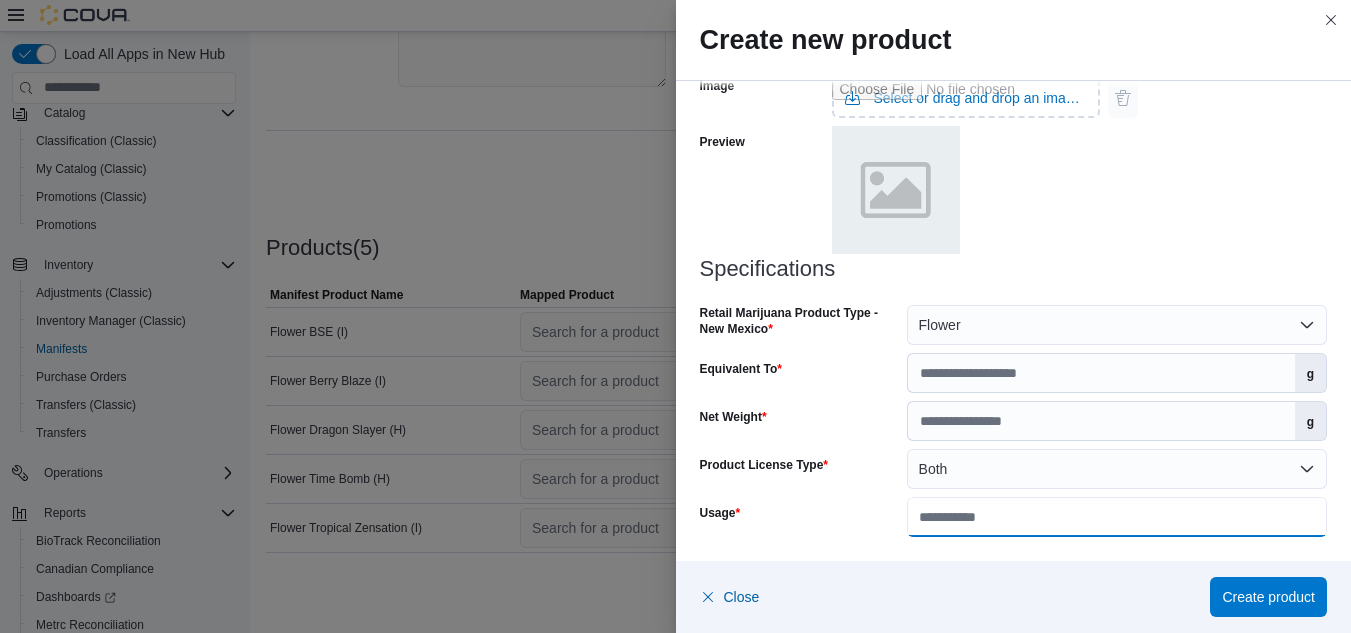 click on "Usage" at bounding box center [1117, 517] 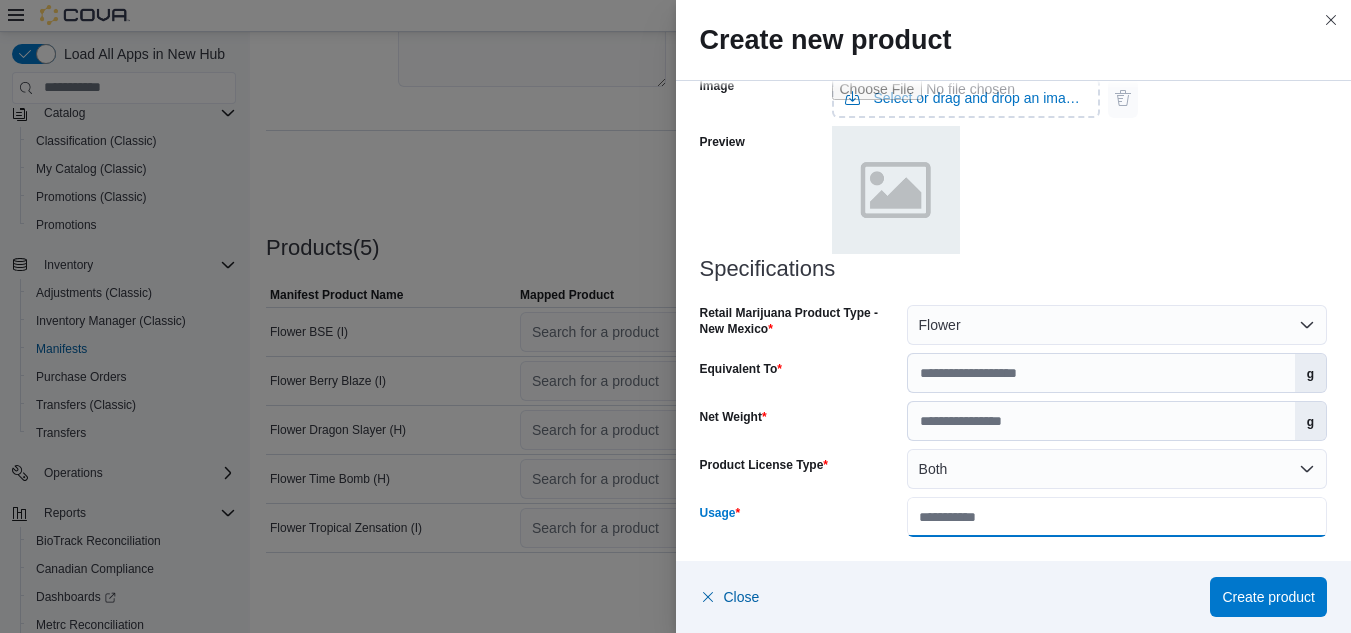 type on "**********" 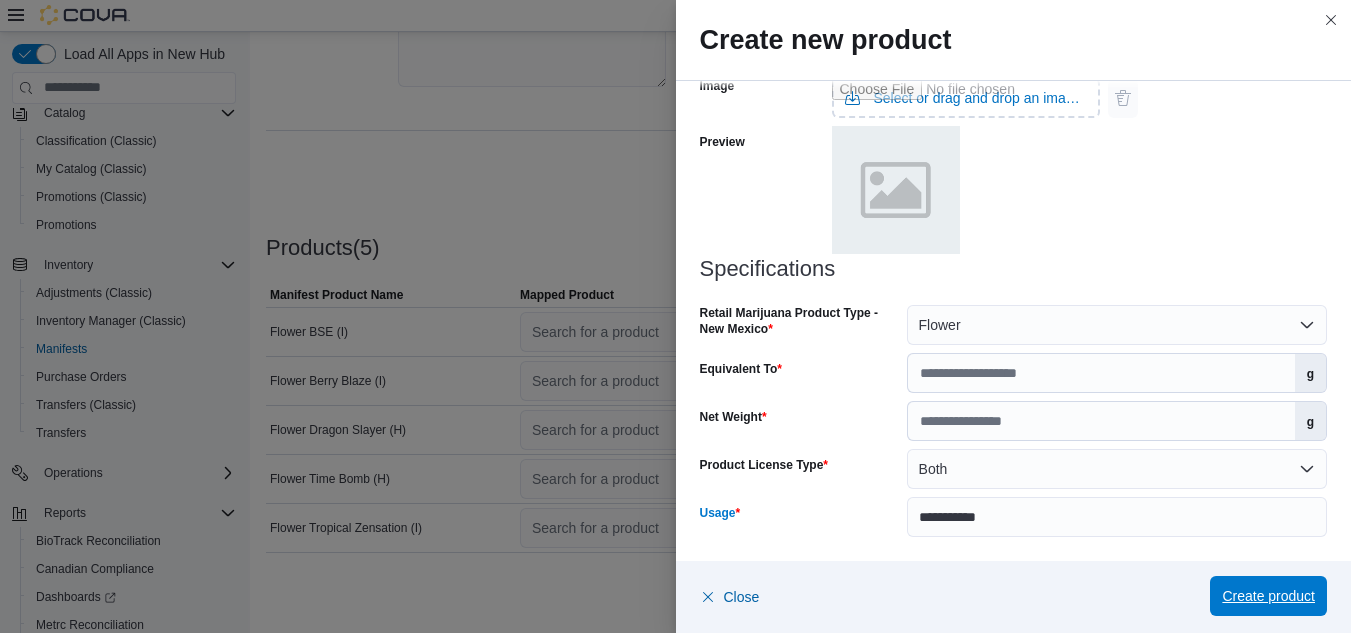 click on "Create product" at bounding box center [1268, 596] 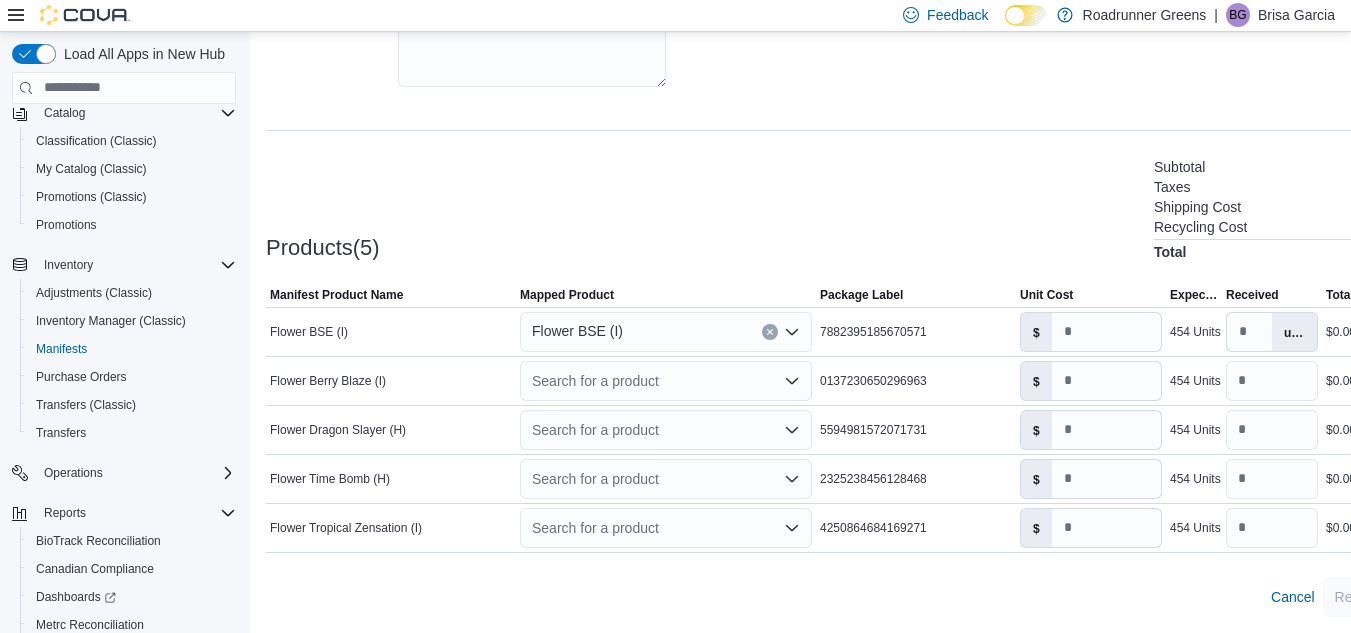 click on "**********" at bounding box center (860, 157) 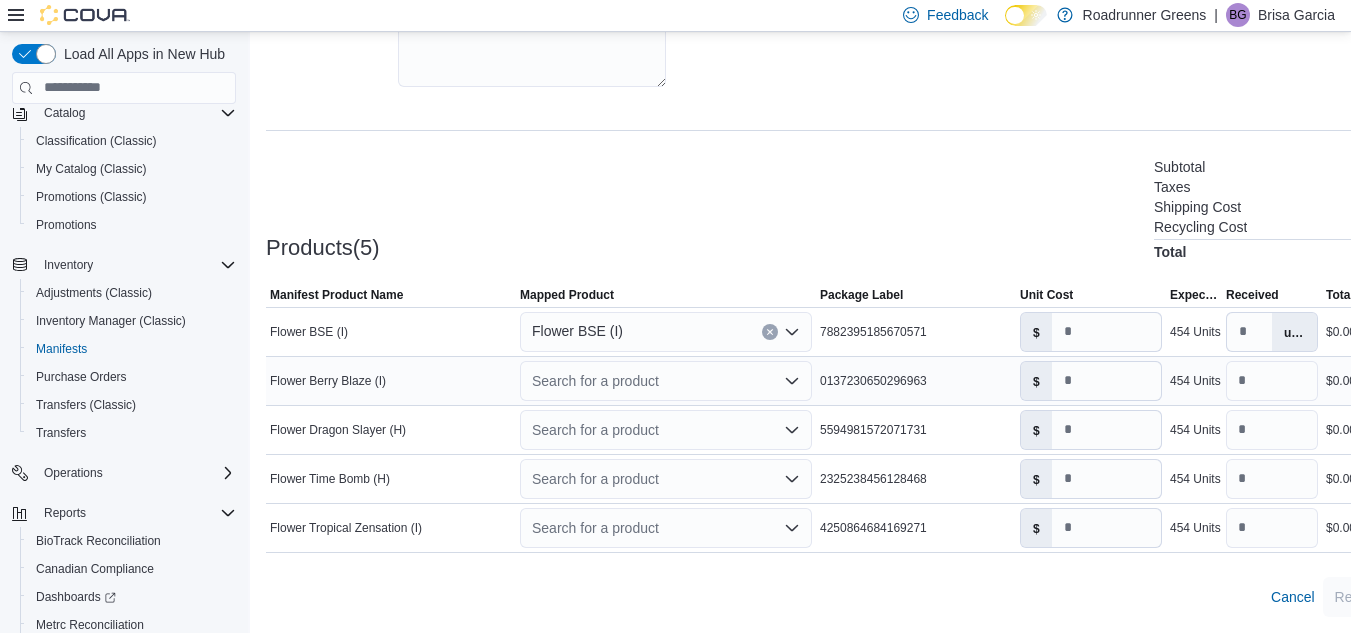 click on "Search for a product" at bounding box center [666, 381] 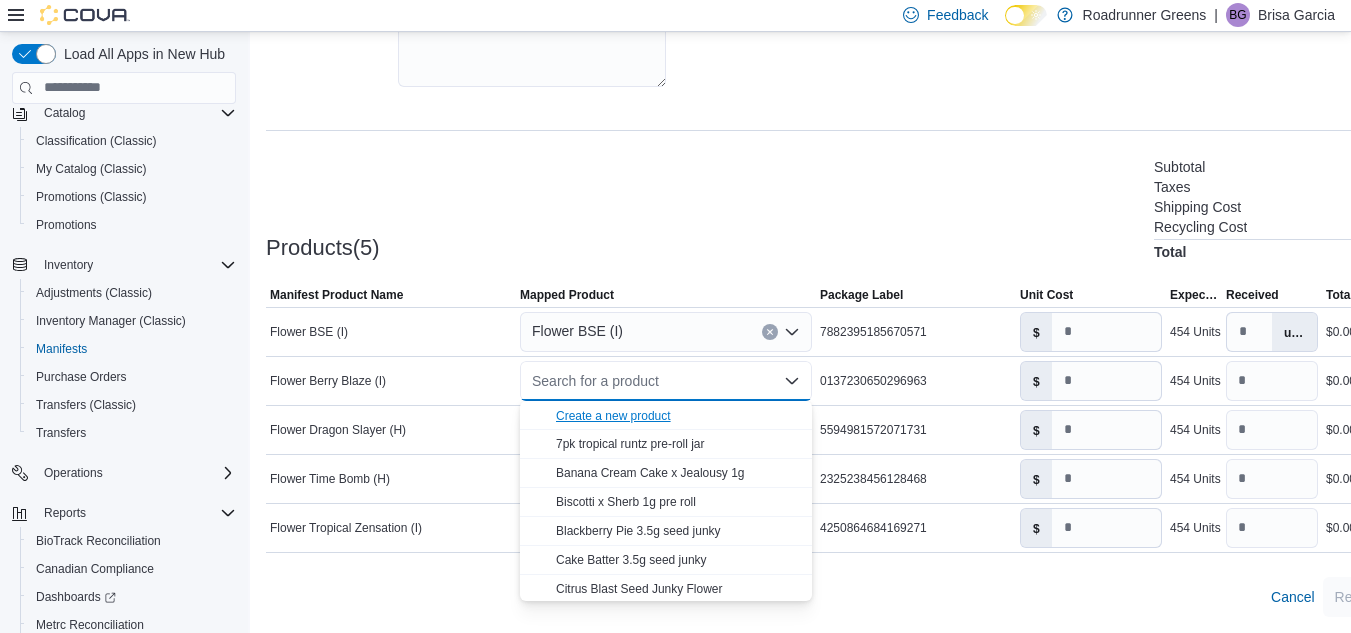 click on "Create a new product" at bounding box center [678, 415] 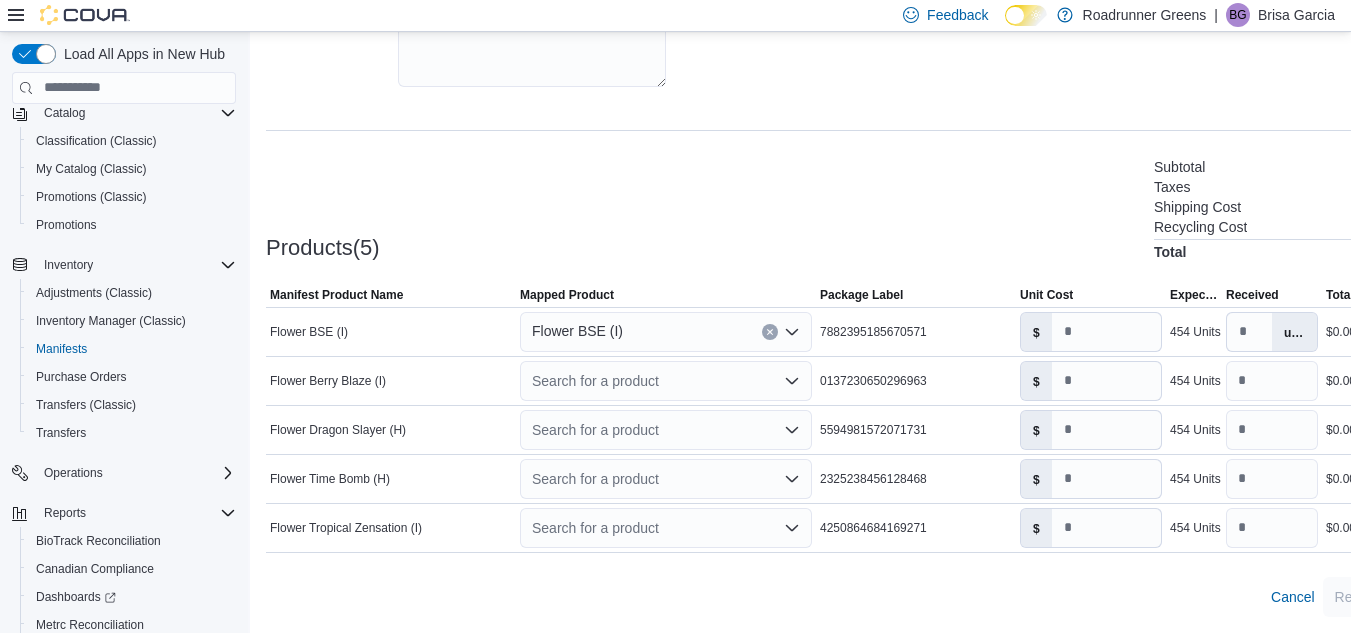 click on "Search for a product" at bounding box center (666, 430) 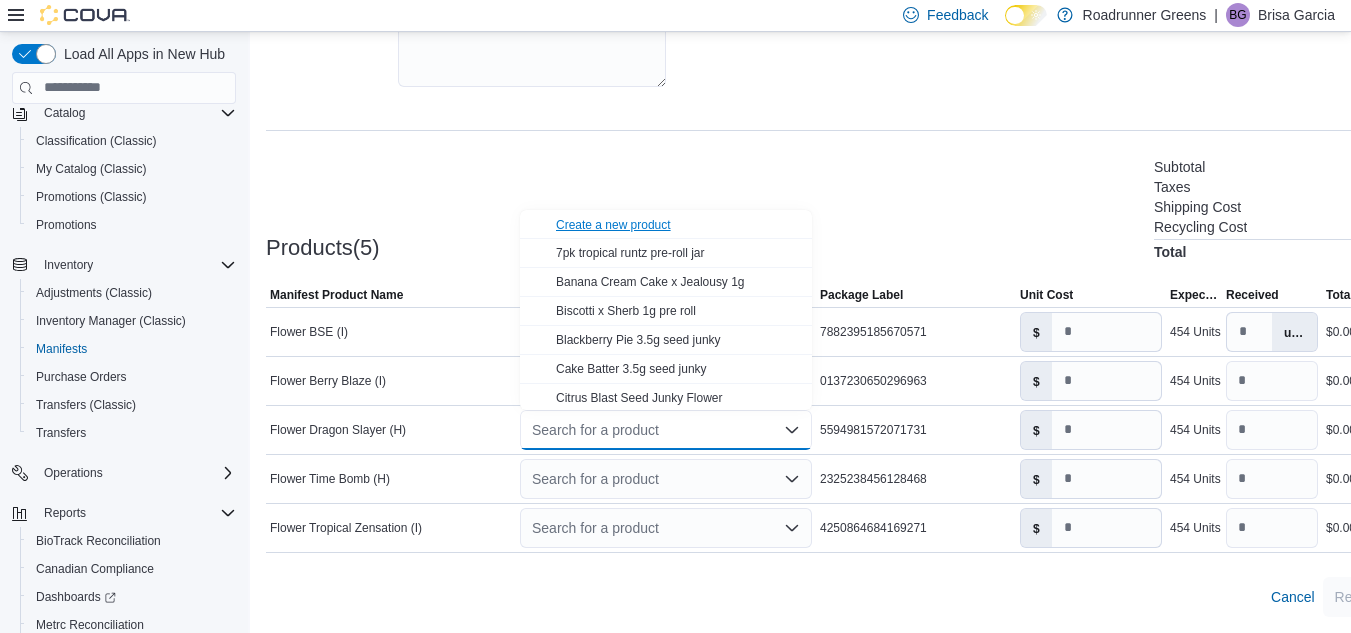 click on "Create a new product" at bounding box center (613, 225) 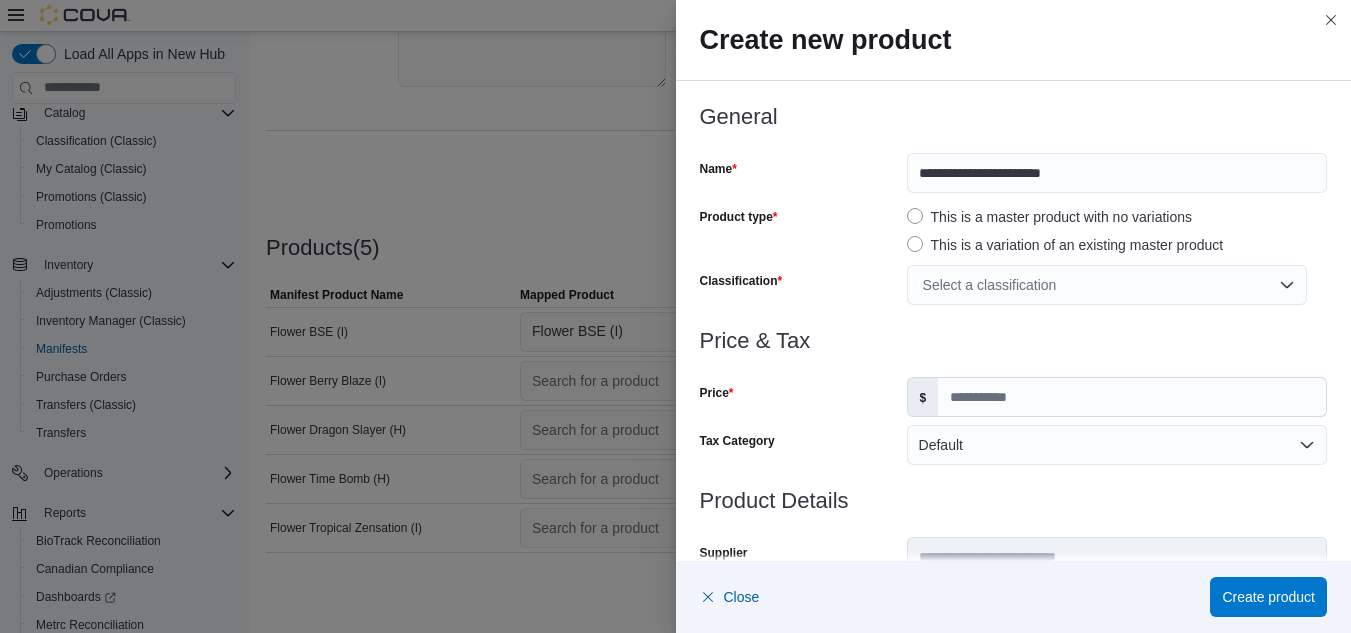 click on "Select a classification" at bounding box center [1107, 285] 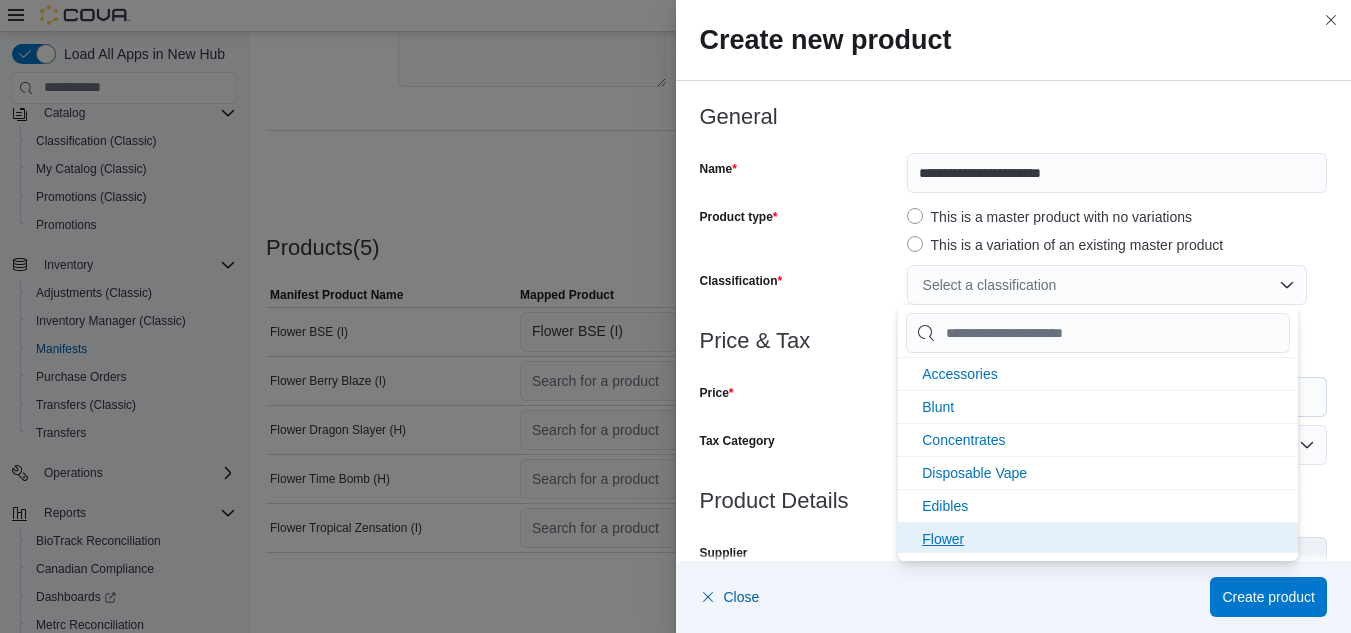 click on "Flower" at bounding box center (943, 539) 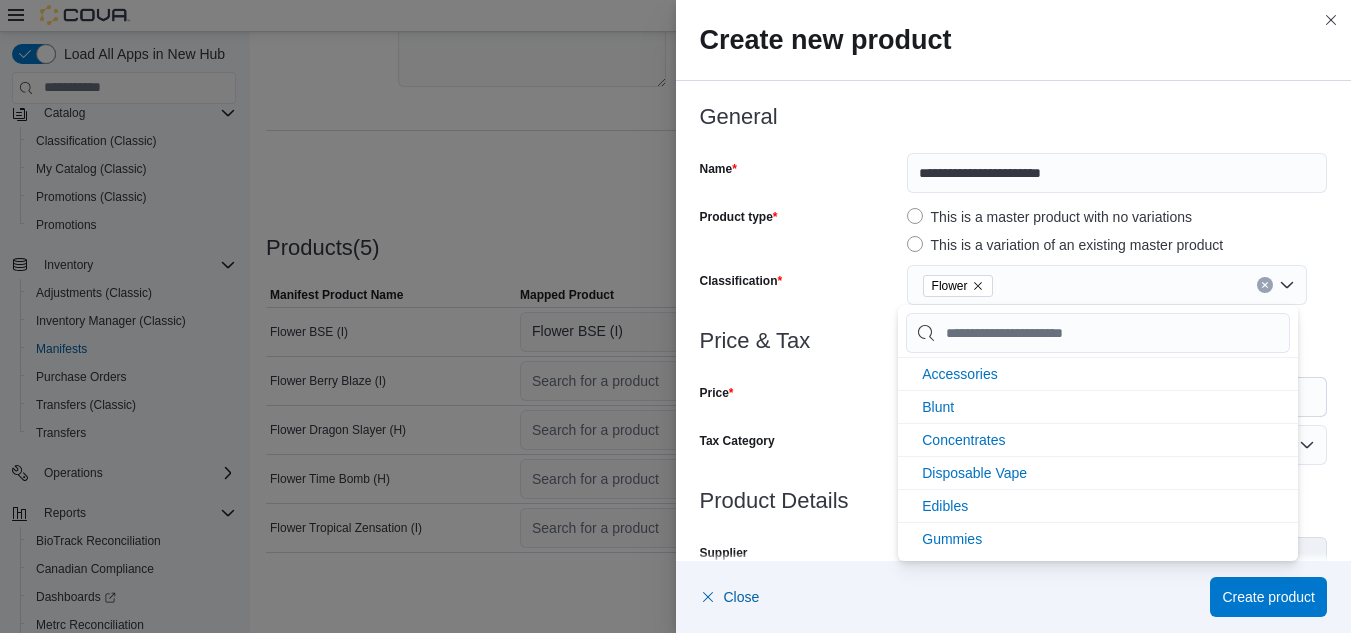 click on "Price" at bounding box center [799, 397] 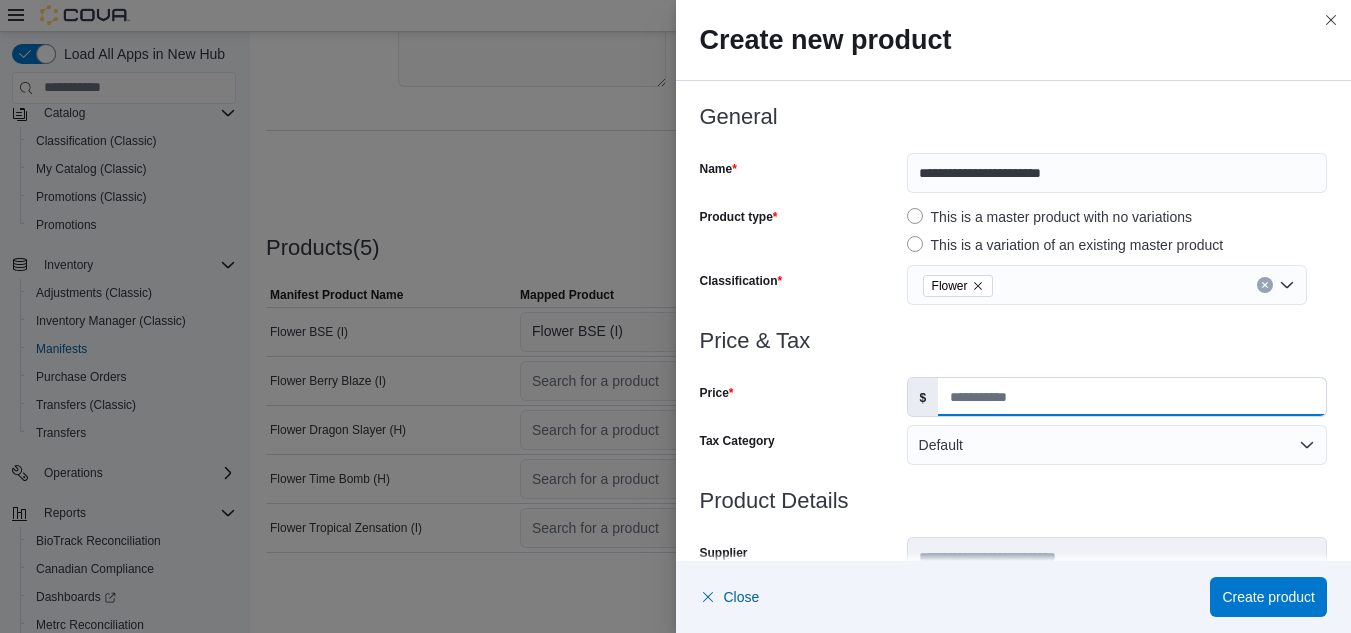 click on "Price" at bounding box center (1132, 397) 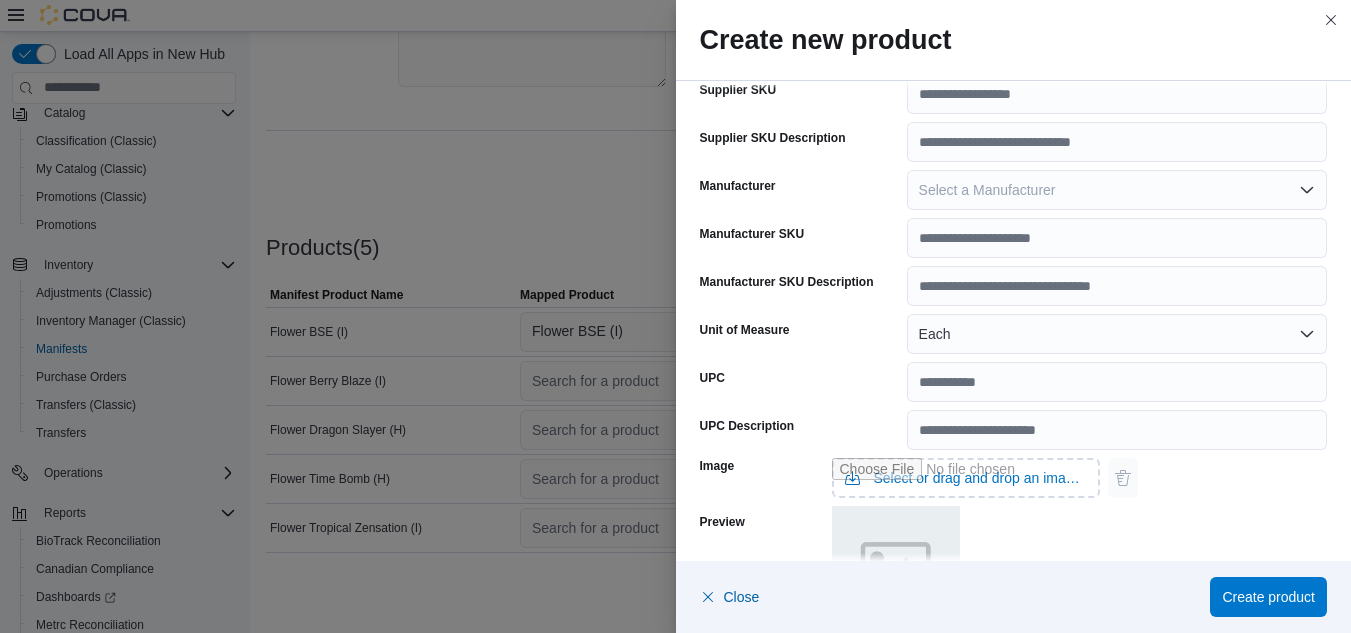 scroll, scrollTop: 521, scrollLeft: 0, axis: vertical 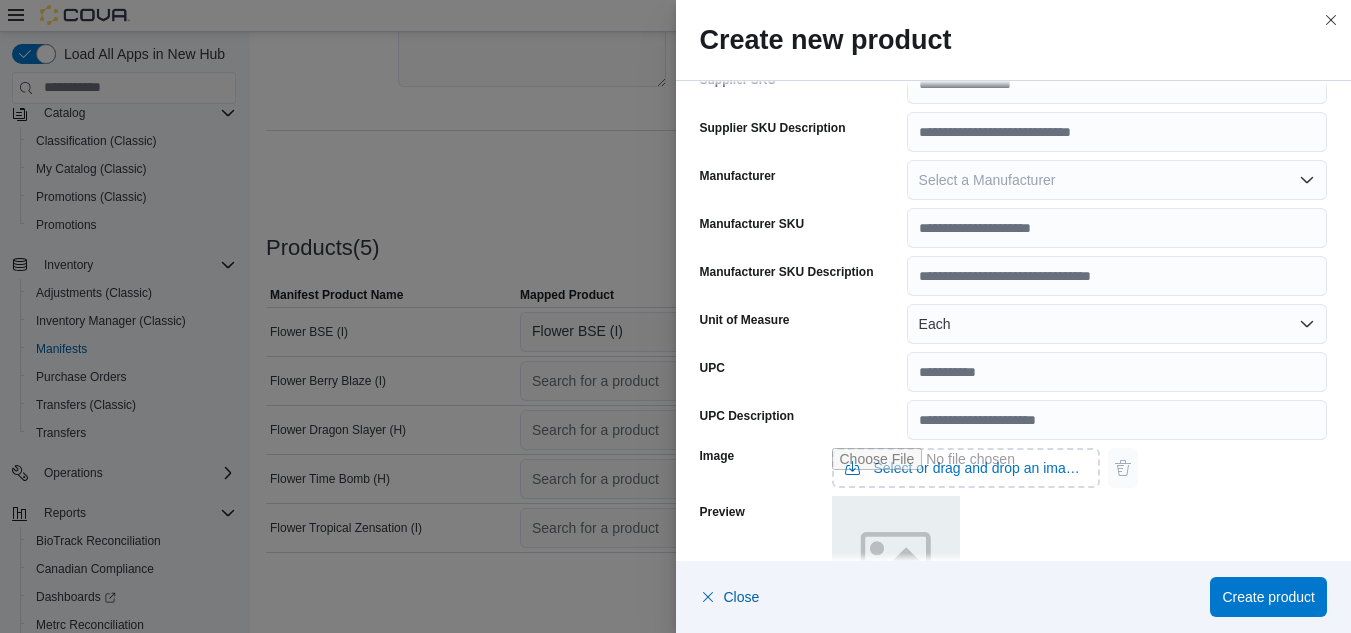 type on "**" 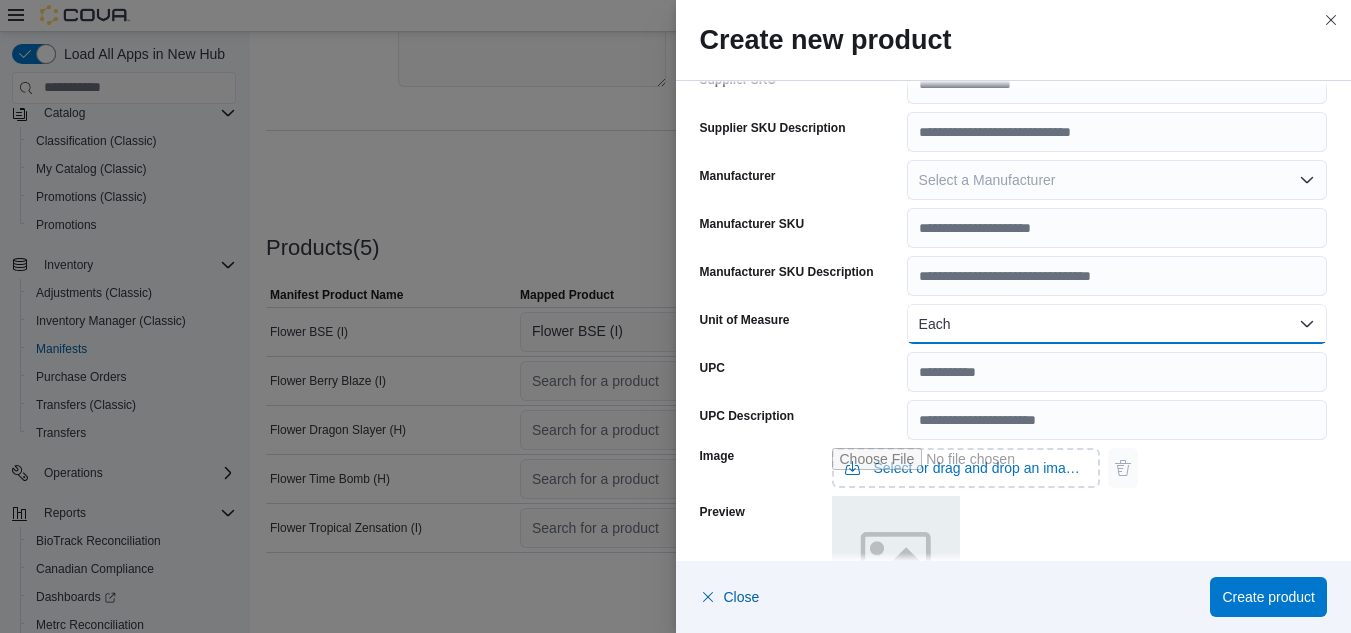 click on "Each" at bounding box center [1117, 324] 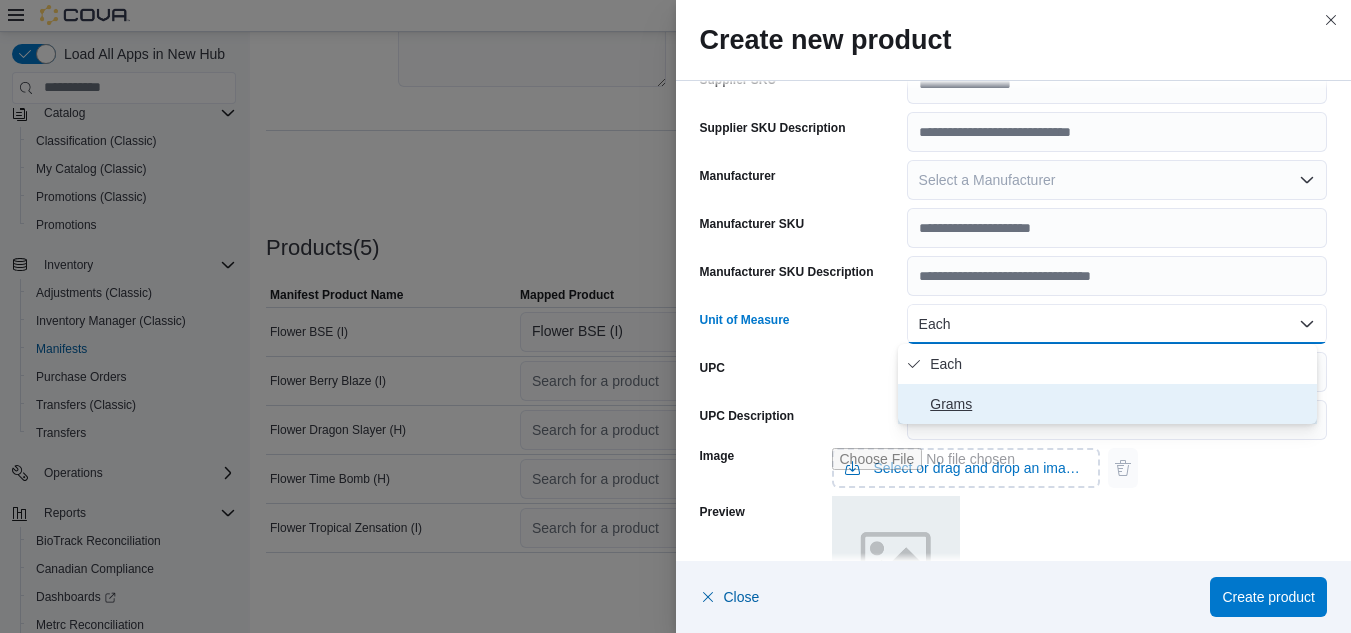 click on "Grams" at bounding box center (1119, 404) 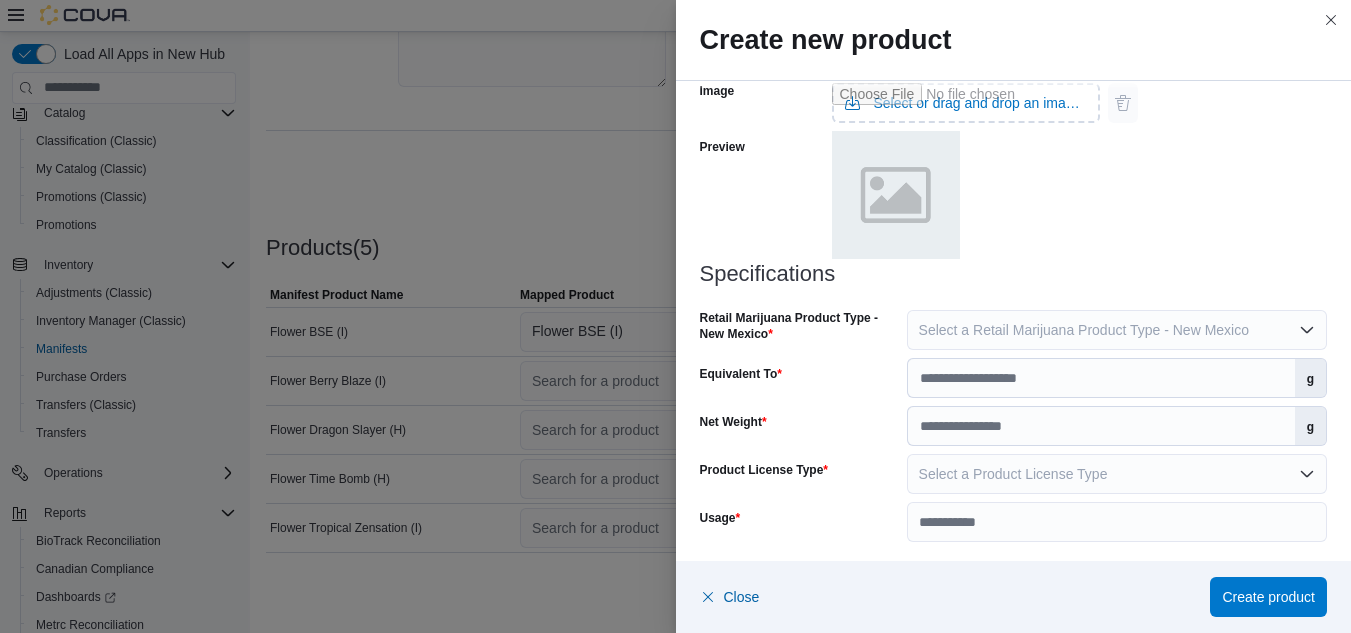 scroll, scrollTop: 891, scrollLeft: 0, axis: vertical 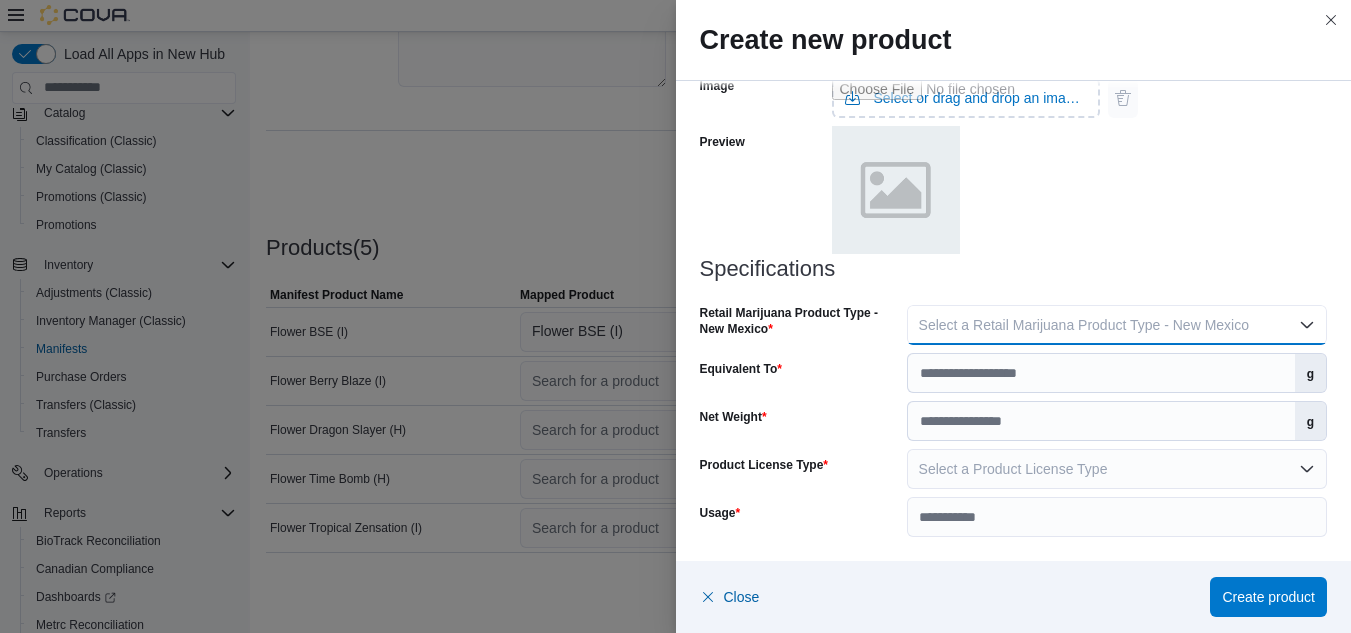 click on "Select a Retail Marijuana Product Type - New Mexico" at bounding box center [1084, 325] 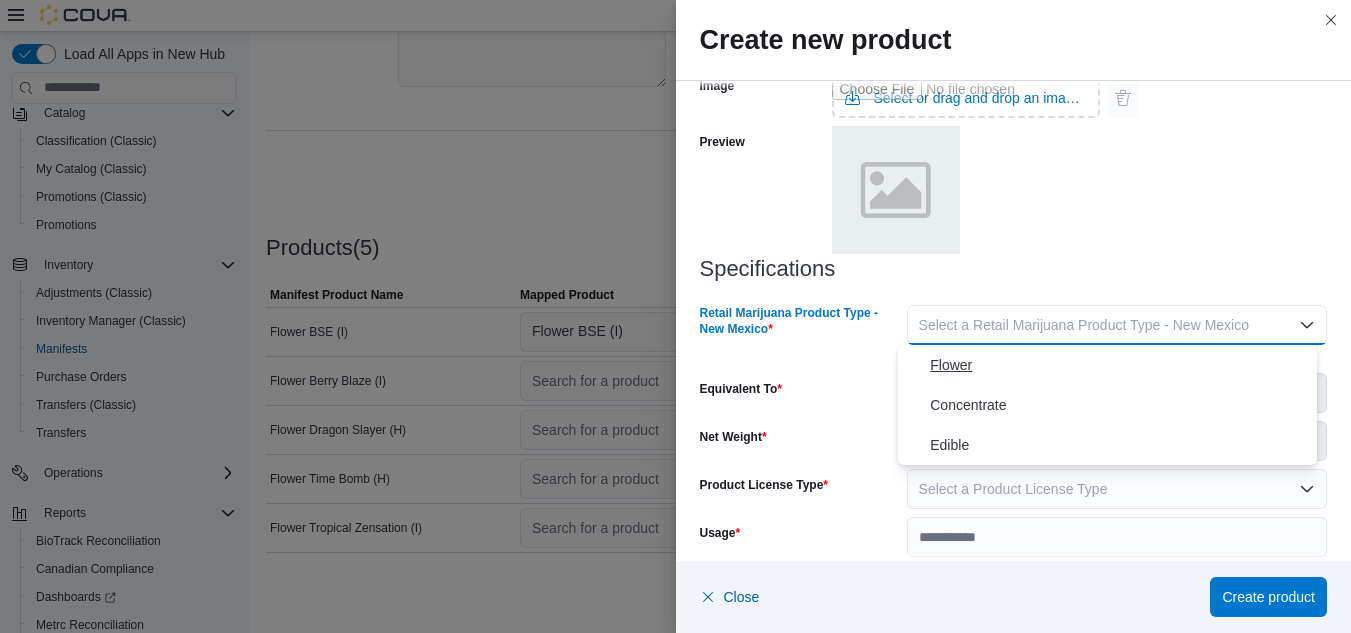 click on "Flower" at bounding box center [1119, 365] 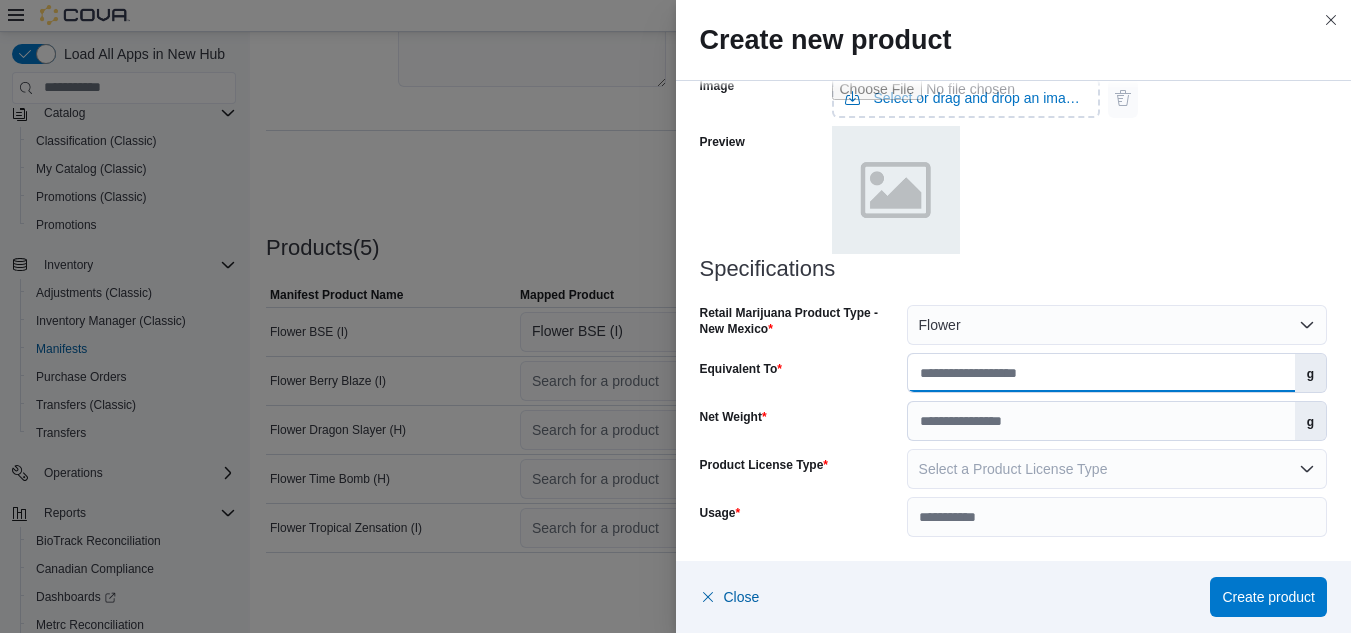 click on "Equivalent To" at bounding box center [1101, 373] 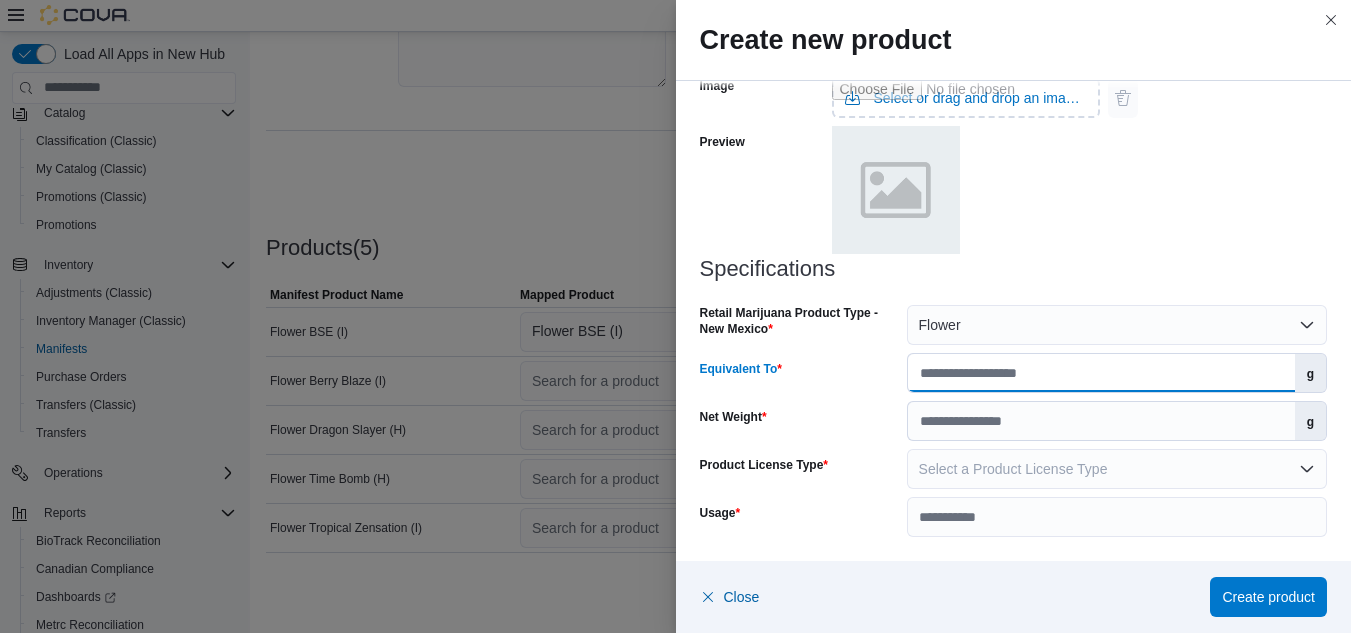 type on "*" 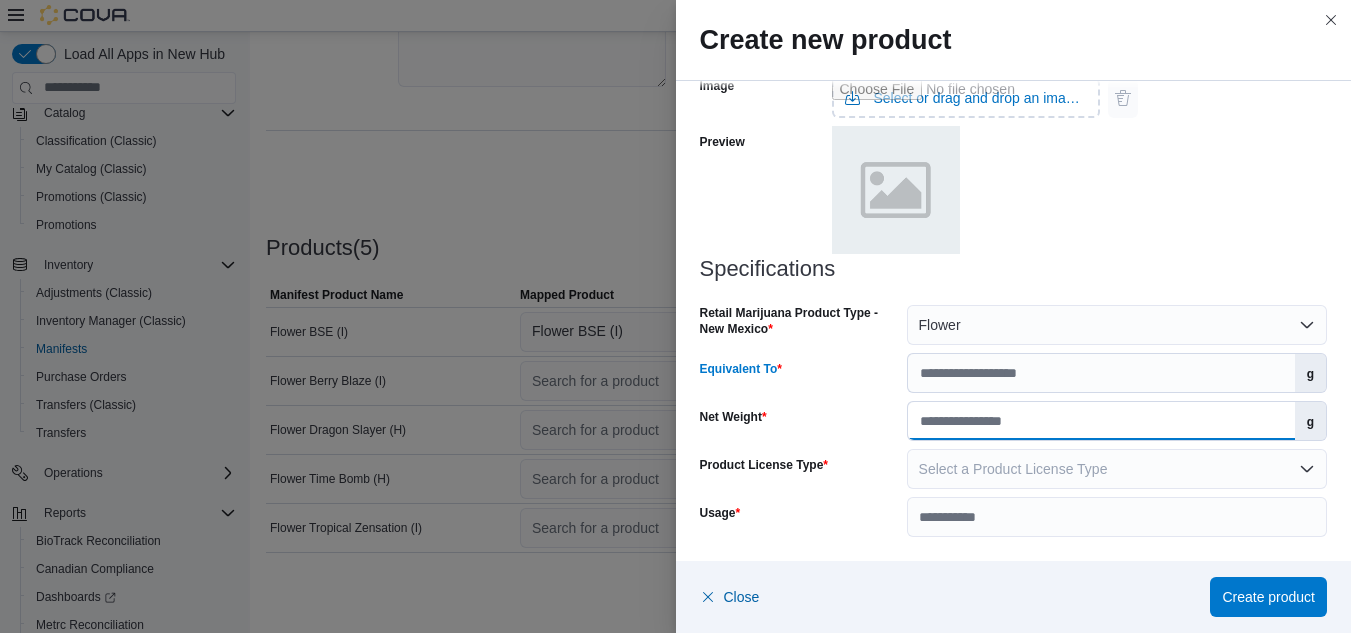 click on "Net Weight" at bounding box center (1101, 421) 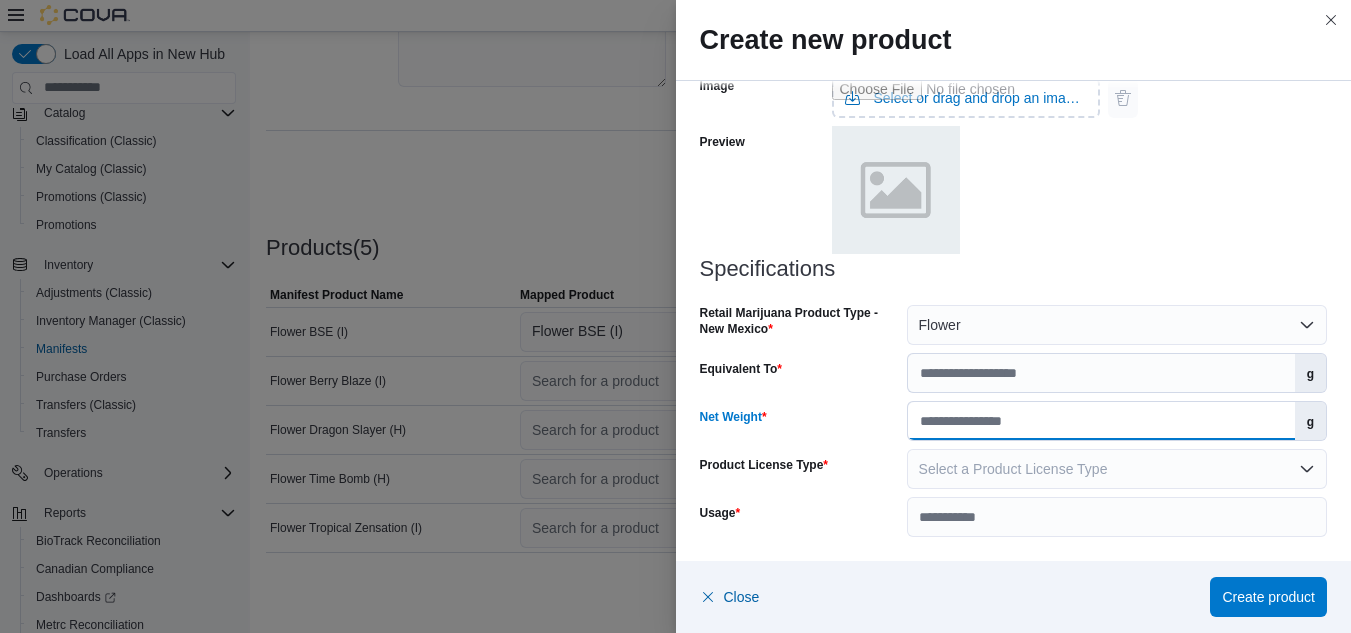 type on "*" 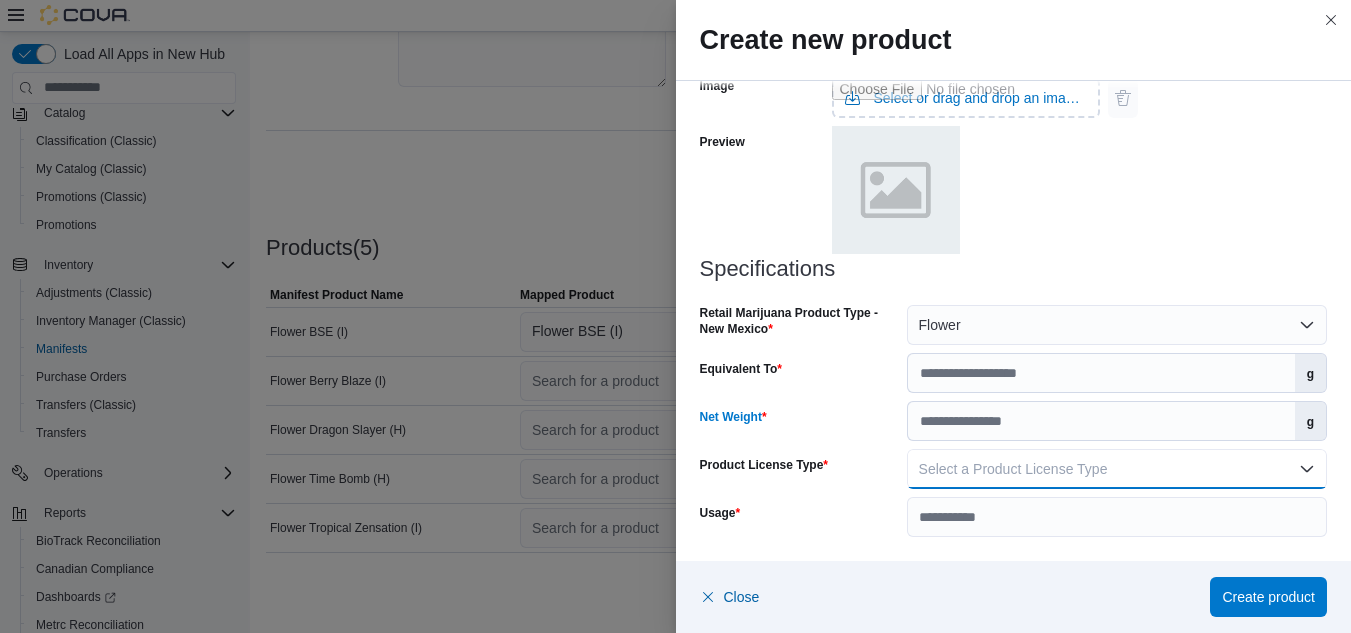 click on "Select a Product License Type" at bounding box center (1013, 469) 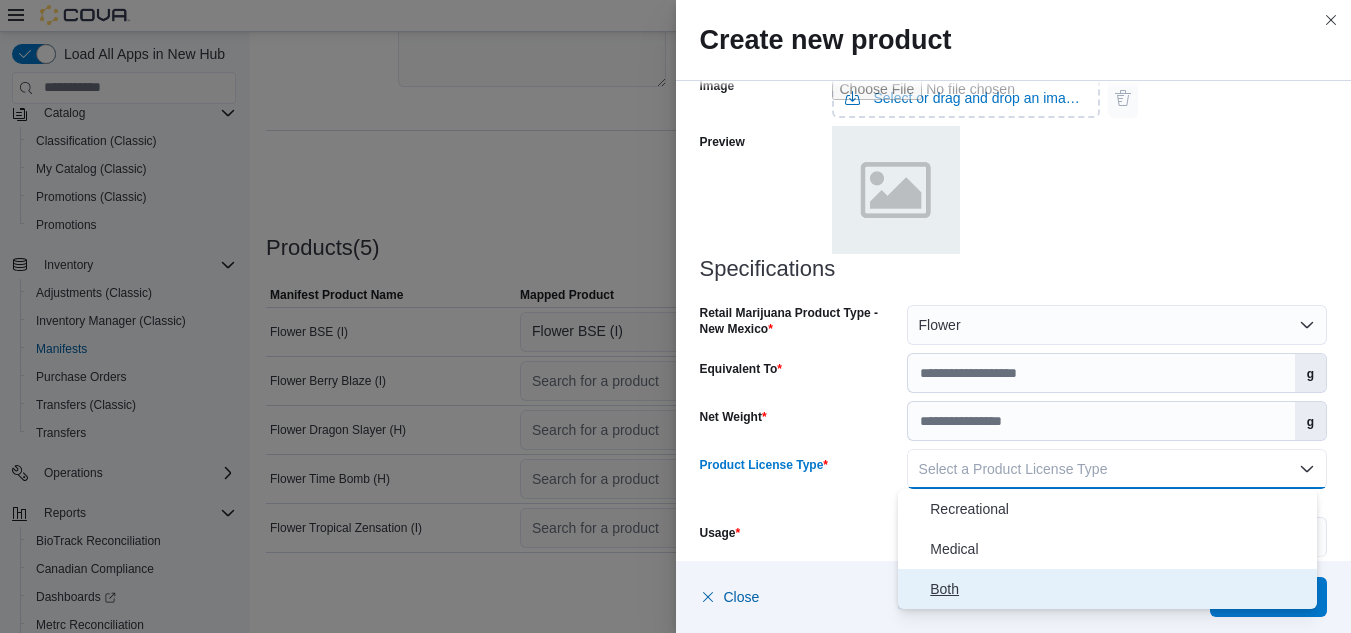 click on "Both" at bounding box center (1119, 589) 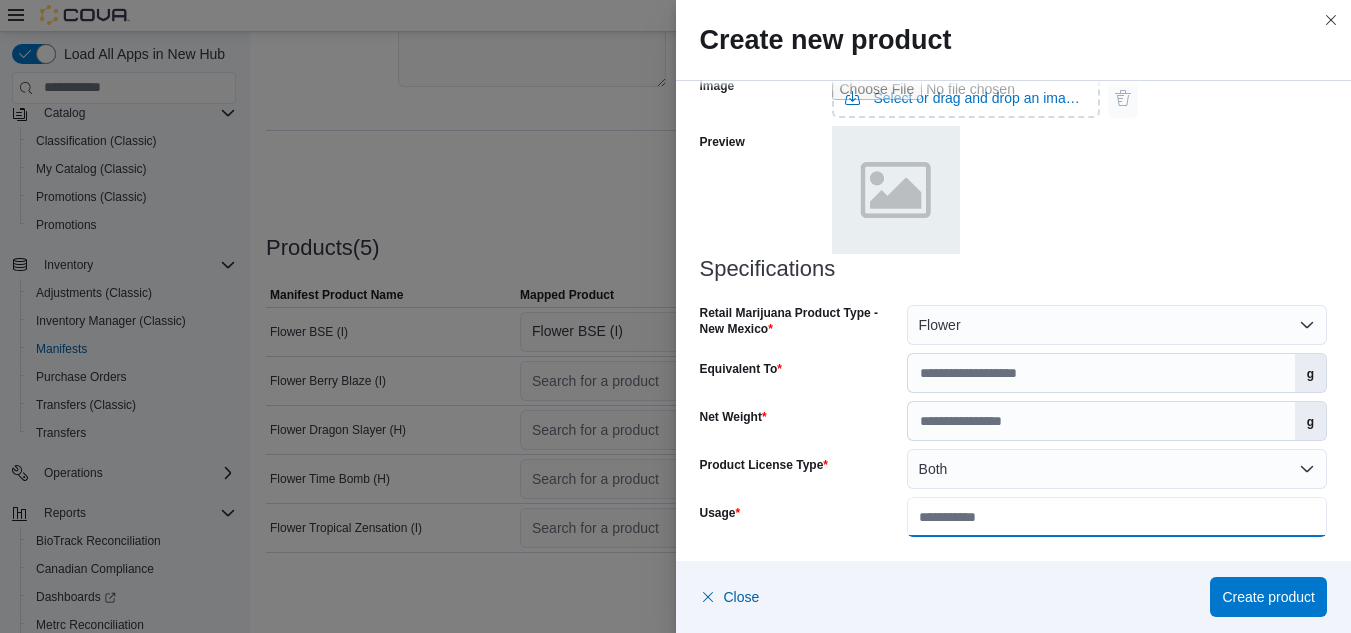 click on "Usage" at bounding box center [1117, 517] 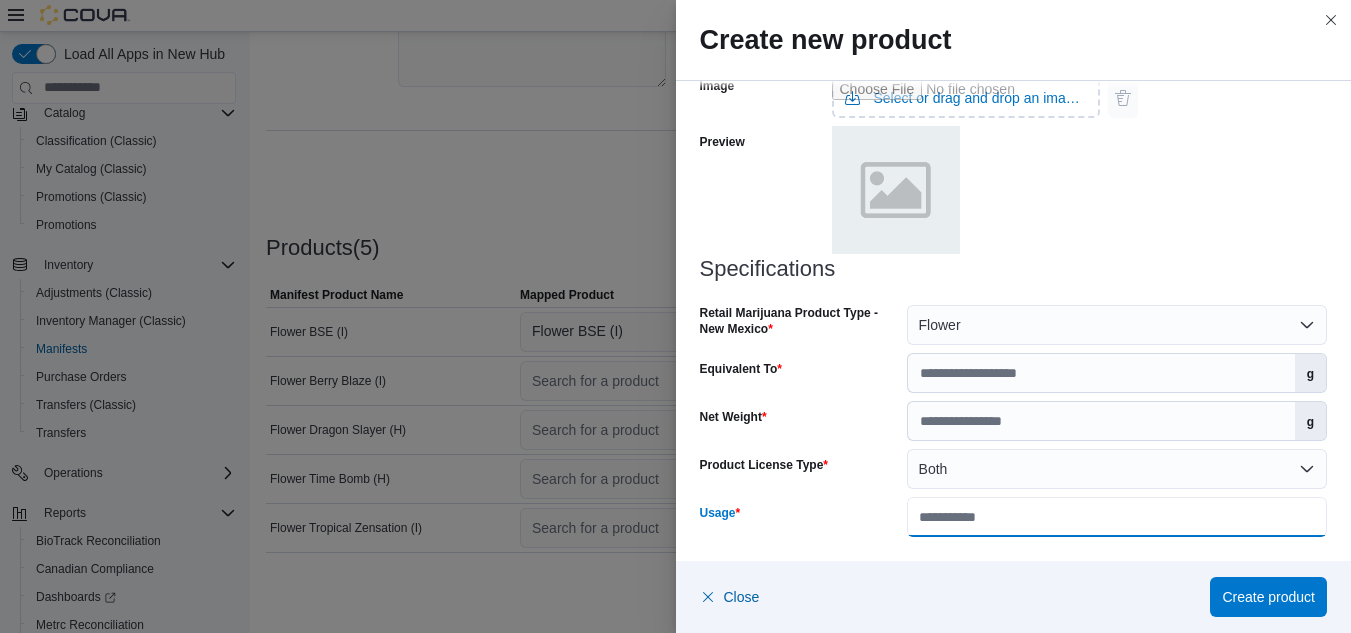 type on "**********" 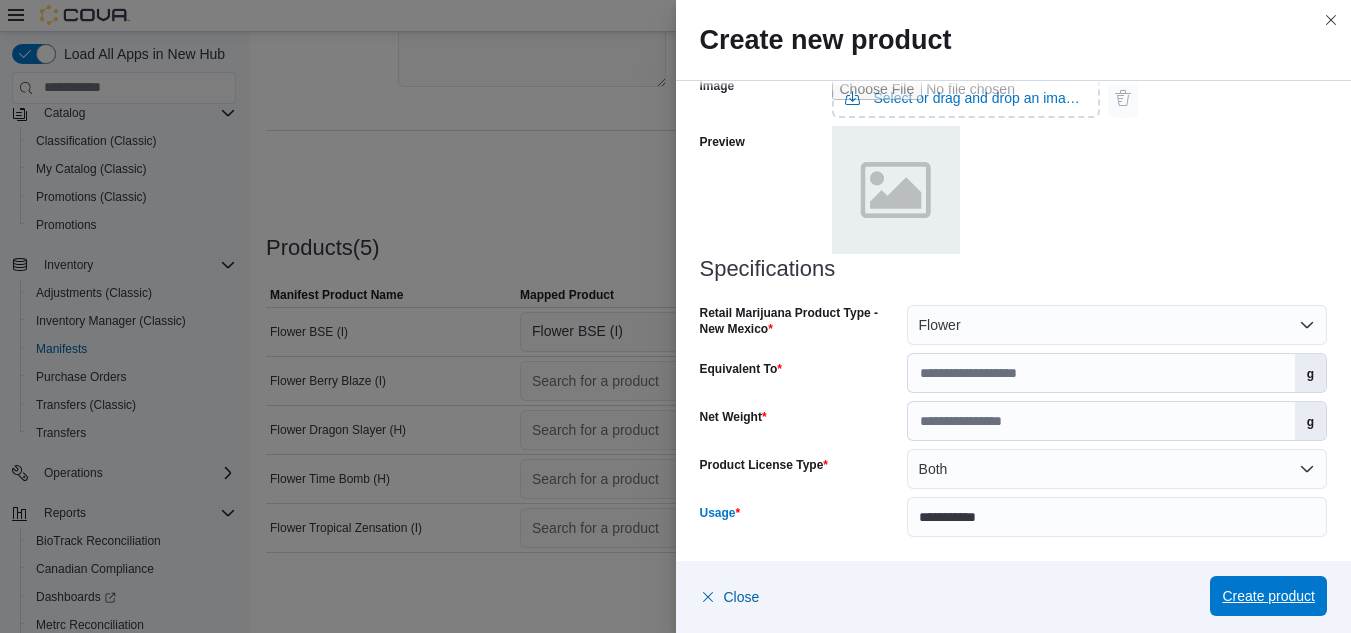 click on "Create product" at bounding box center [1268, 596] 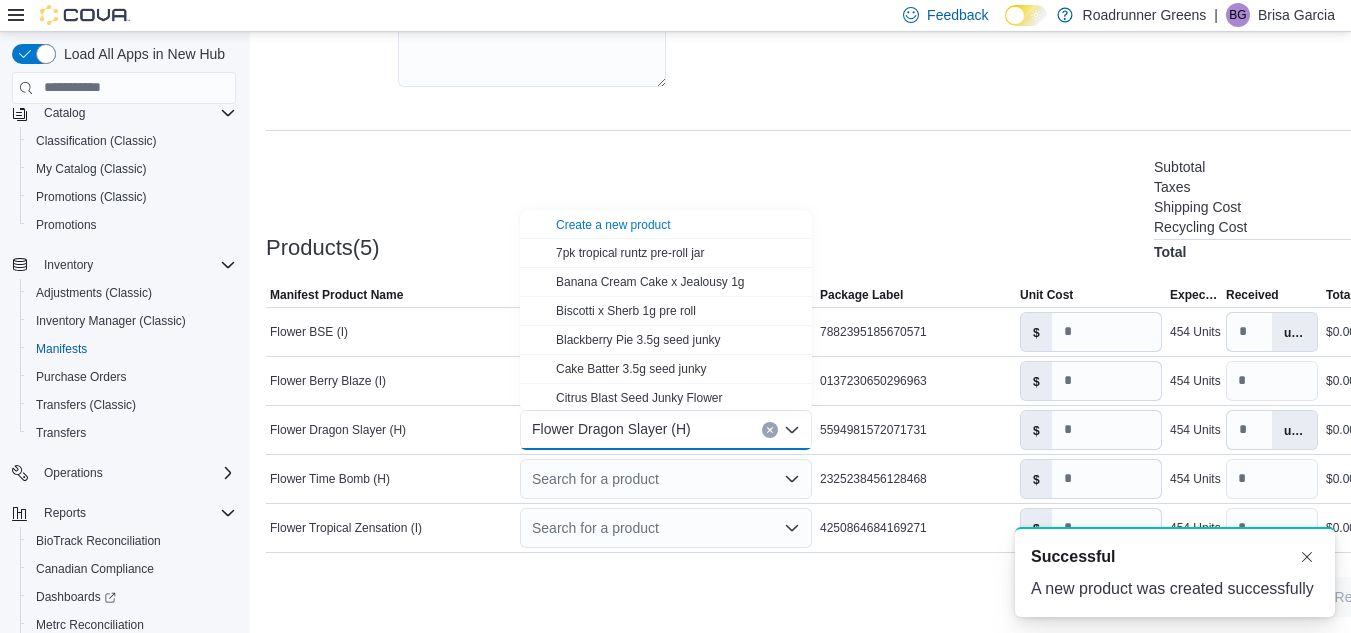 click on "Products(5)     Subtotal $0.00 Taxes $0.00 Shipping Cost $0.00 Recycling Cost $0.00 Total $0.00" at bounding box center (860, 207) 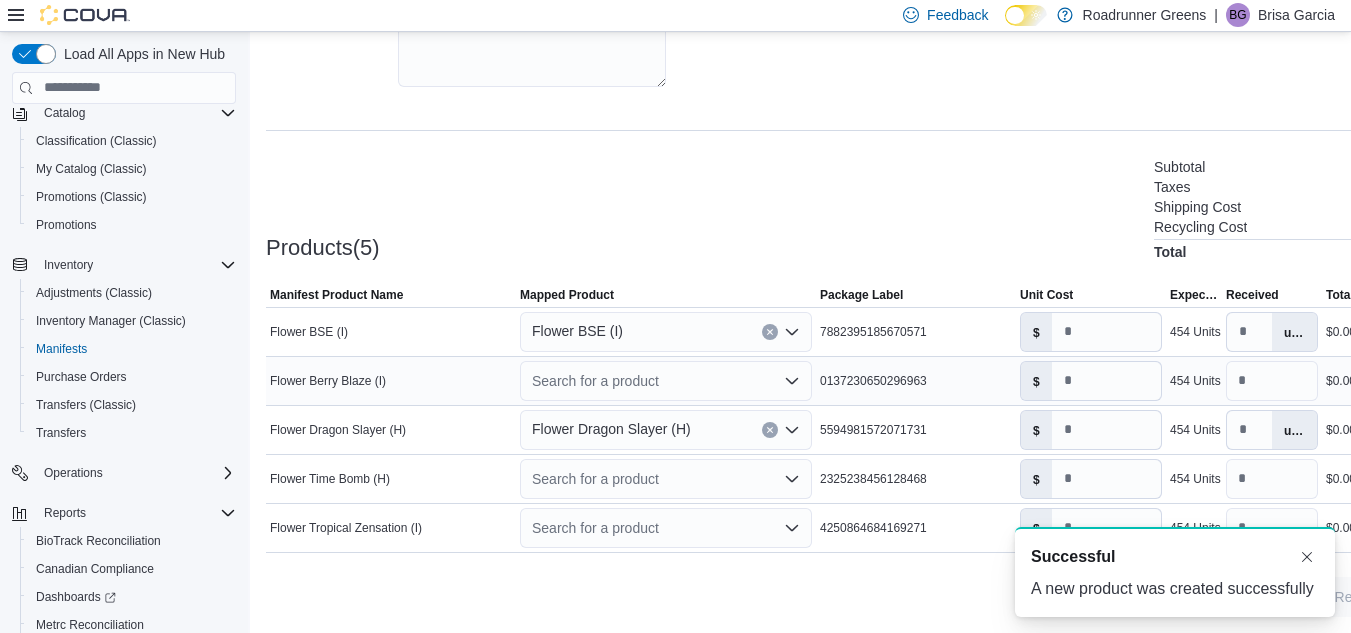 click on "Search for a product" at bounding box center (666, 381) 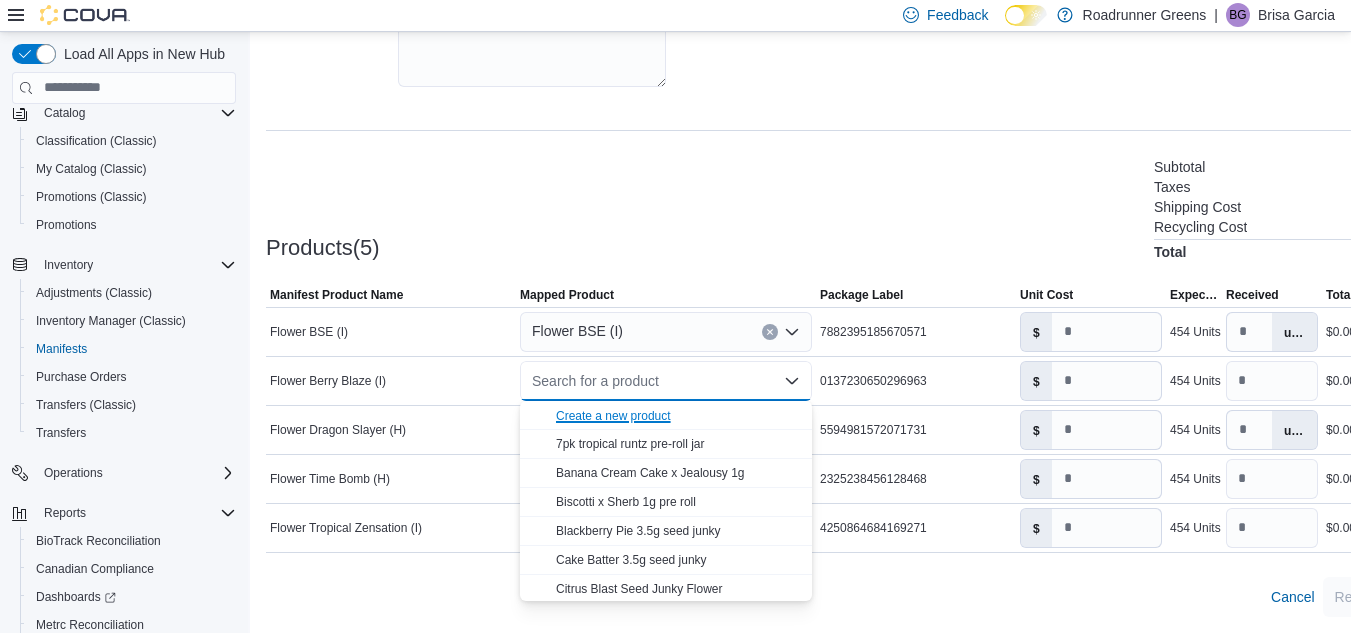 click on "Create a new product" at bounding box center (613, 416) 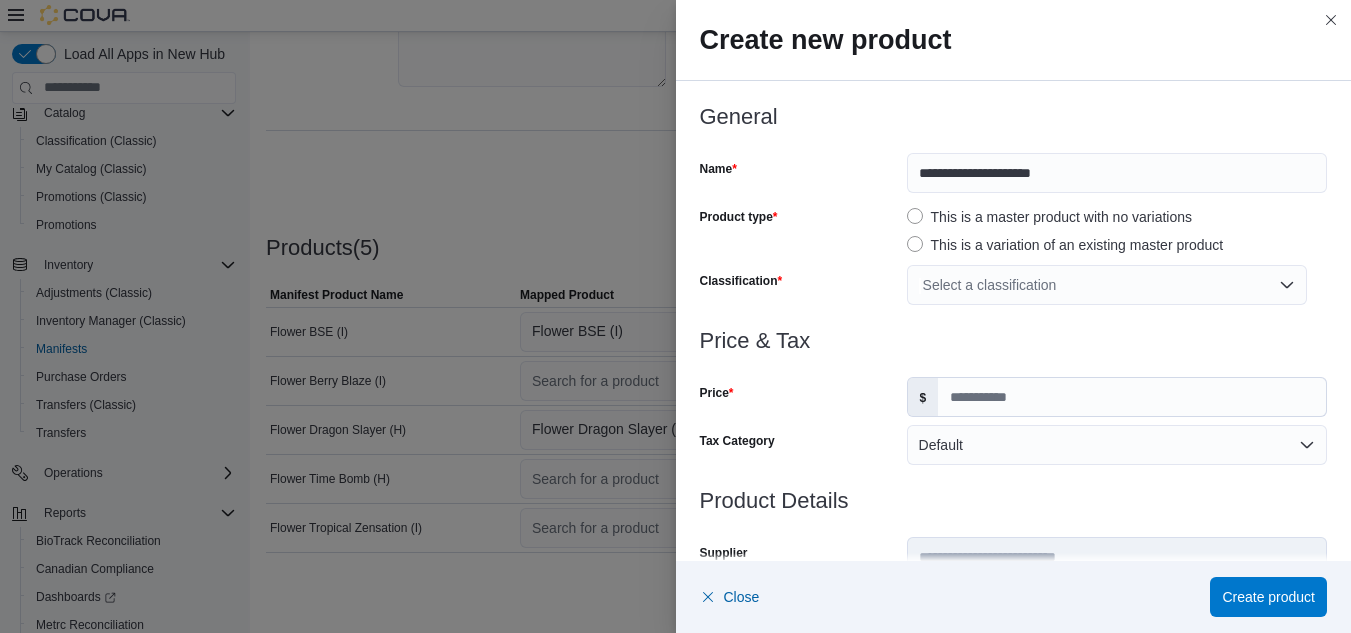 click on "Select a classification" at bounding box center (1107, 285) 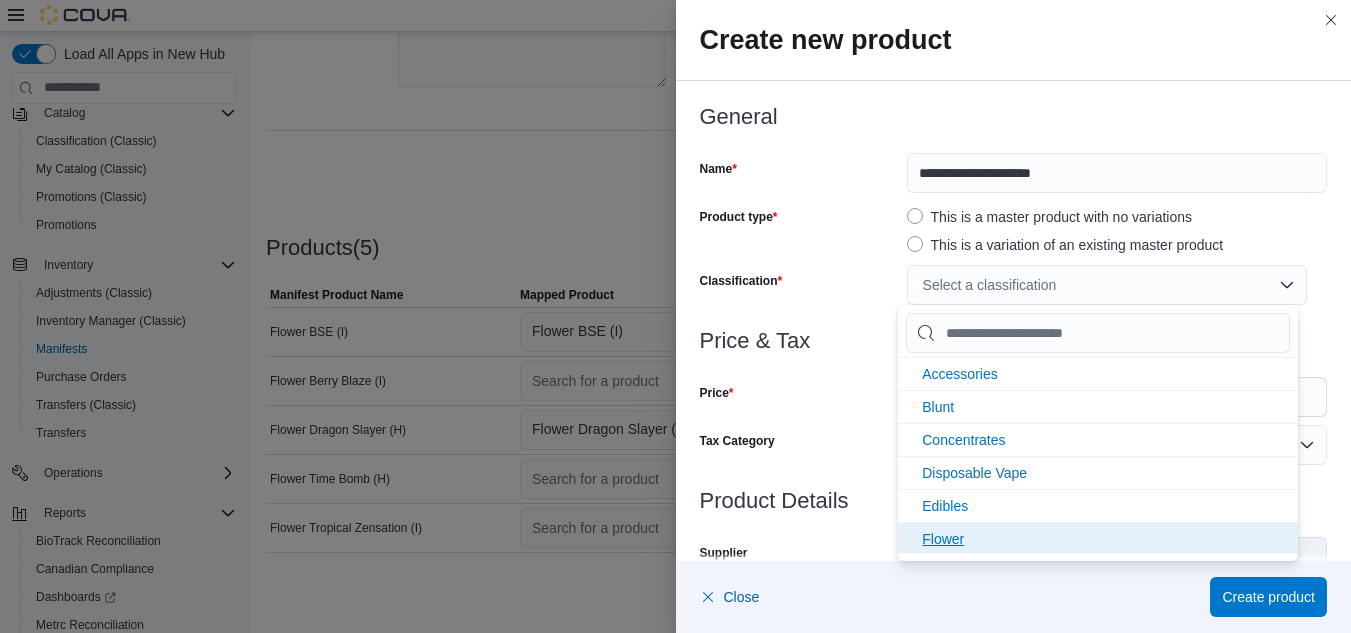 click on "Flower" at bounding box center (943, 539) 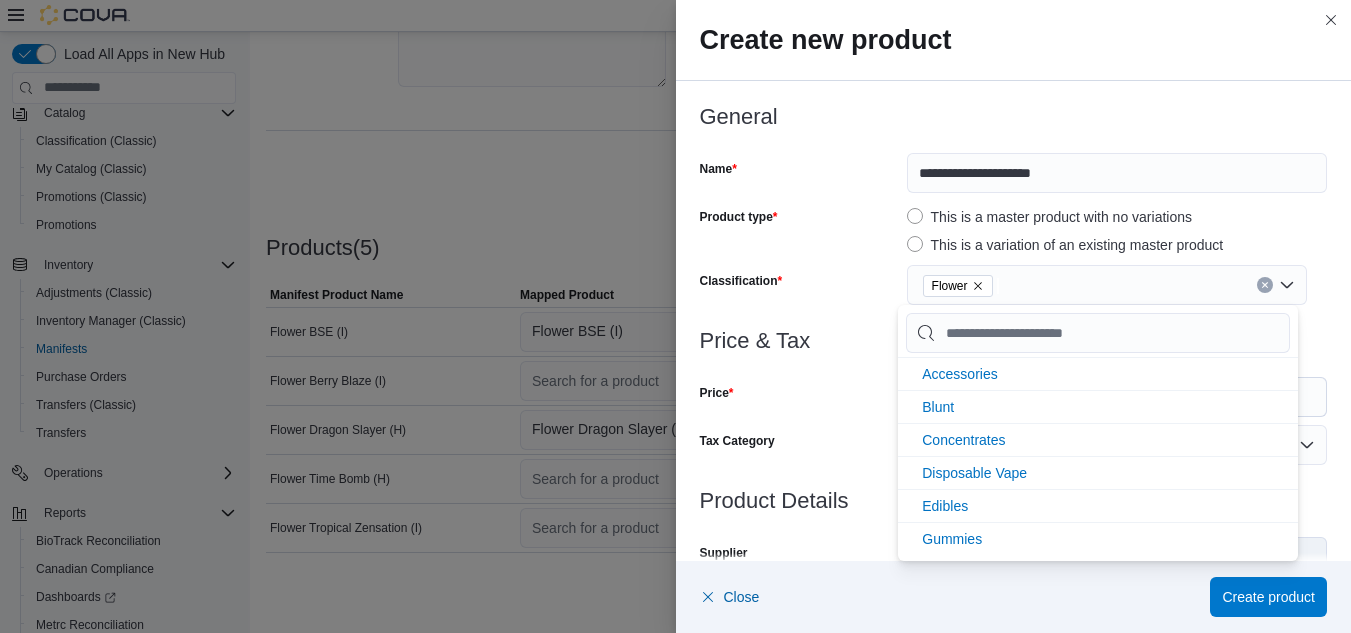 click at bounding box center [1014, 365] 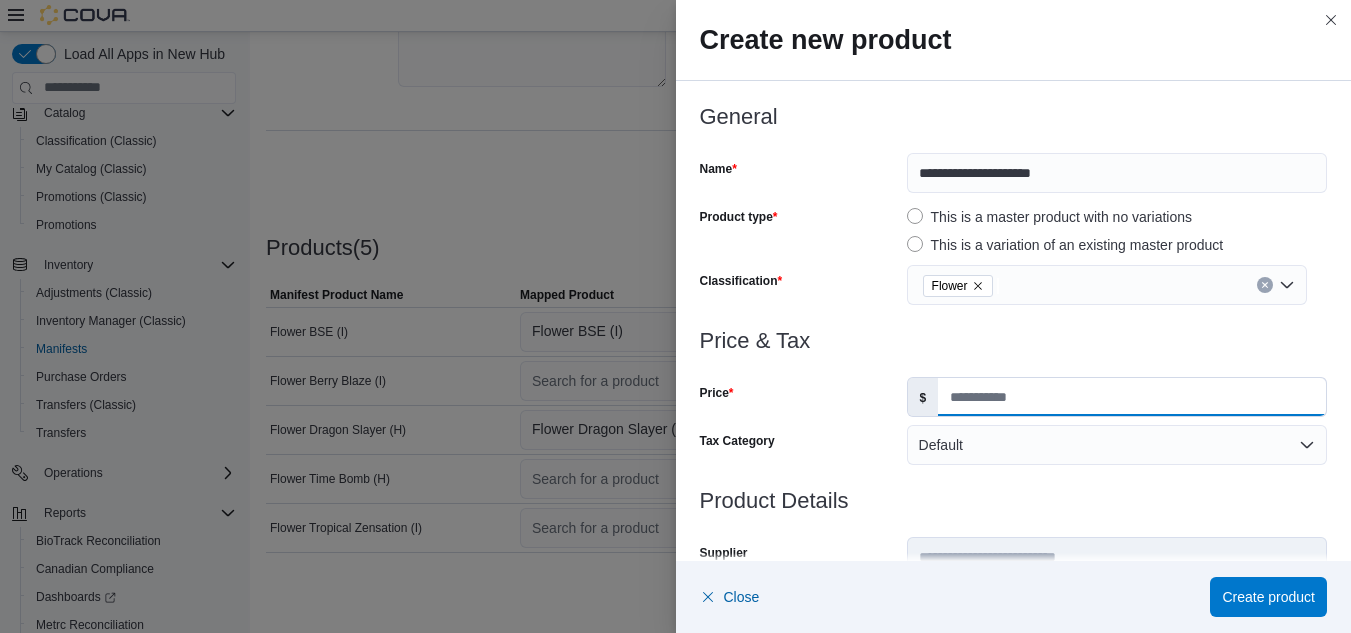 click on "Price" at bounding box center (1132, 397) 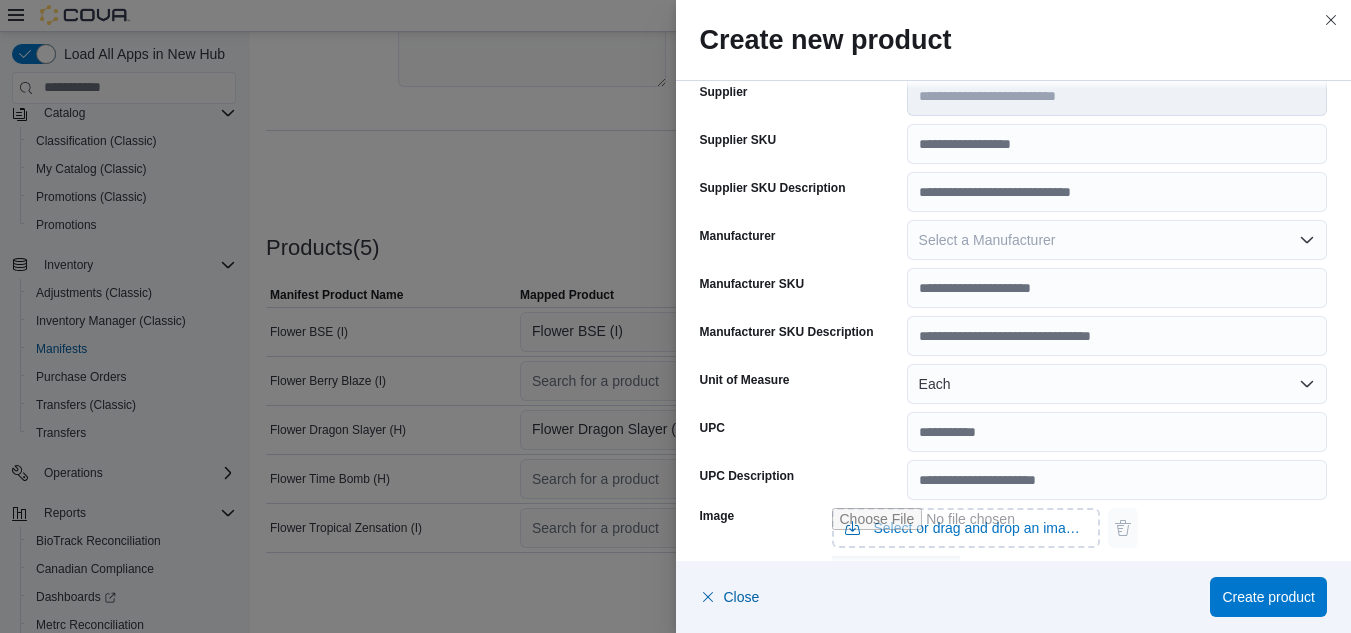 scroll, scrollTop: 472, scrollLeft: 0, axis: vertical 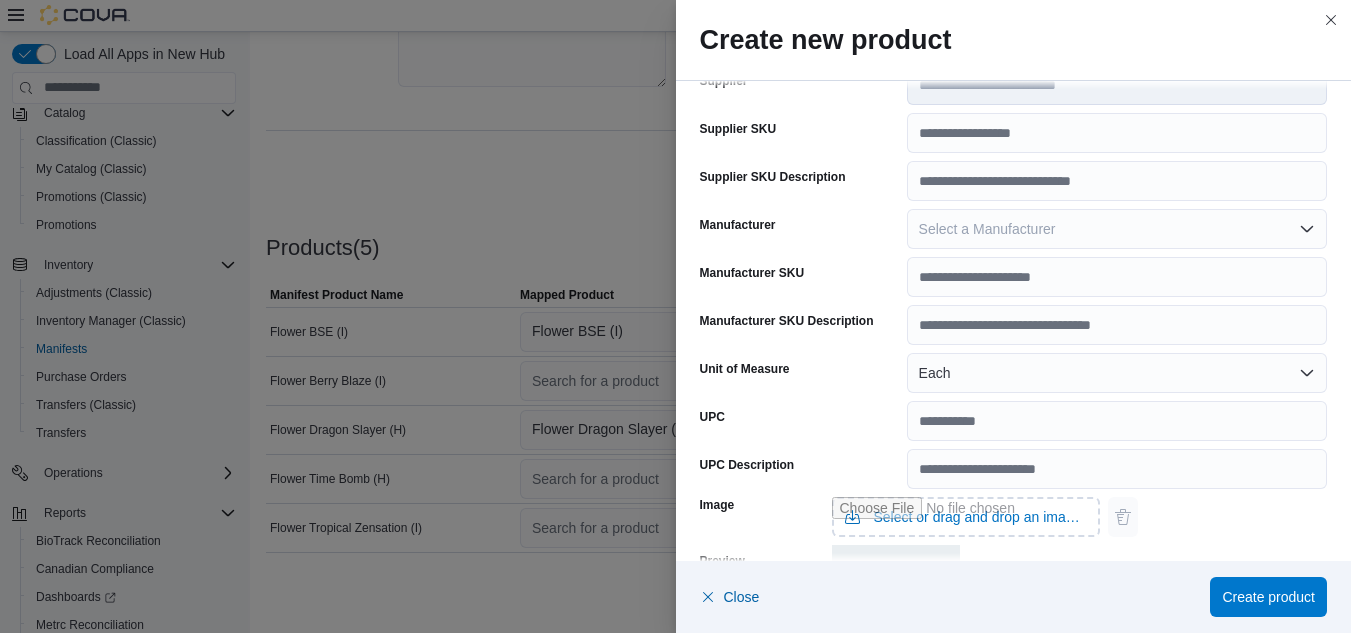 type on "**" 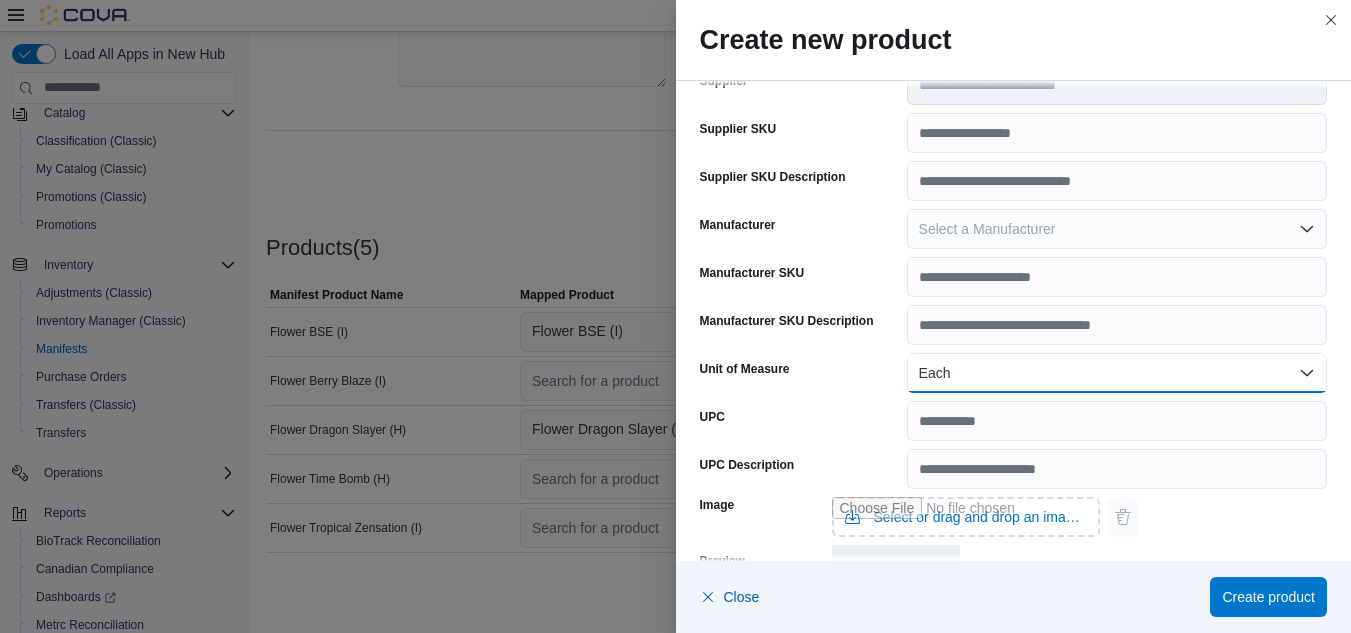 click on "Each" at bounding box center [1117, 373] 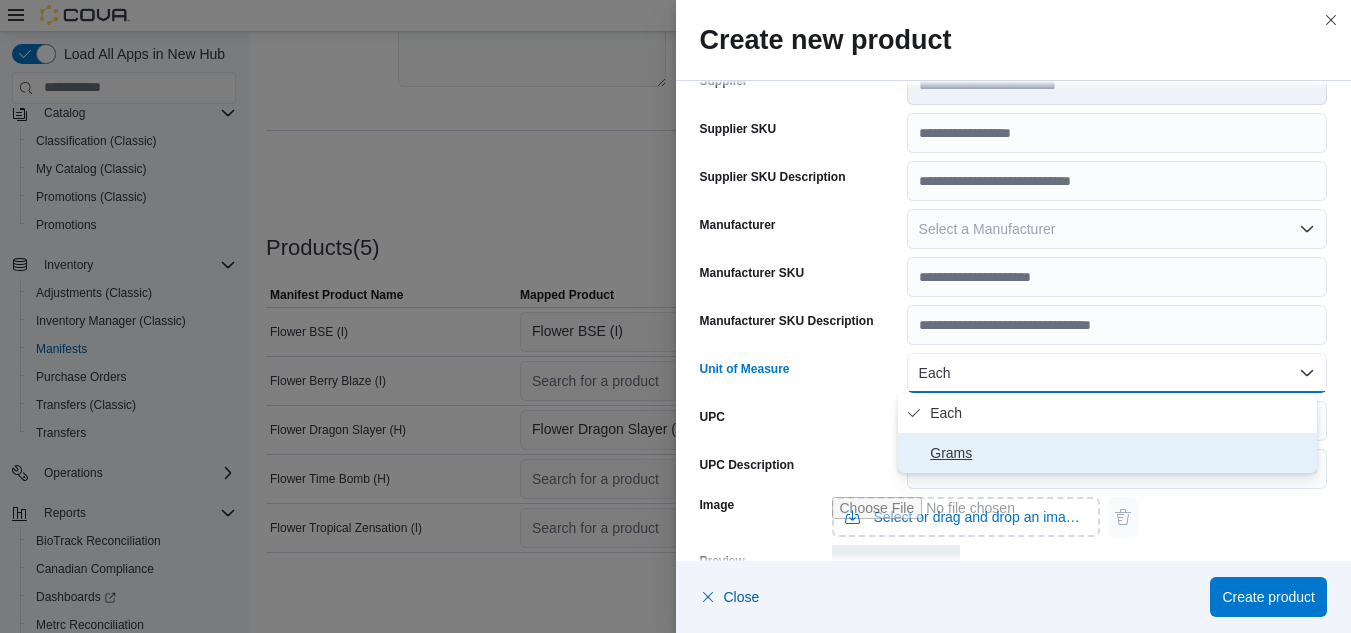 click on "Grams" at bounding box center [1119, 453] 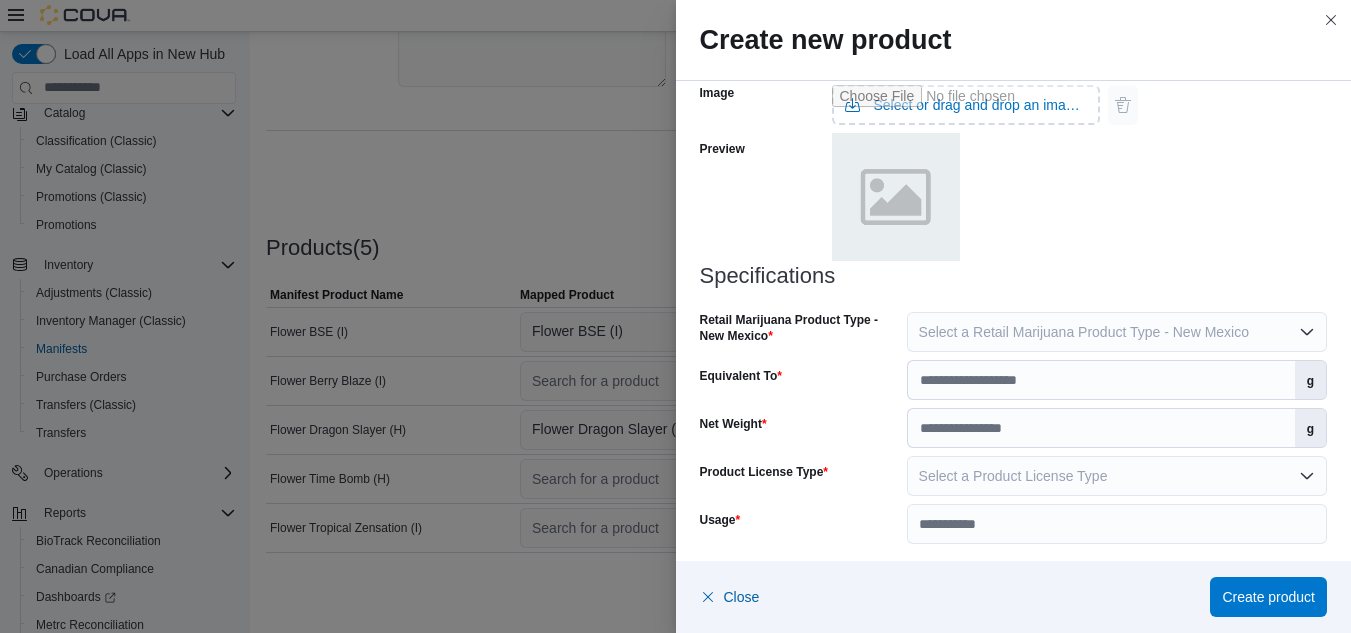 scroll, scrollTop: 885, scrollLeft: 0, axis: vertical 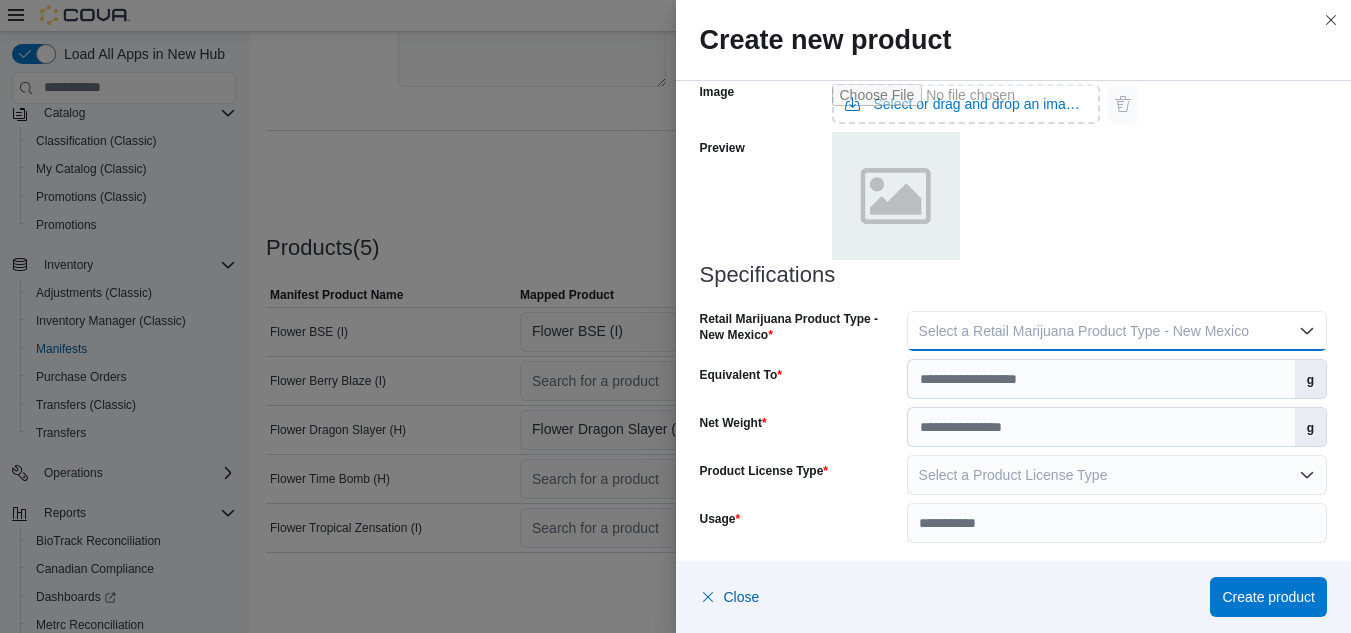 click on "Select a Retail Marijuana Product Type - New Mexico" at bounding box center [1084, 331] 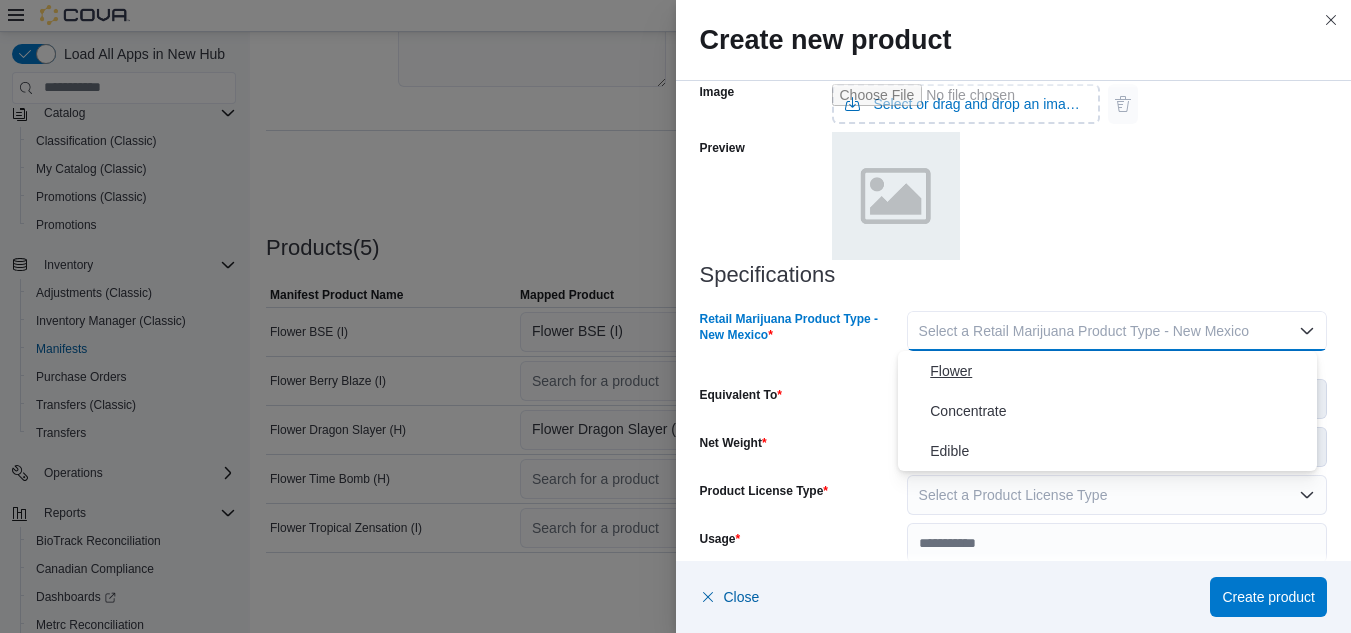 click on "Flower" at bounding box center [1119, 371] 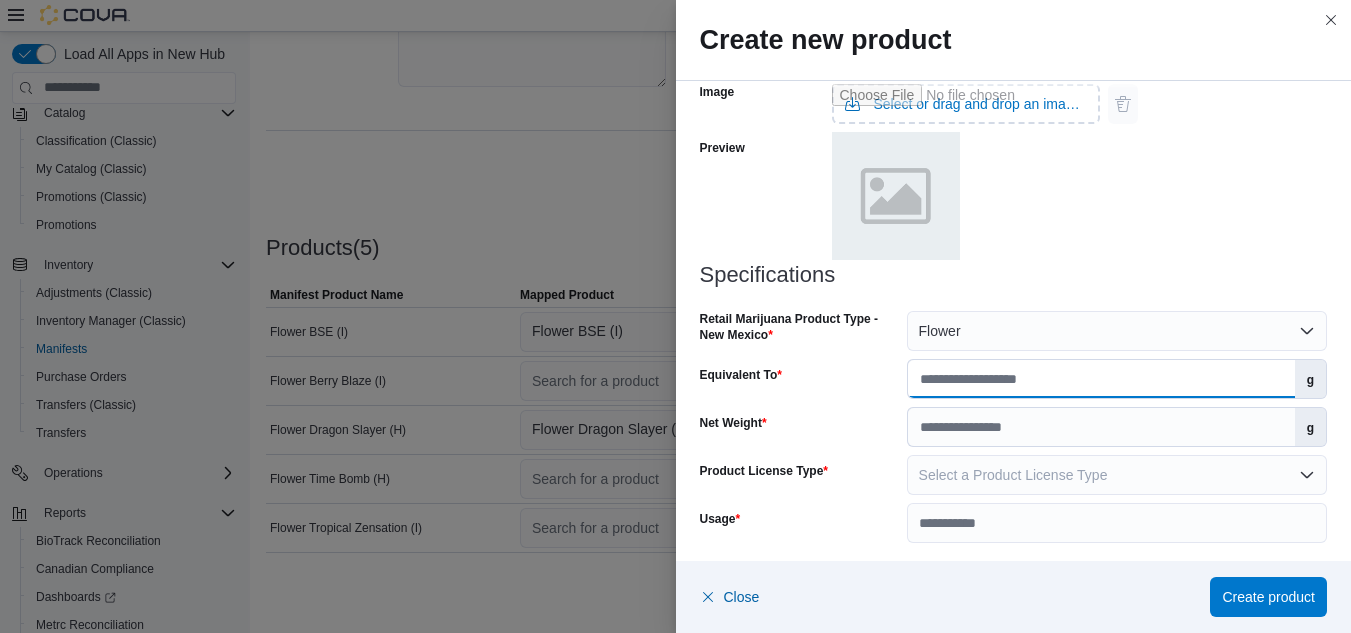 click on "Equivalent To" at bounding box center (1101, 379) 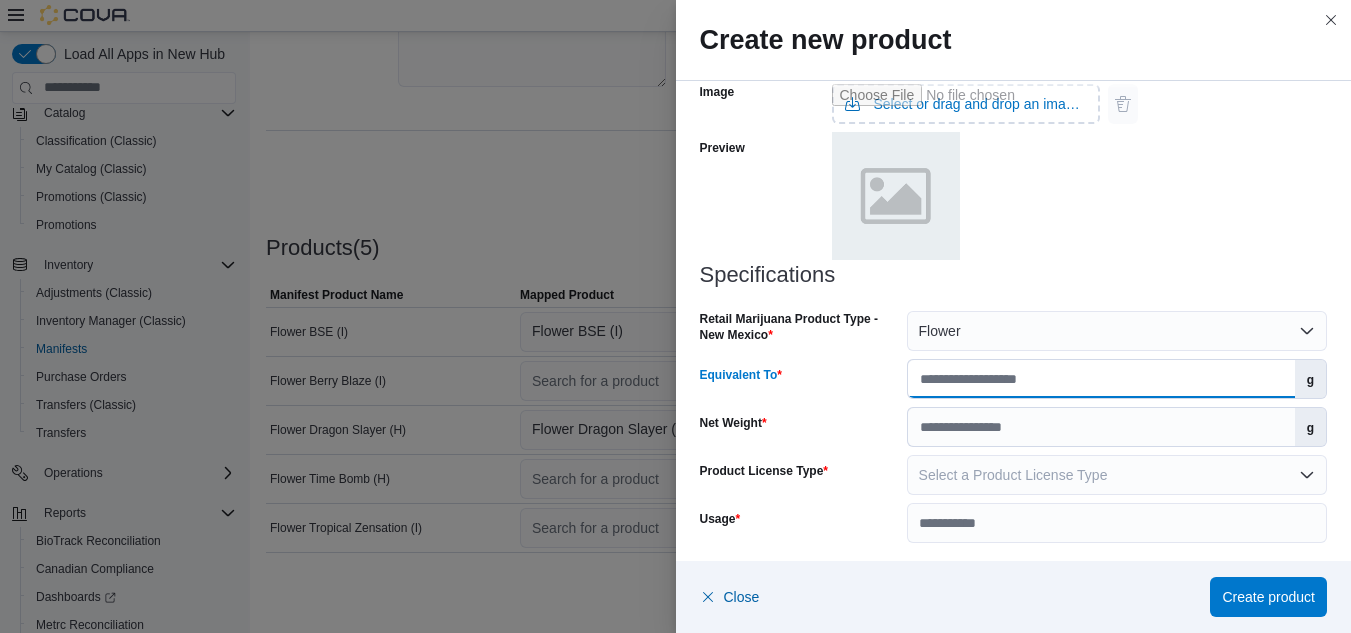 type on "*" 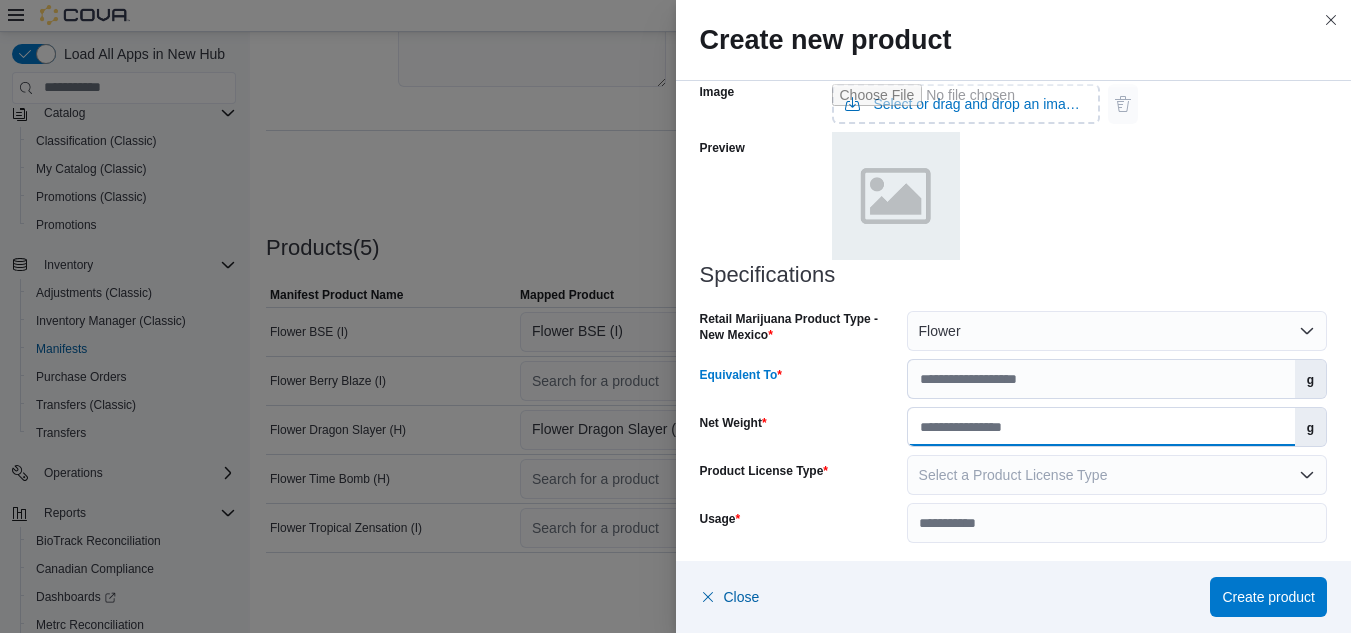 click on "Net Weight" at bounding box center (1101, 427) 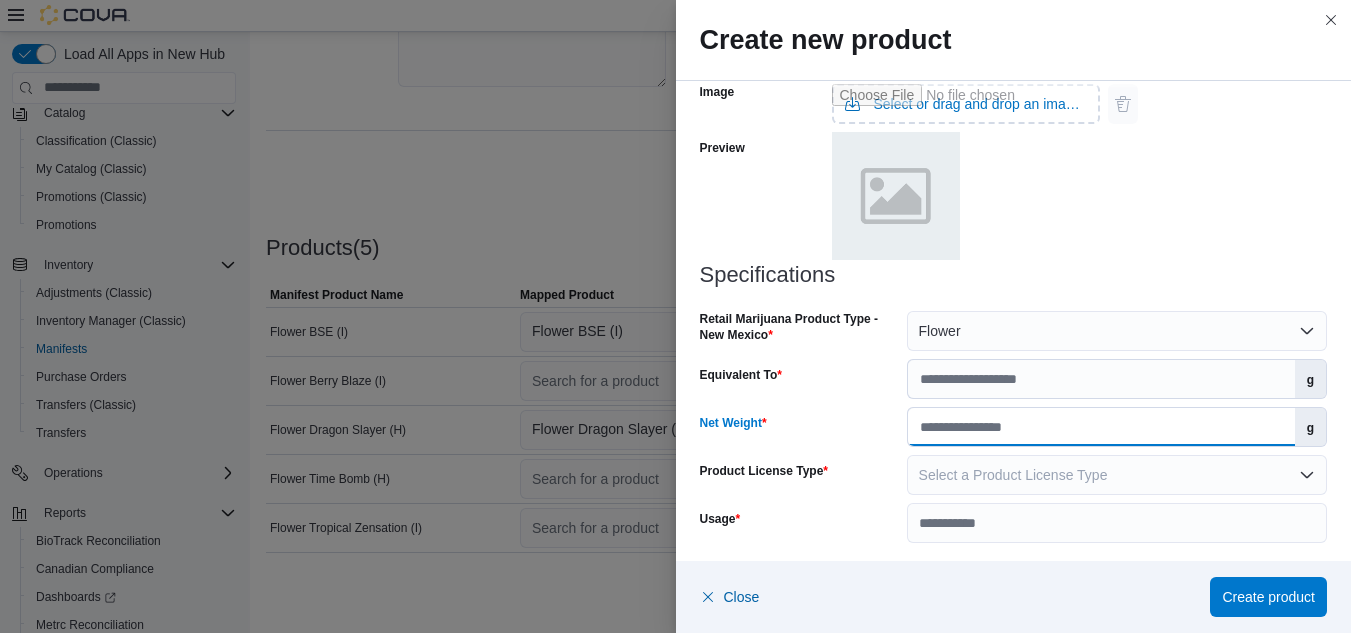 type on "*" 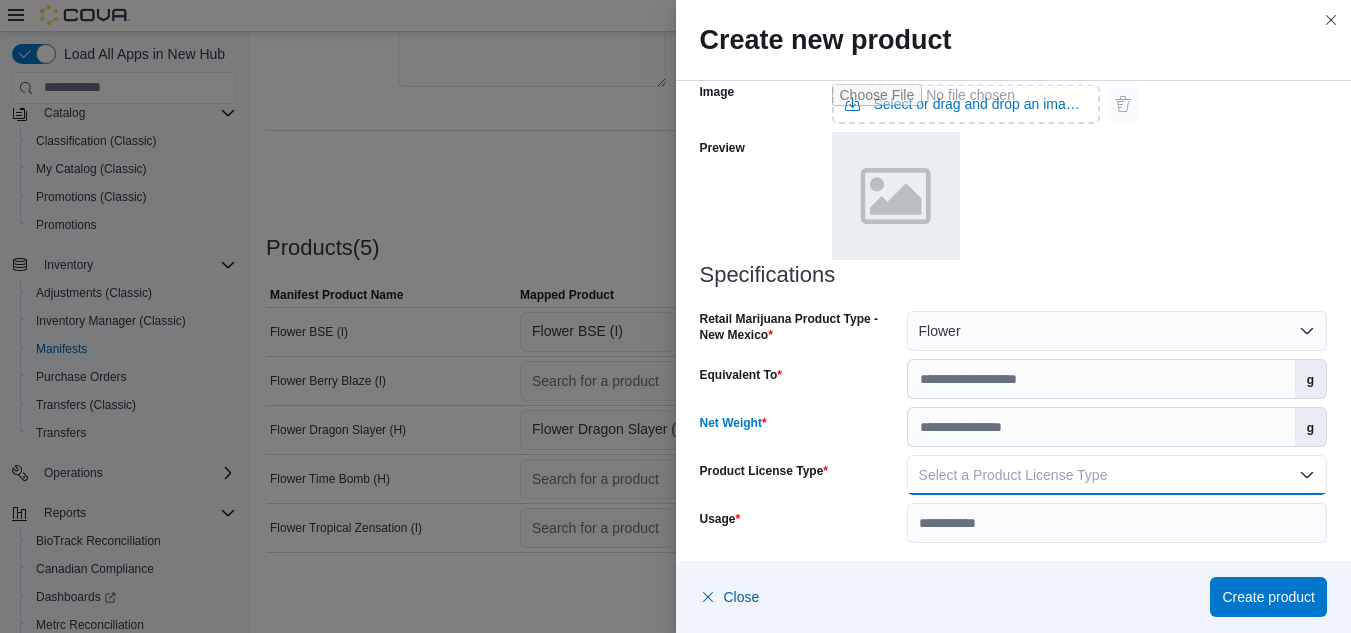 click on "Select a Product License Type" at bounding box center [1013, 475] 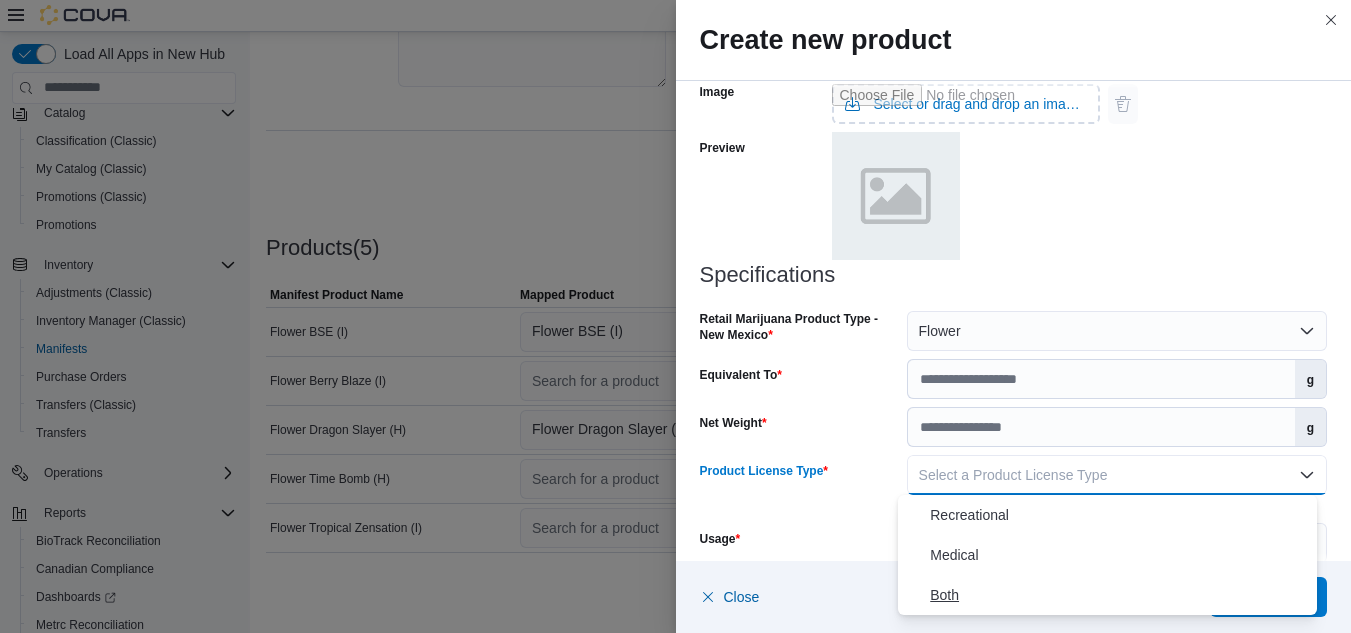 click on "Both" at bounding box center (1119, 595) 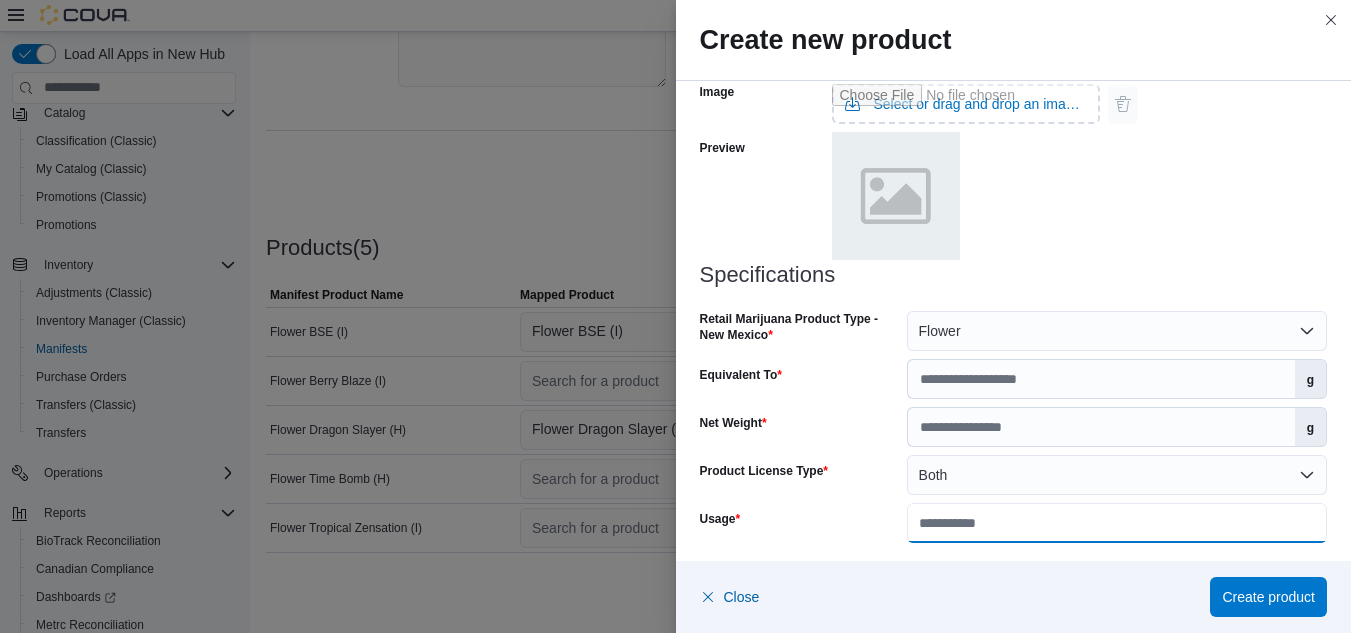 click on "Usage" at bounding box center [1117, 523] 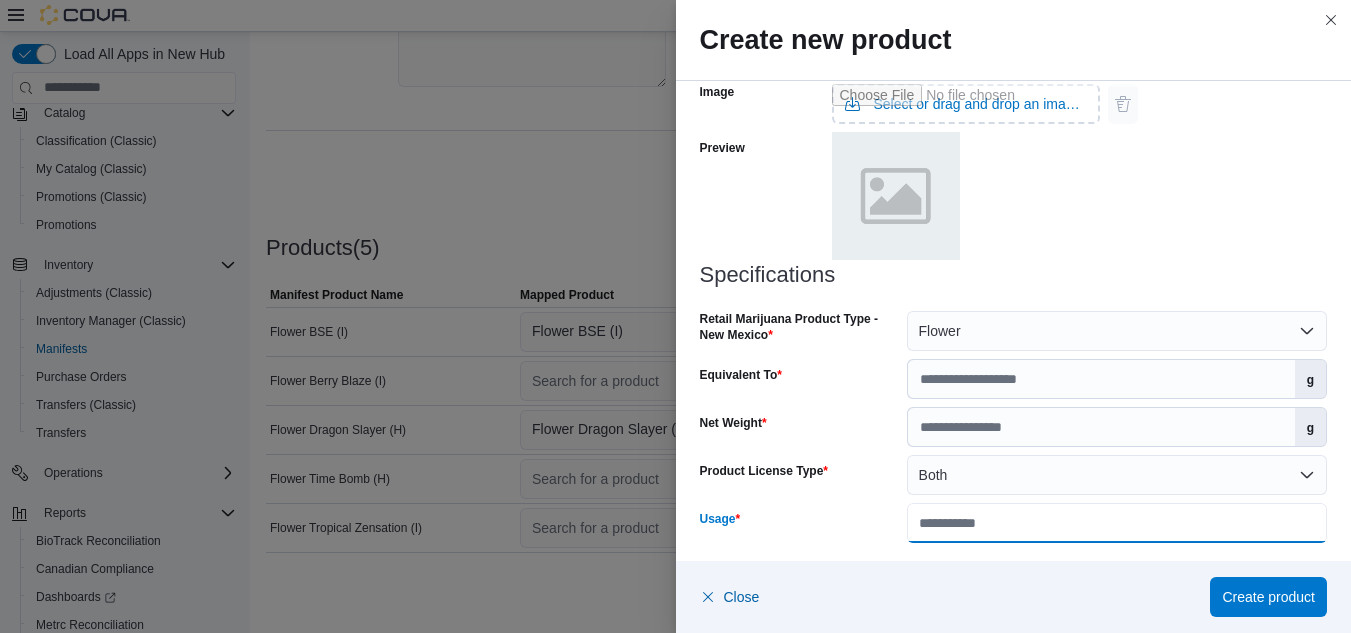 type on "**********" 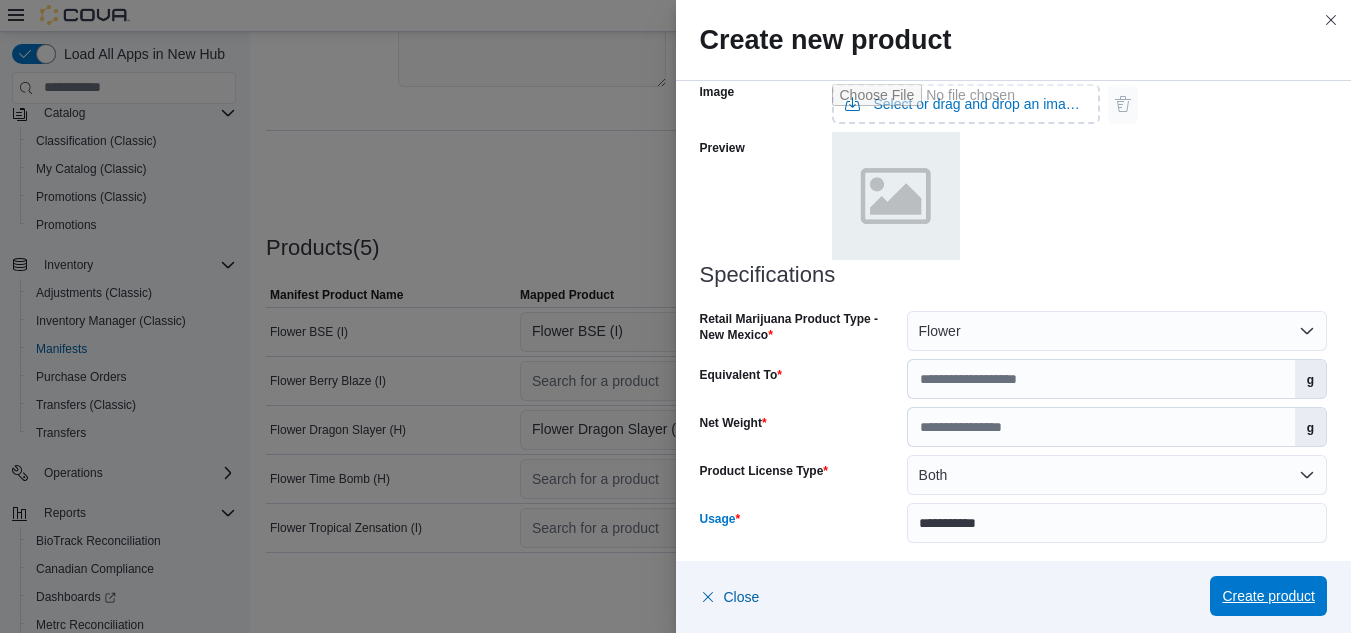 click on "Create product" at bounding box center (1268, 596) 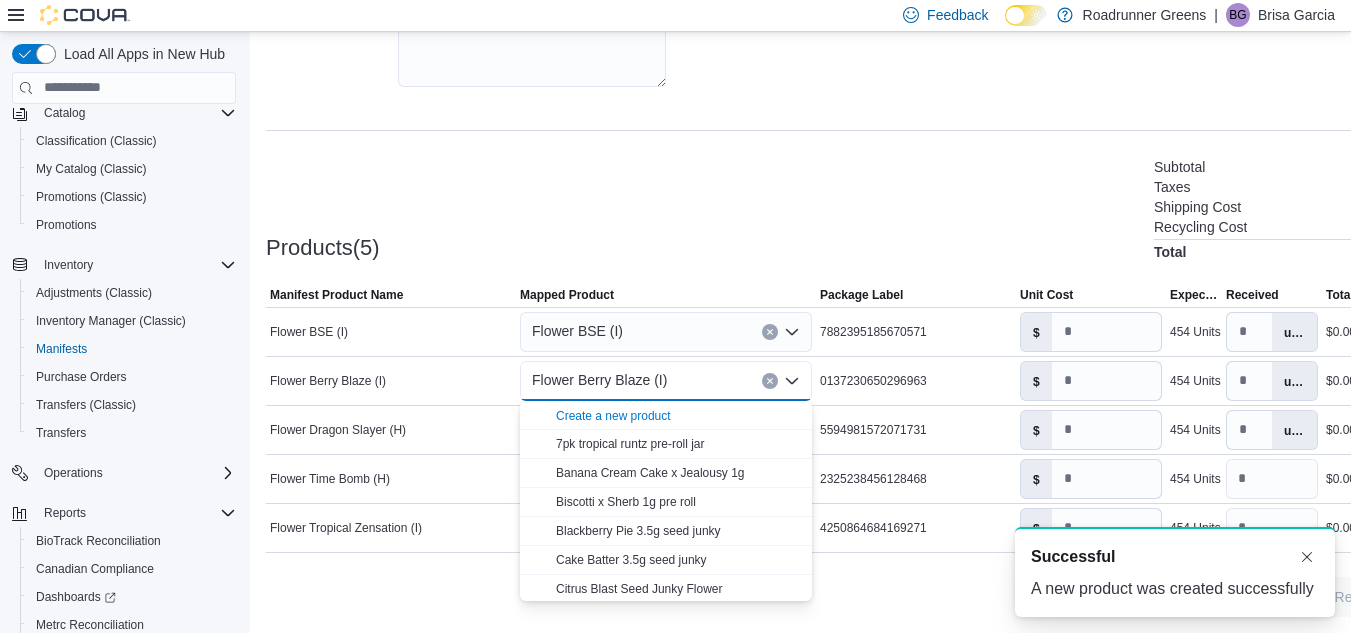 click on "Products(5)     Subtotal $0.00 Taxes $0.00 Shipping Cost $0.00 Recycling Cost $0.00 Total $0.00" at bounding box center [860, 207] 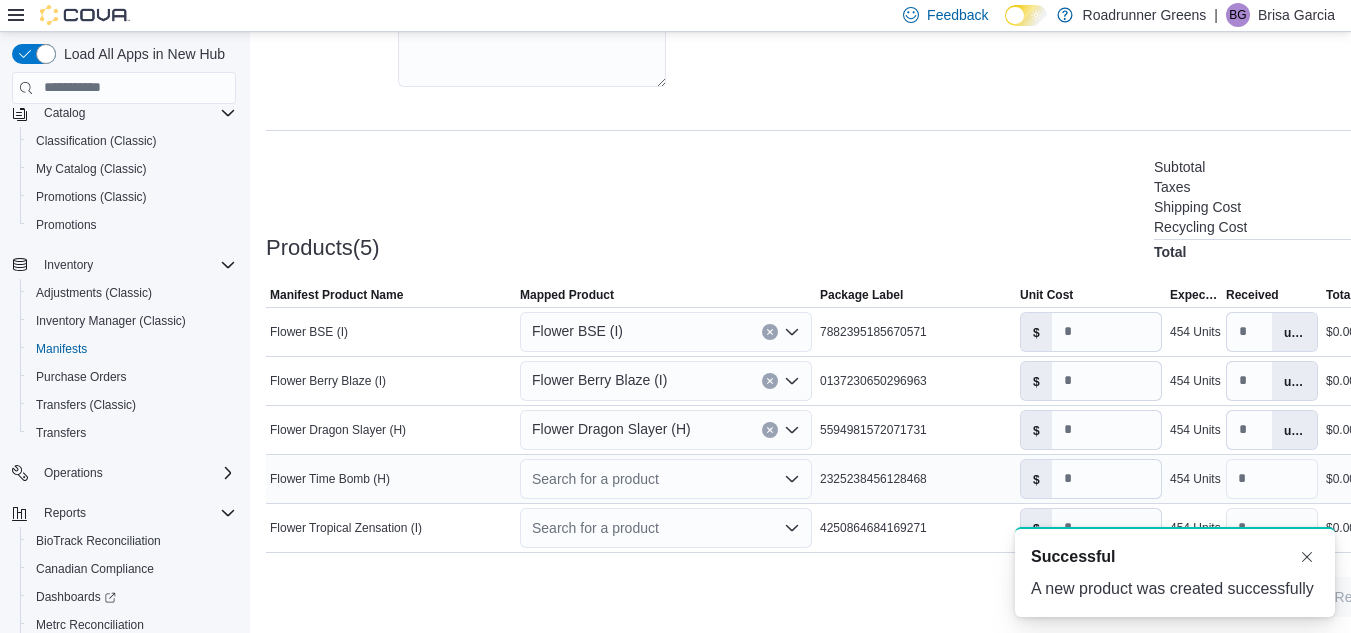 click on "Search for a product" at bounding box center (666, 479) 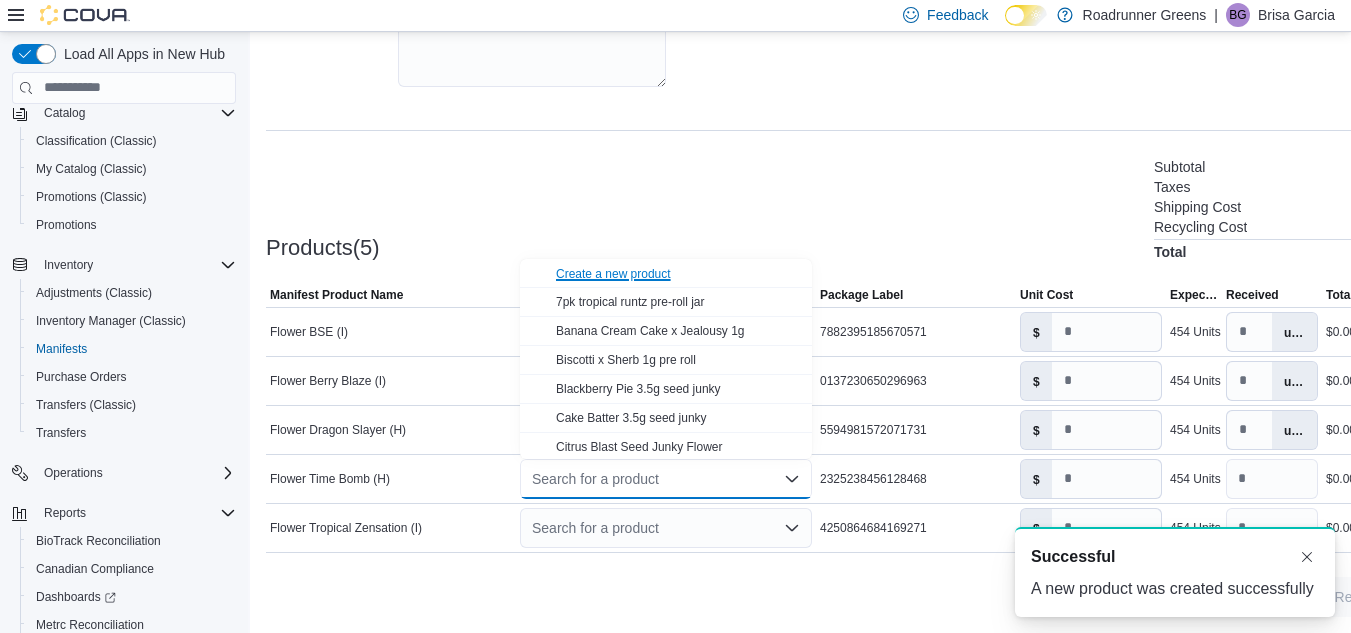 click on "Create a new product" at bounding box center (613, 274) 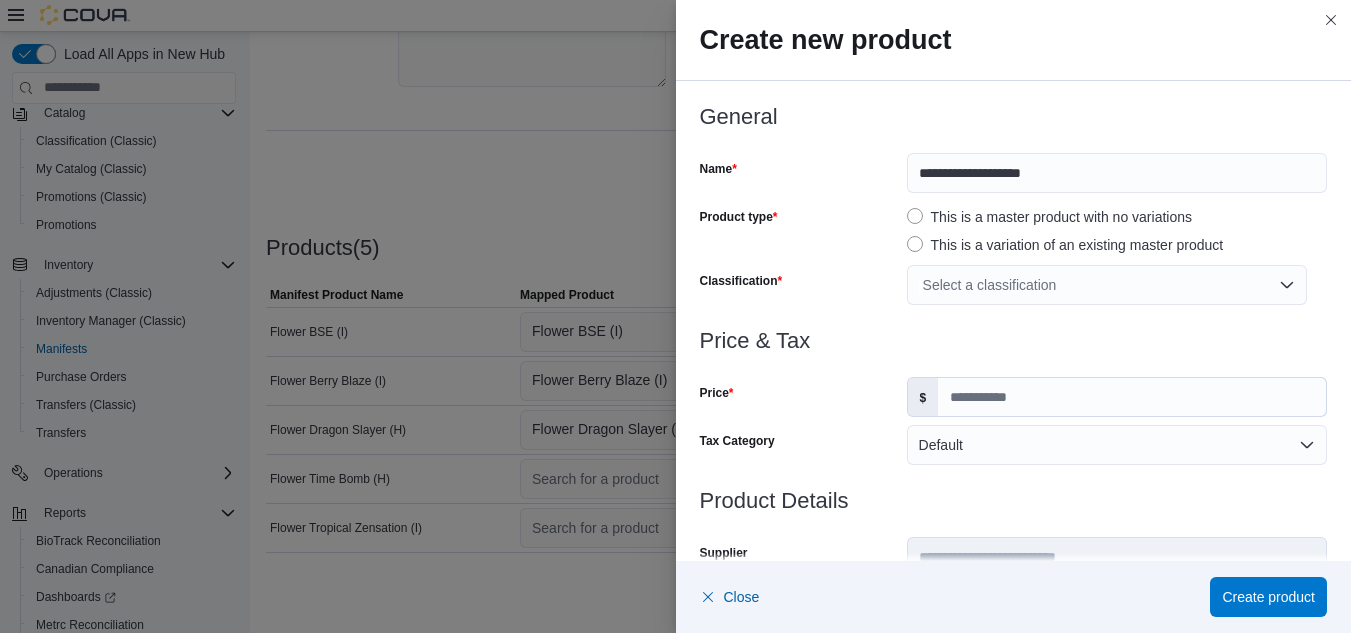 click on "Select a classification" at bounding box center (1107, 285) 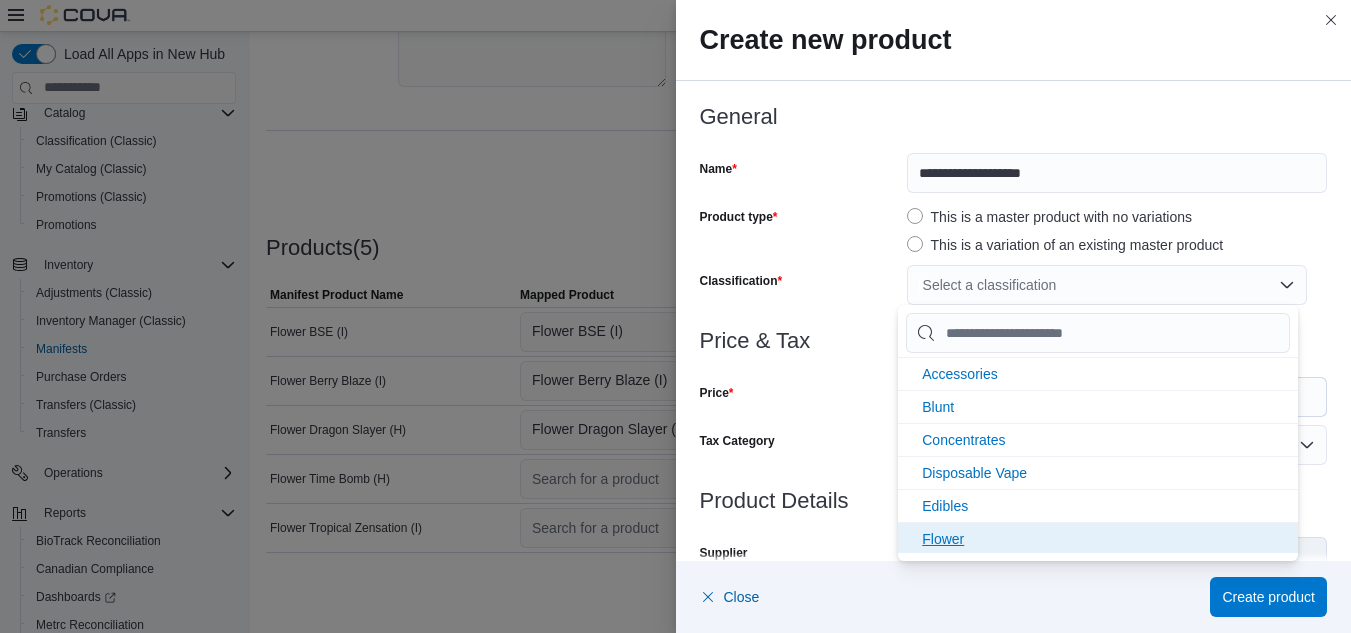 click on "Flower" at bounding box center [1098, 538] 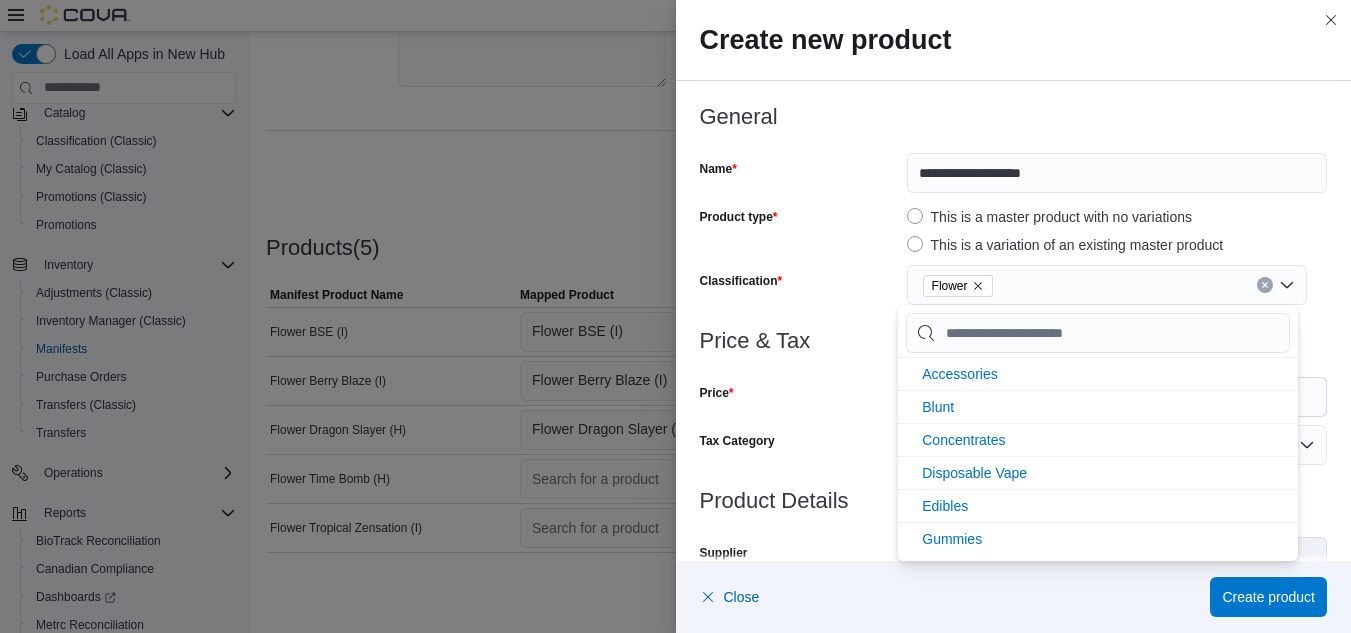 click on "Classification" at bounding box center (799, 285) 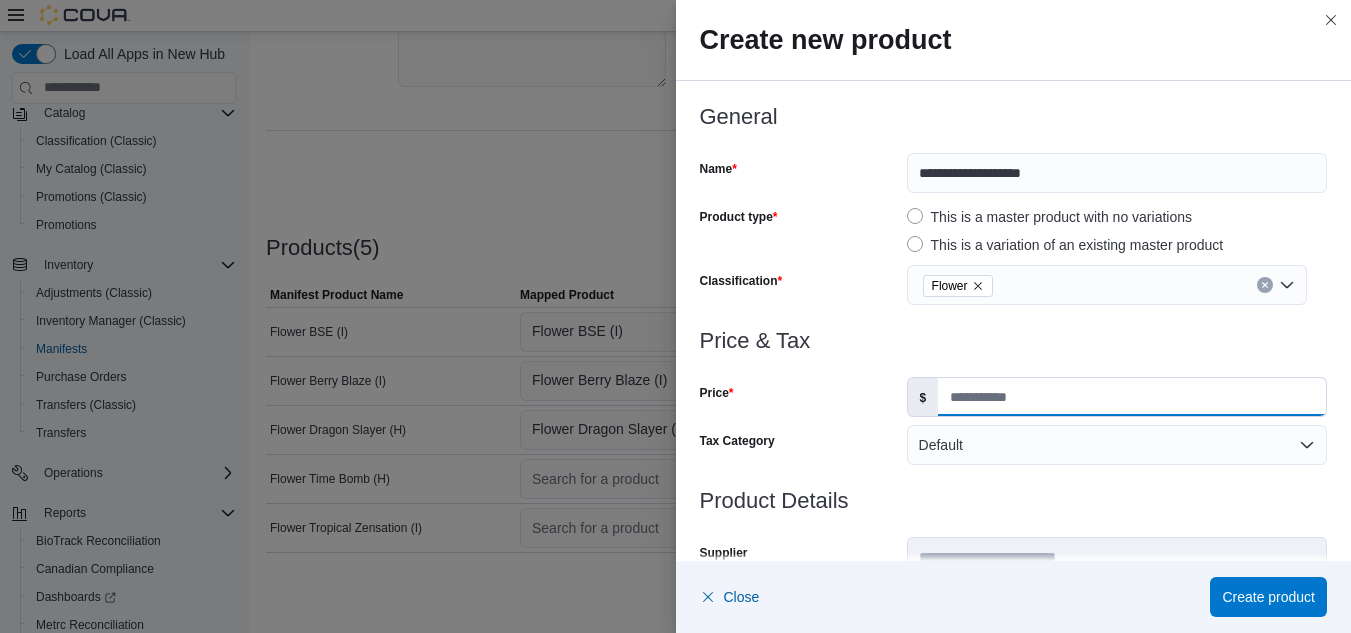 click on "Price" at bounding box center [1132, 397] 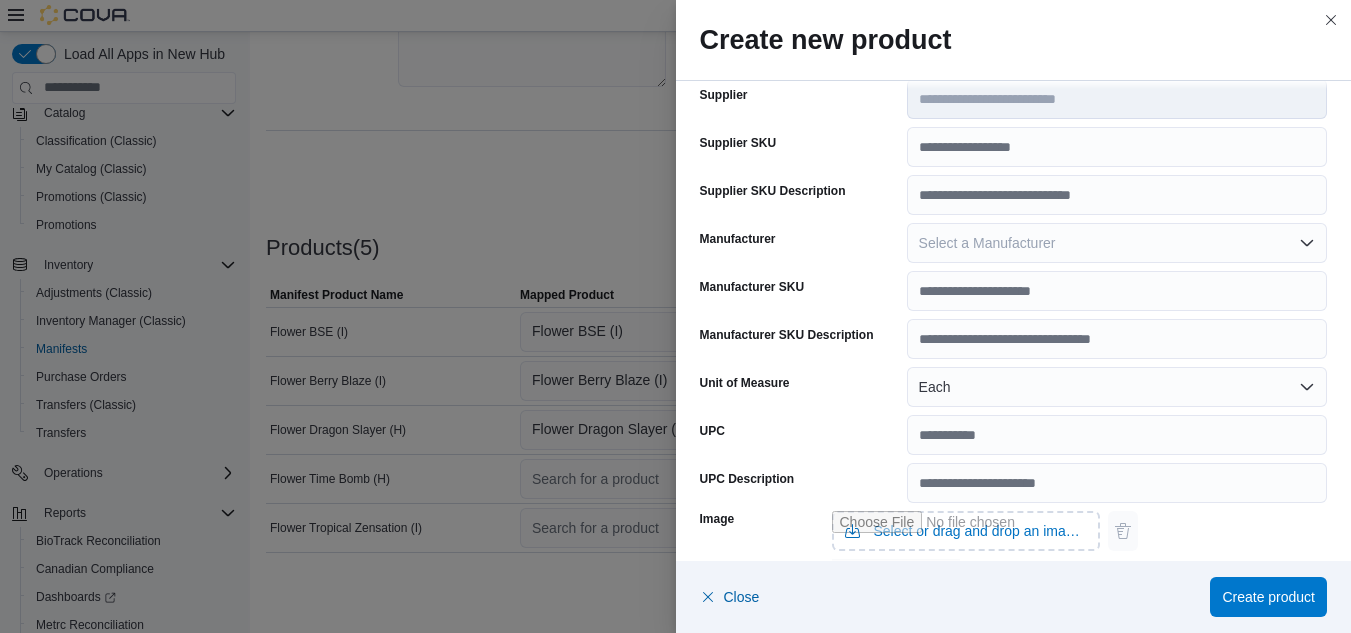 scroll, scrollTop: 472, scrollLeft: 0, axis: vertical 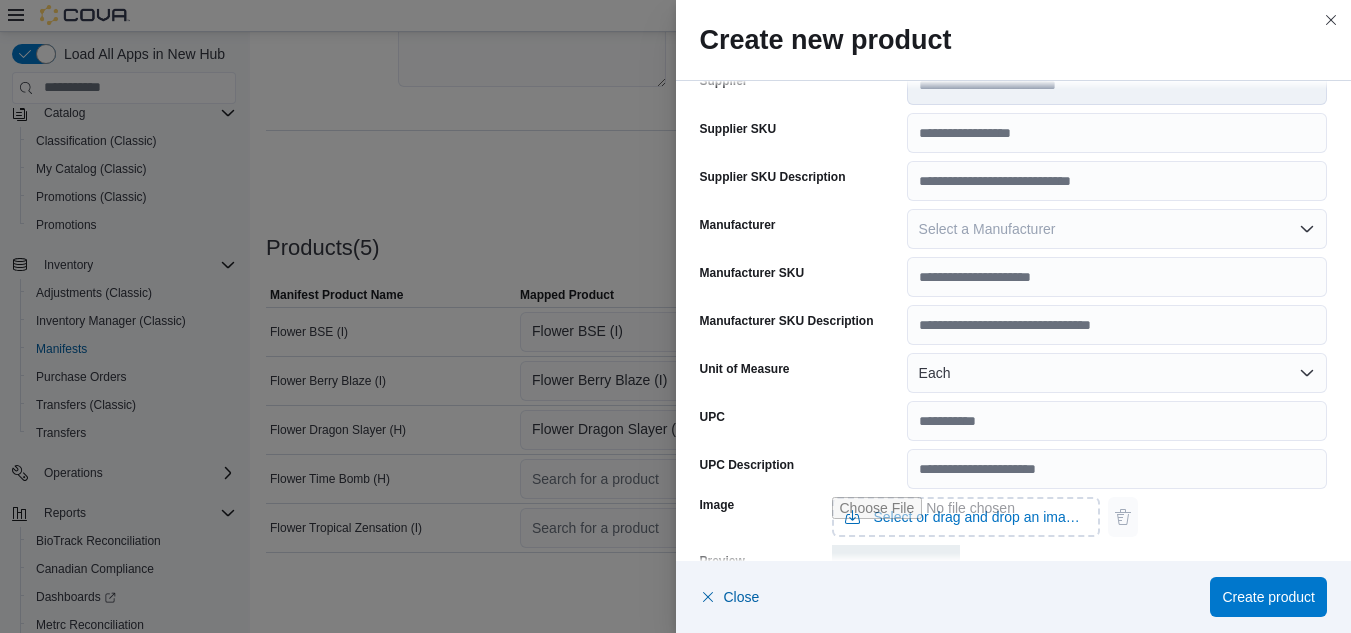 type on "**" 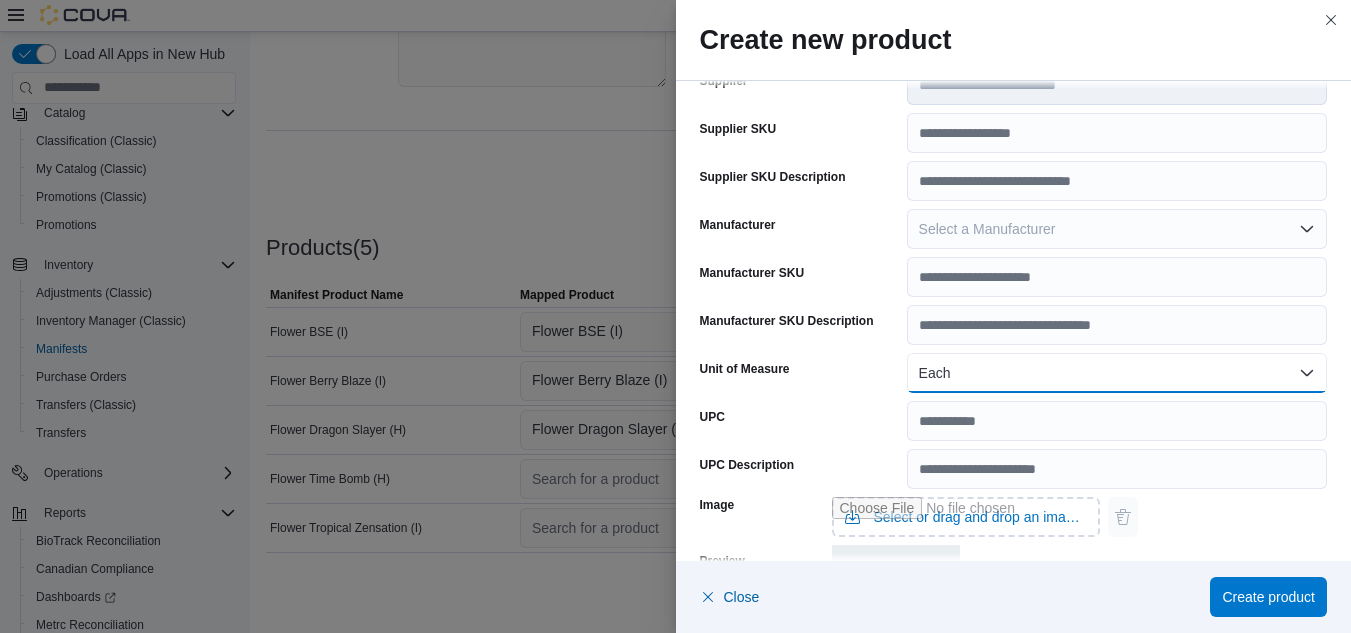 click on "Each" at bounding box center (1117, 373) 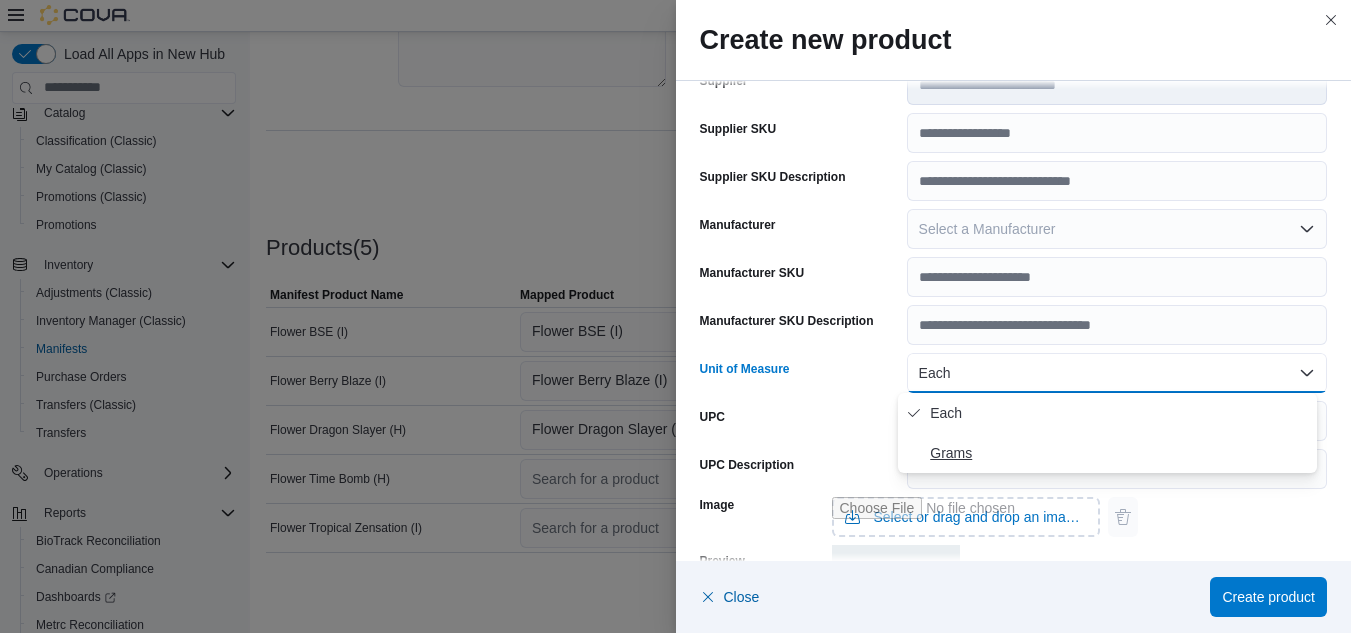 click on "Grams" at bounding box center [1119, 453] 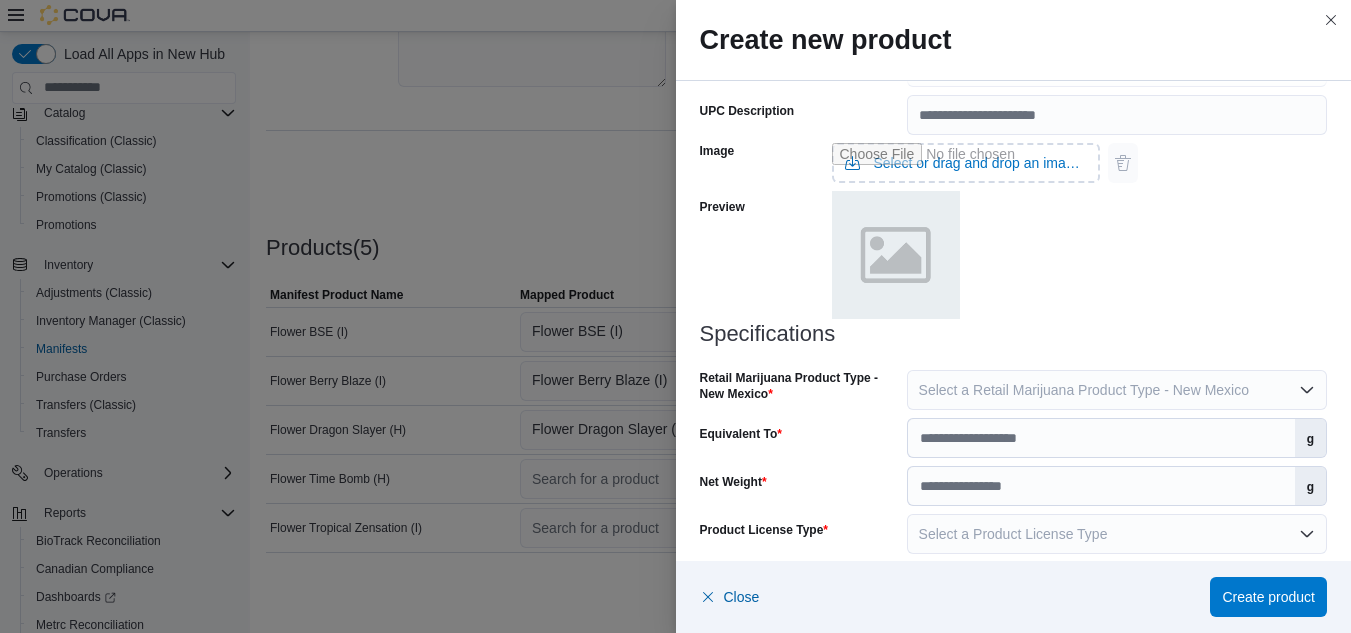 scroll, scrollTop: 891, scrollLeft: 0, axis: vertical 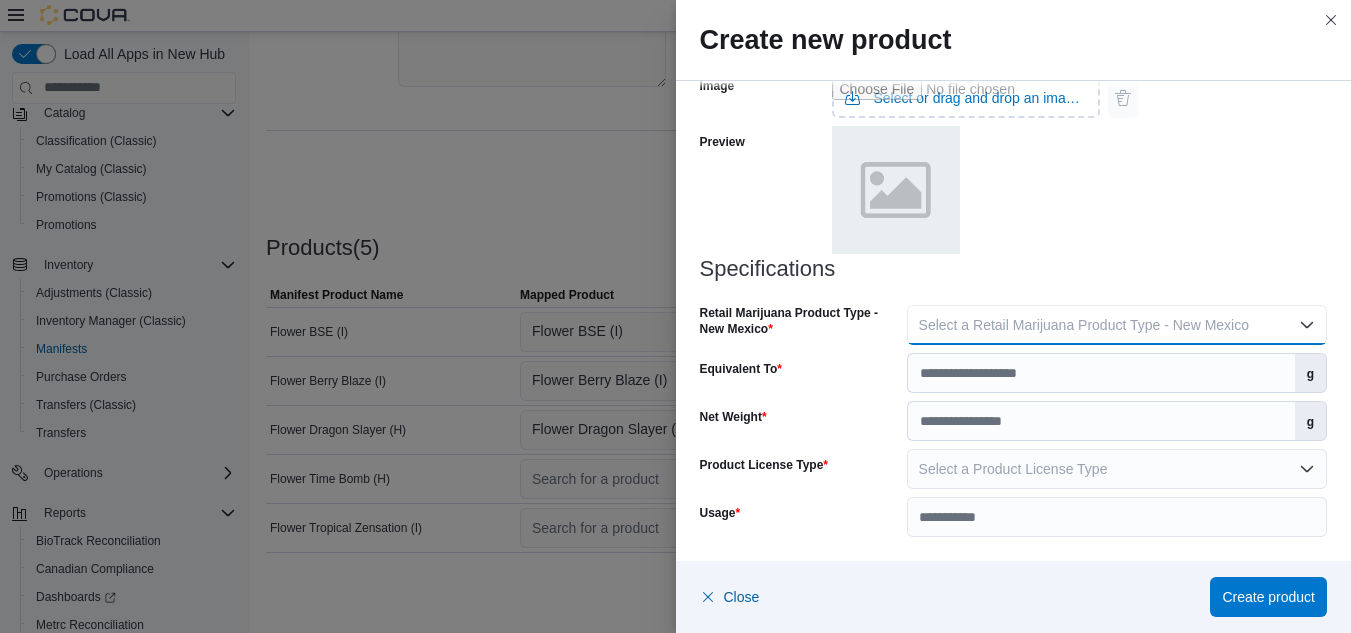 click on "Select a Retail Marijuana Product Type - New Mexico" at bounding box center [1084, 325] 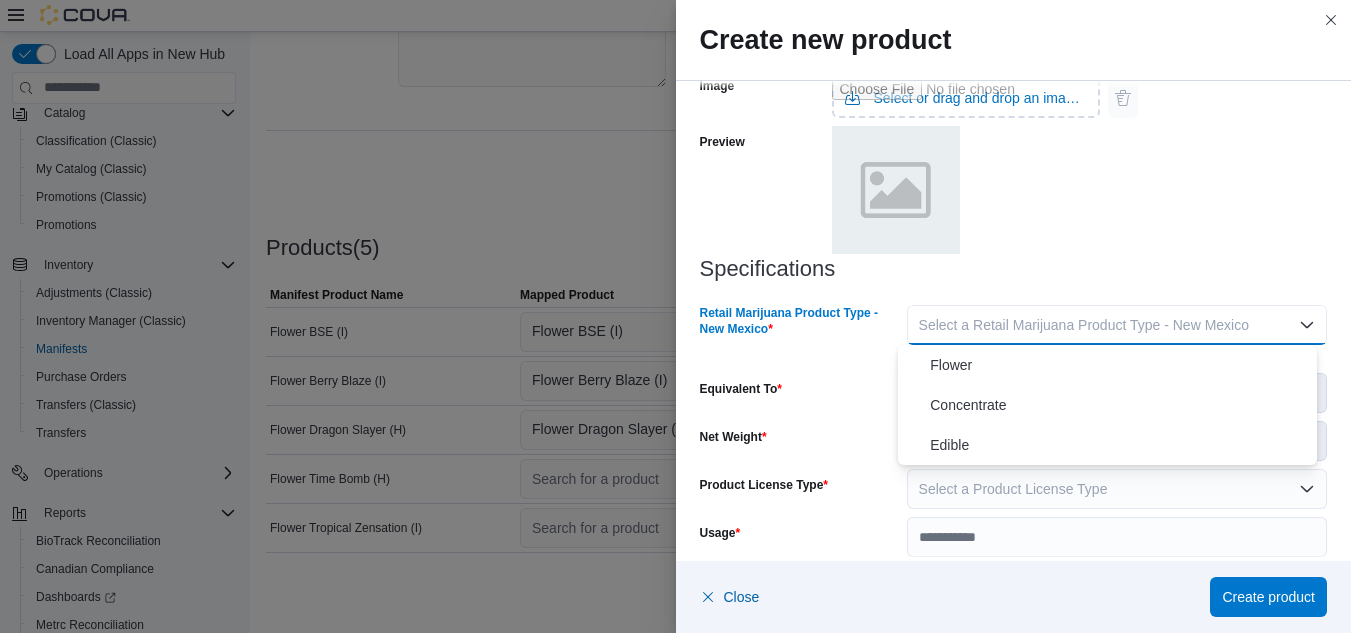 click on "Flower" at bounding box center [1119, 365] 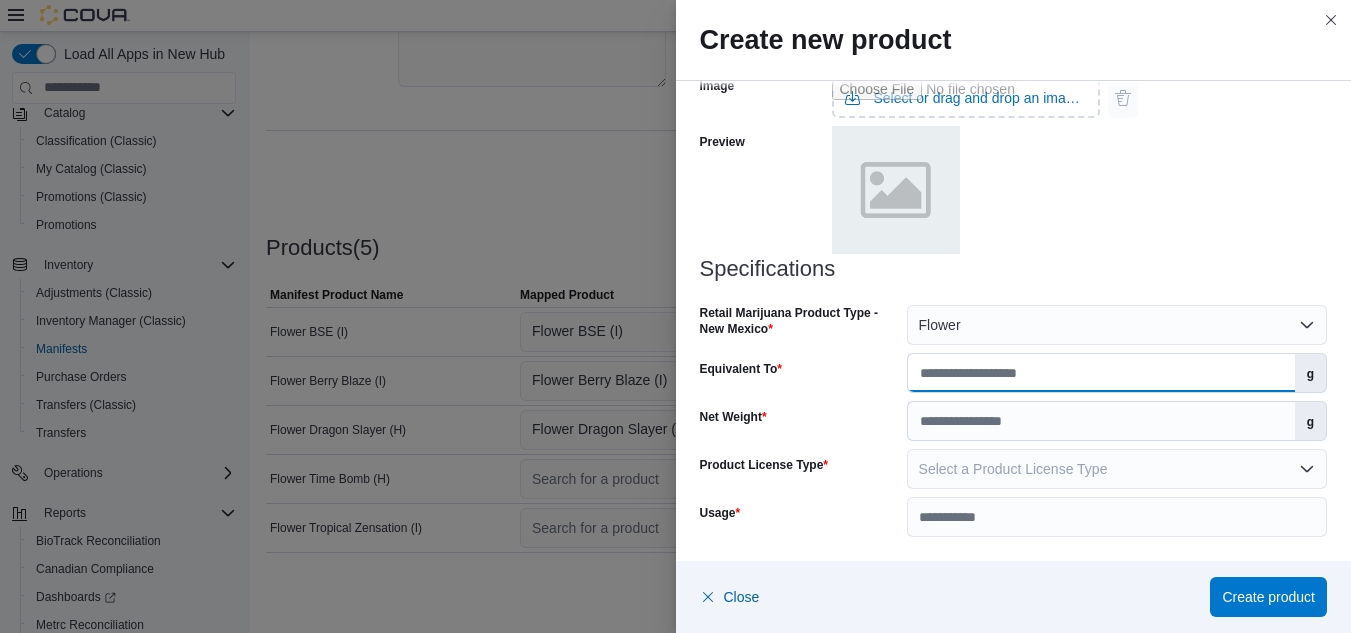 click on "Equivalent To" at bounding box center (1101, 373) 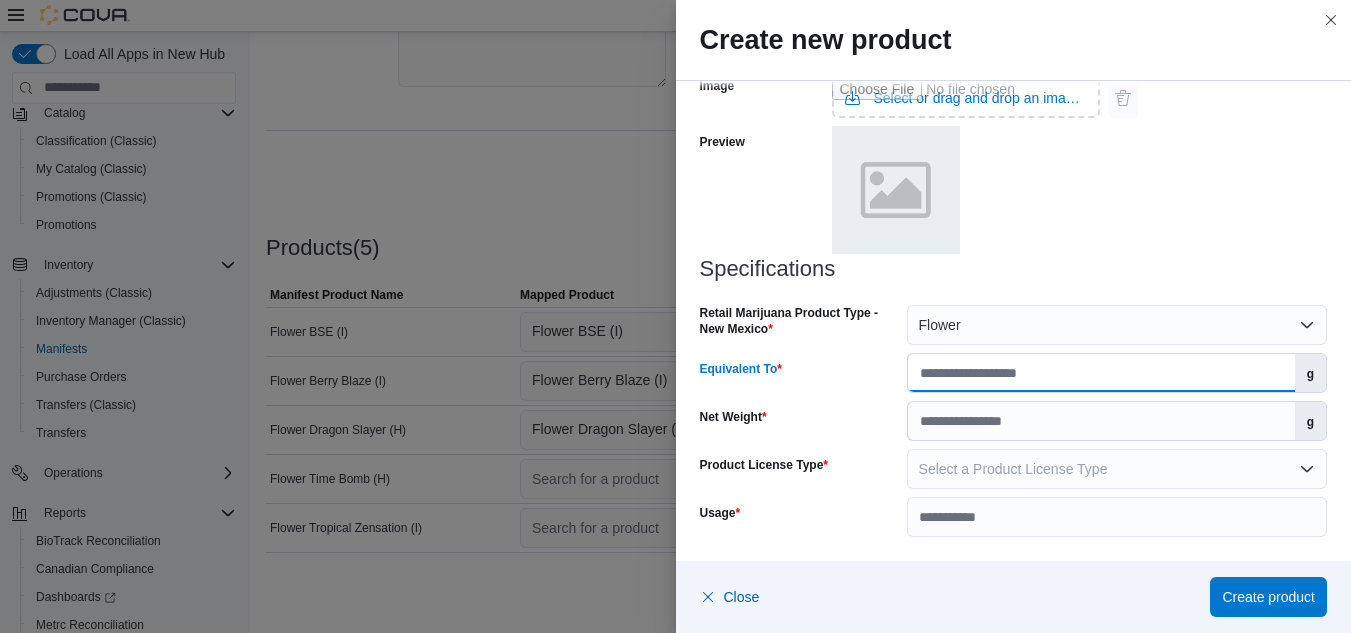 type on "*" 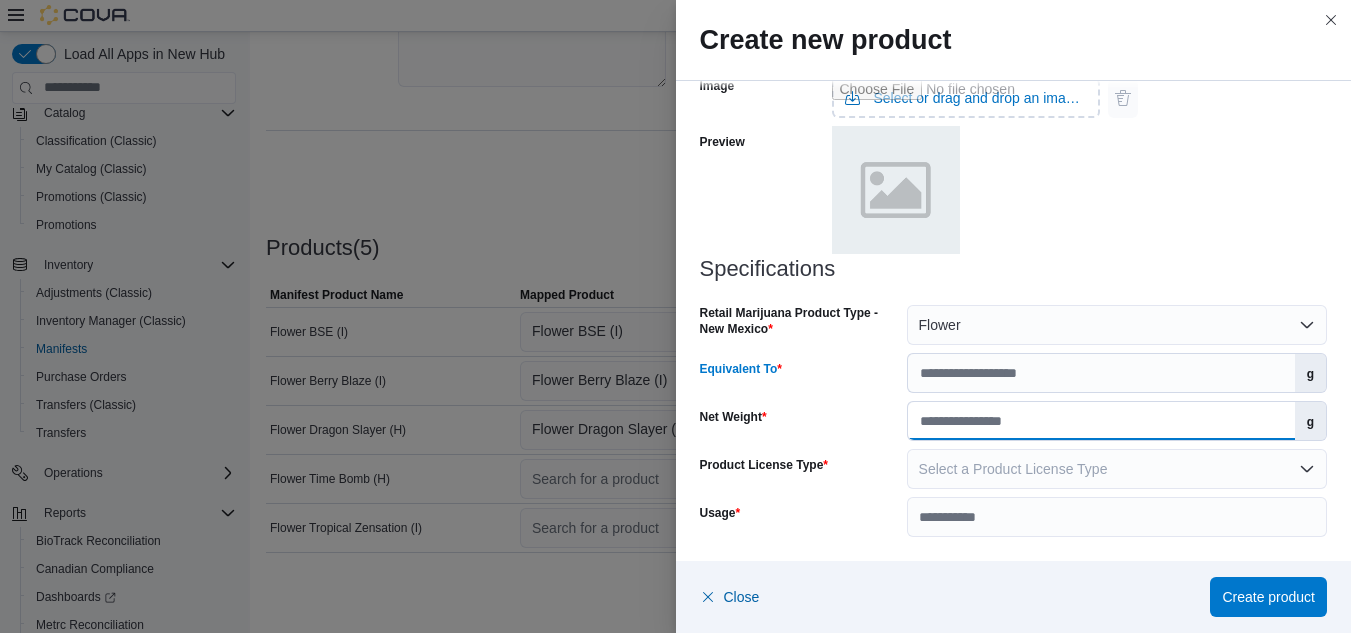 click on "Net Weight" at bounding box center [1101, 421] 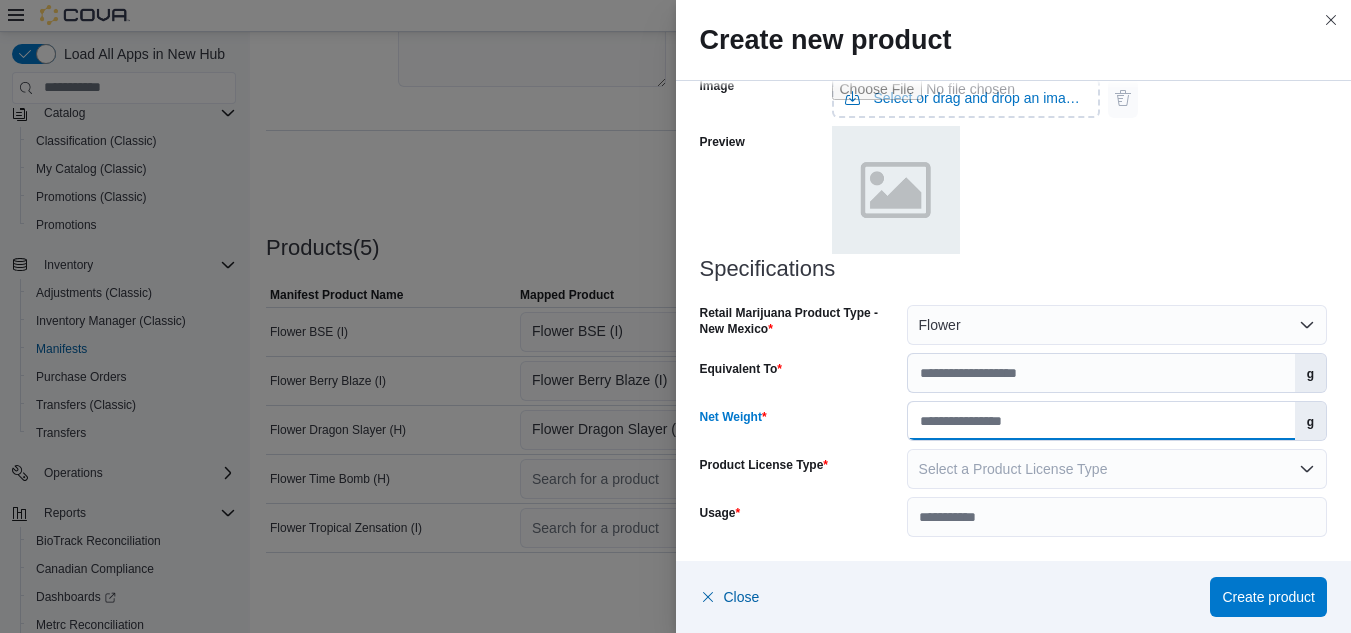 click on "Net Weight" at bounding box center (1101, 421) 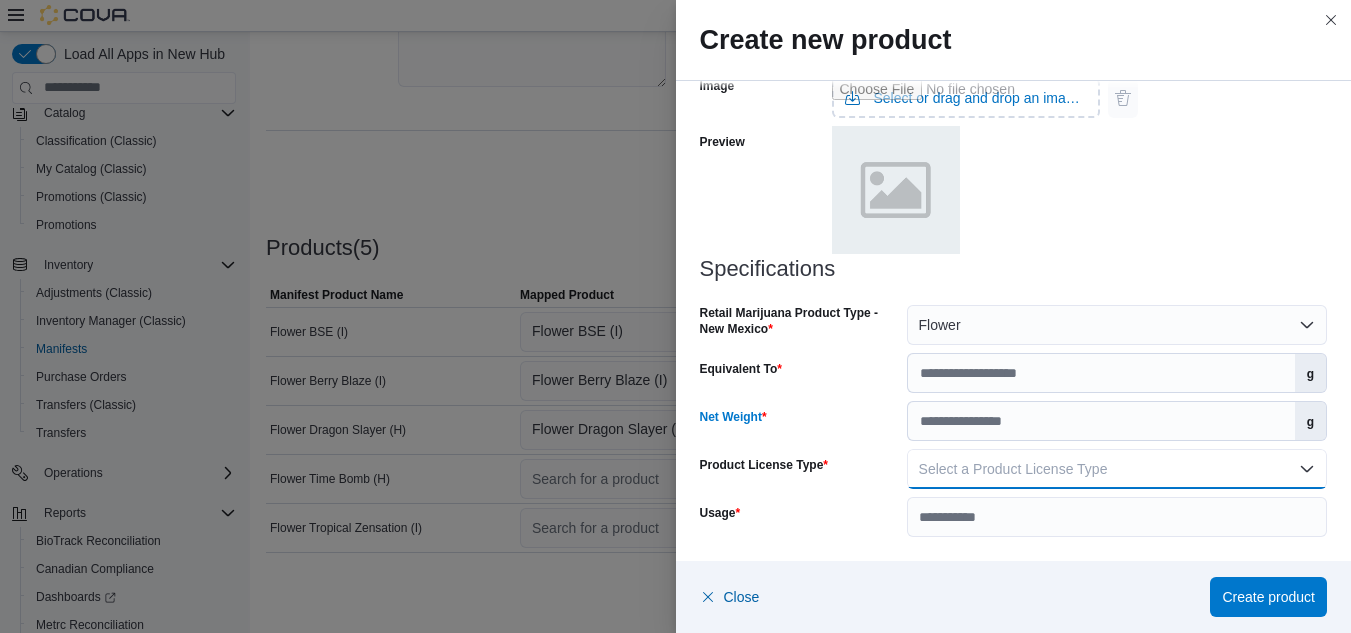 click on "Select a Product License Type" at bounding box center [1013, 469] 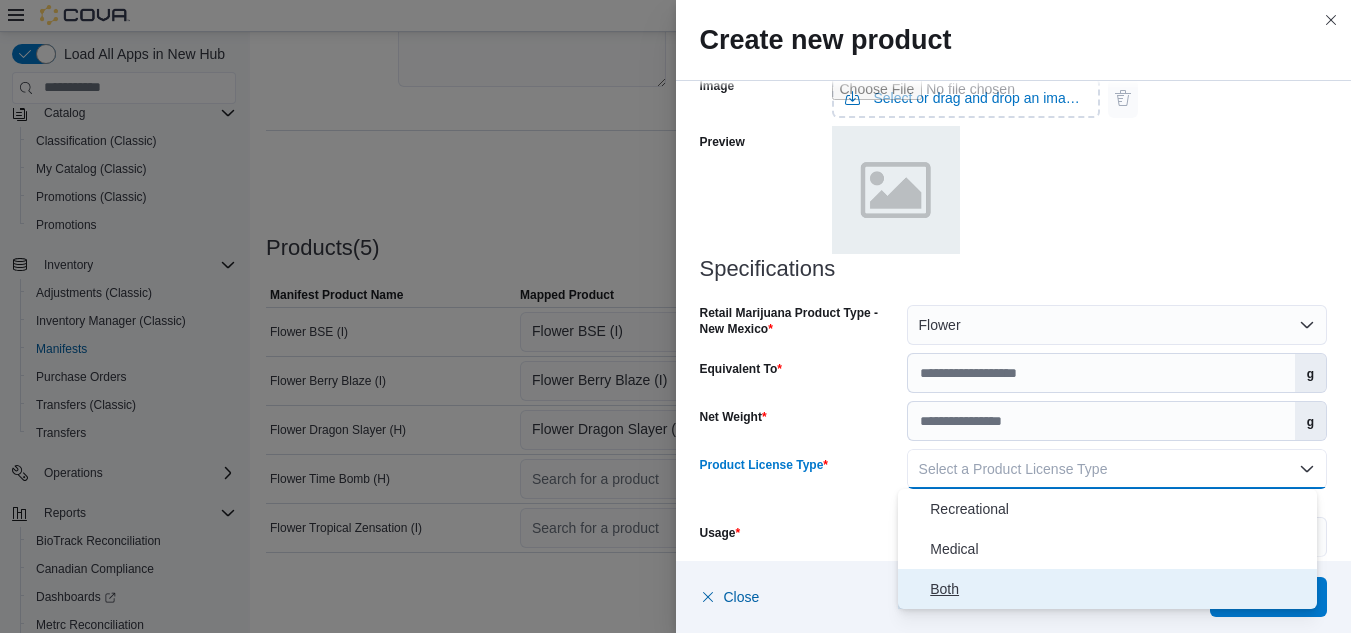 click on "Both" at bounding box center [1119, 589] 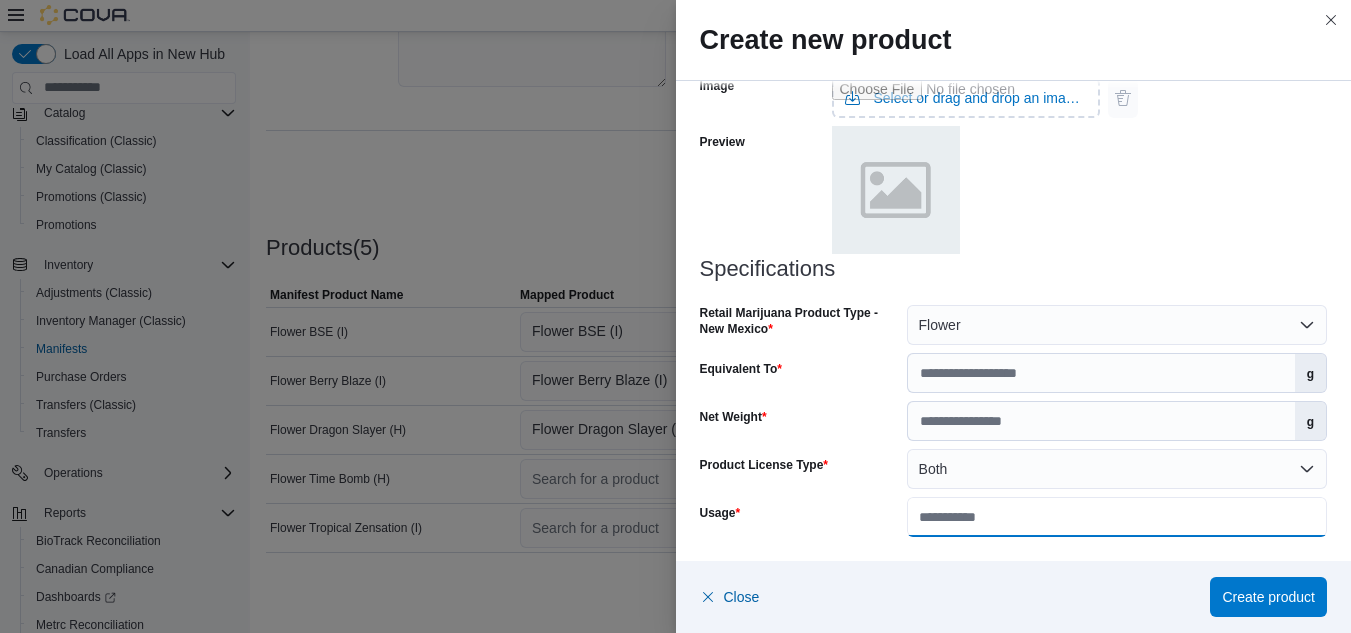 click on "Usage" at bounding box center [1117, 517] 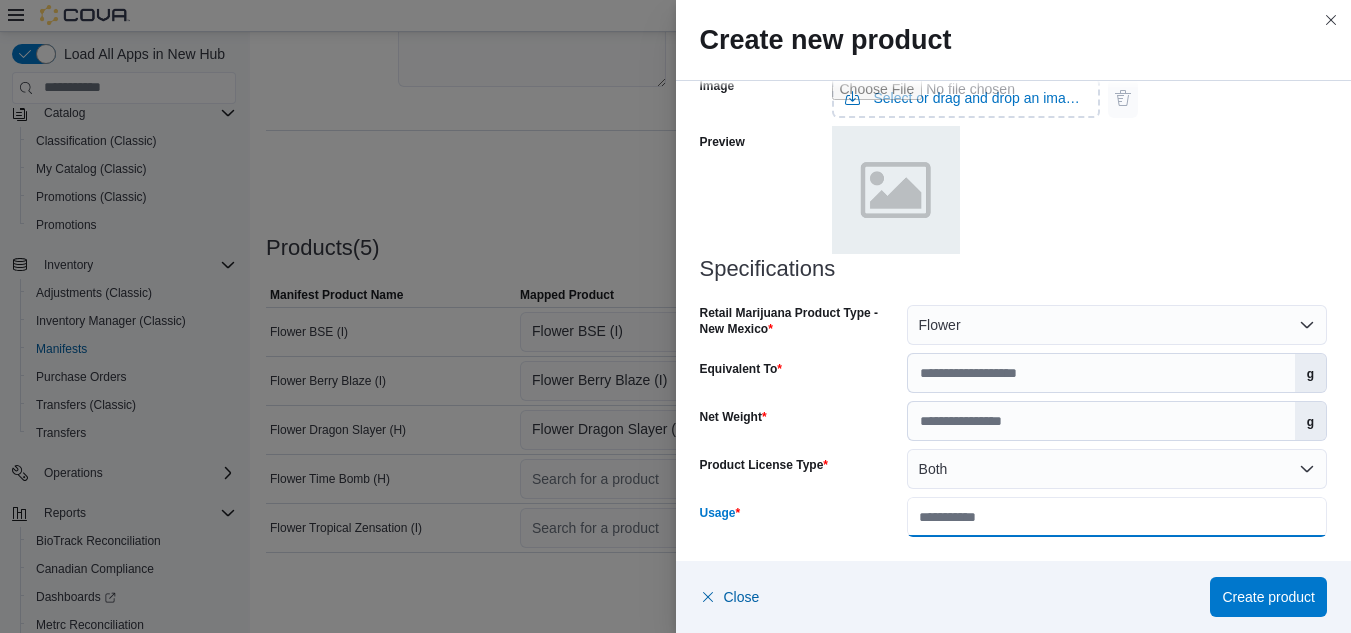 type on "**********" 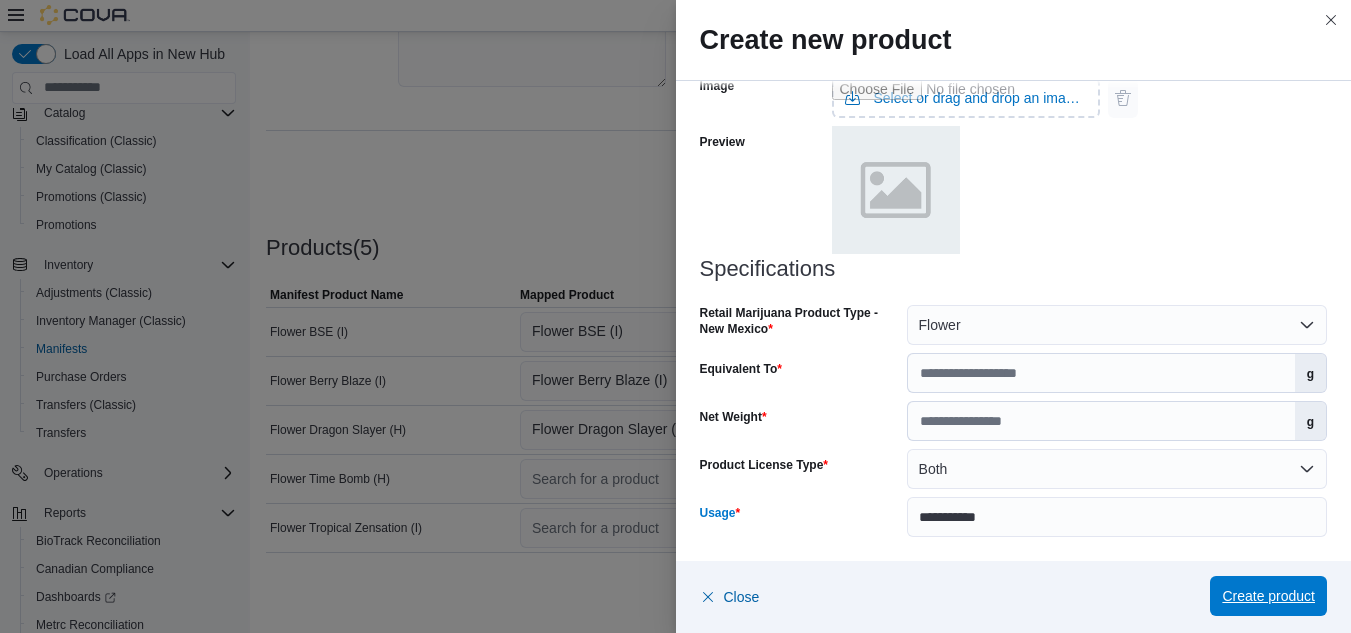 click on "Create product" at bounding box center [1268, 596] 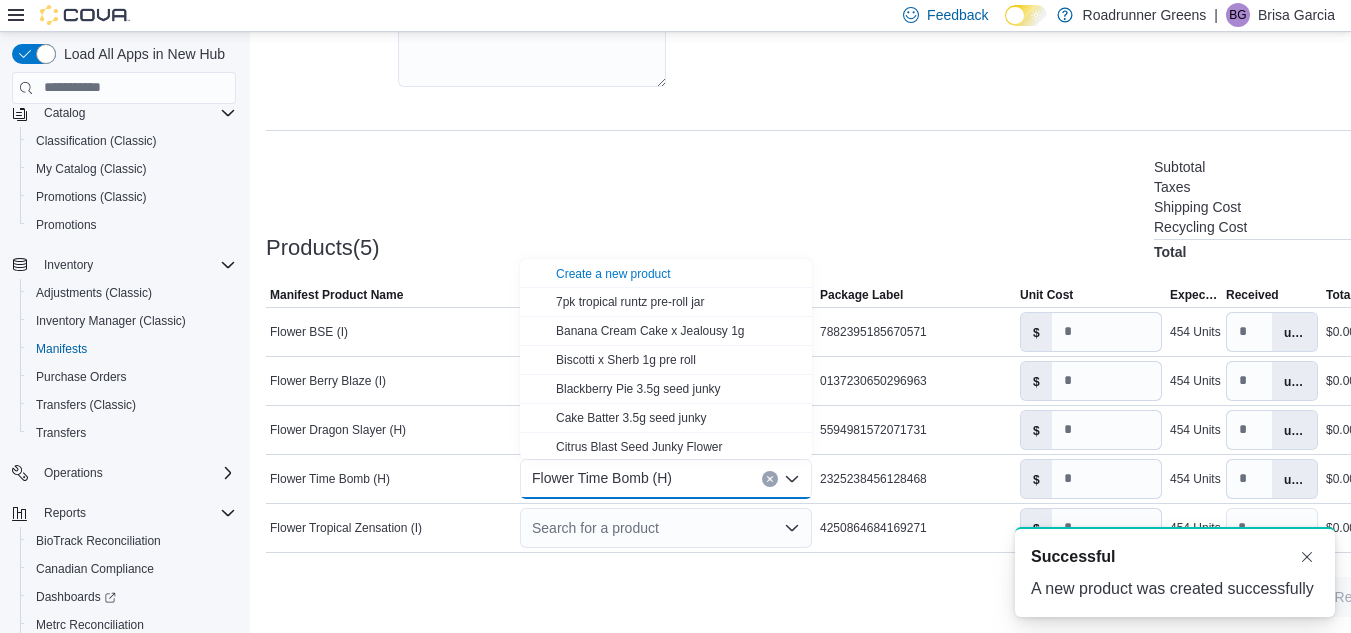 click on "Products(5)     Subtotal $0.00 Taxes $0.00 Shipping Cost $0.00 Recycling Cost $0.00 Total $0.00" at bounding box center [860, 207] 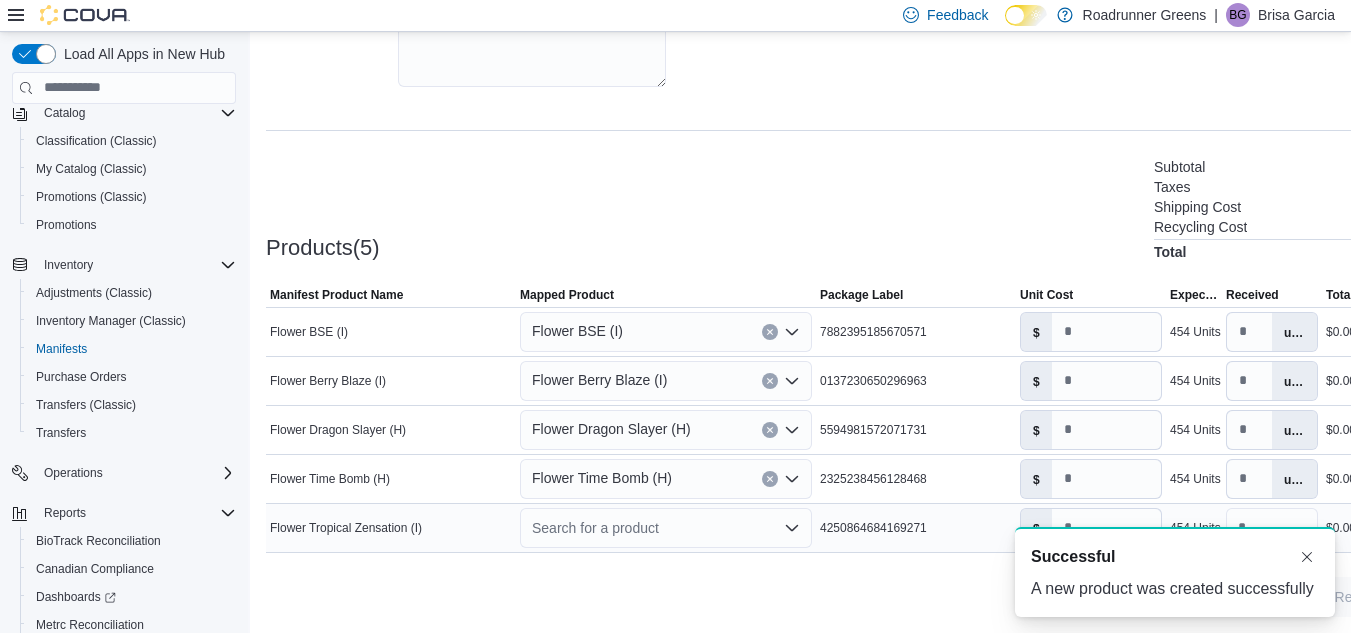click on "Search for a product" at bounding box center (666, 528) 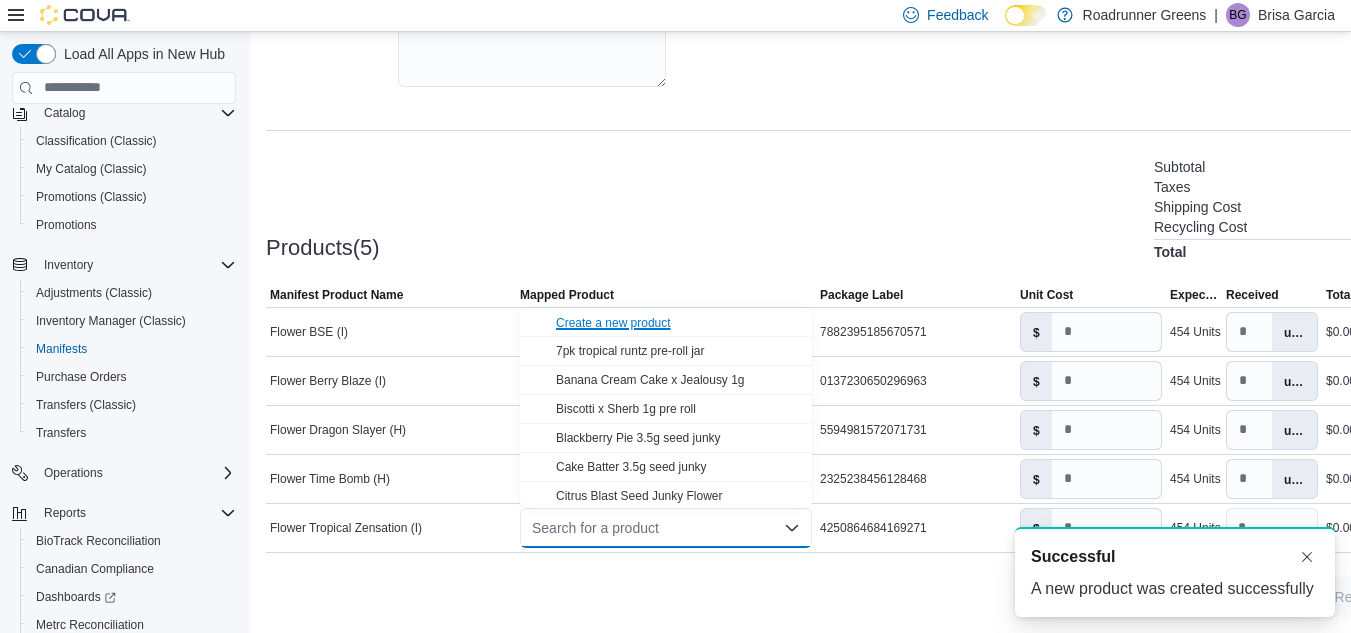 click on "Create a new product" at bounding box center (613, 323) 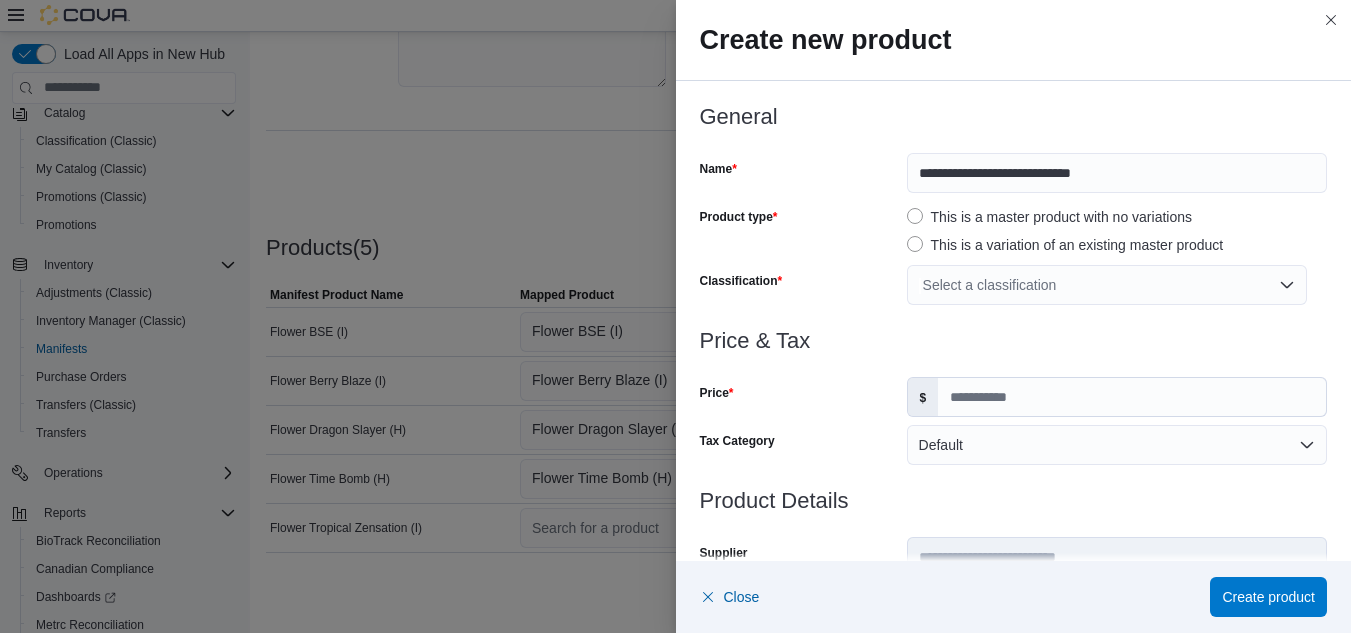 click on "Select a classification" at bounding box center [1107, 285] 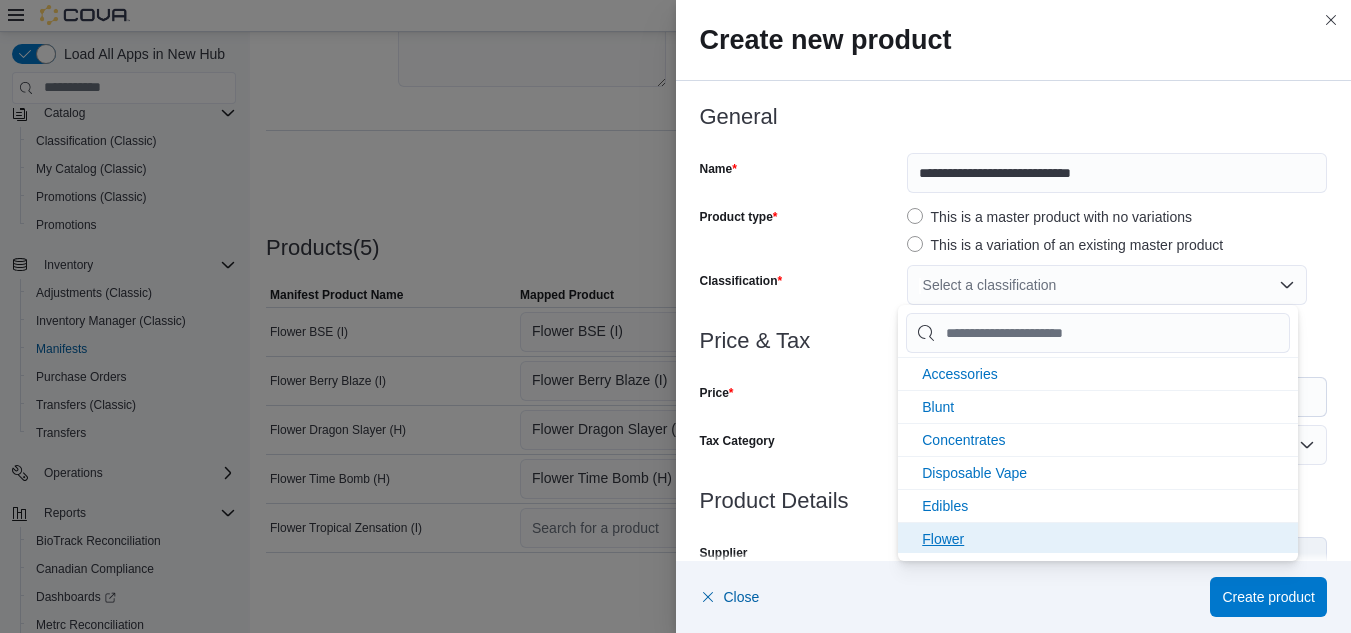 click on "Flower" at bounding box center (1098, 538) 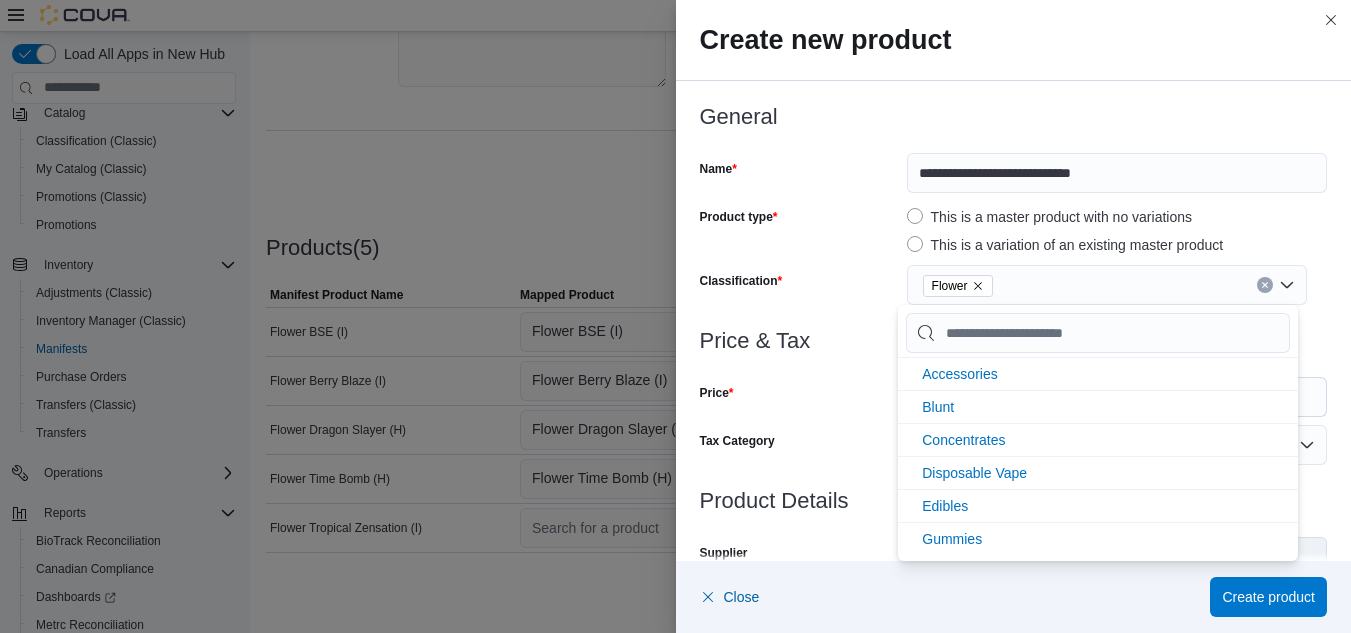 click at bounding box center (1014, 317) 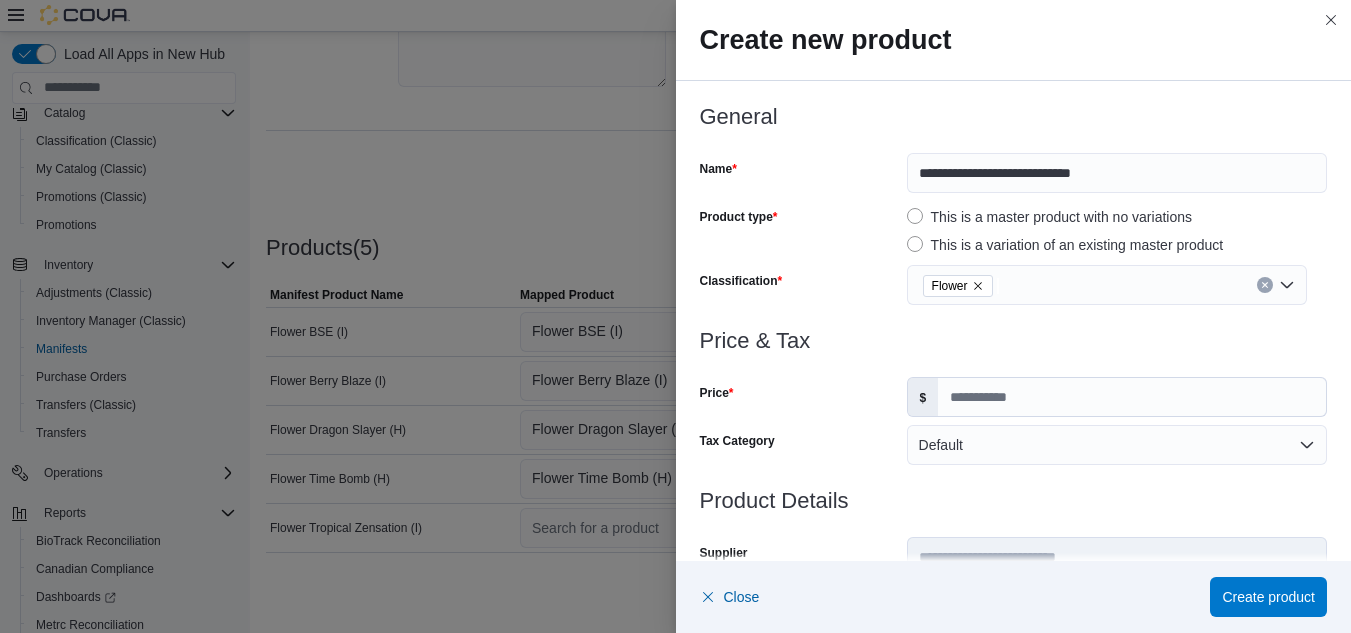 scroll, scrollTop: 0, scrollLeft: 0, axis: both 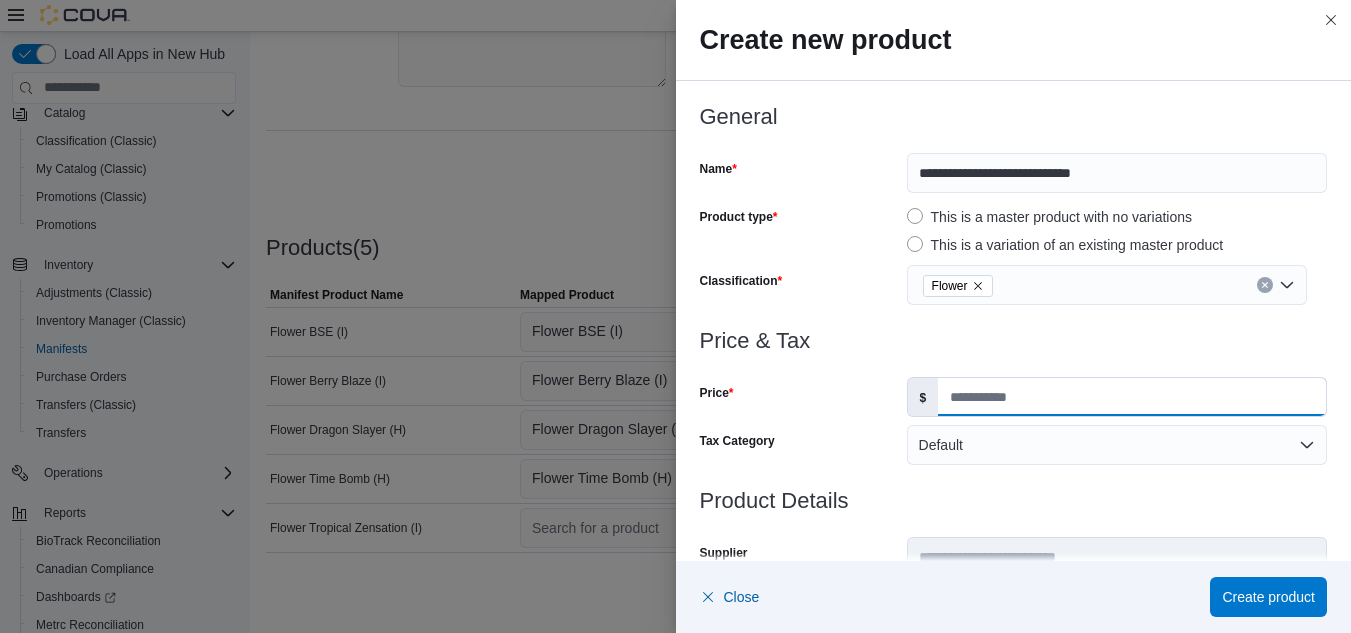 click on "Price" at bounding box center (1132, 397) 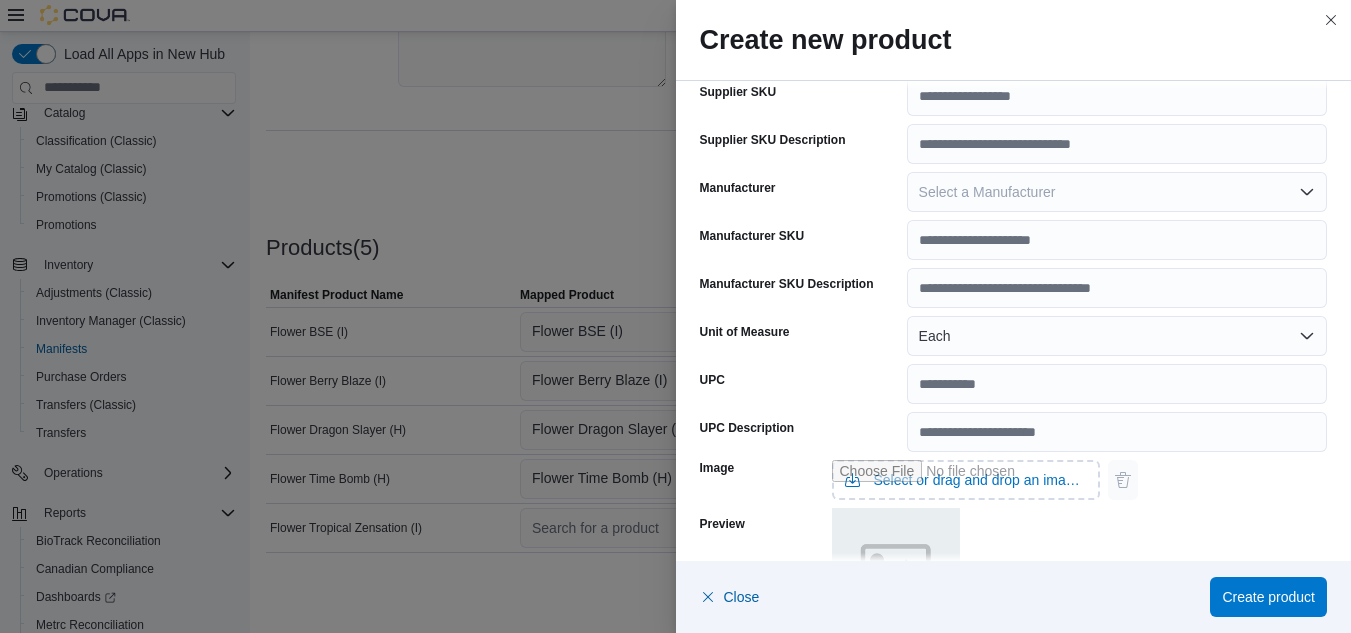 scroll, scrollTop: 513, scrollLeft: 0, axis: vertical 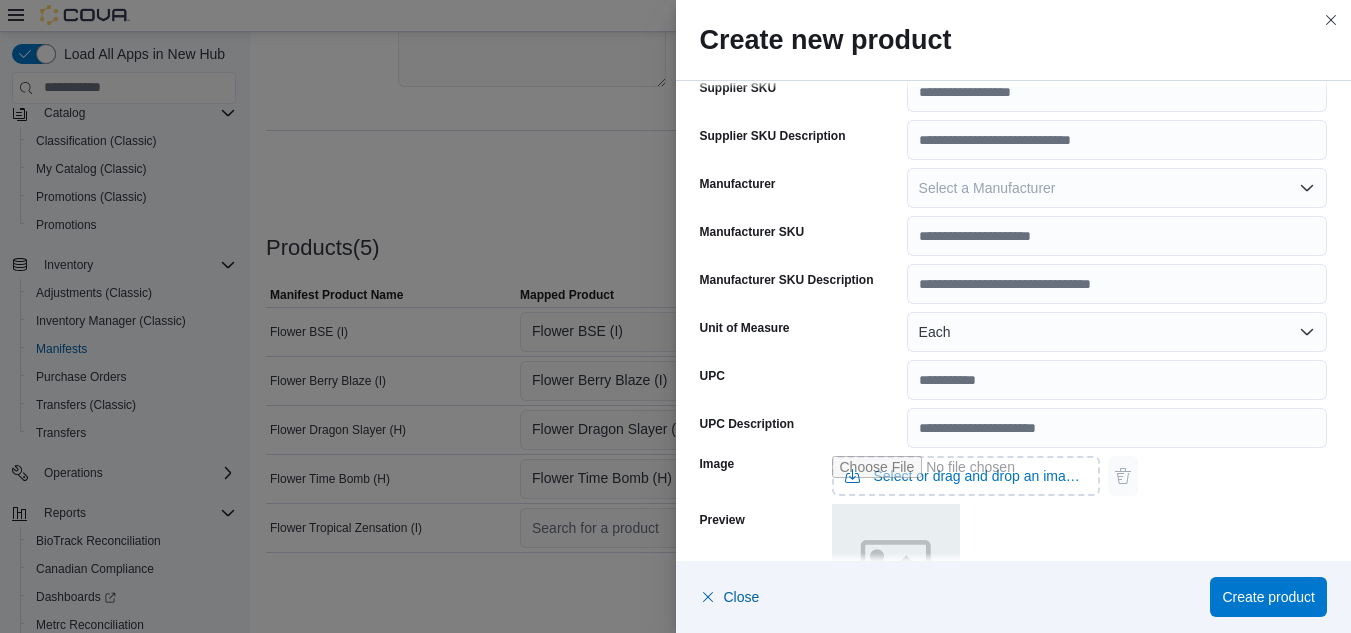 type on "**" 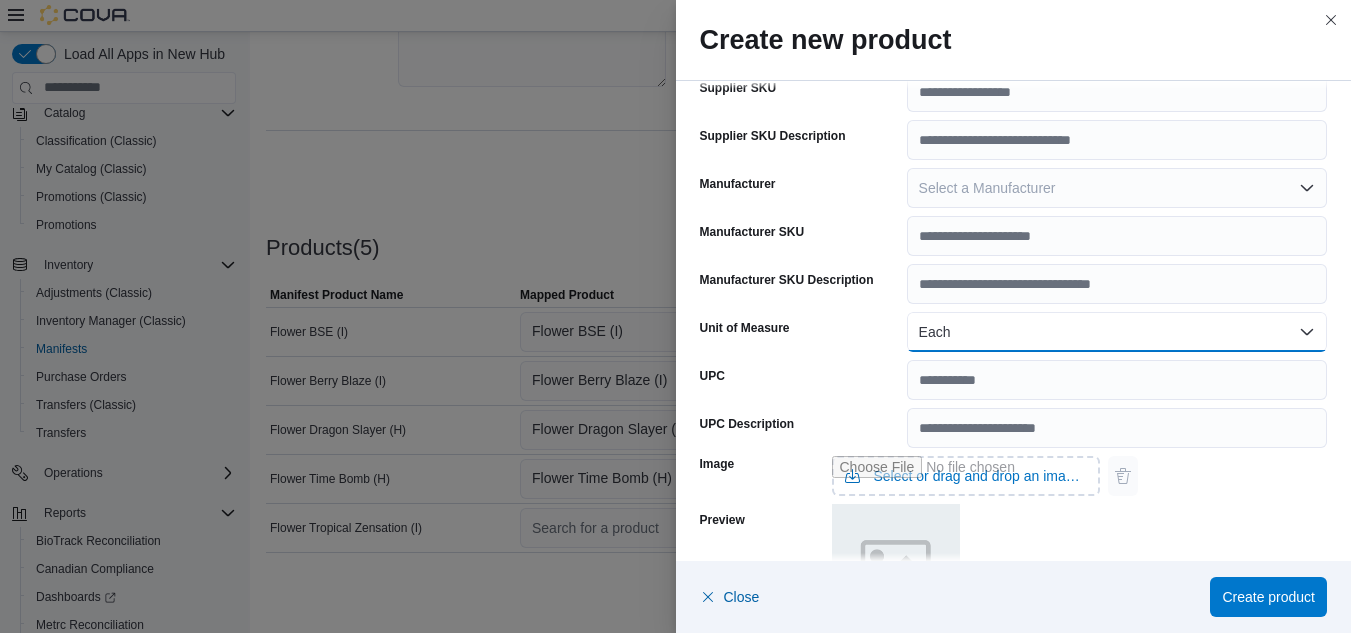 click on "Each" at bounding box center (1117, 332) 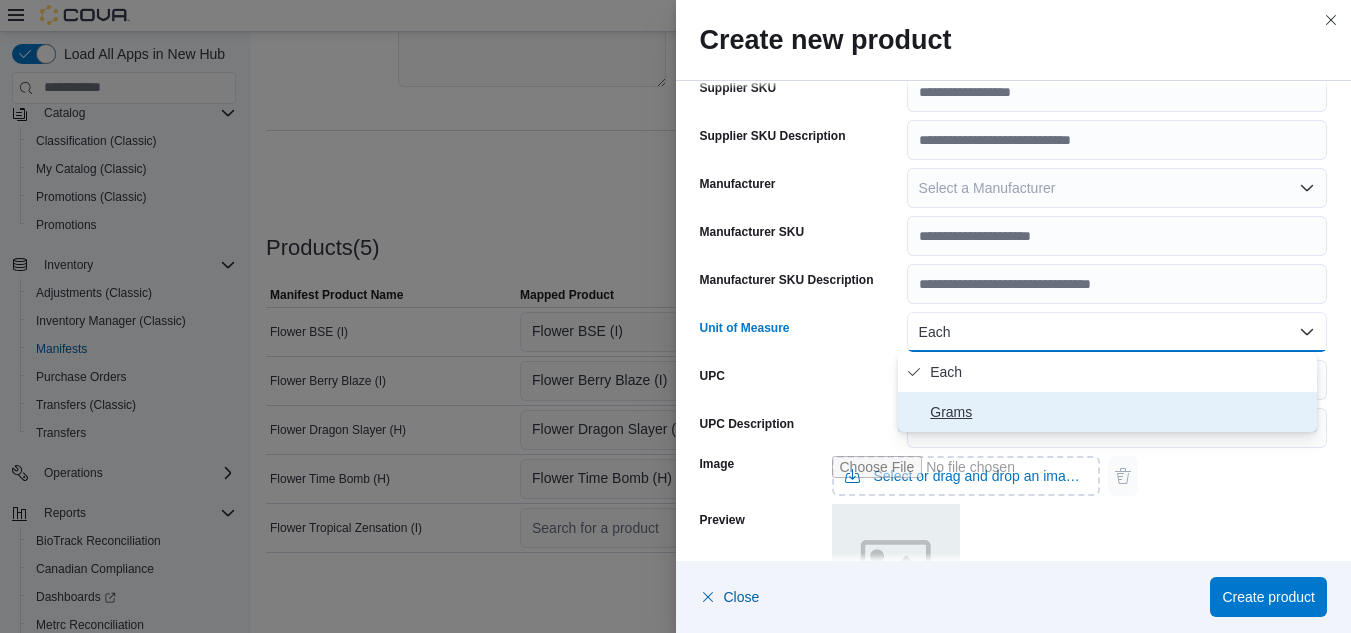 click on "Grams" at bounding box center [1119, 412] 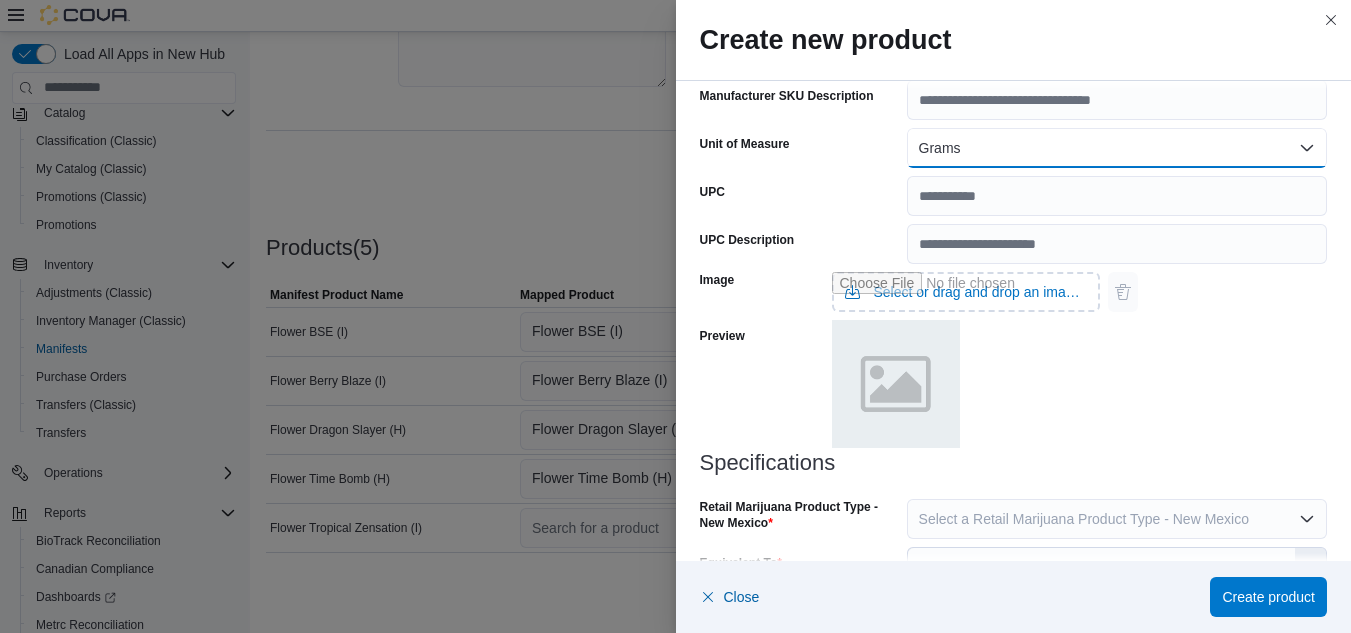 scroll, scrollTop: 891, scrollLeft: 0, axis: vertical 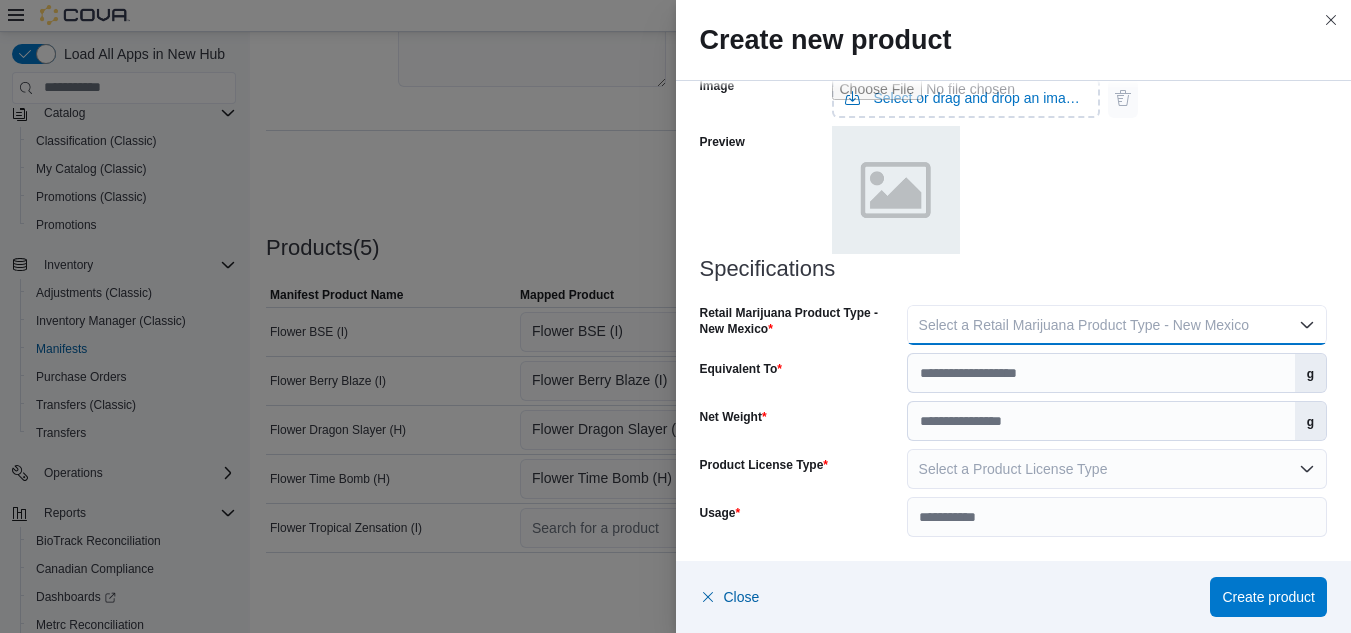 click on "Select a Retail Marijuana Product Type - New Mexico" at bounding box center [1084, 325] 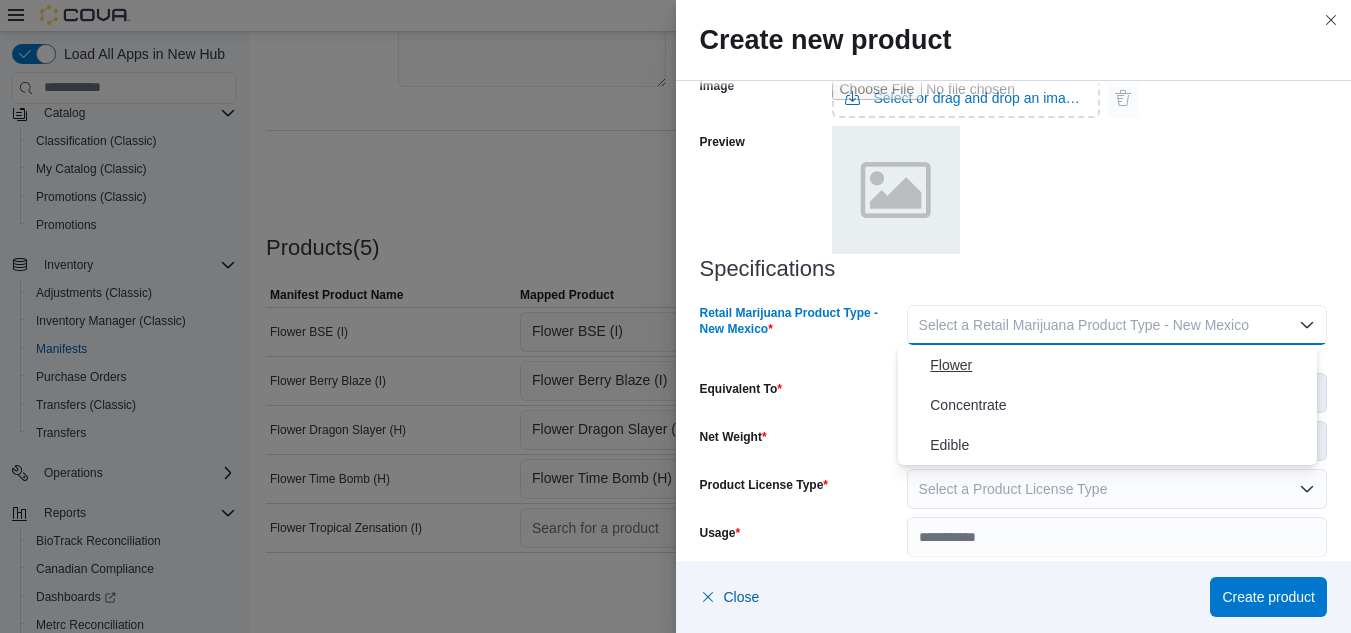 click on "Flower" at bounding box center [1119, 365] 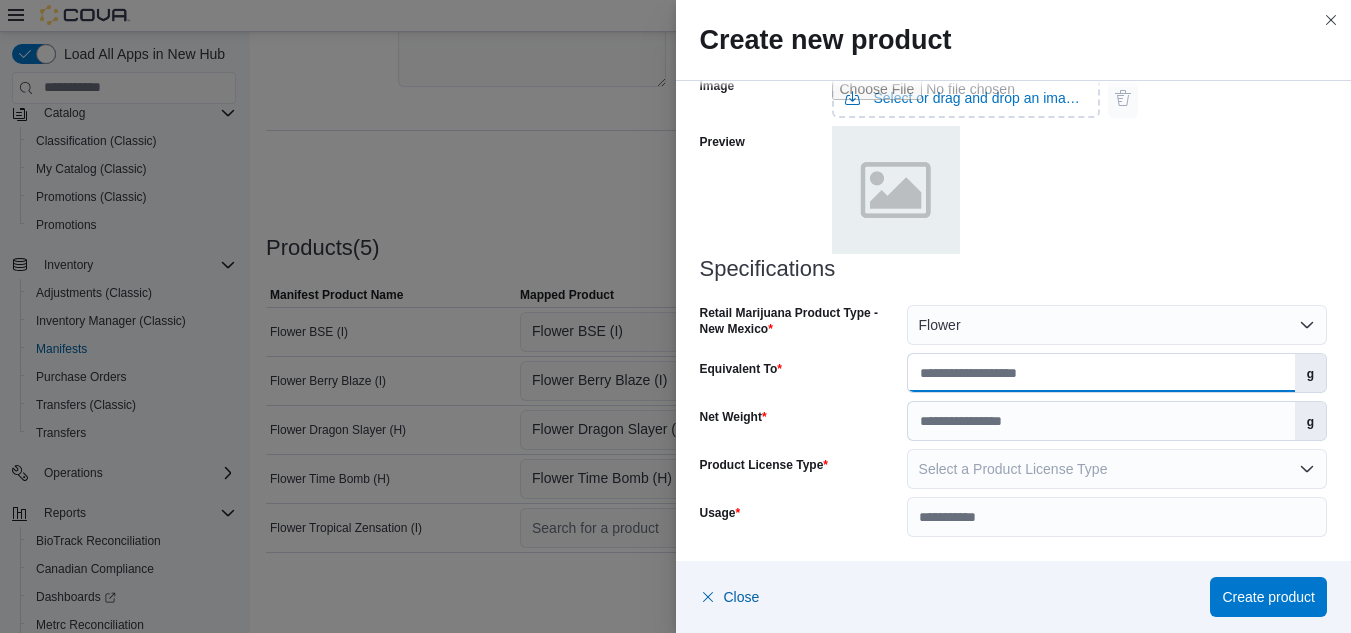 click on "Equivalent To" at bounding box center [1101, 373] 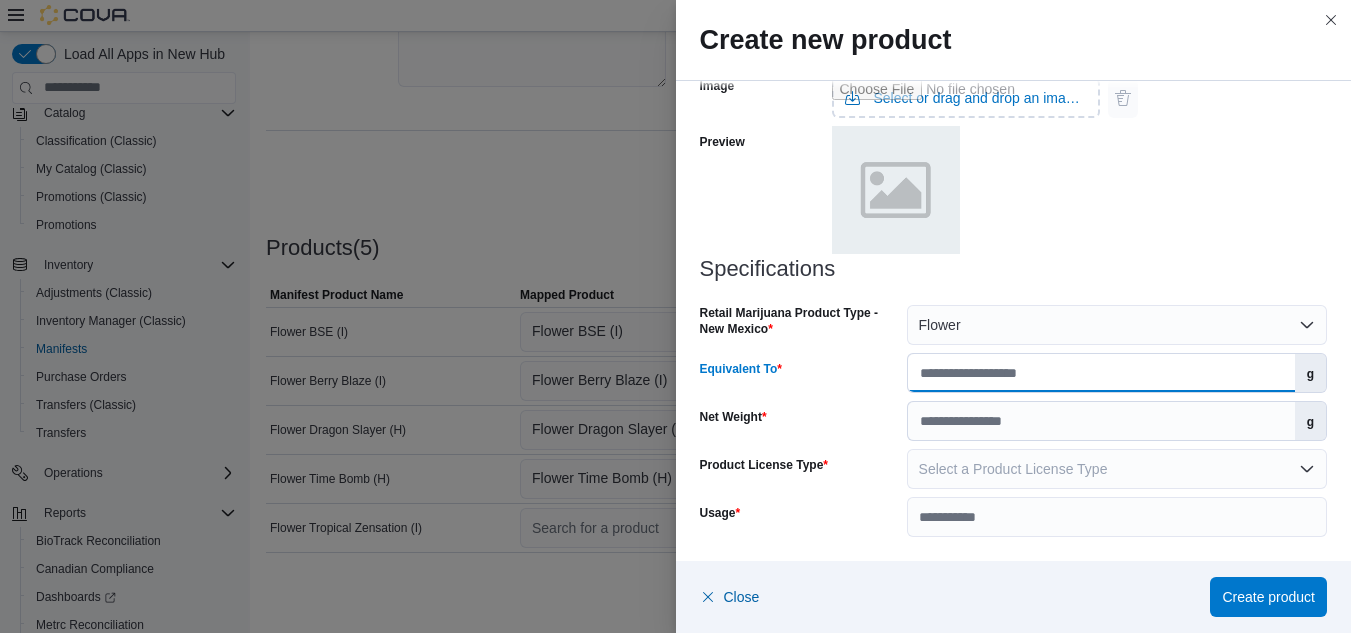 type on "*" 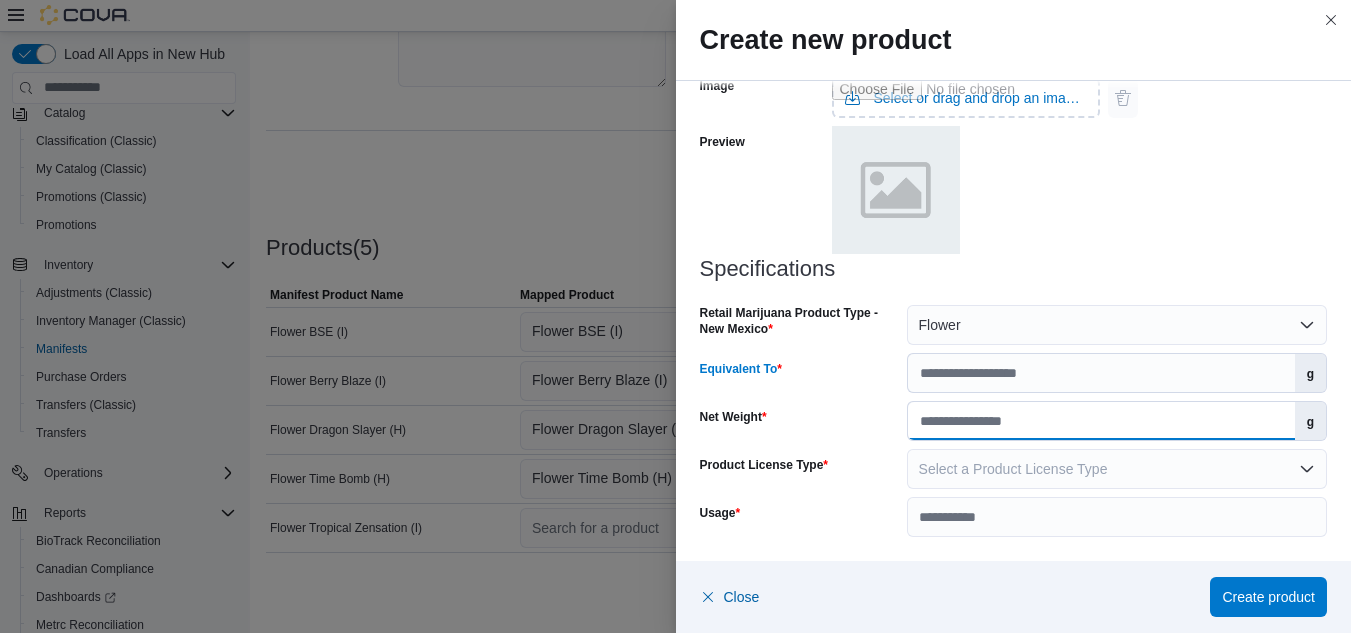 click on "Net Weight" at bounding box center (1101, 421) 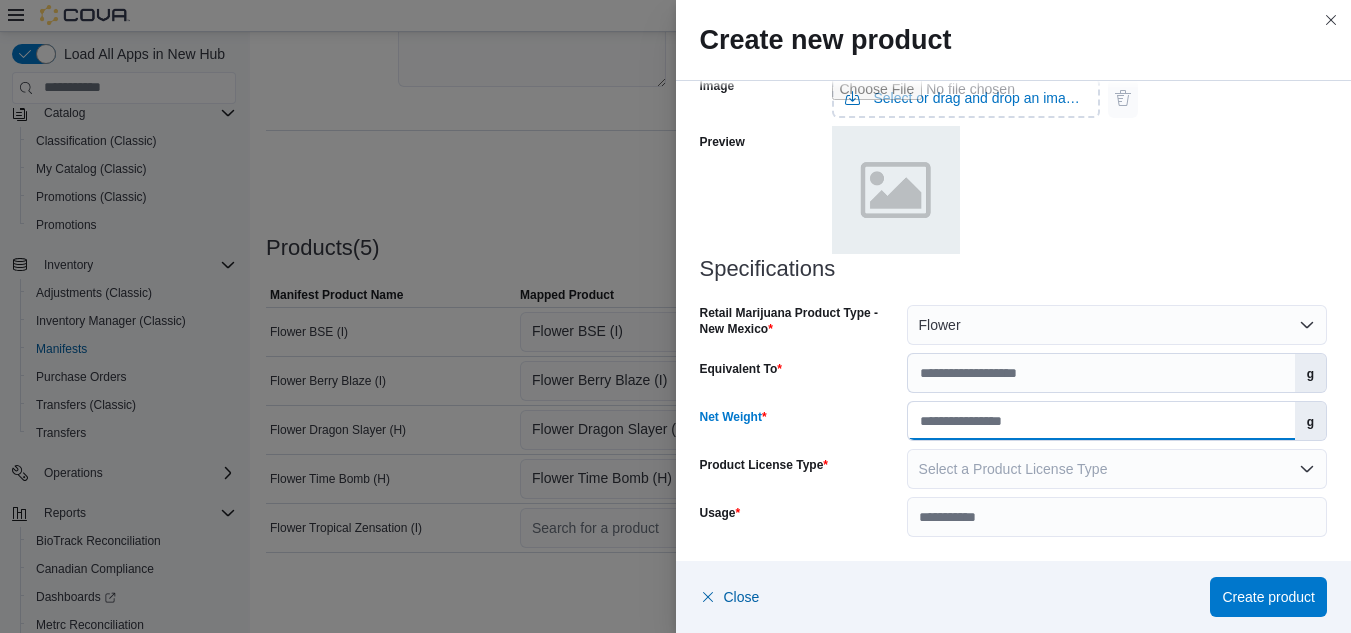 type on "*" 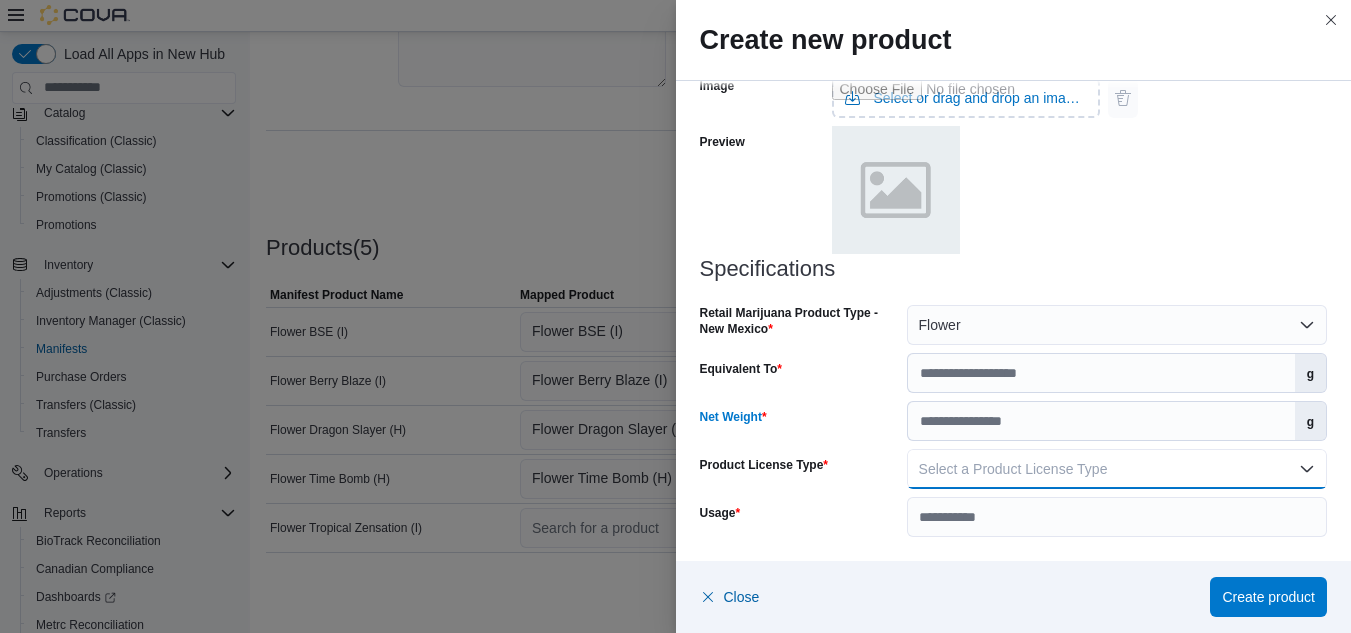 click on "Select a Product License Type" at bounding box center [1013, 469] 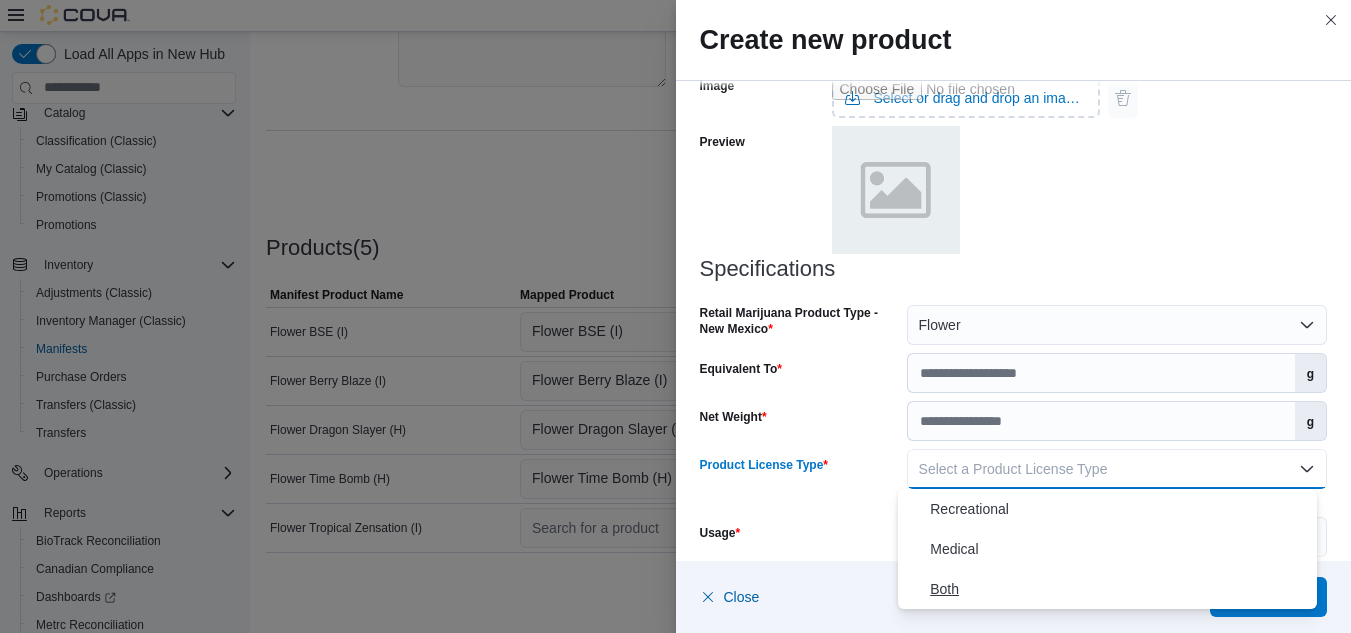 click on "Both" at bounding box center (1119, 589) 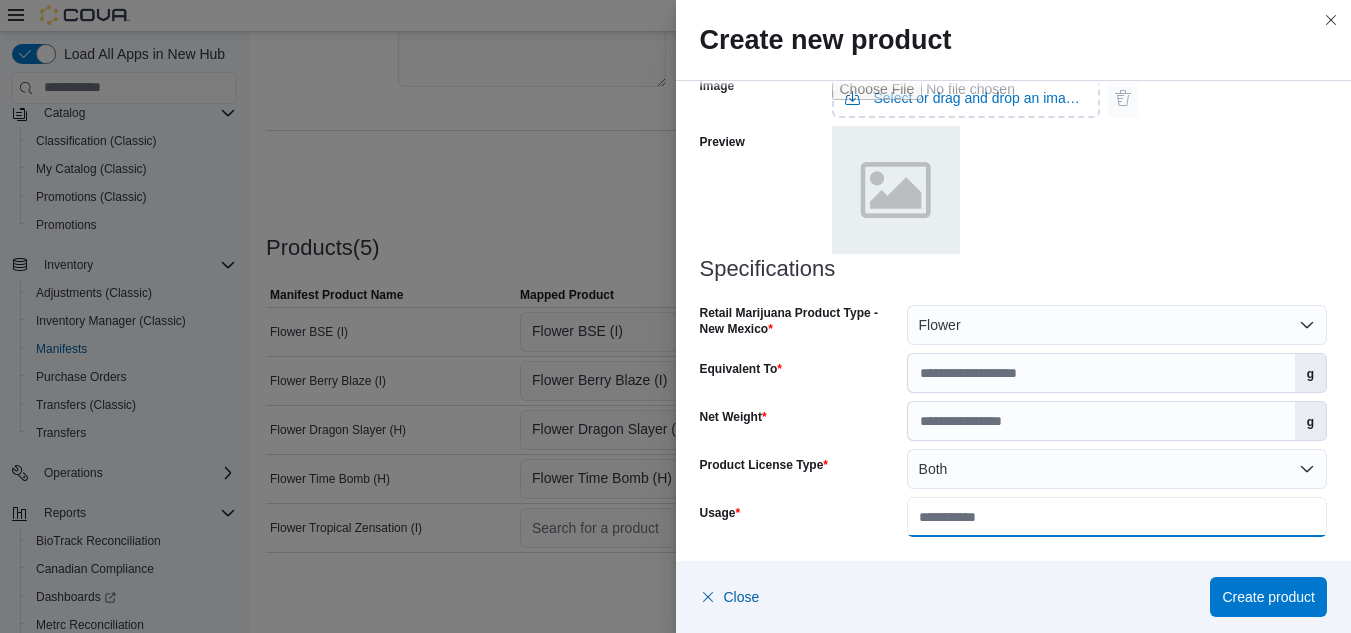 click on "Usage" at bounding box center [1117, 517] 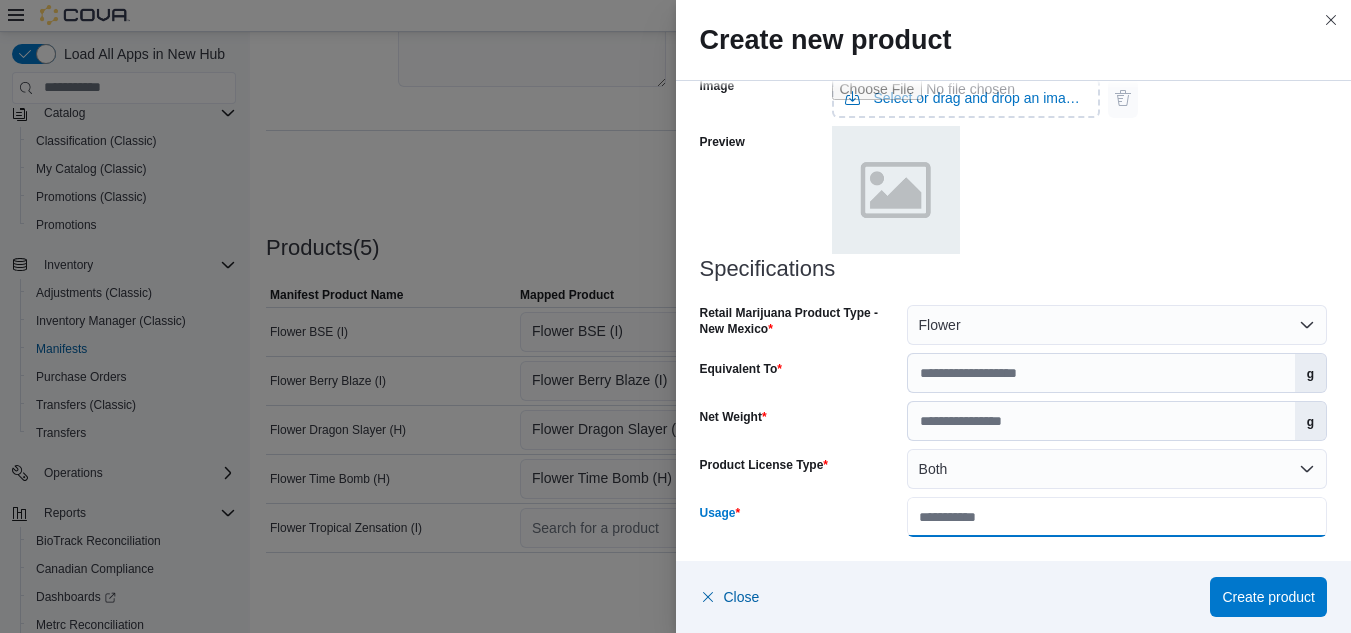 type on "**********" 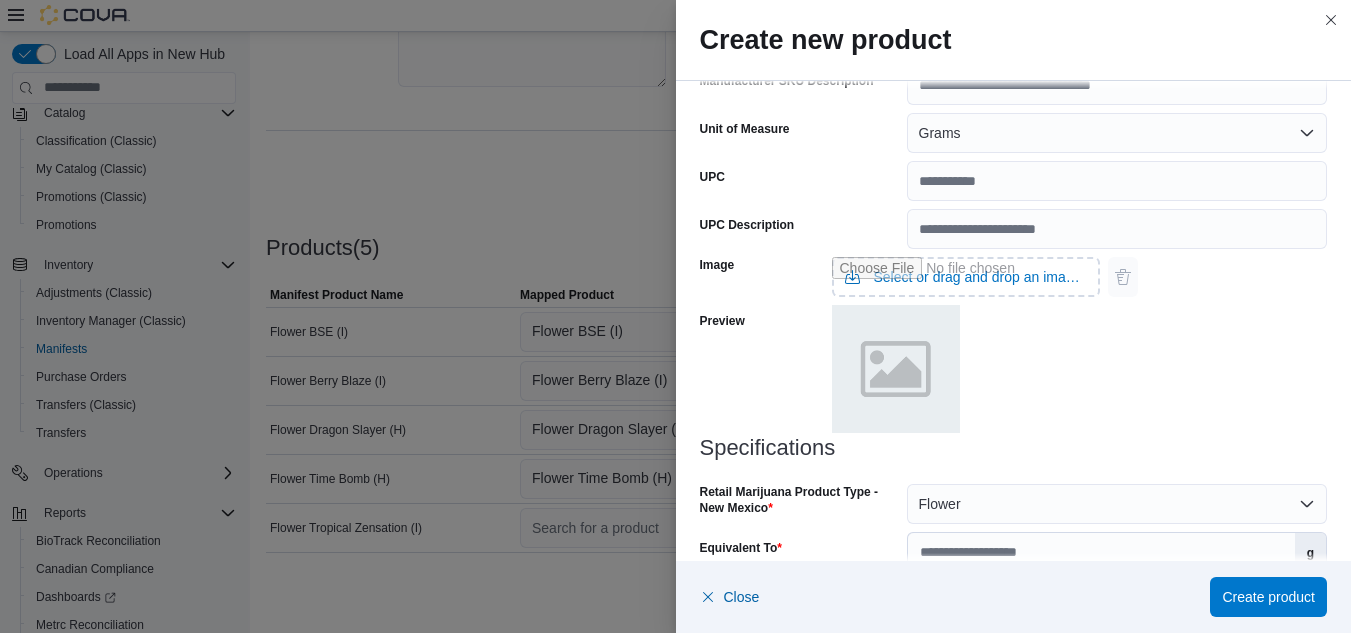 scroll, scrollTop: 891, scrollLeft: 0, axis: vertical 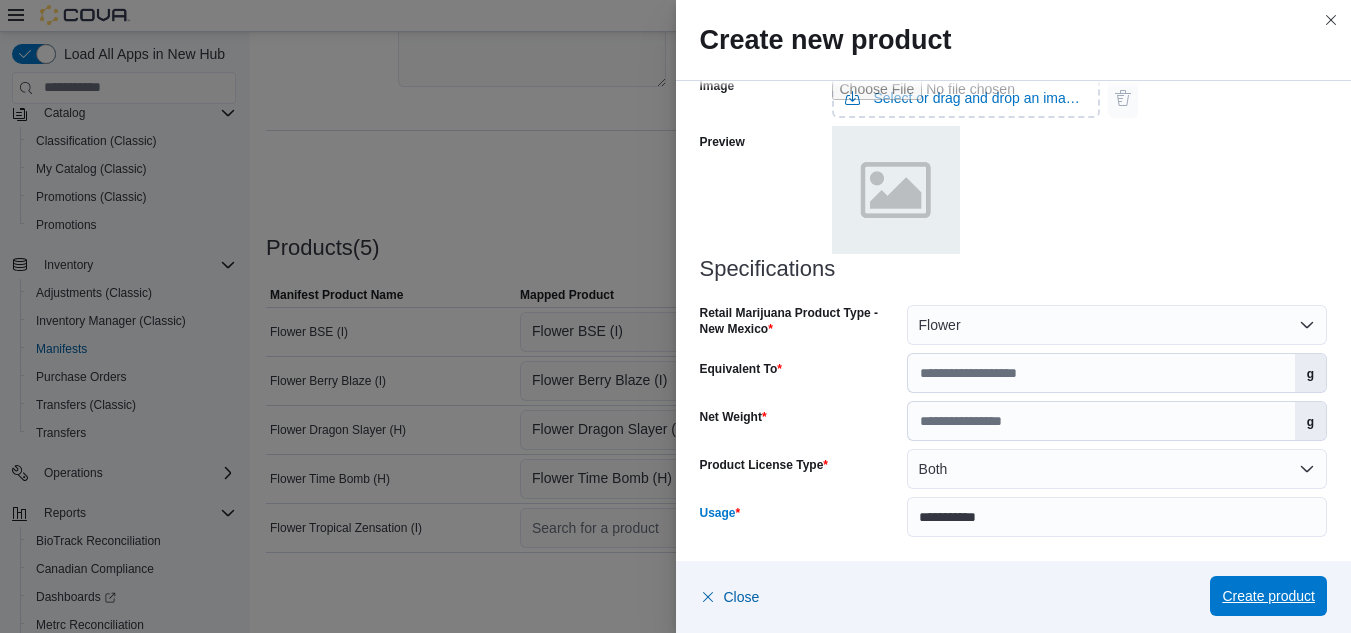 click on "Create product" at bounding box center [1268, 596] 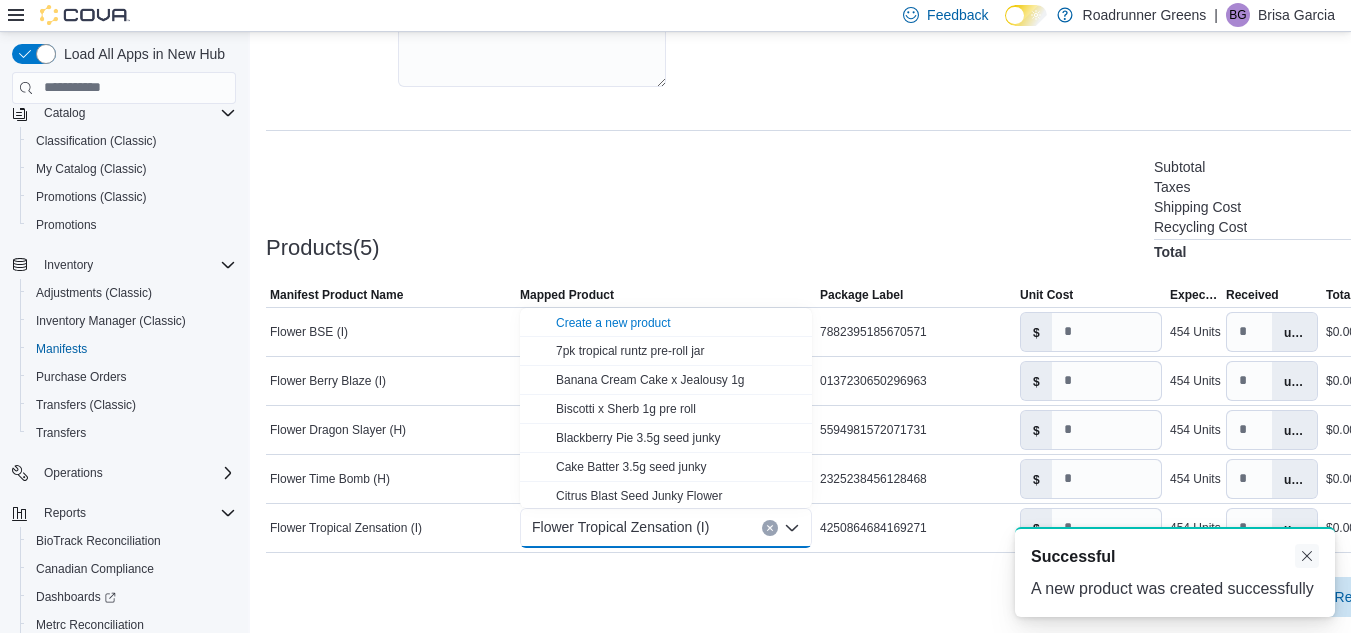 click at bounding box center [1307, 556] 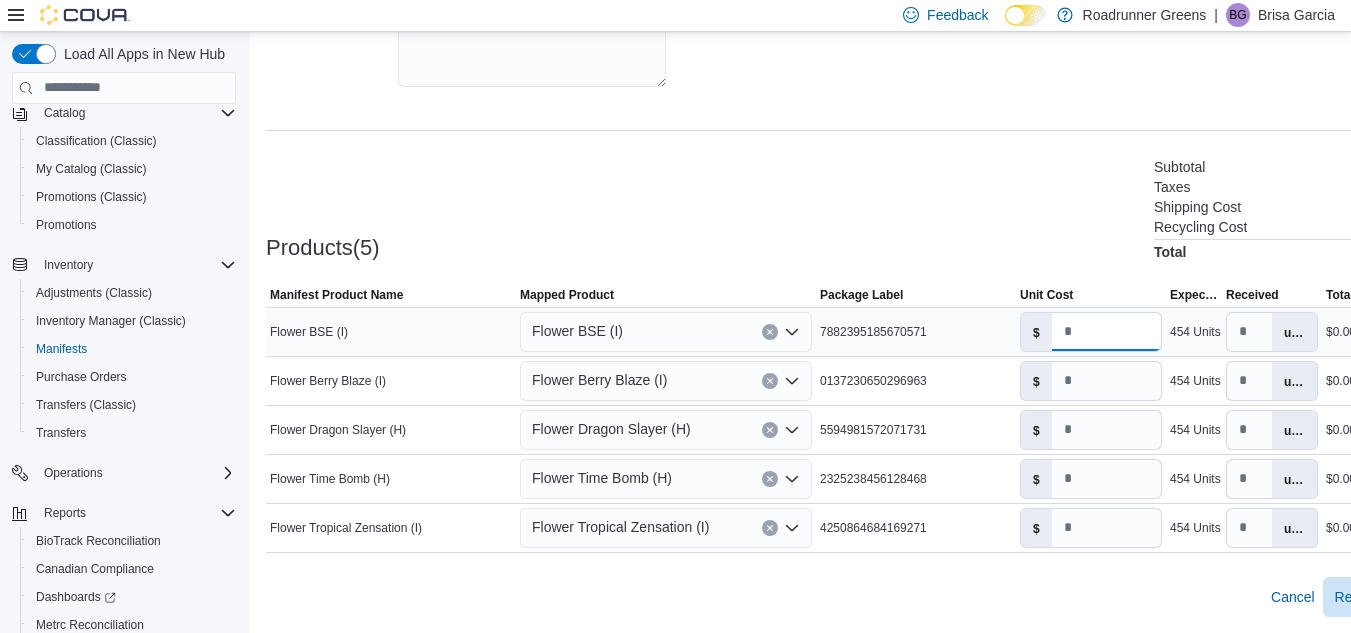 click on "*" at bounding box center (1106, 332) 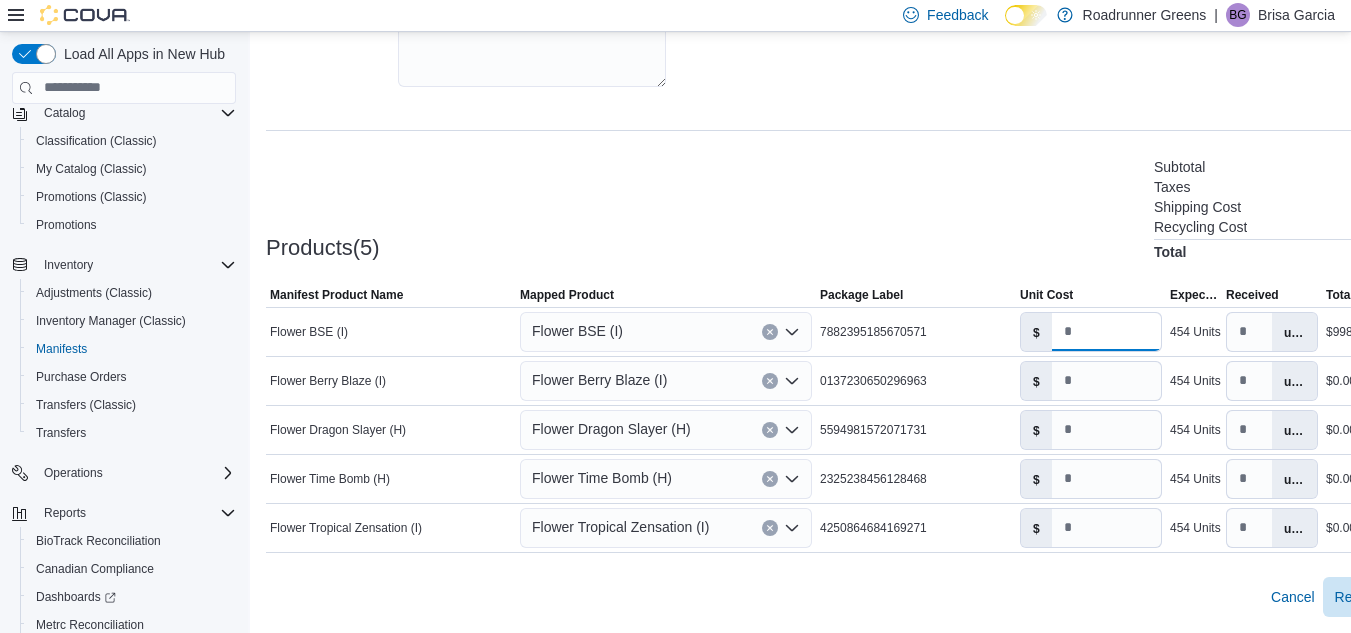type on "***" 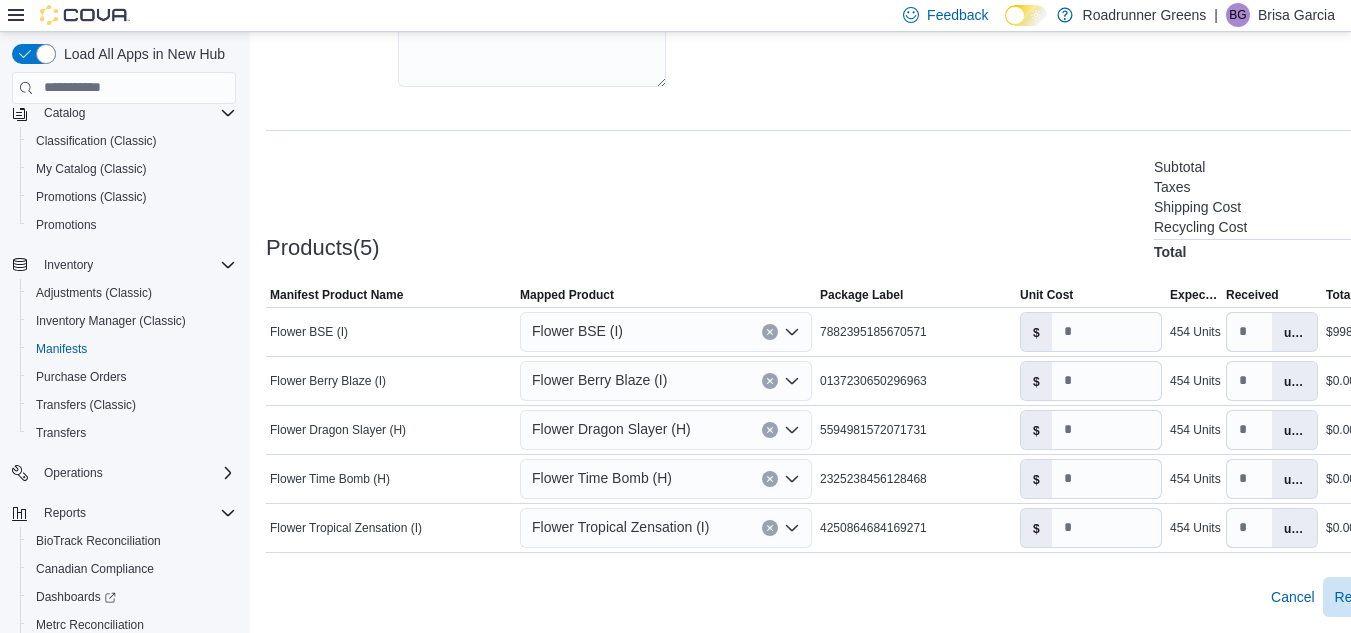 click on "Products(5)     Subtotal $998.80 Taxes $0.00 Shipping Cost $0.00 Recycling Cost $0.00 Total $998.80" at bounding box center (860, 207) 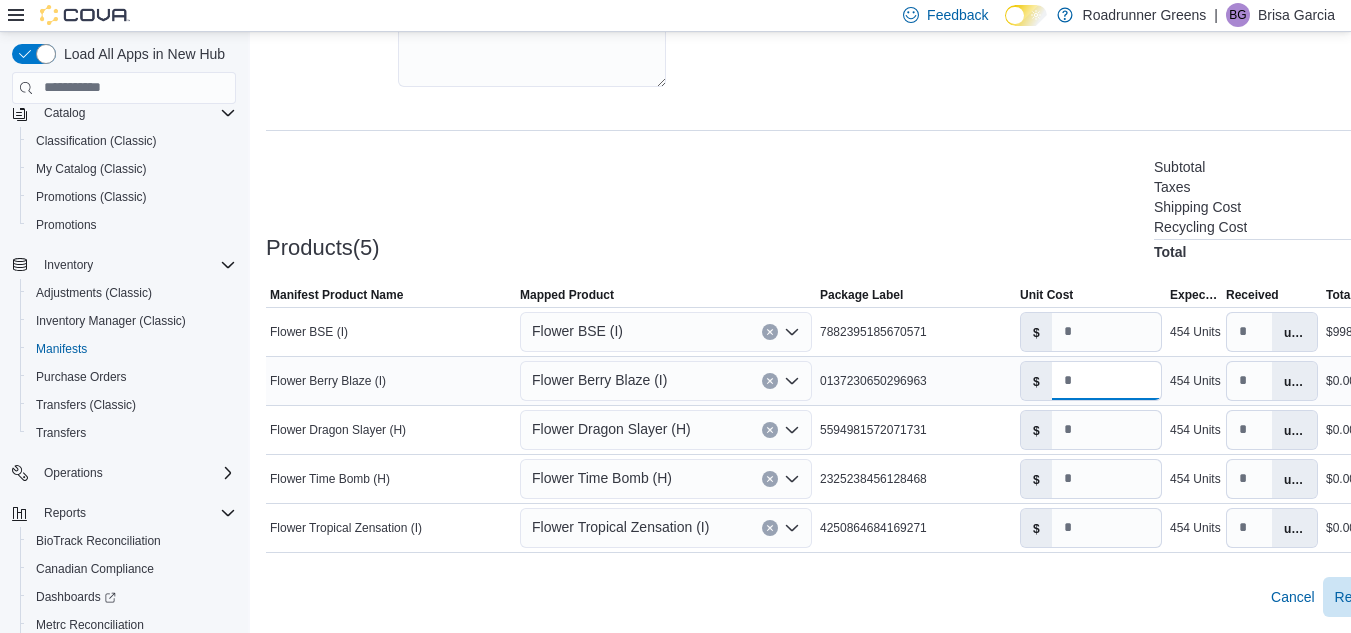 click on "*" at bounding box center [1106, 381] 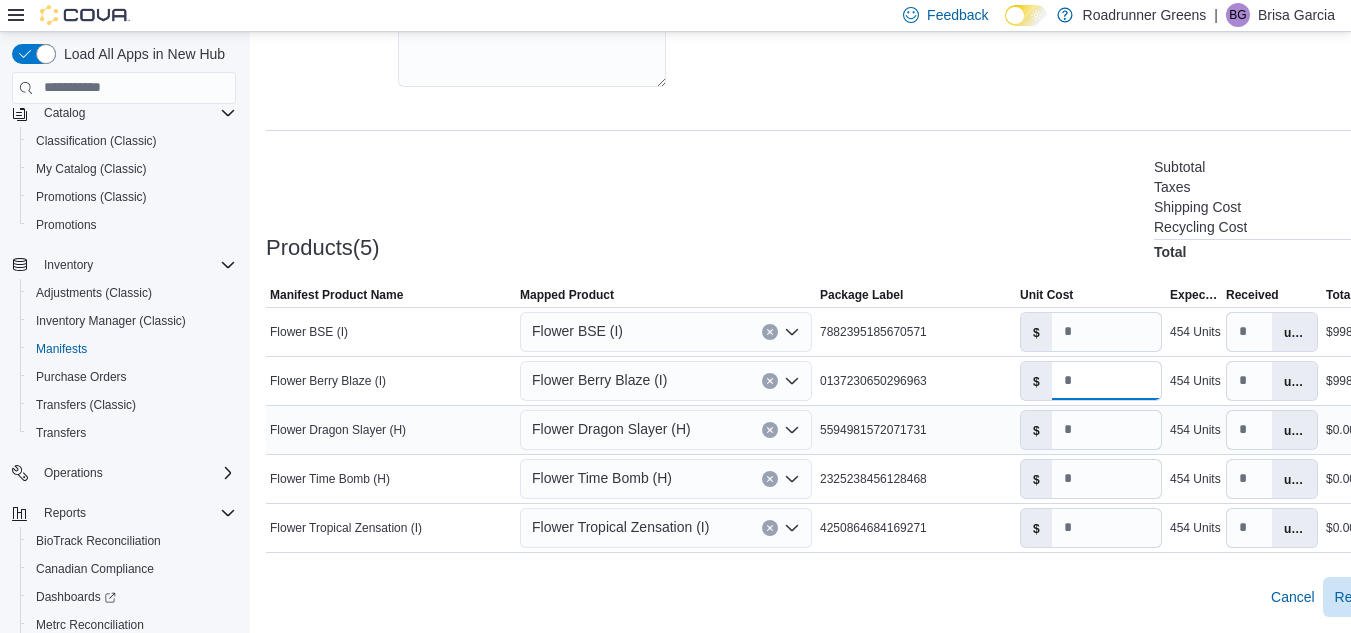 type on "***" 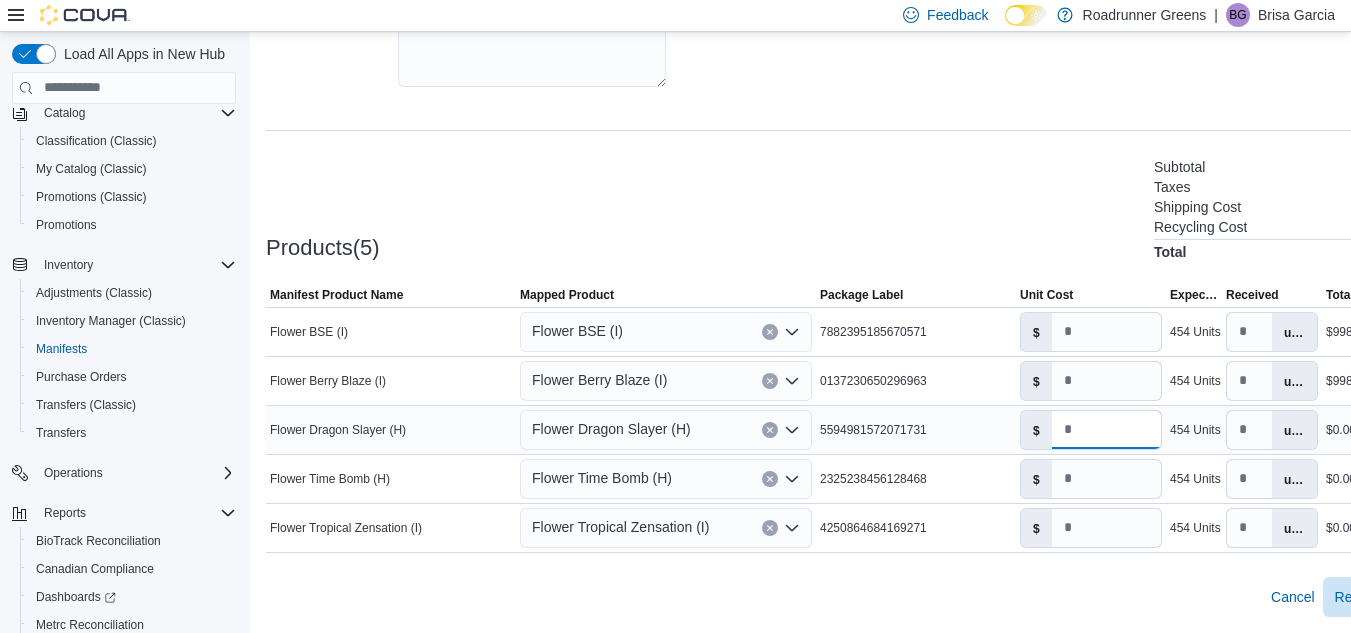 click on "*" at bounding box center (1106, 430) 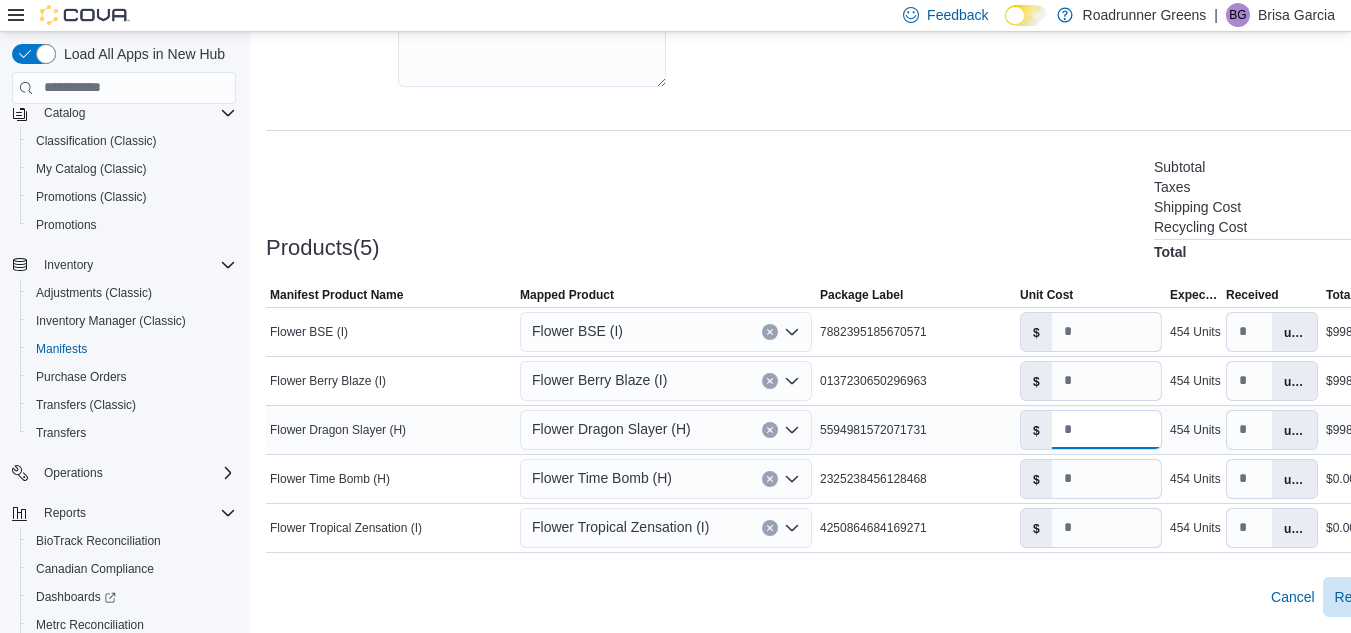 type on "***" 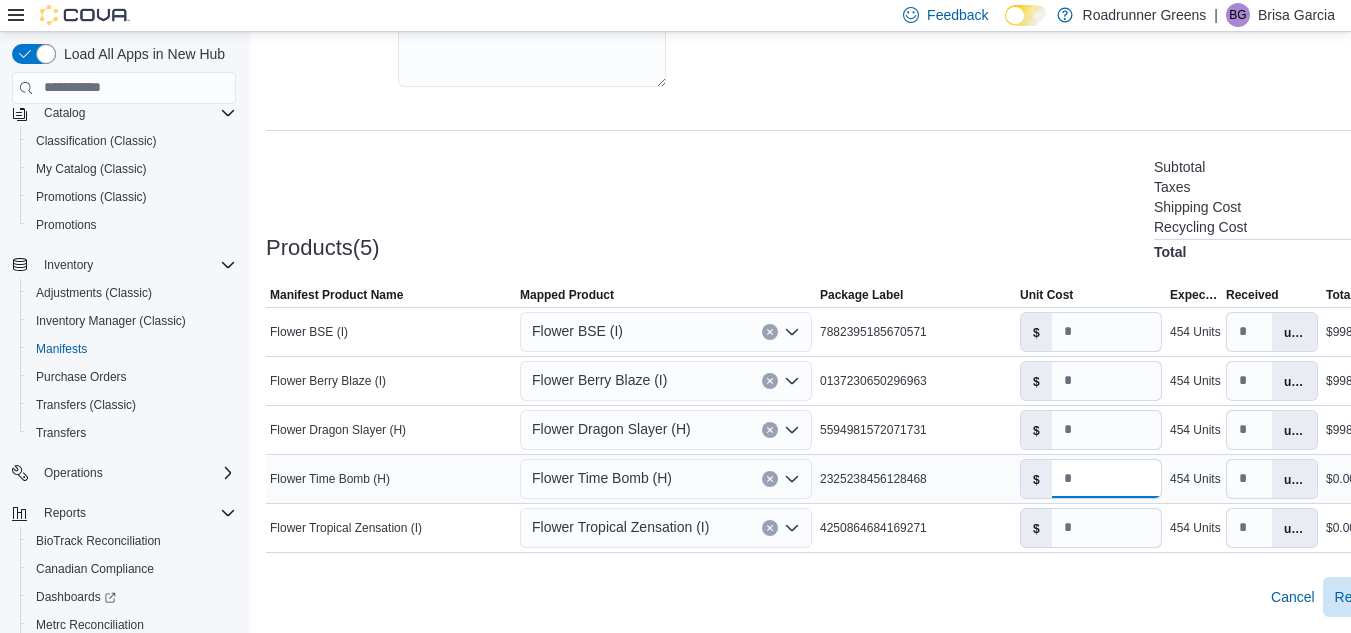 click on "*" at bounding box center [1106, 479] 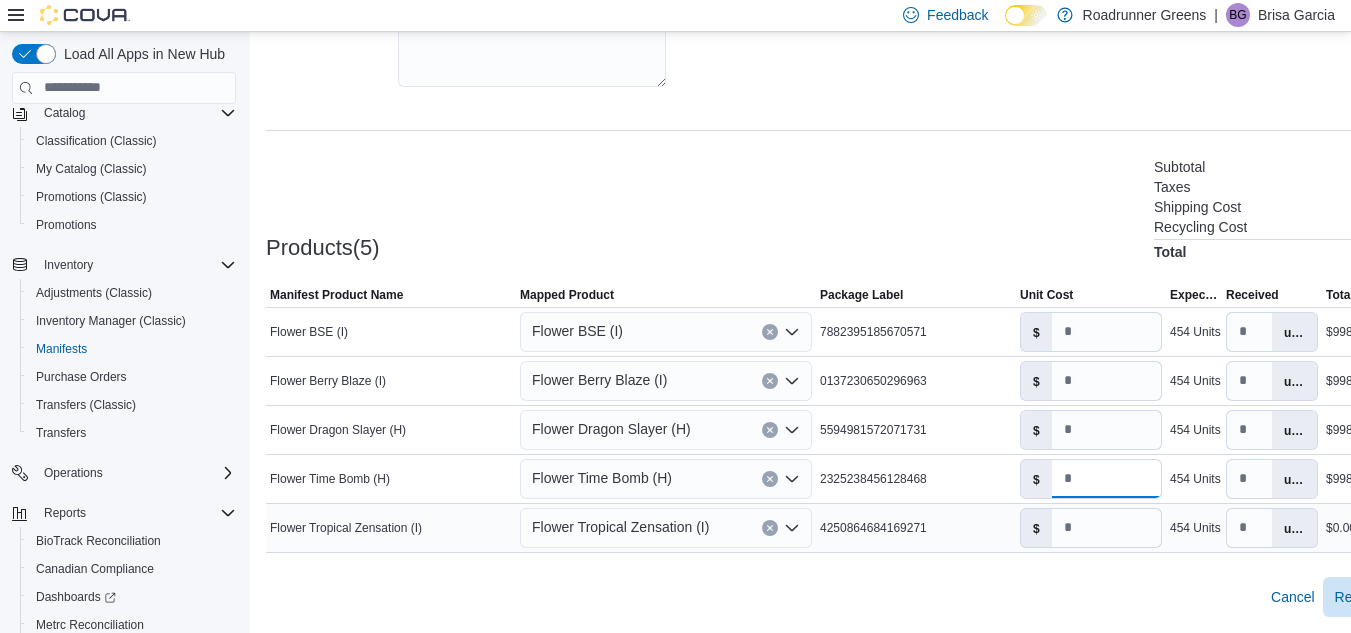 type on "***" 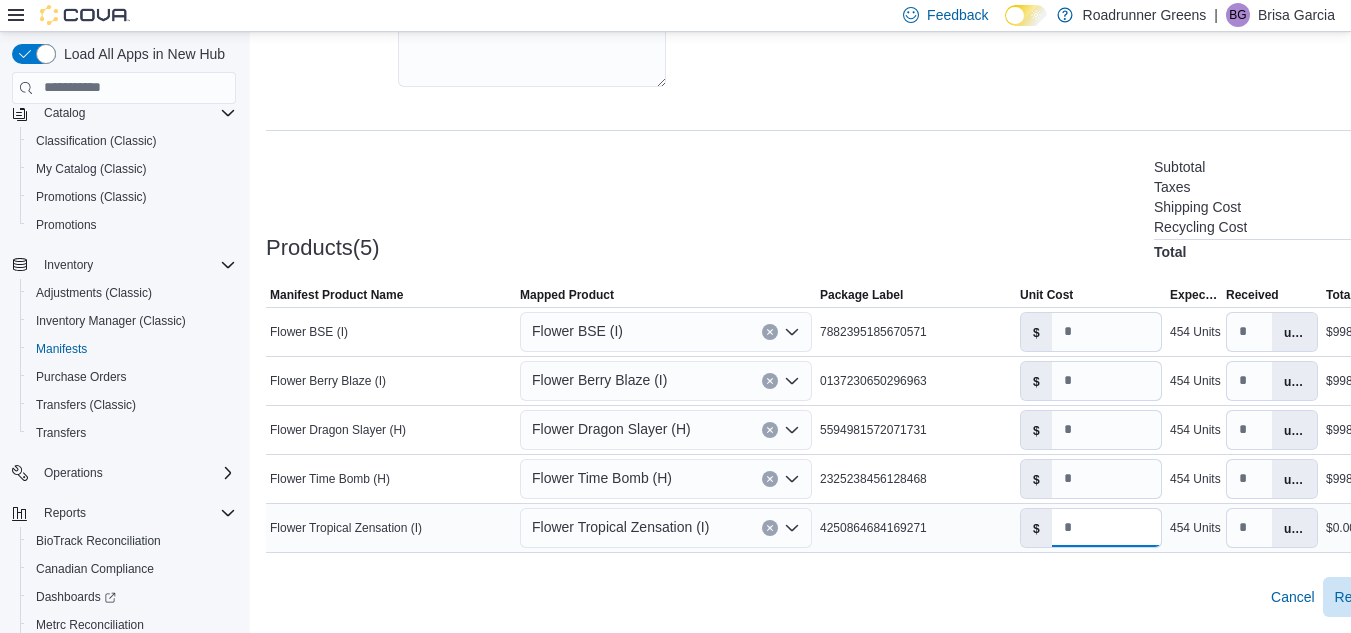 click on "*" at bounding box center (1106, 528) 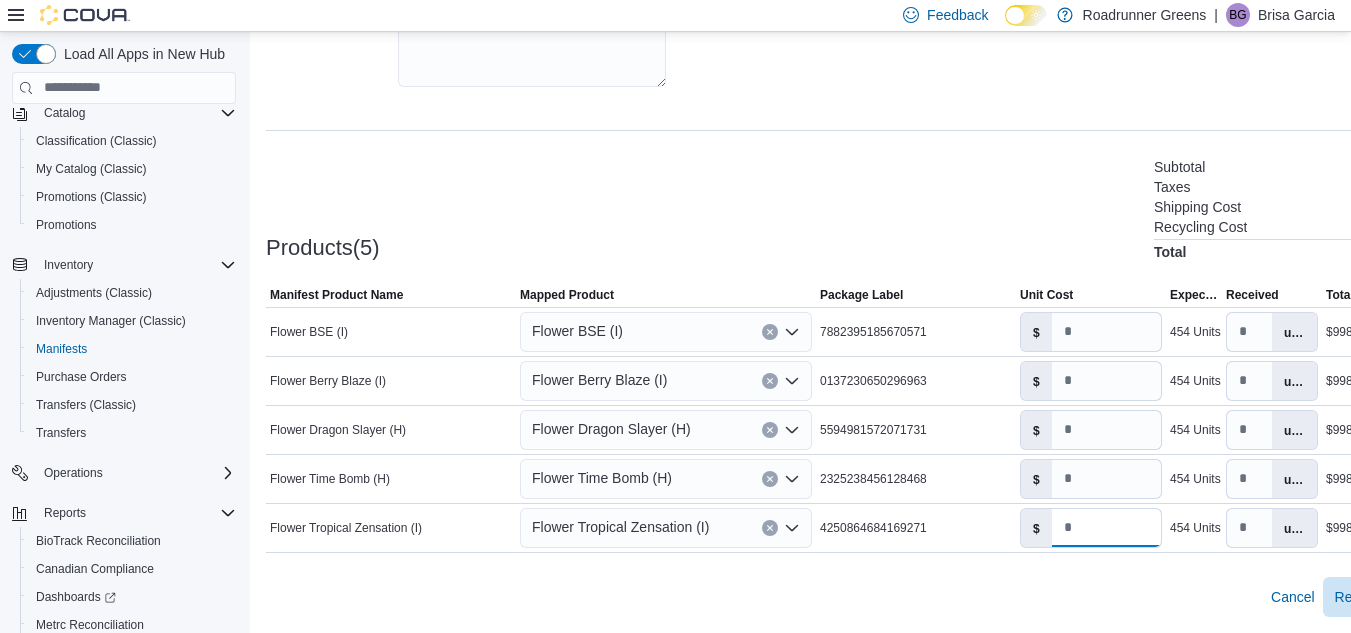type on "***" 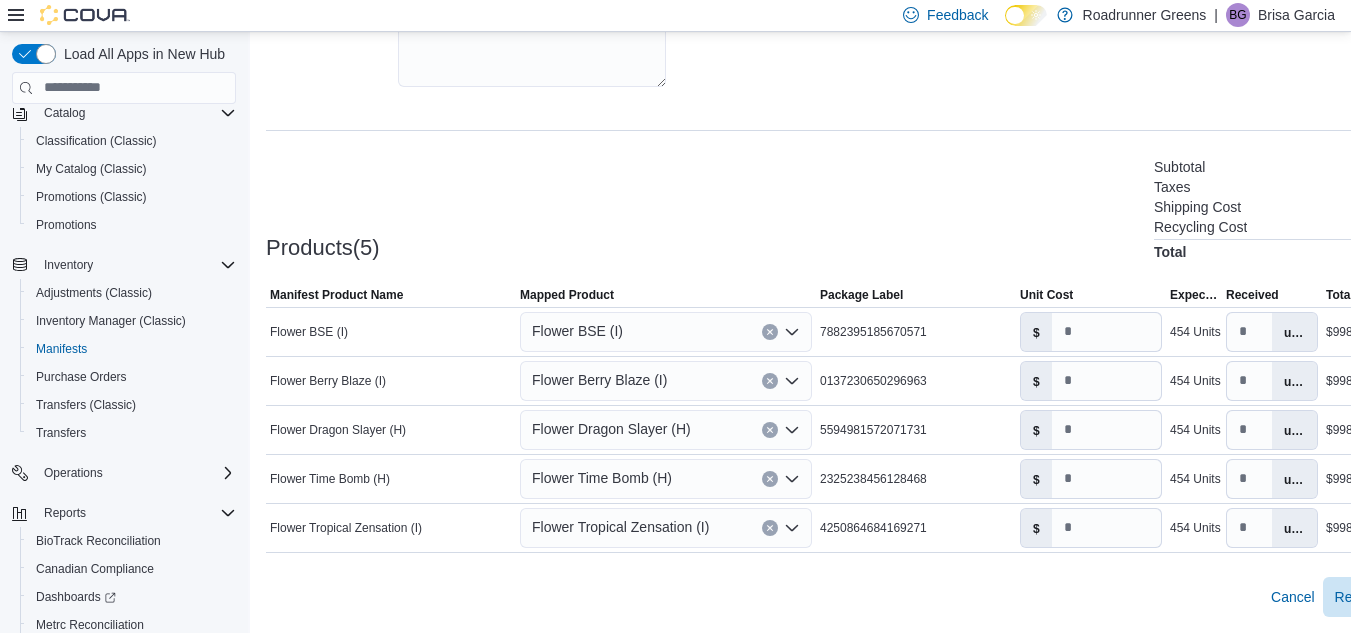click on "**********" at bounding box center (860, 157) 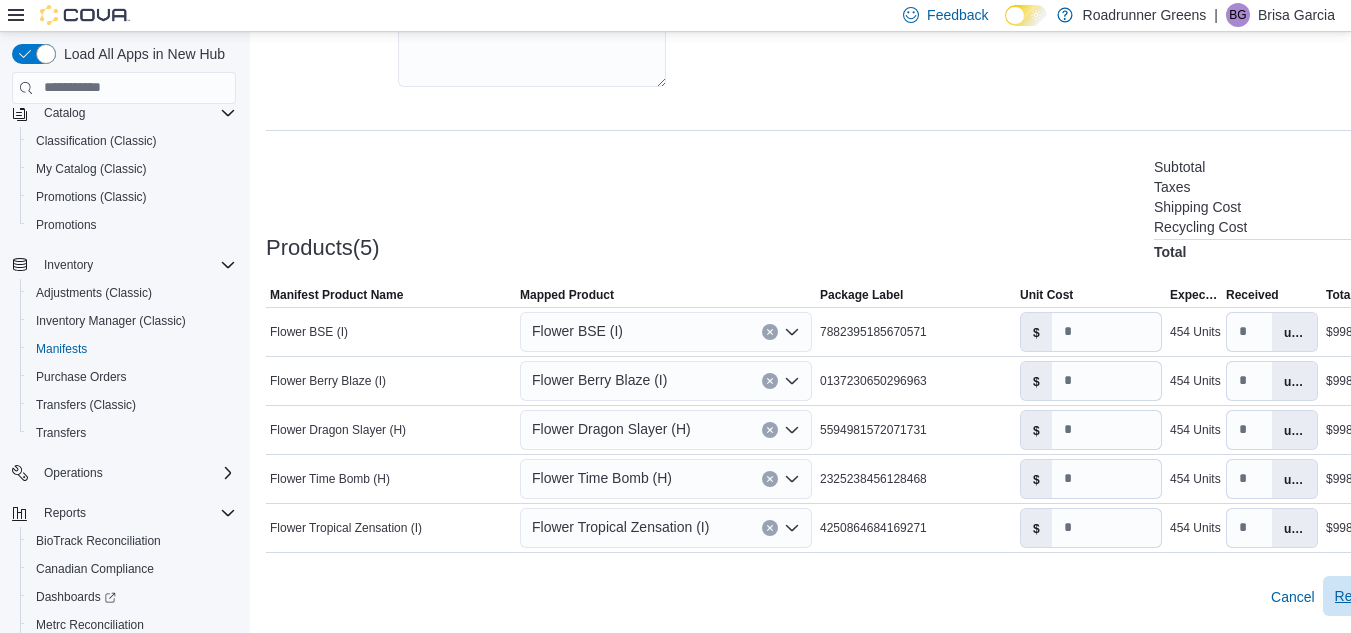 click on "Receive Manifest" at bounding box center (1388, 596) 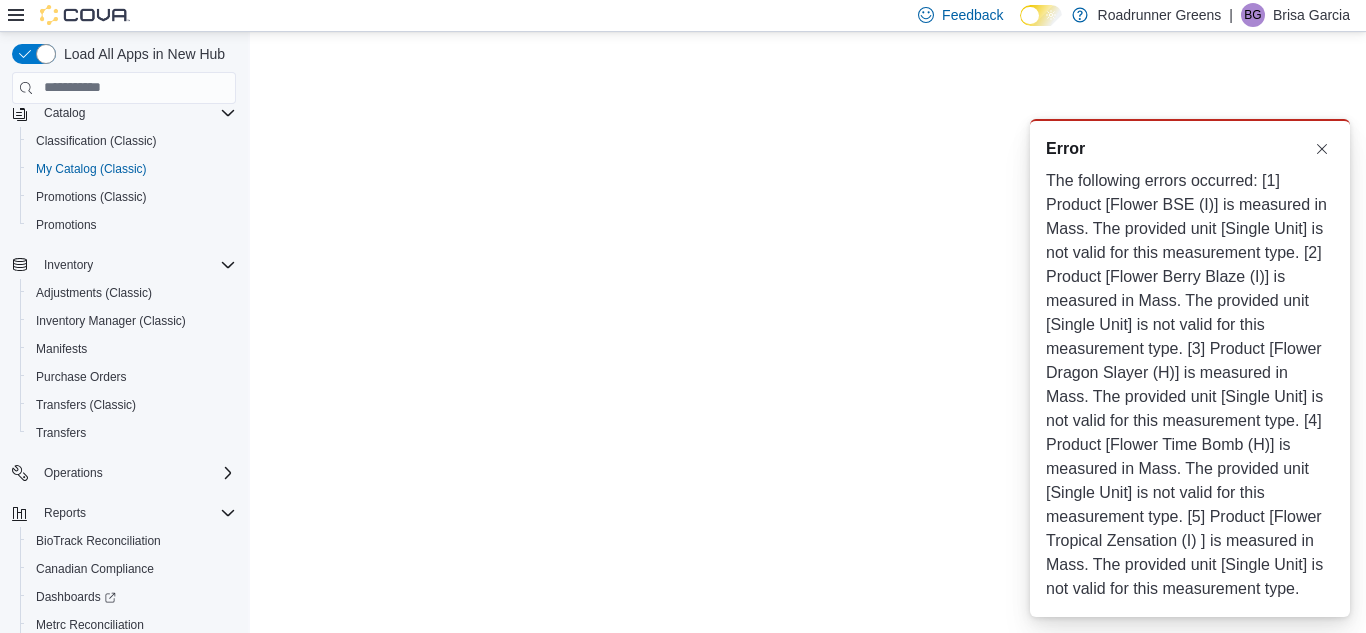 scroll, scrollTop: 0, scrollLeft: 0, axis: both 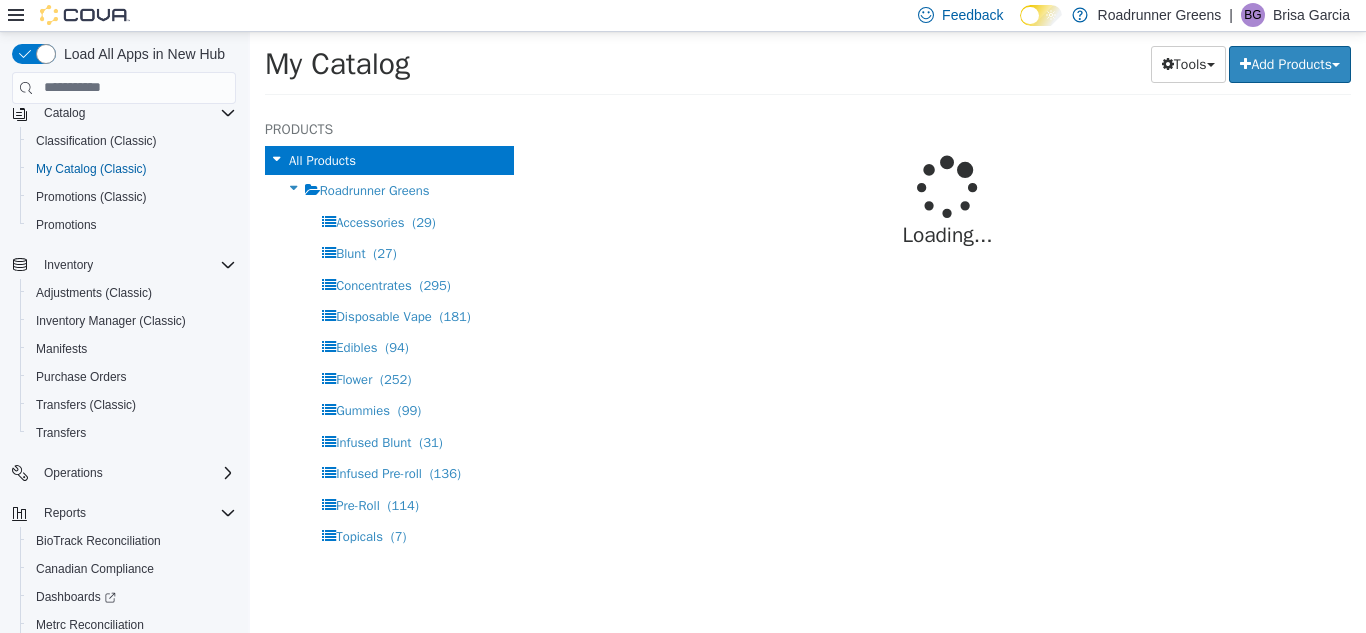 select on "**********" 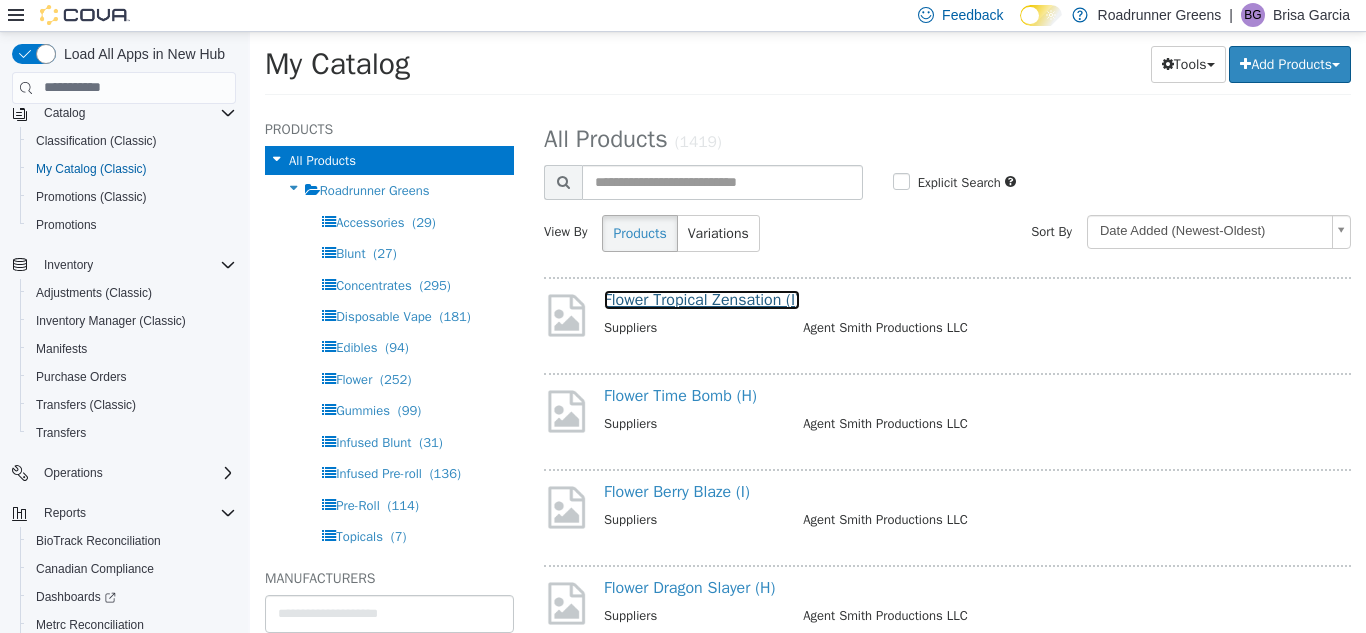 click on "Flower Tropical Zensation (I)" at bounding box center [702, 299] 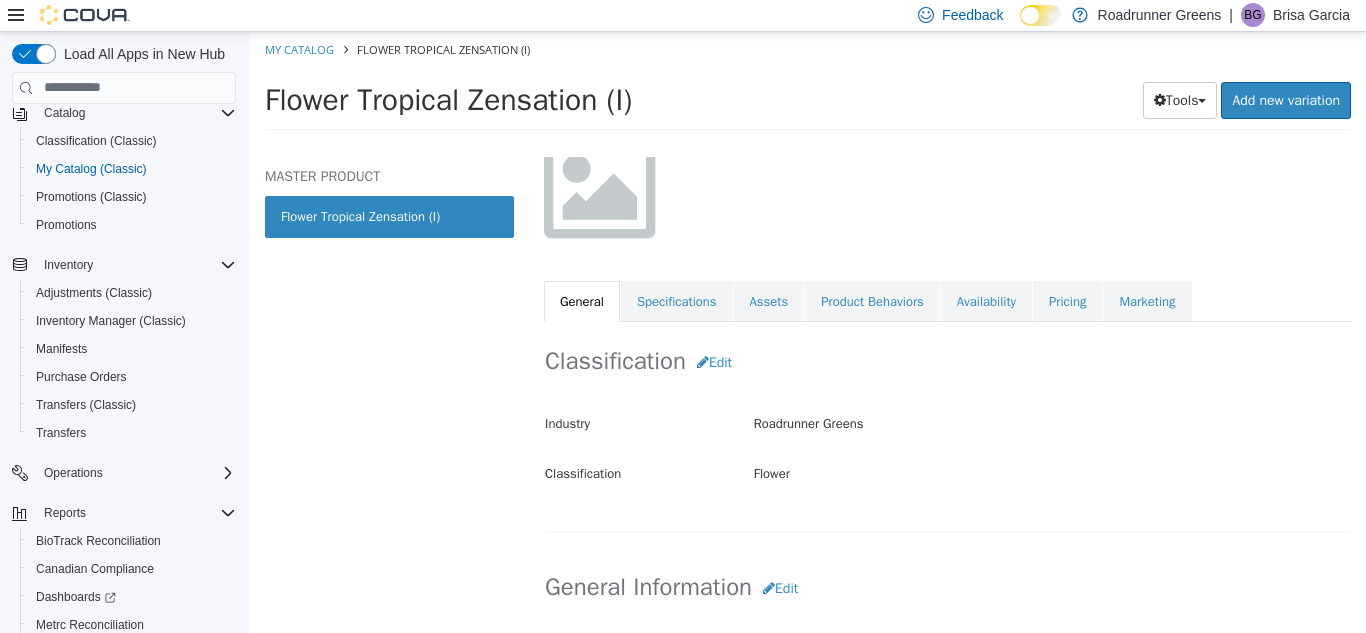 scroll, scrollTop: 164, scrollLeft: 0, axis: vertical 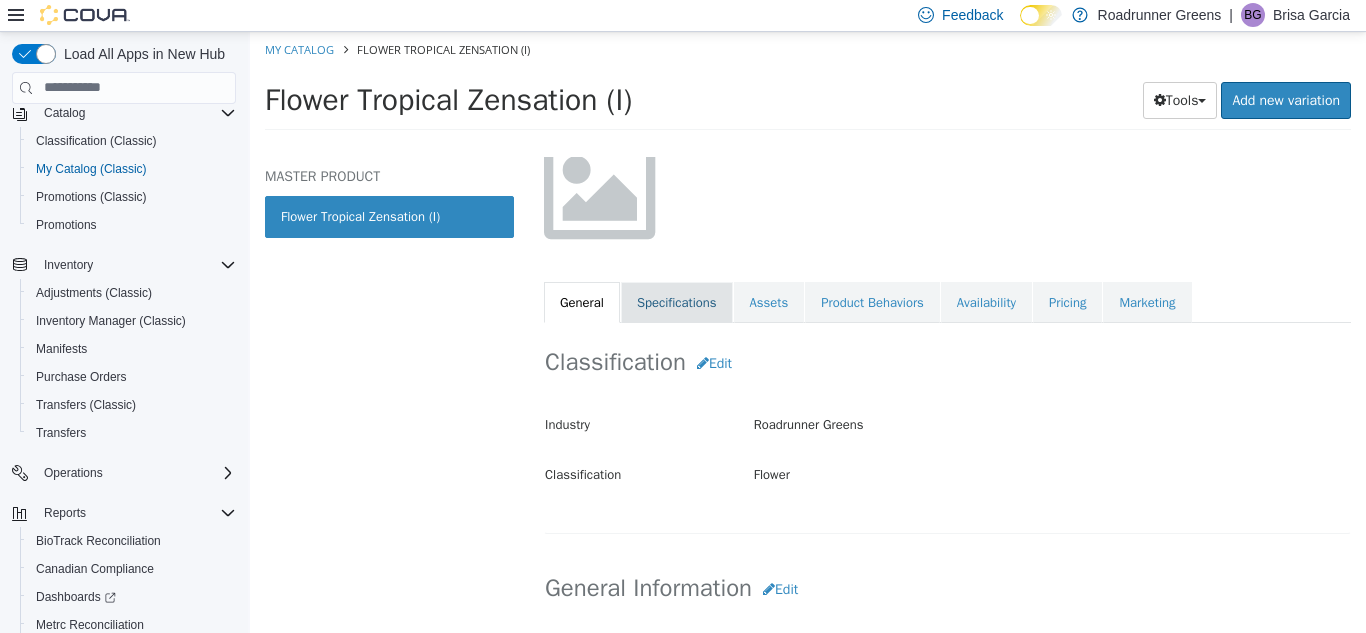 click on "Specifications" at bounding box center [677, 302] 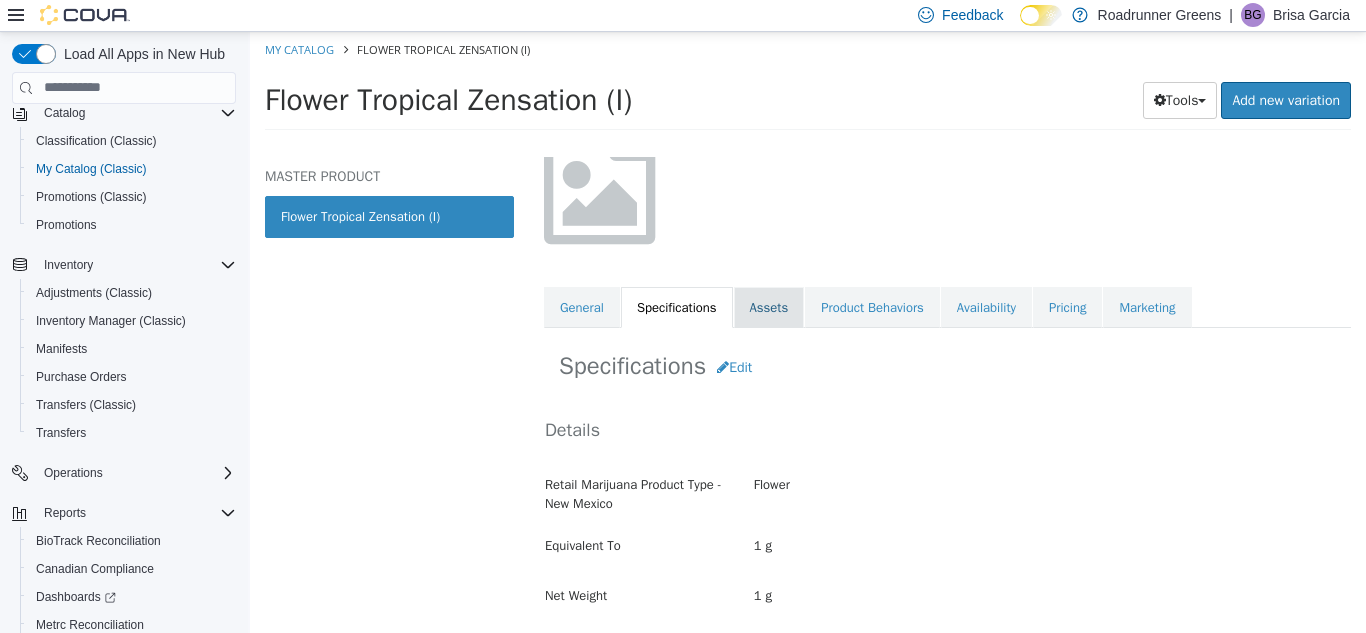 click on "Assets" at bounding box center [769, 307] 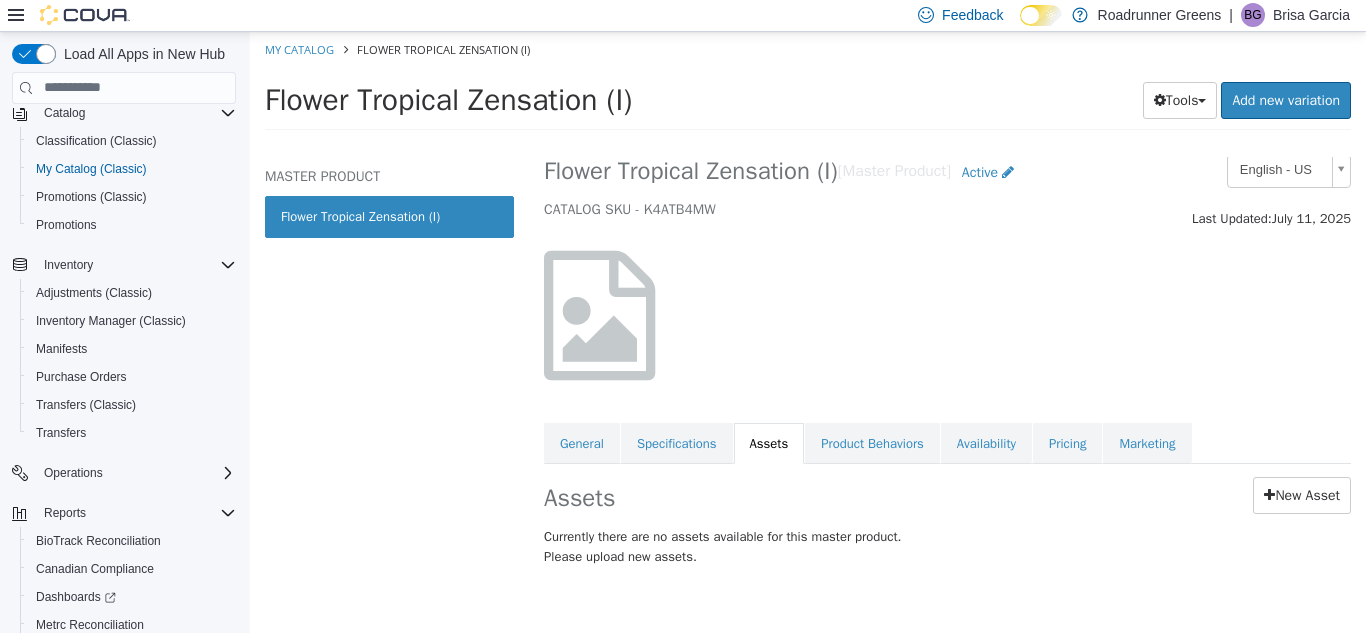 scroll, scrollTop: 25, scrollLeft: 0, axis: vertical 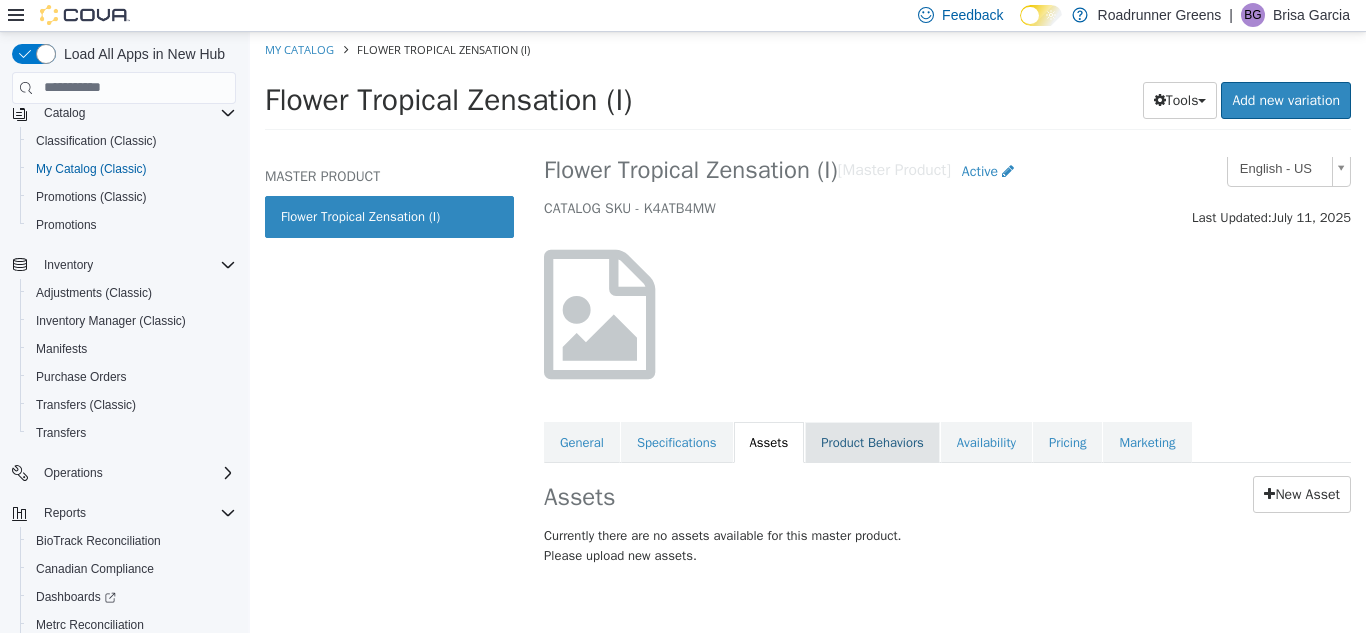 click on "Product Behaviors" at bounding box center [872, 442] 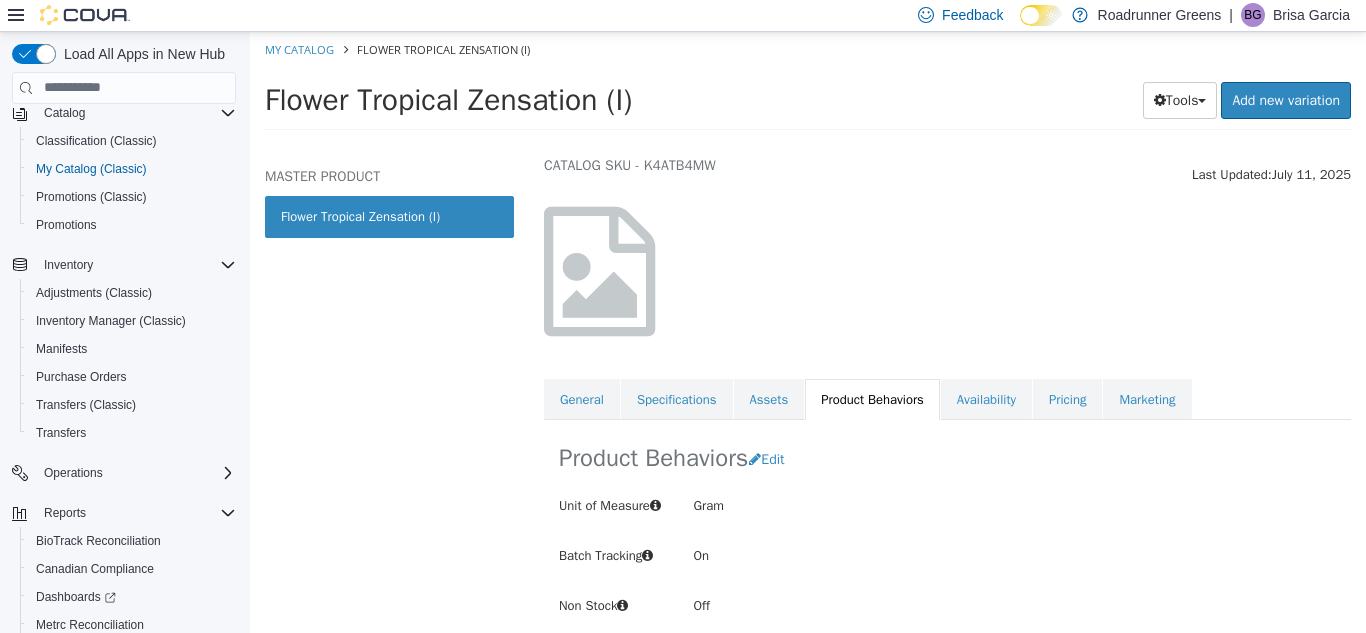 scroll, scrollTop: 96, scrollLeft: 0, axis: vertical 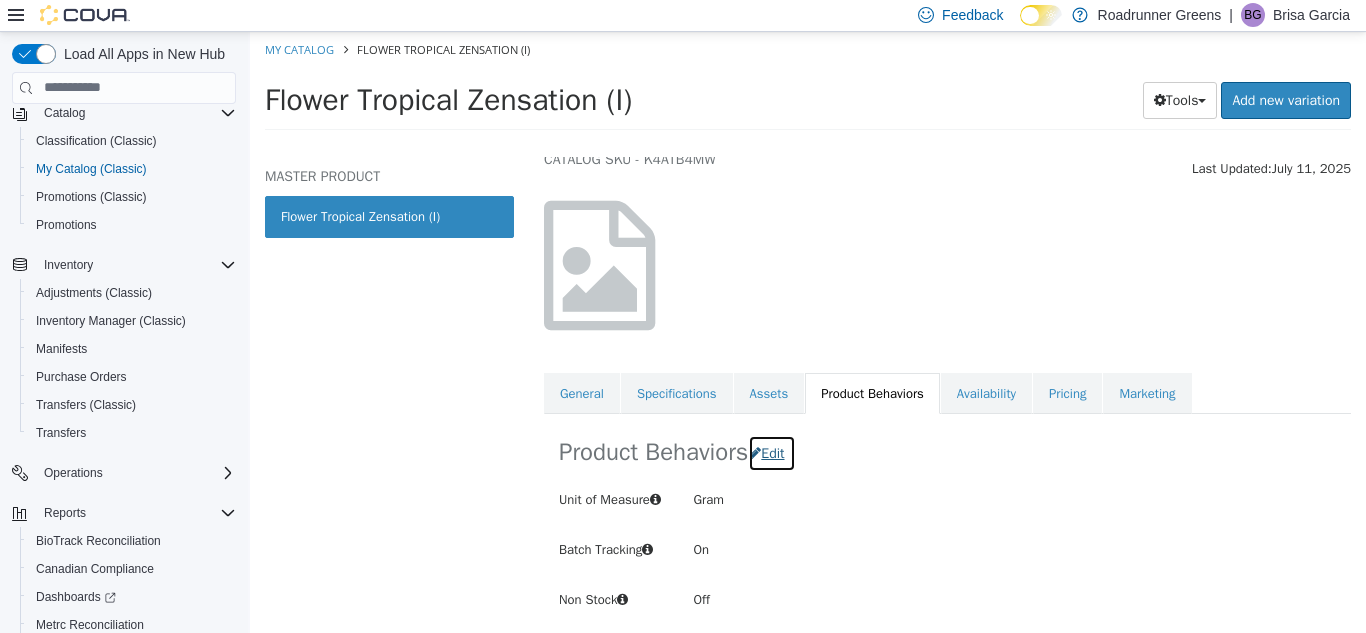 click on "Edit" at bounding box center (772, 452) 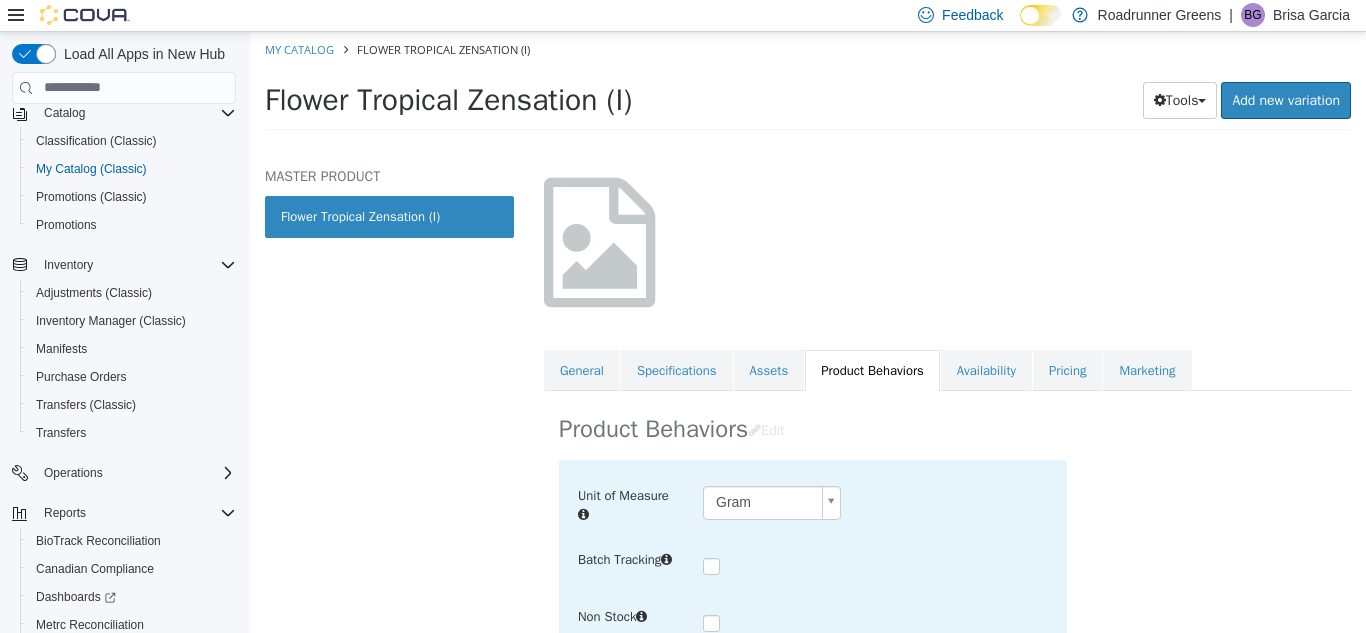 click on "Saving Bulk Changes...
×
My Catalog
Flower Tropical Zensation (I)
Flower Tropical Zensation (I)
Tools
Clone Print Labels   Add new variation
MASTER PRODUCT
Flower Tropical Zensation (I)
Flower
Flower Tropical Zensation (I)
[Master Product] Active   CATALOG SKU - K4ATB4MW     English - US                             Last Updated:  [DATE]
General Specifications Assets Product Behaviors Availability Pricing
Marketing Product Behaviors
Edit  Unit of Measure       Gram                             ****
Batch Tracking      Non Stock     Cancel Save" at bounding box center (808, 86) 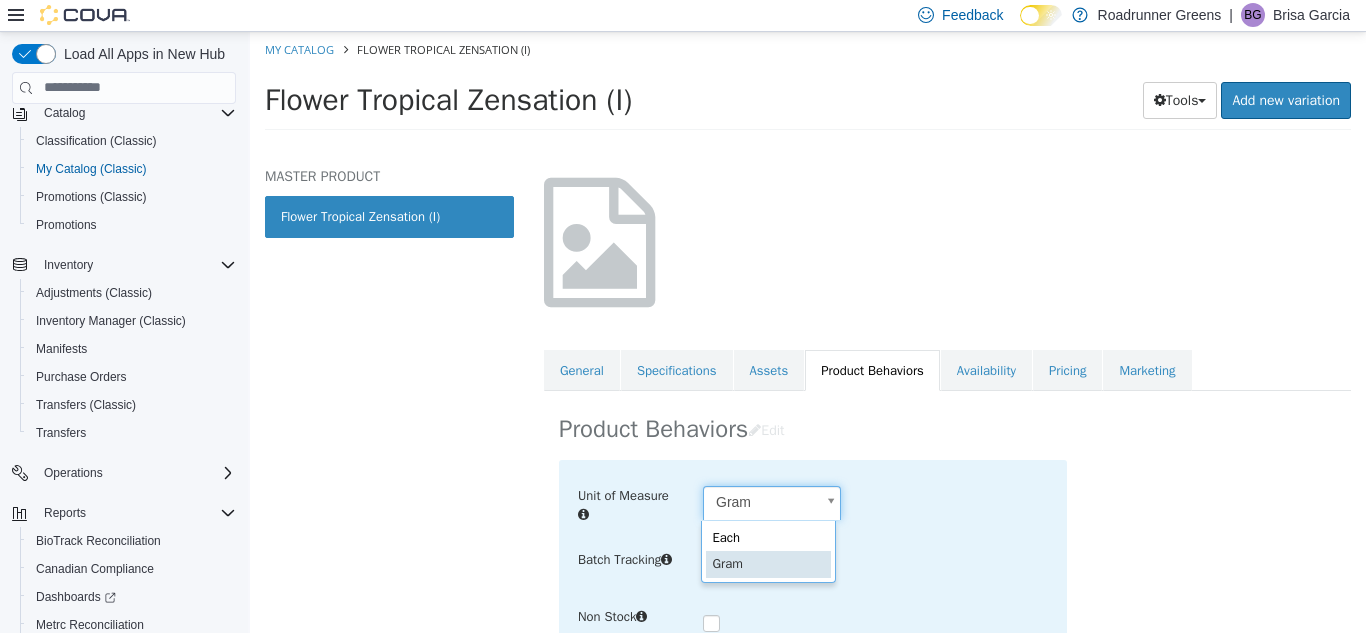 scroll, scrollTop: 0, scrollLeft: 6, axis: horizontal 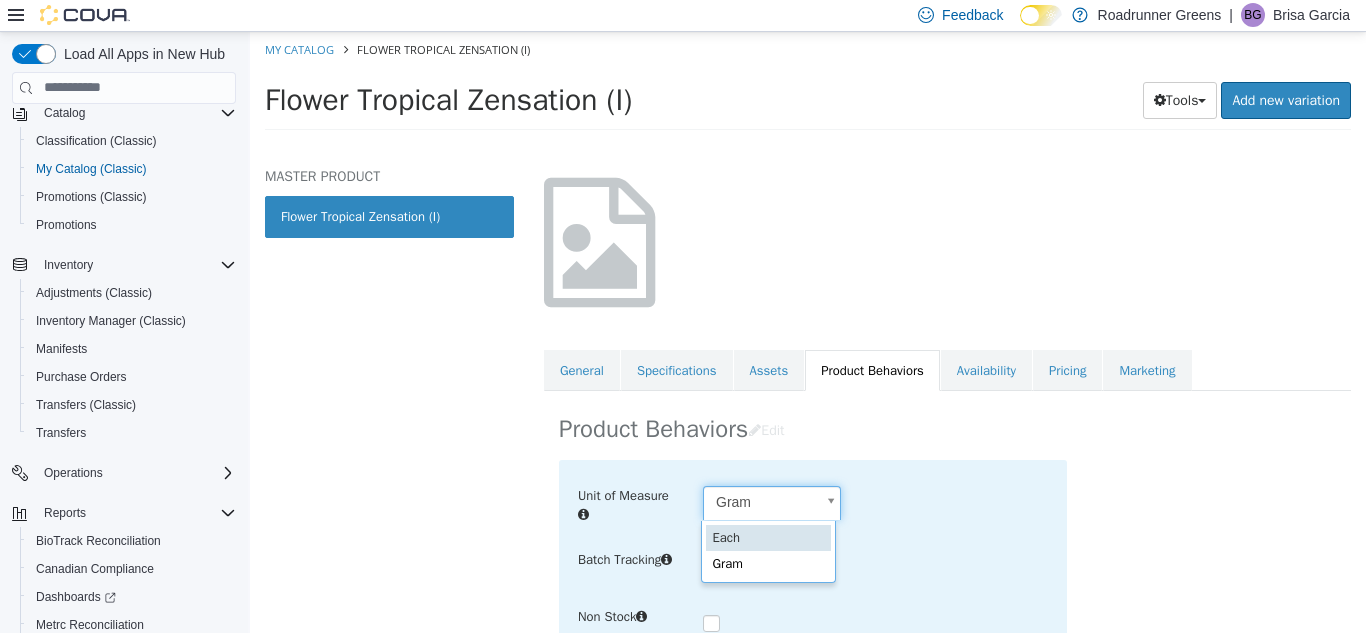 type on "**********" 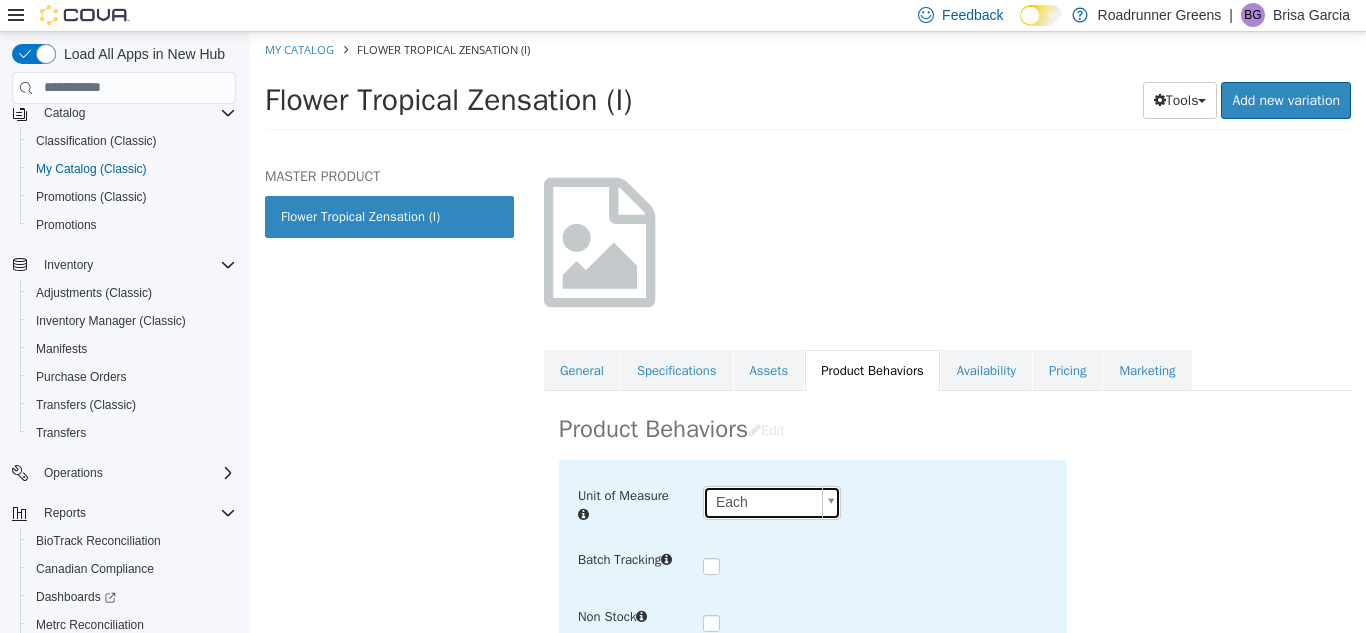 scroll, scrollTop: 201, scrollLeft: 0, axis: vertical 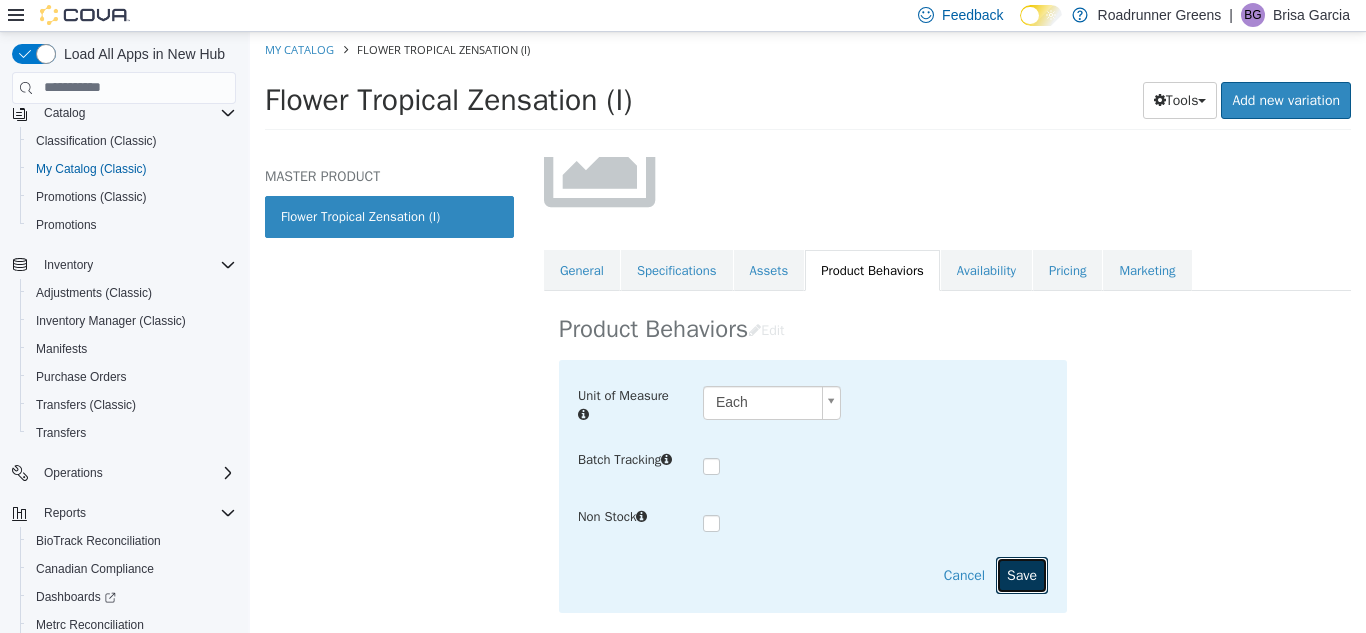 click on "Save" at bounding box center (1022, 574) 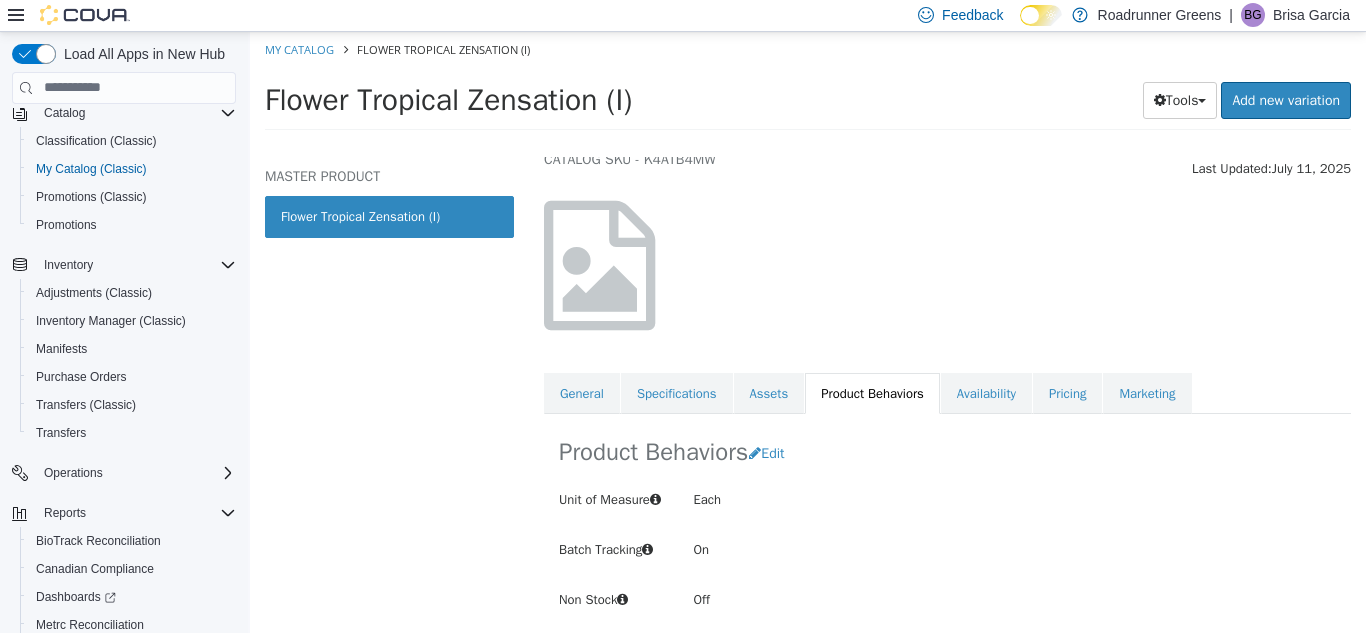 scroll, scrollTop: 96, scrollLeft: 0, axis: vertical 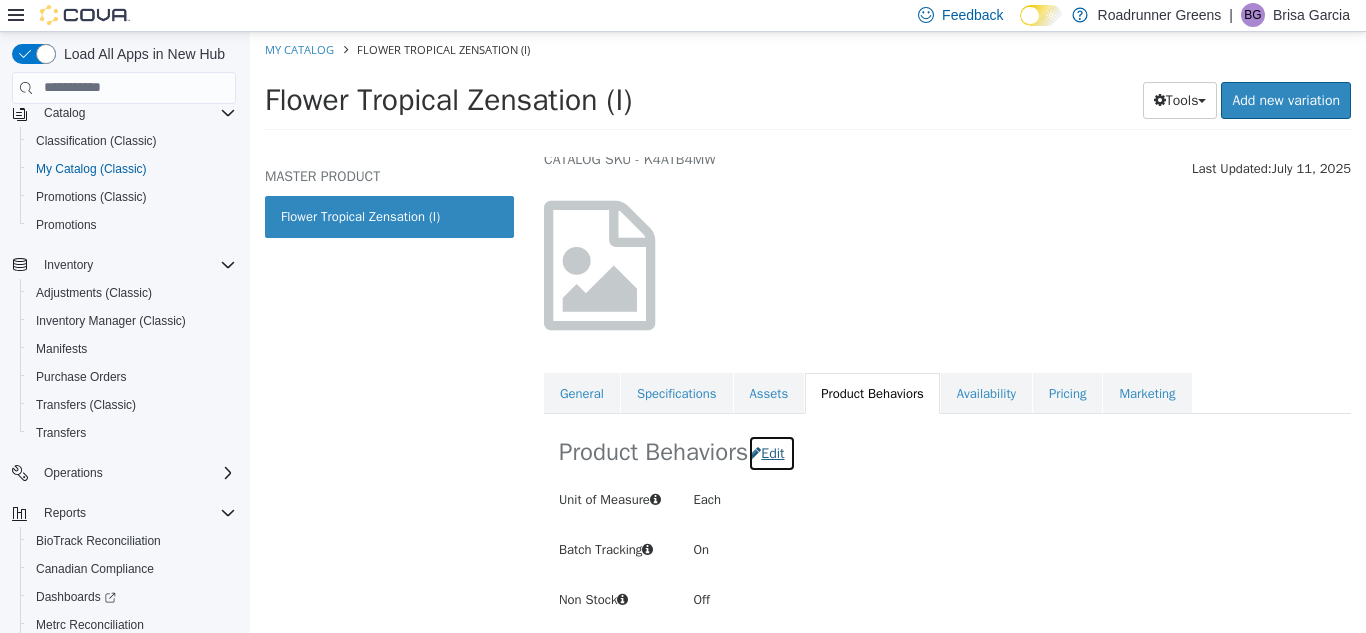 click on "Edit" at bounding box center [772, 452] 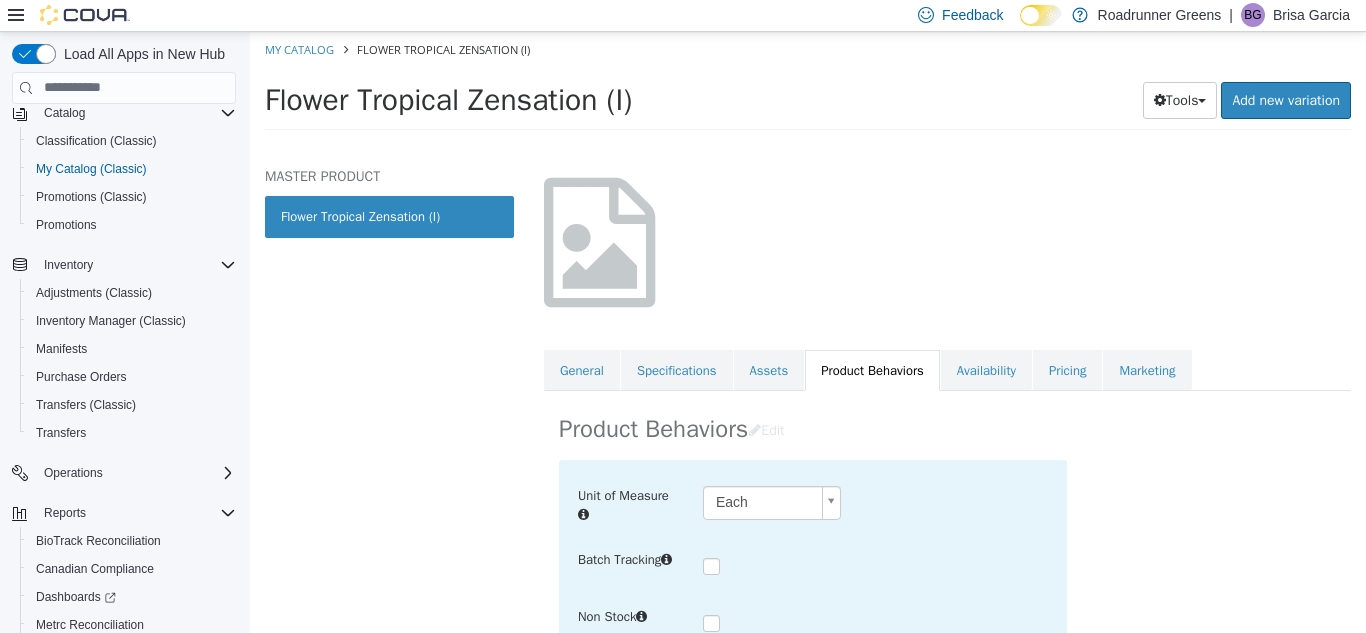 click on "**********" at bounding box center [808, 86] 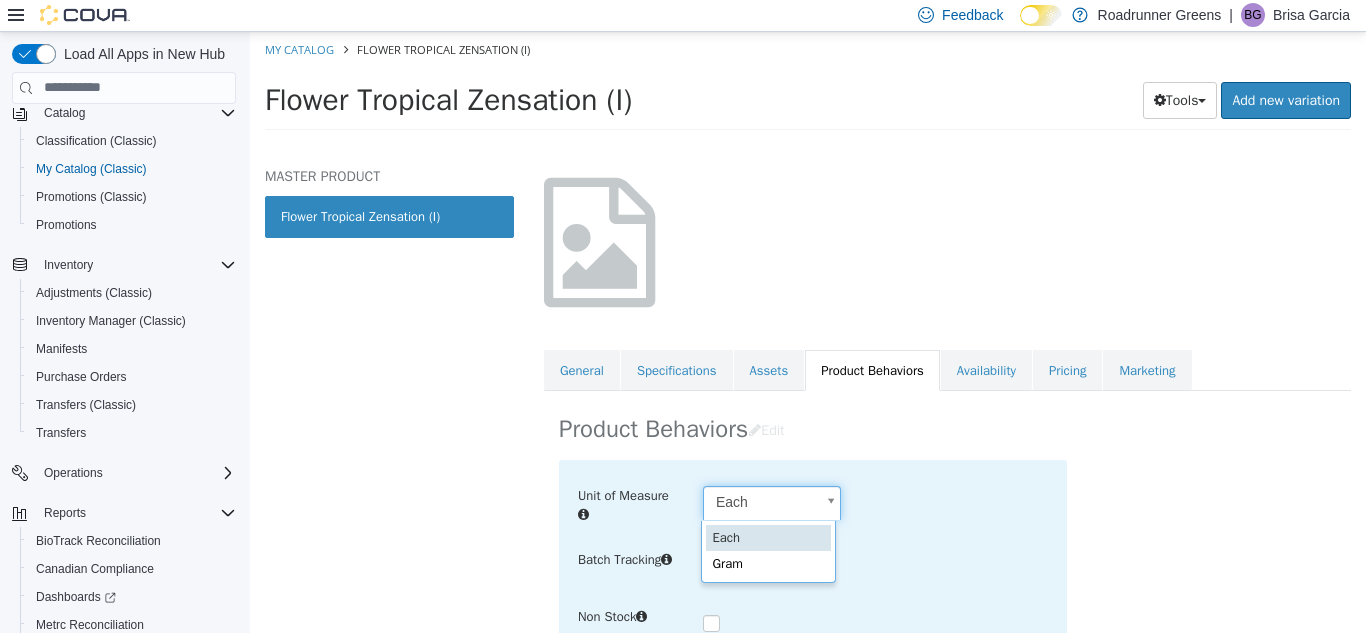 scroll, scrollTop: 0, scrollLeft: 6, axis: horizontal 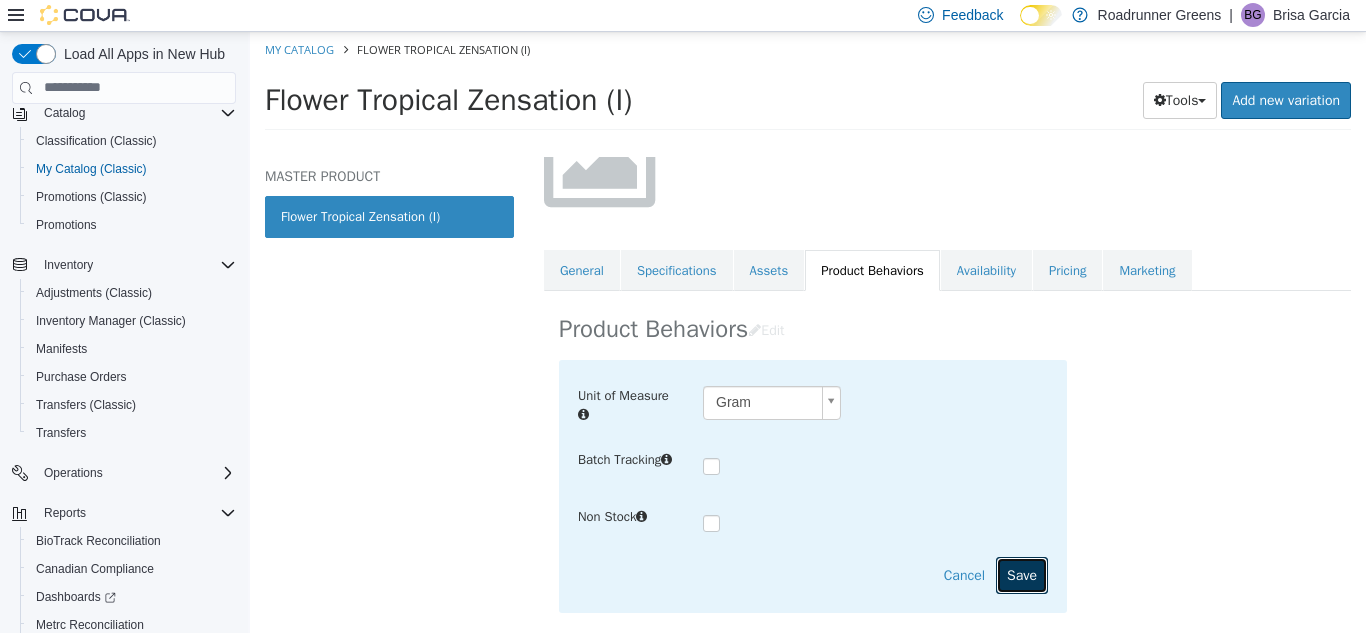 click on "Save" at bounding box center [1022, 574] 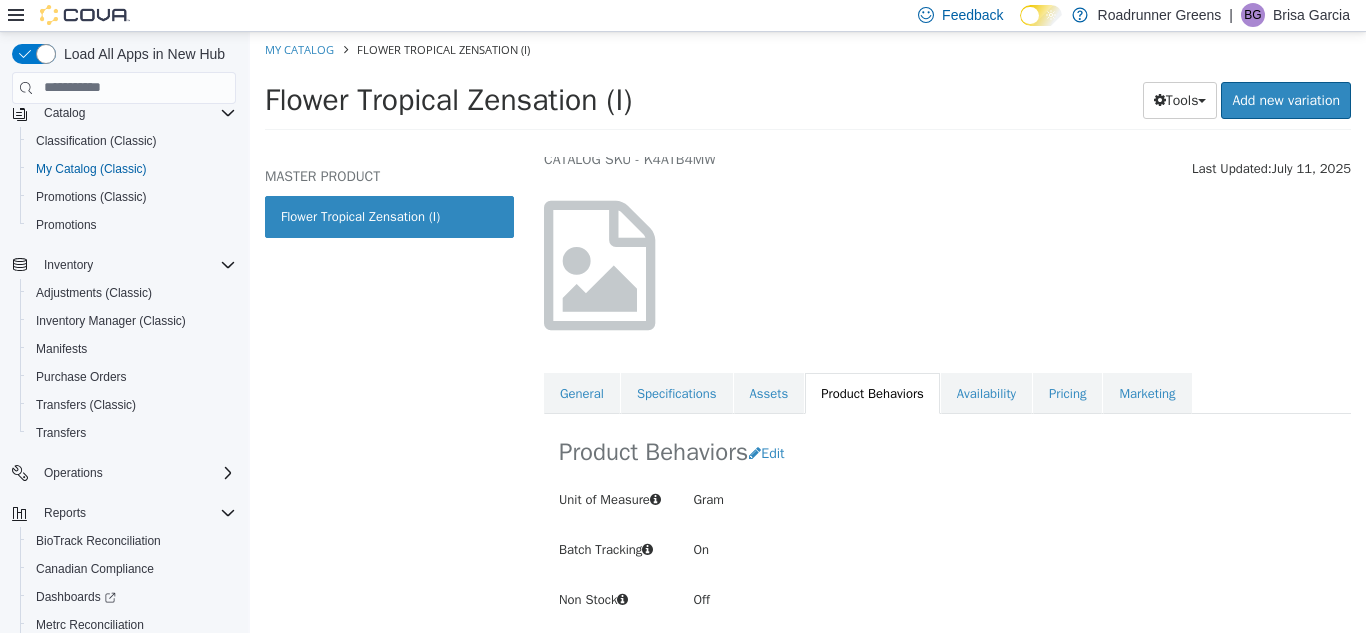 scroll, scrollTop: 96, scrollLeft: 0, axis: vertical 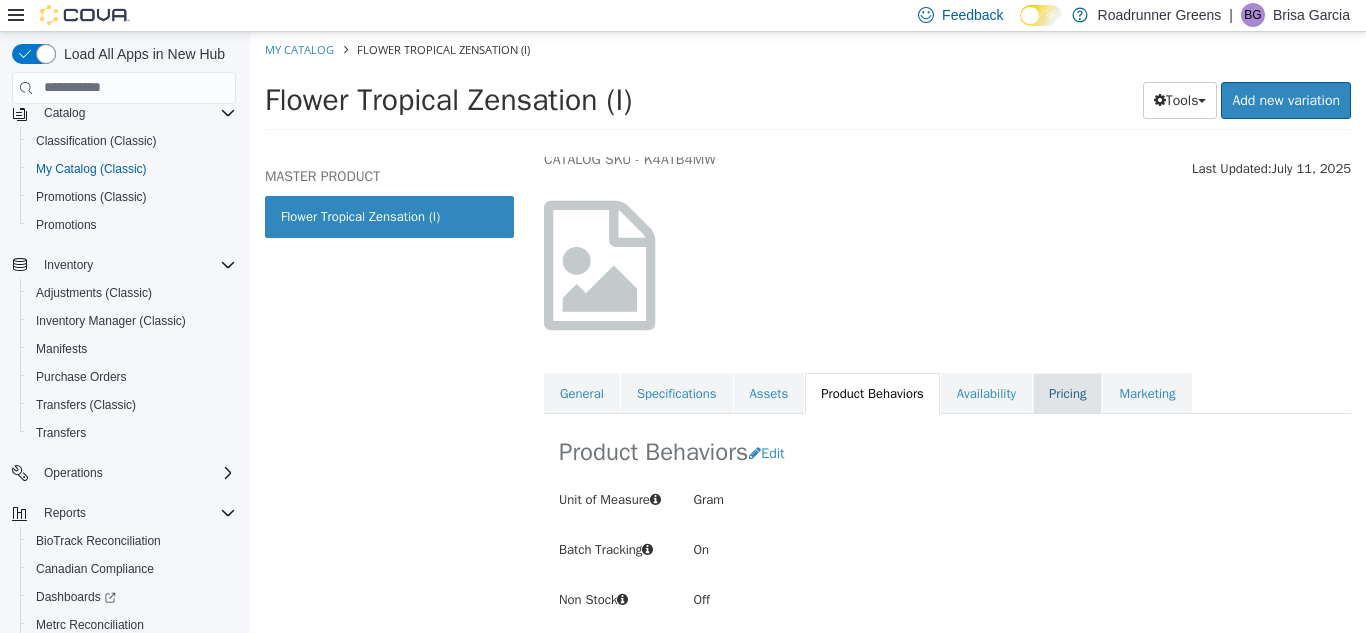 click on "Pricing" at bounding box center (1067, 393) 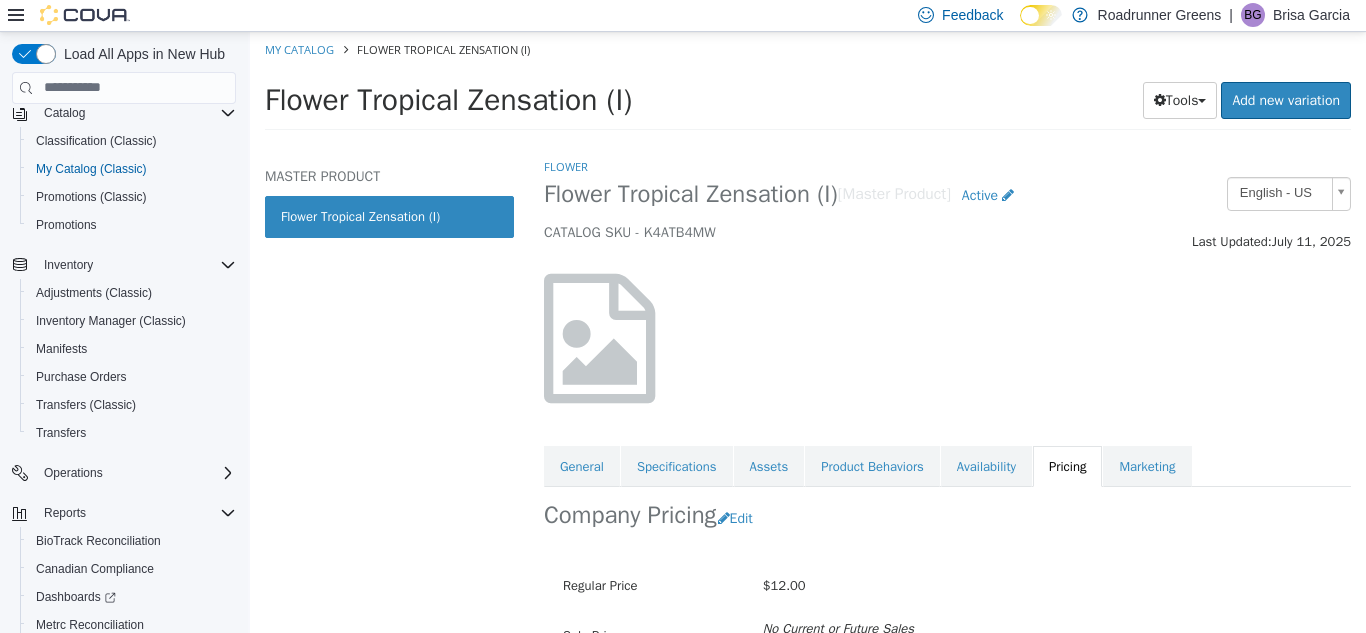 scroll, scrollTop: 117, scrollLeft: 0, axis: vertical 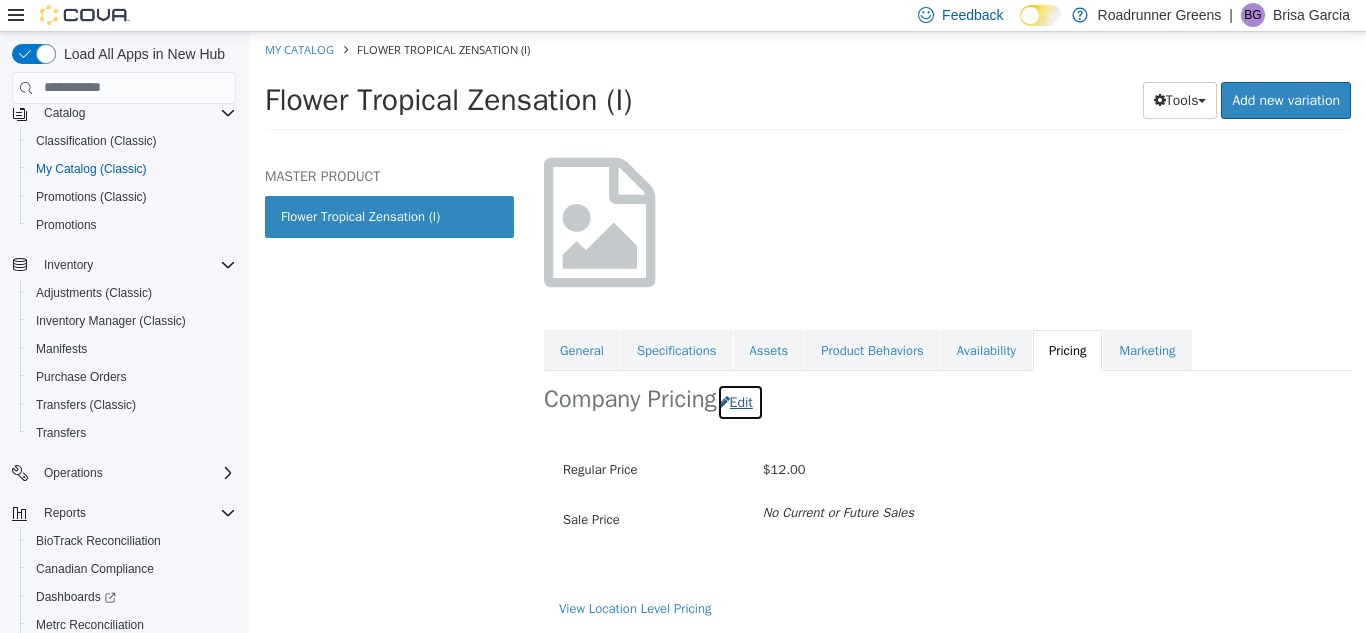 click on "Edit" at bounding box center [740, 401] 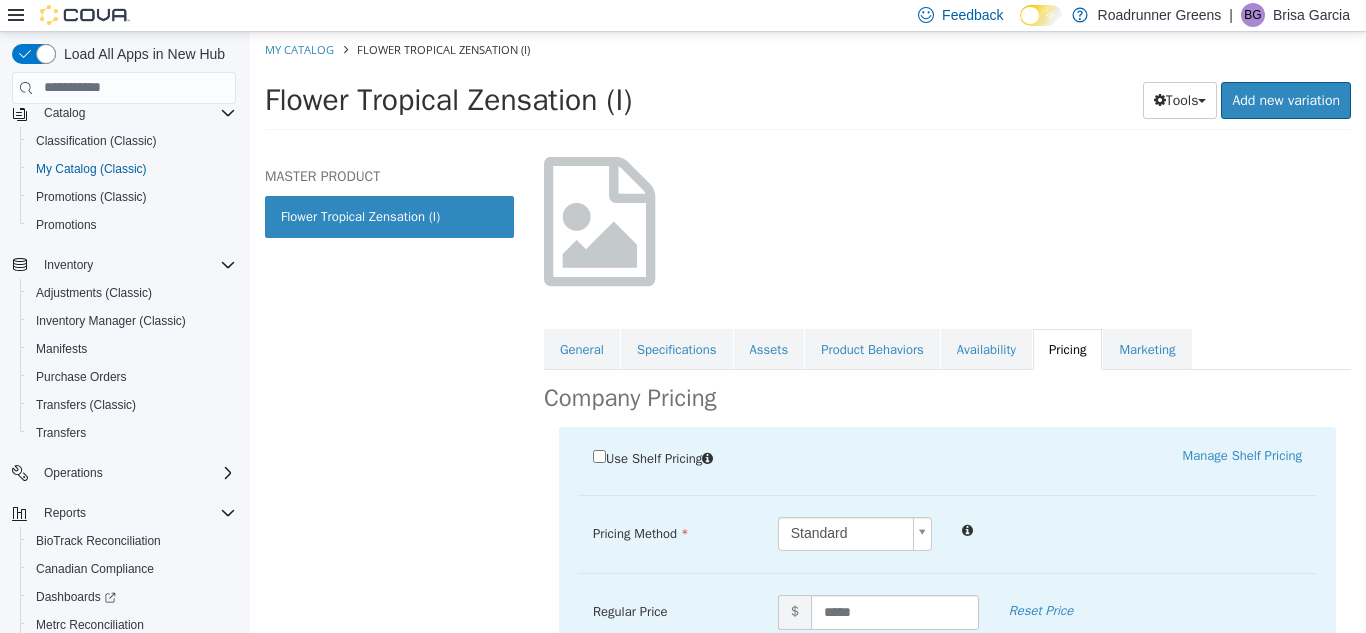 click on "Saving Bulk Changes...
×
My Catalog
Flower Tropical Zensation (I)
Flower Tropical Zensation (I)
Tools
Clone Print Labels   Add new variation
MASTER PRODUCT
Flower Tropical Zensation (I)
Flower
Flower Tropical Zensation (I)
[Master Product] Active  CATALOG SKU - K4ATB4MW     English - US                             Last Updated:  [DATE]
General Specifications Assets Product Behaviors Availability Pricing
Marketing Company Pricing
Use Shelf Pricing    Manage Shelf Pricing Shelf Price     Select a Shelf Price                             Shelf Price is required Pricing Method     Standard                             * Regular Price $ ***** Reset Price Sale Price $ Select Date     (UTC-6) Denver                                Add Sale Military  $ Cancel Save View Location Level Pricing
Cancel Apply" at bounding box center (808, 86) 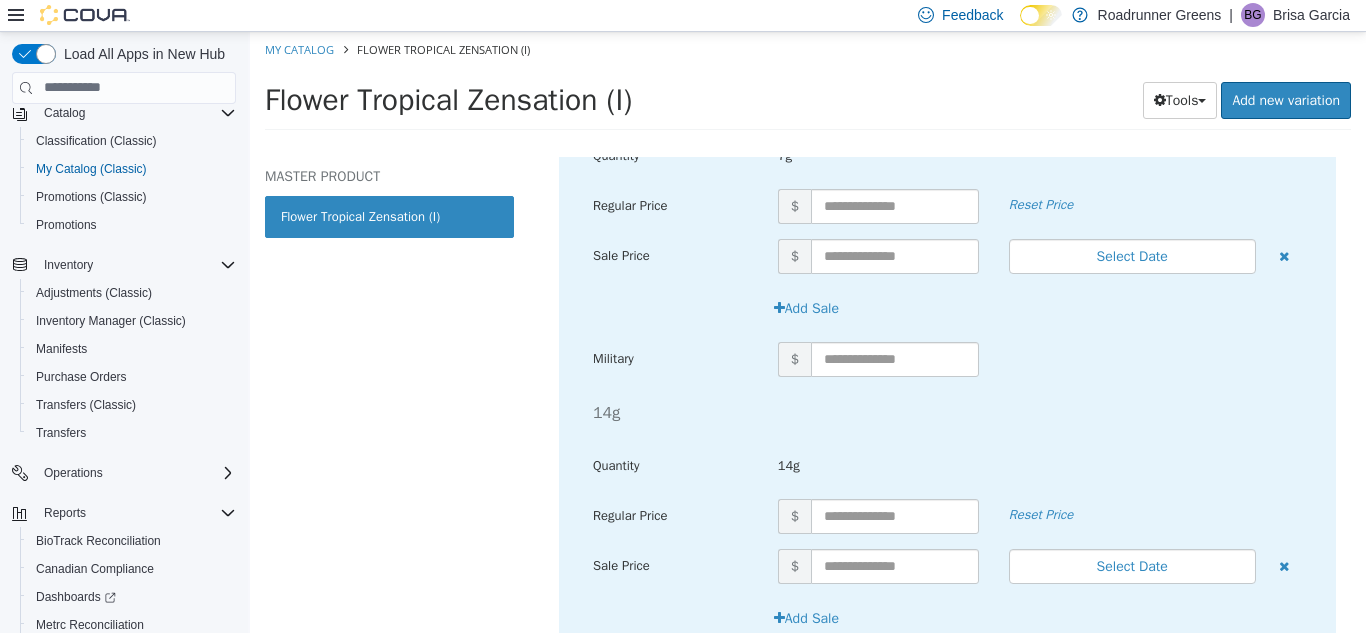 scroll, scrollTop: 1283, scrollLeft: 0, axis: vertical 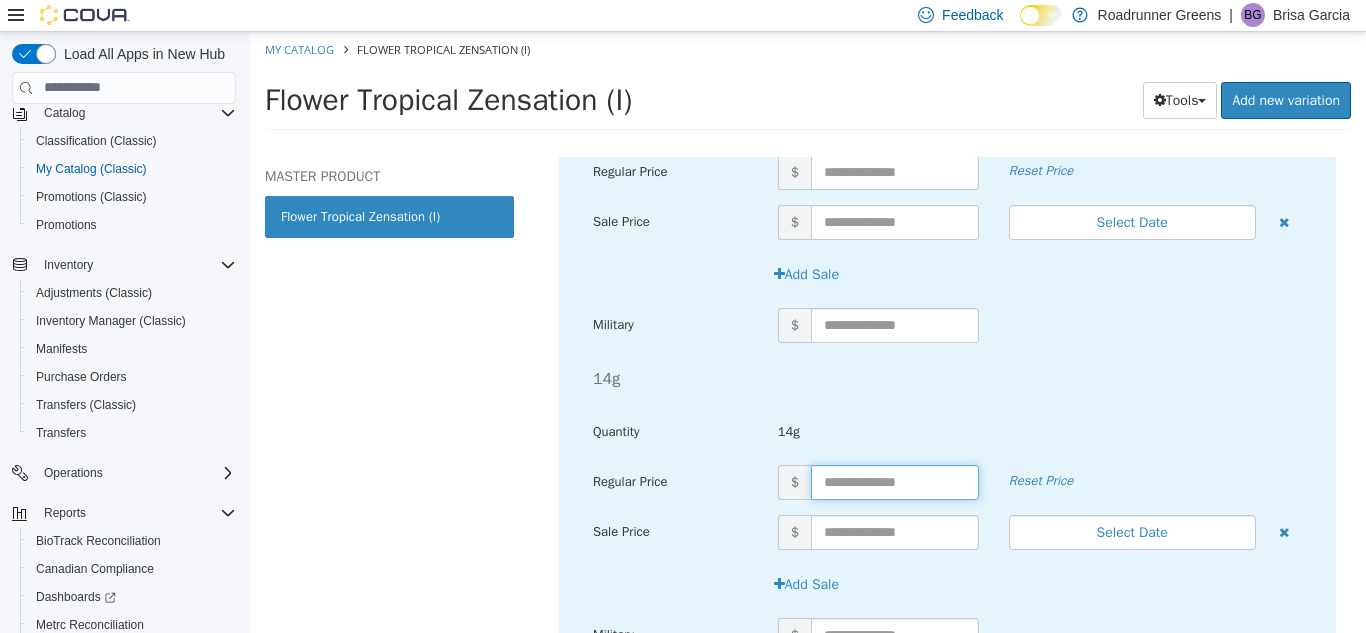 click at bounding box center (895, 481) 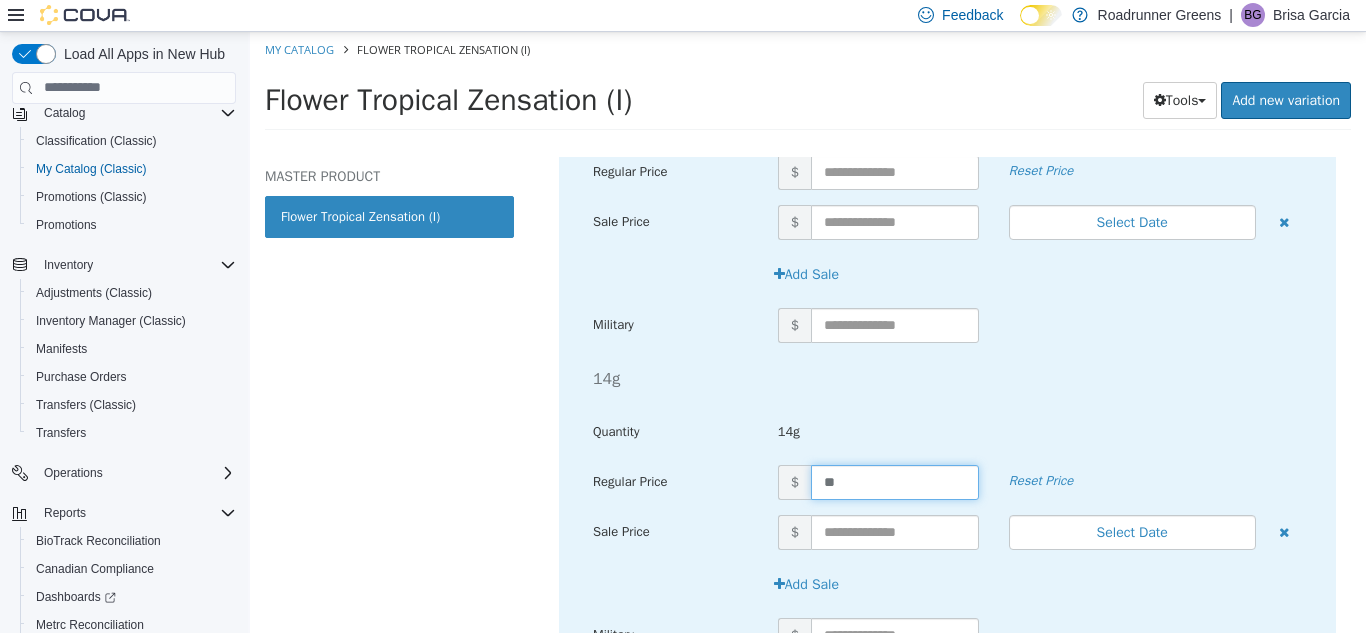 type on "***" 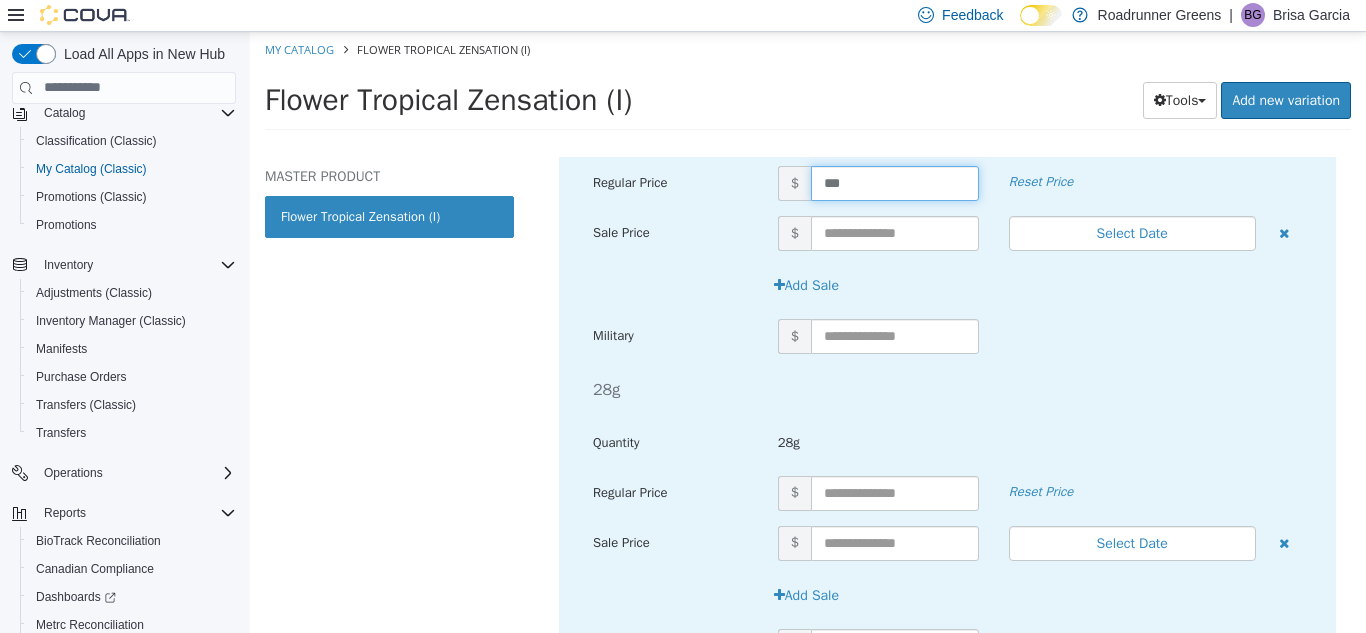 scroll, scrollTop: 1592, scrollLeft: 0, axis: vertical 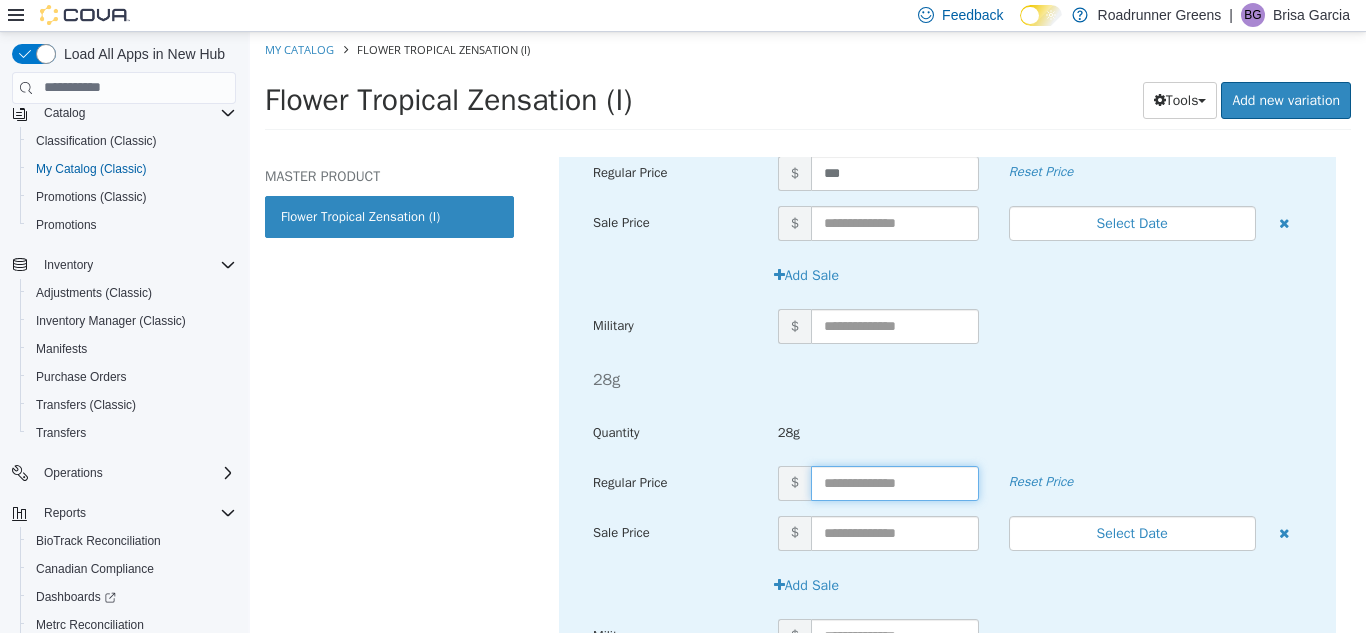 click at bounding box center (895, 482) 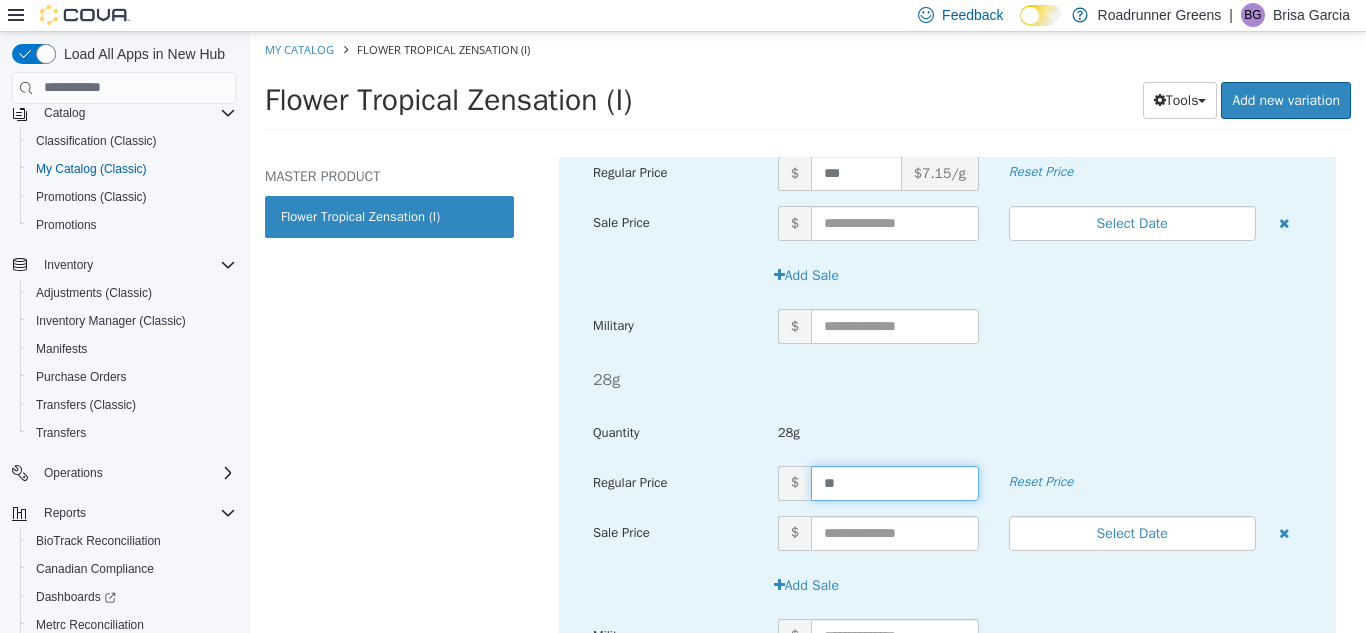 type on "***" 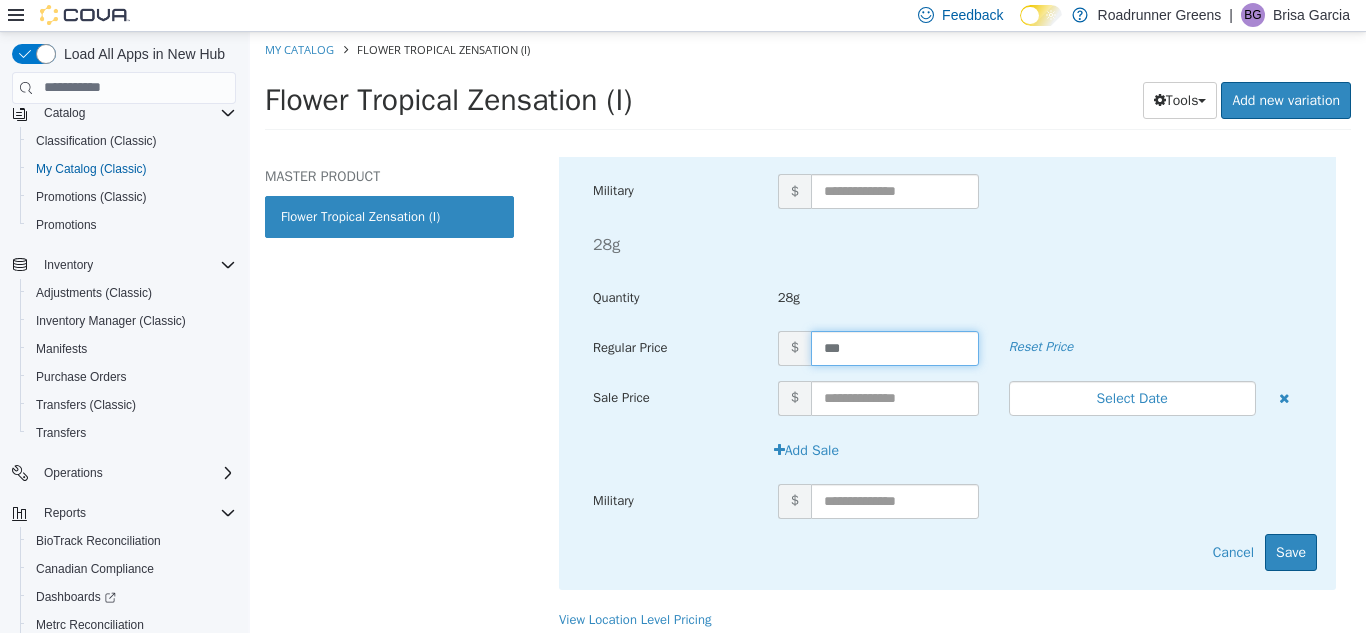 scroll, scrollTop: 1738, scrollLeft: 0, axis: vertical 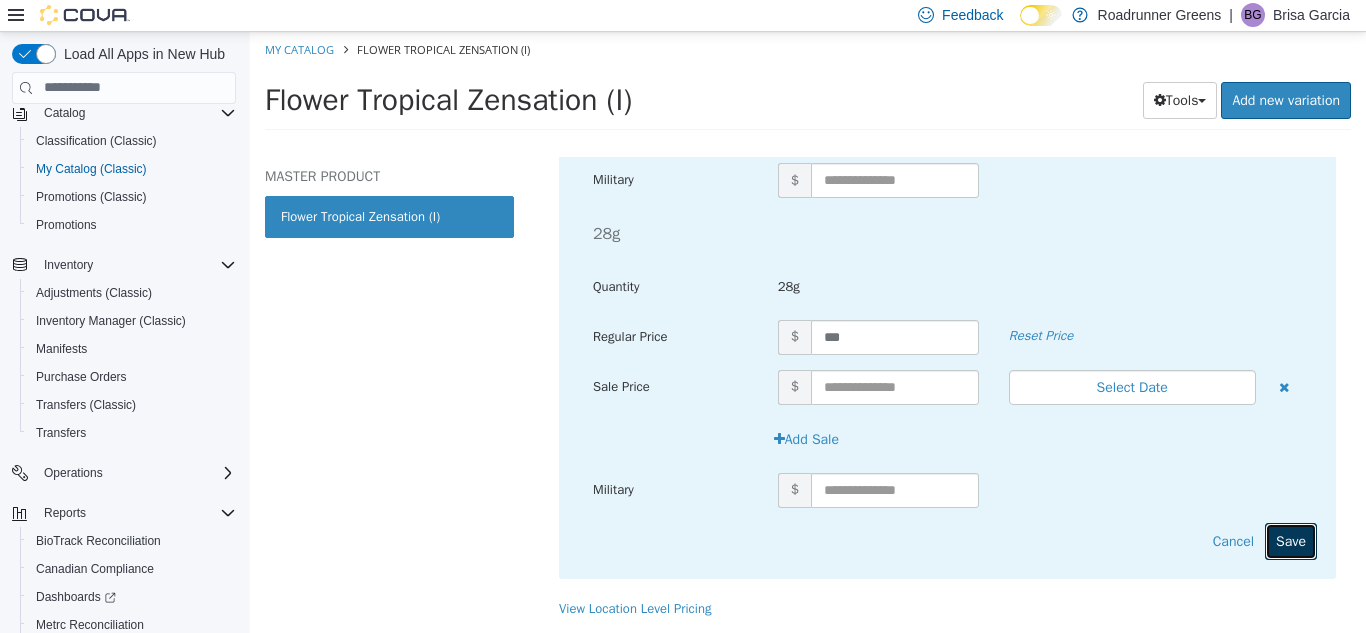 click on "Save" at bounding box center (1291, 540) 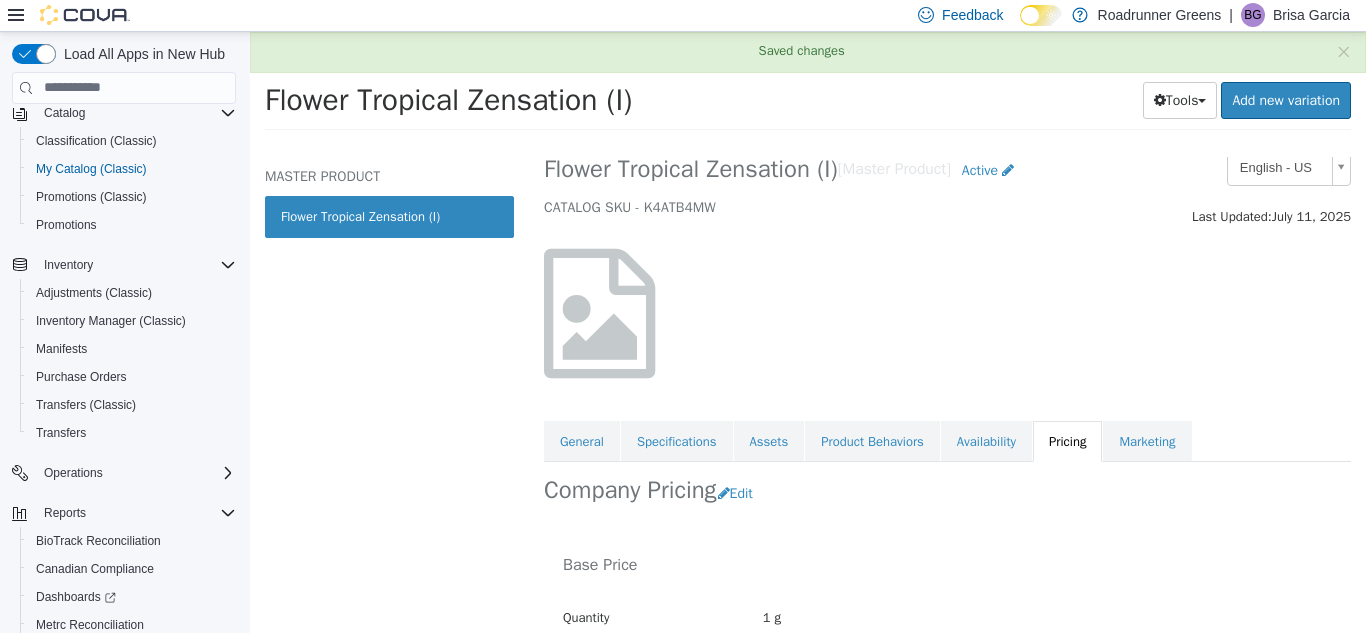 scroll, scrollTop: 0, scrollLeft: 0, axis: both 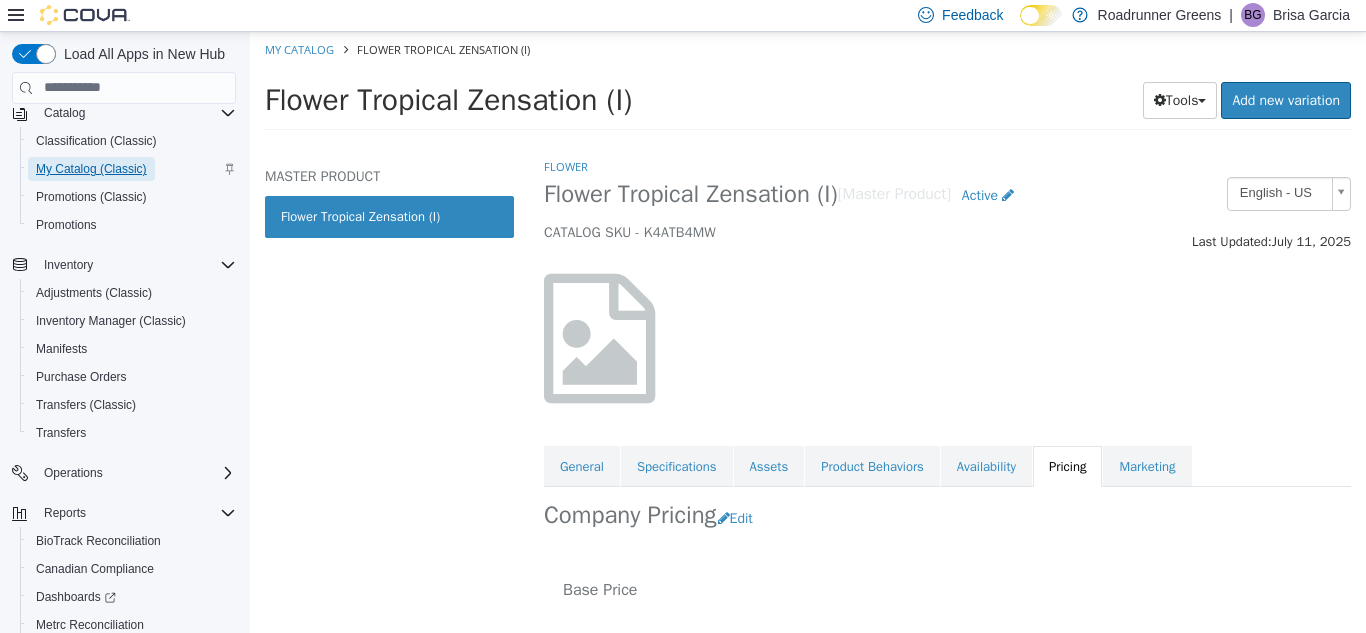 click on "My Catalog (Classic)" at bounding box center [91, 169] 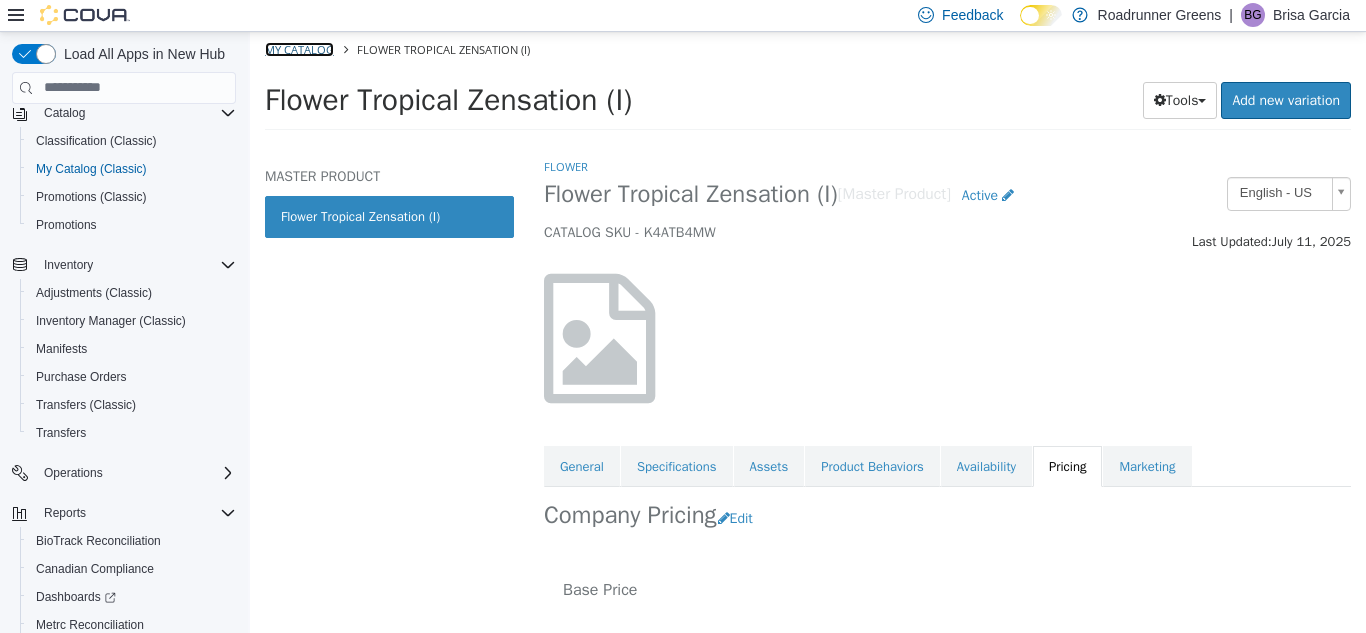 click on "My Catalog" at bounding box center [299, 48] 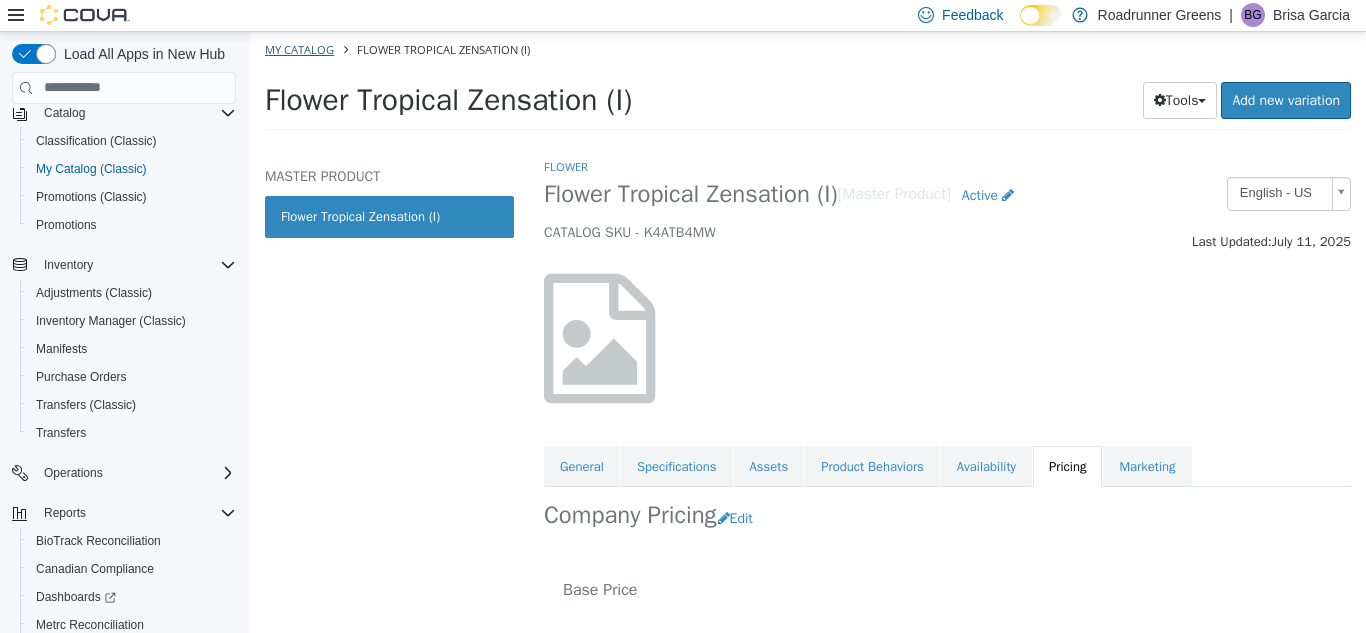 select on "**********" 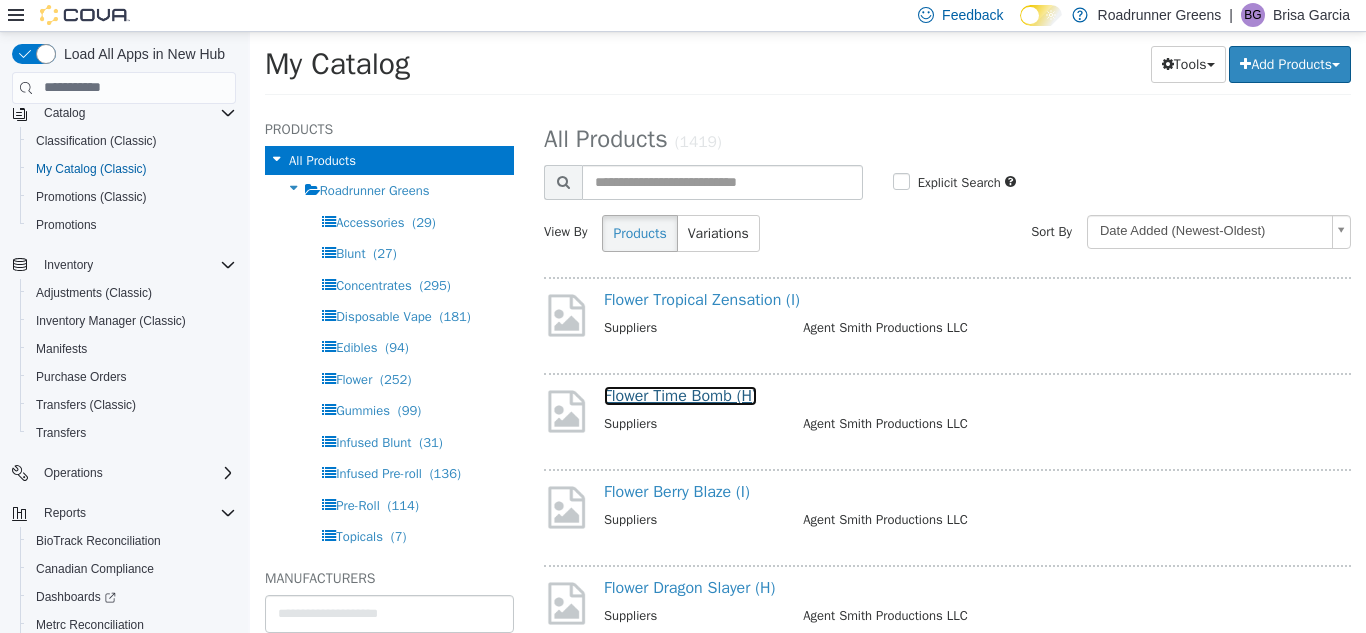 click on "Flower Time Bomb (H)" at bounding box center (680, 395) 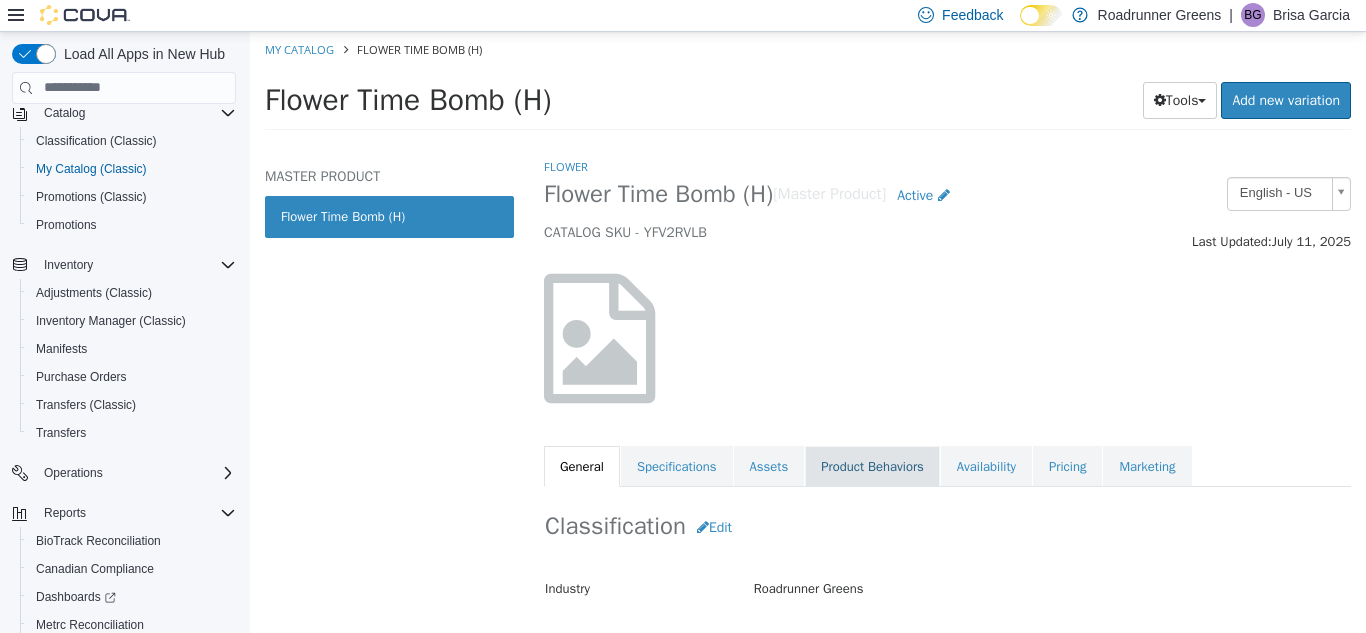 click on "Product Behaviors" at bounding box center [872, 466] 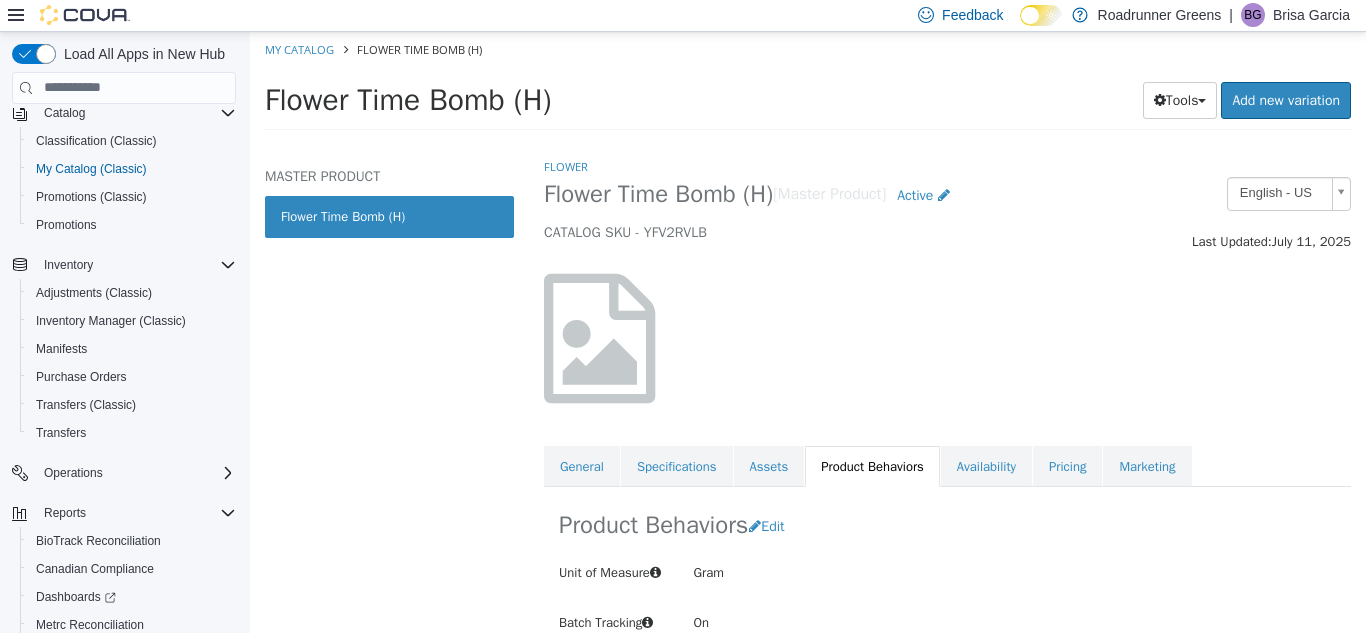 scroll, scrollTop: 96, scrollLeft: 0, axis: vertical 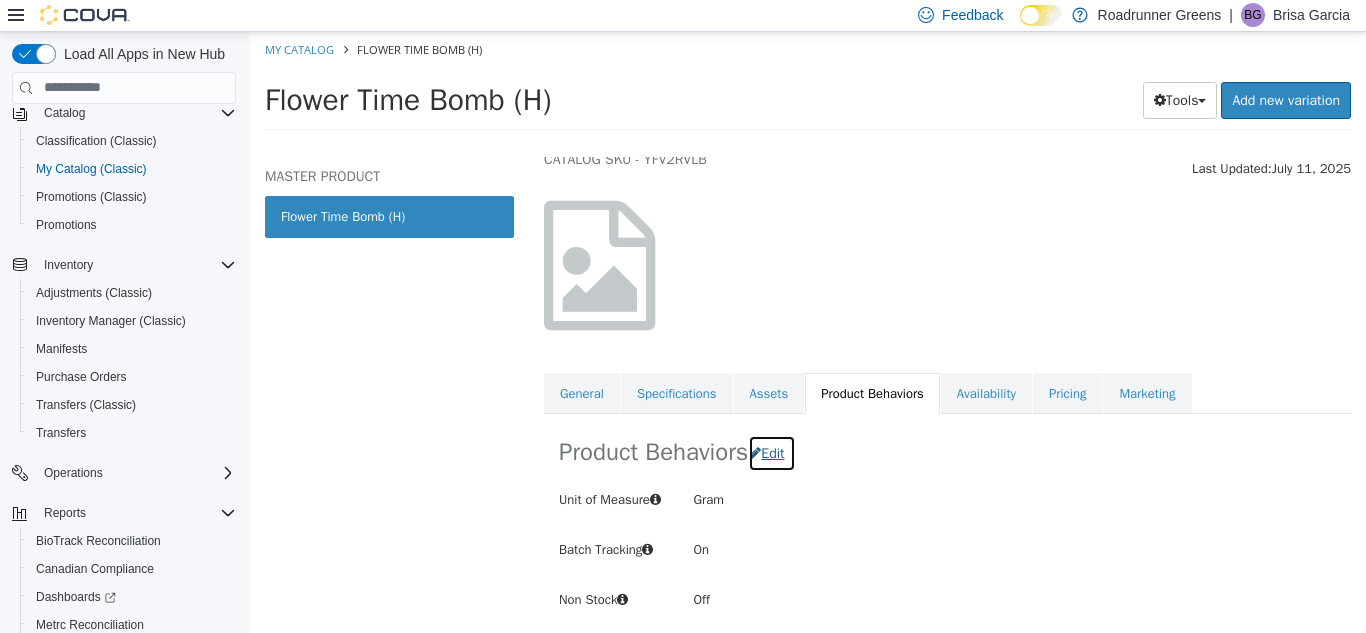 click on "Edit" at bounding box center (772, 452) 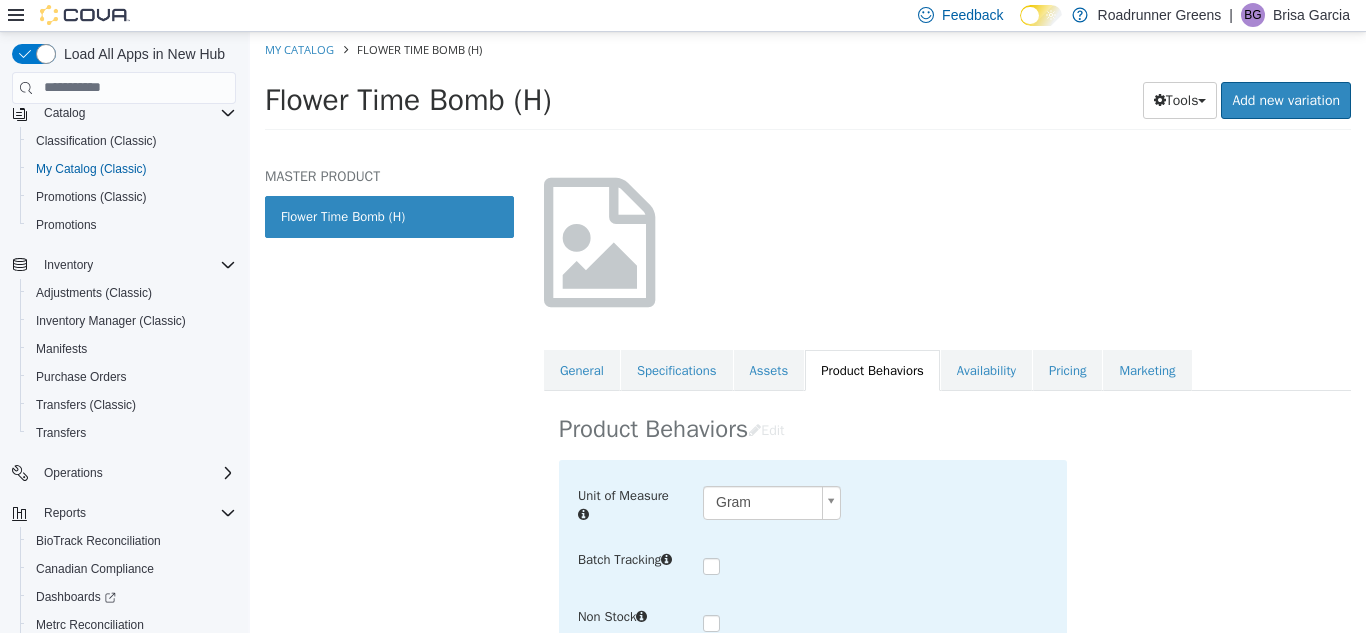 click on "Saving Bulk Changes...
×
Saved changes
My Catalog
Flower Time Bomb (H)
Flower Time Bomb (H)
Tools
Clone Print Labels   Add new variation
MASTER PRODUCT
Flower Time Bomb (H)
Flower
Flower Time Bomb (H)
[Master Product] Active  CATALOG SKU - YFV2RVLB     English - US                             Last Updated:  [MONTH] [DAY], [YEAR]
General Specifications Assets Product Behaviors Availability Pricing
Marketing Product Behaviors
Edit  Unit of Measure       Gram                             ****
Batch Tracking      Non Stock     Cancel Save
Cancel Apply                       Cancel Apply   Cancel Apply   Cancel Apply   Cancel Apply   Cancel Apply" at bounding box center [808, 86] 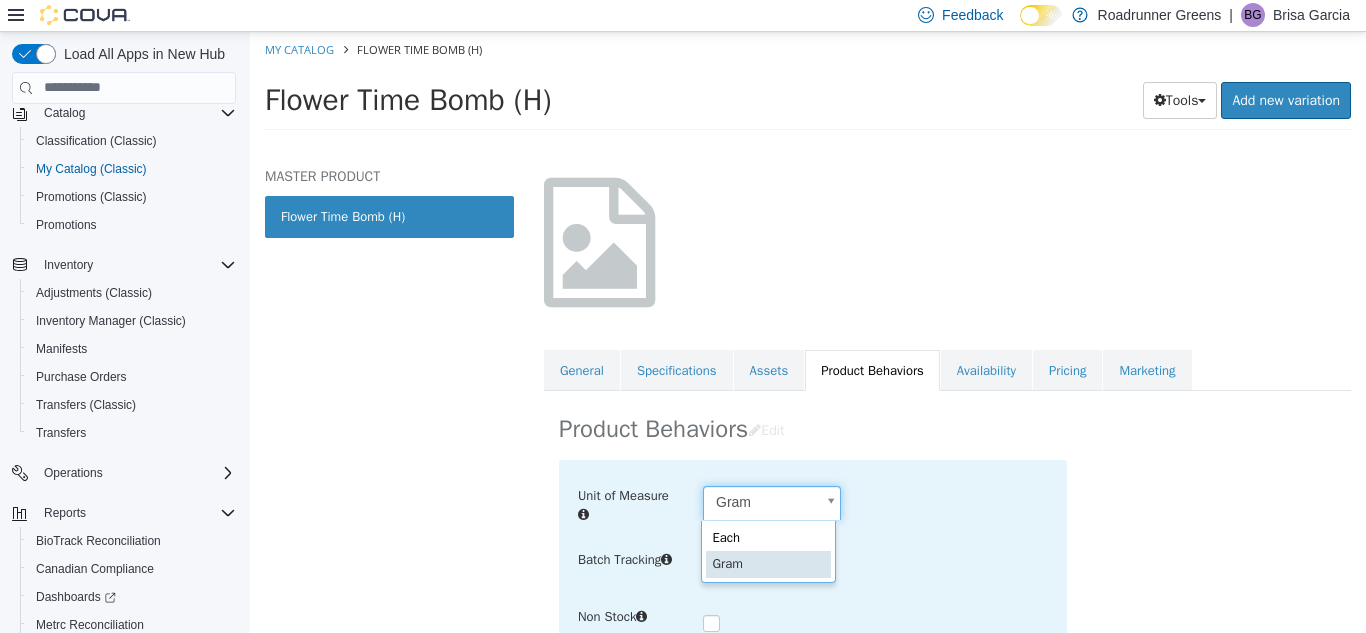 scroll, scrollTop: 0, scrollLeft: 6, axis: horizontal 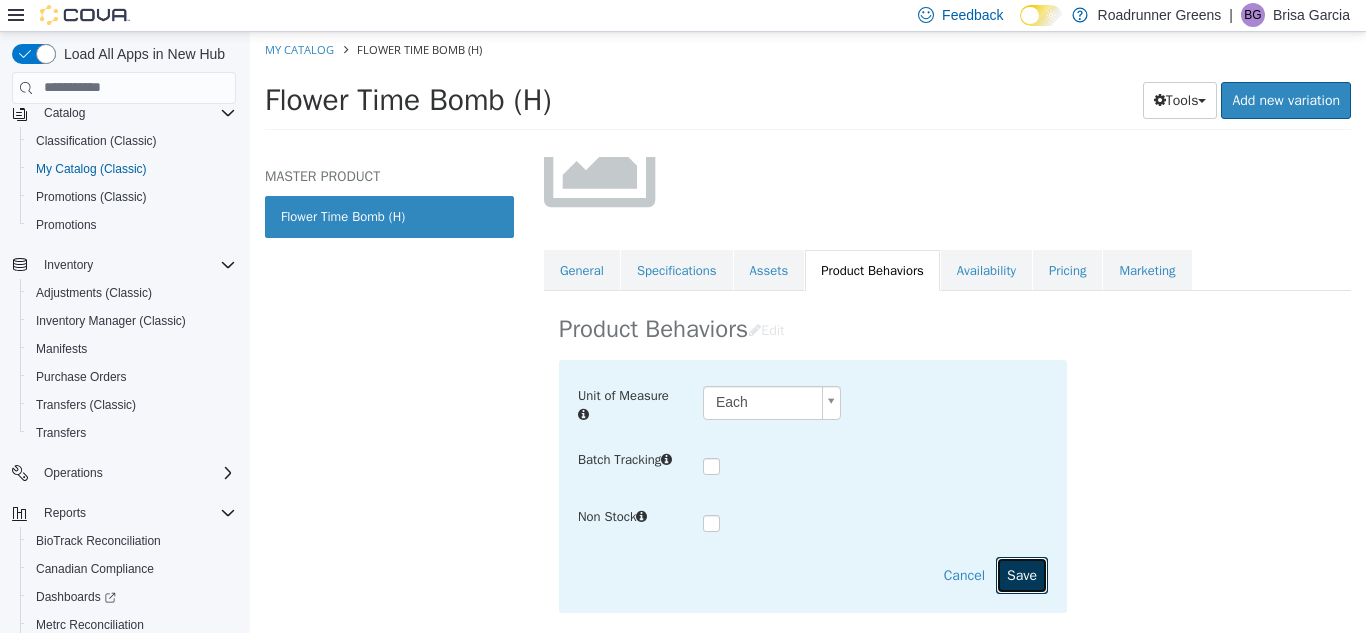 click on "Save" at bounding box center [1022, 574] 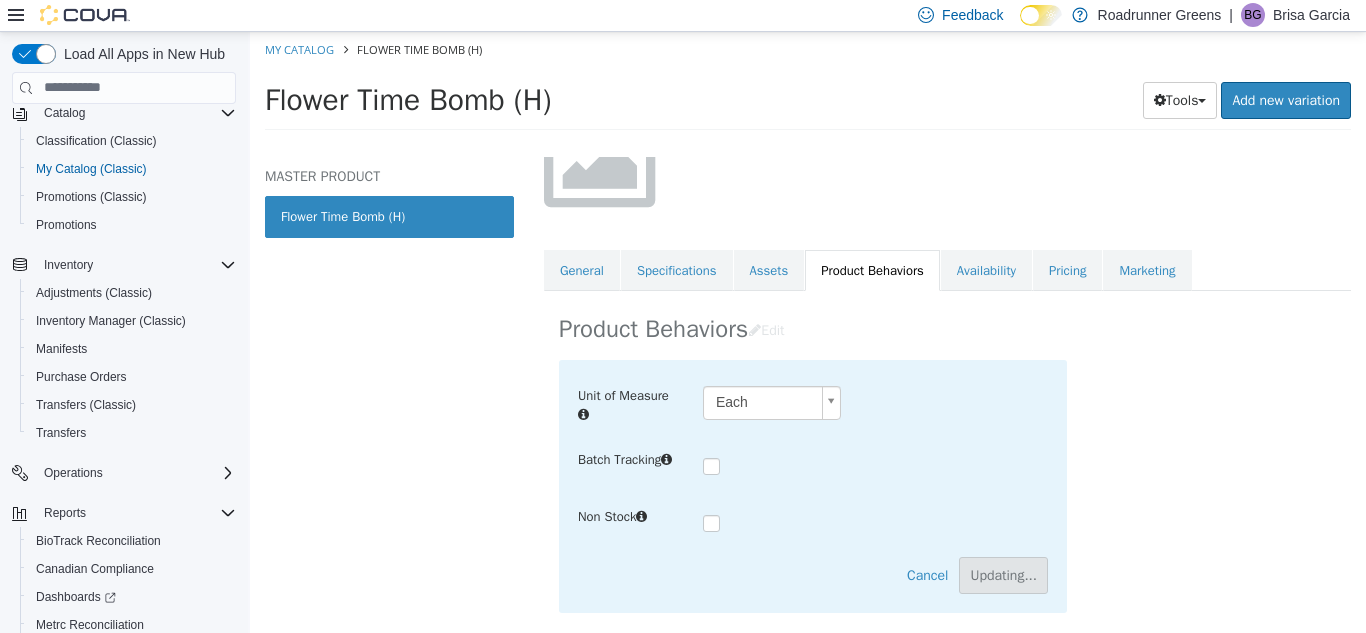 scroll, scrollTop: 96, scrollLeft: 0, axis: vertical 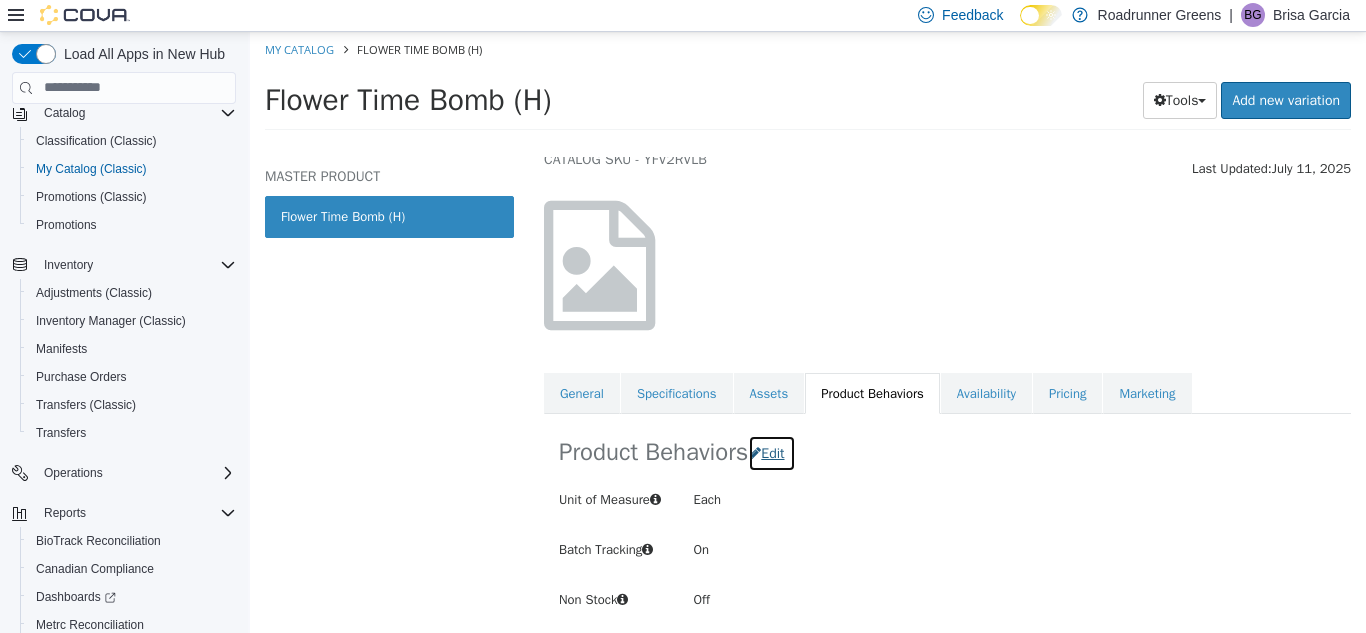 click on "Edit" at bounding box center [771, 452] 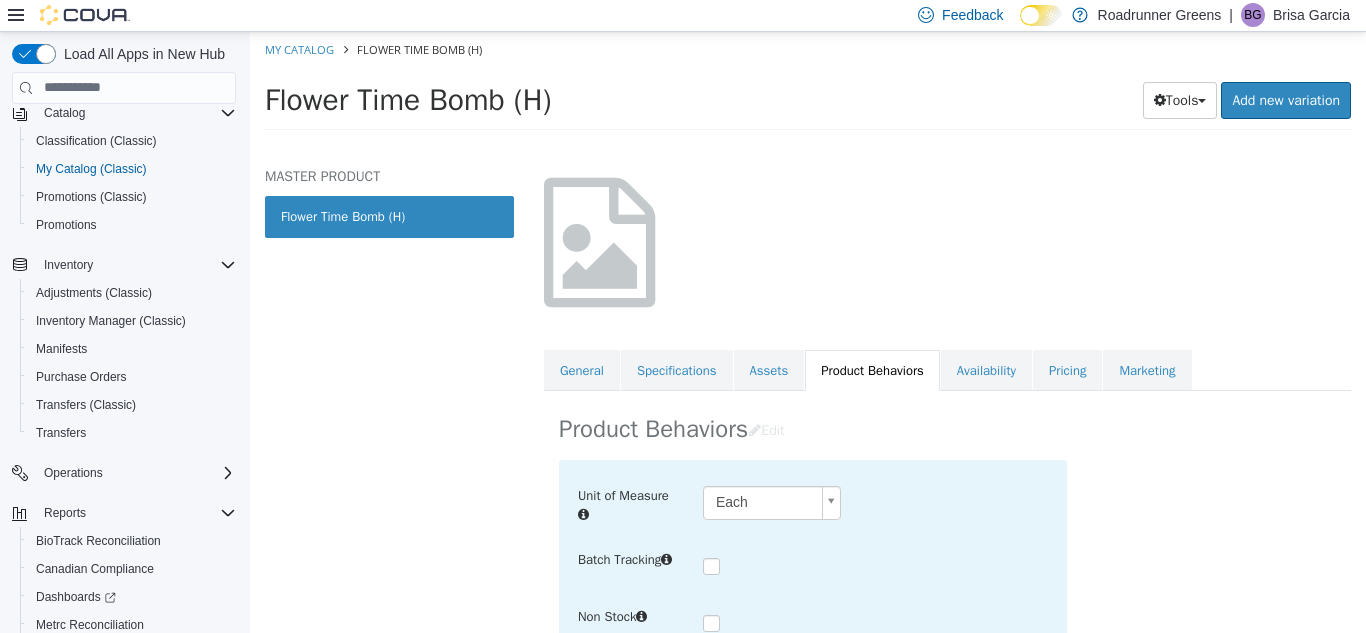 click on "**********" at bounding box center (808, 86) 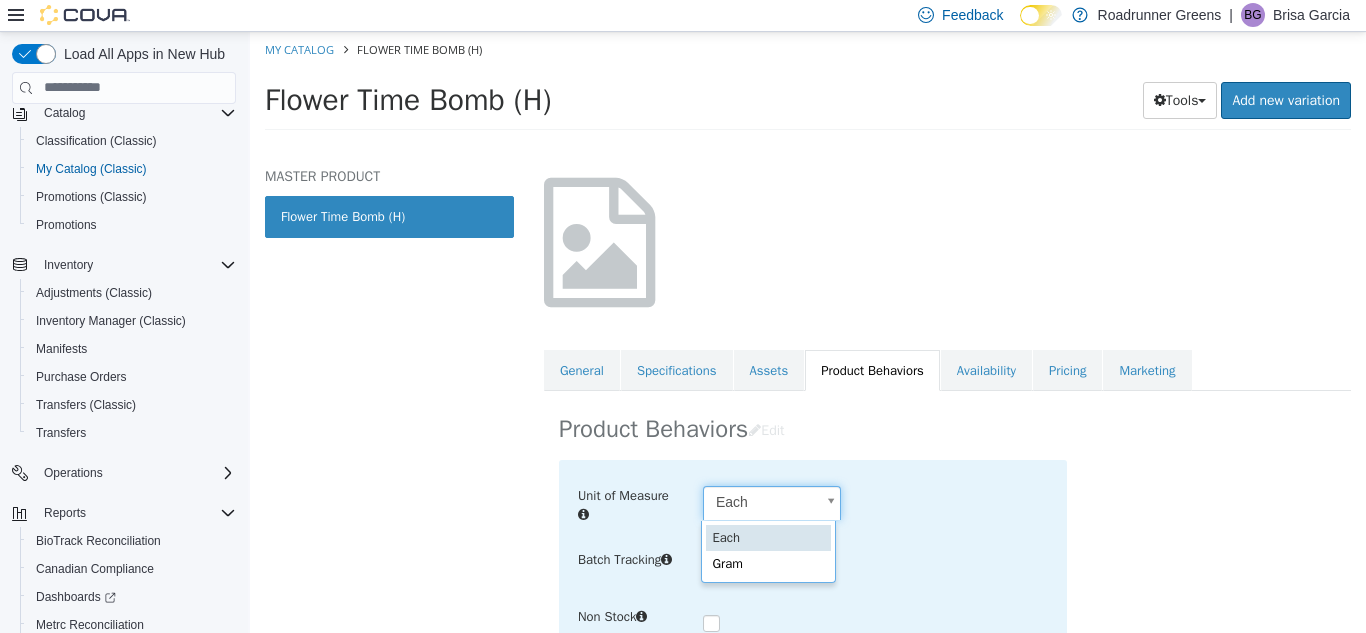 scroll, scrollTop: 0, scrollLeft: 6, axis: horizontal 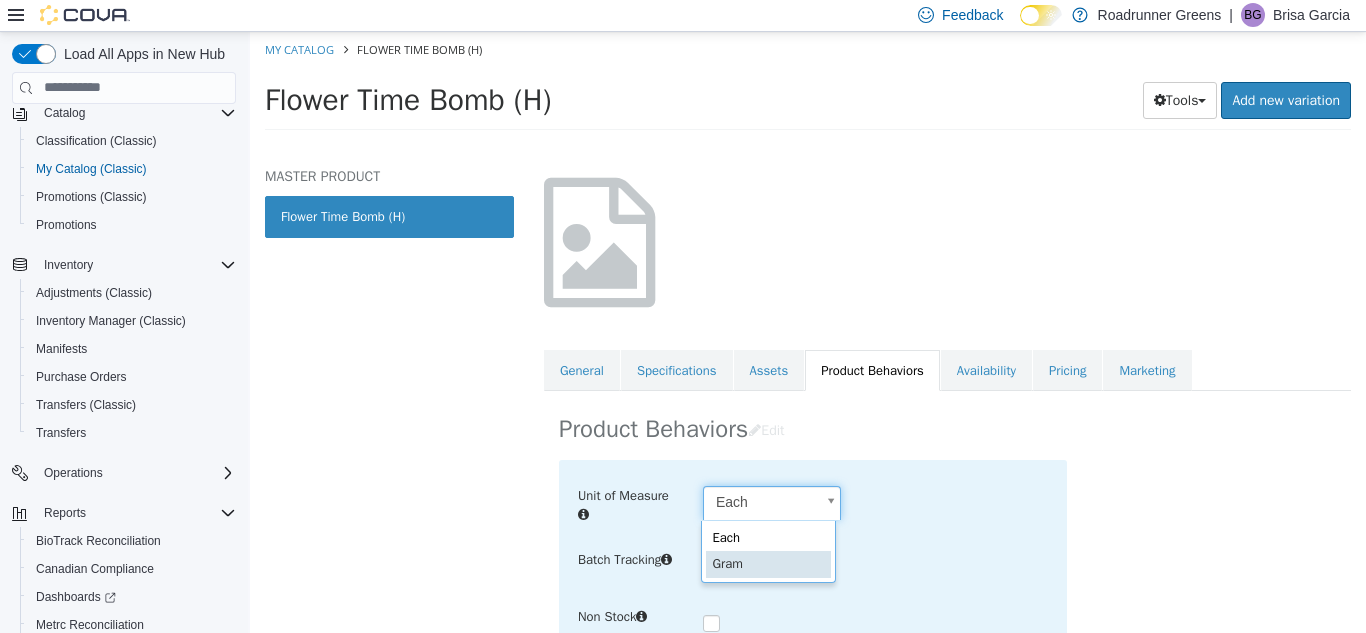 type on "****" 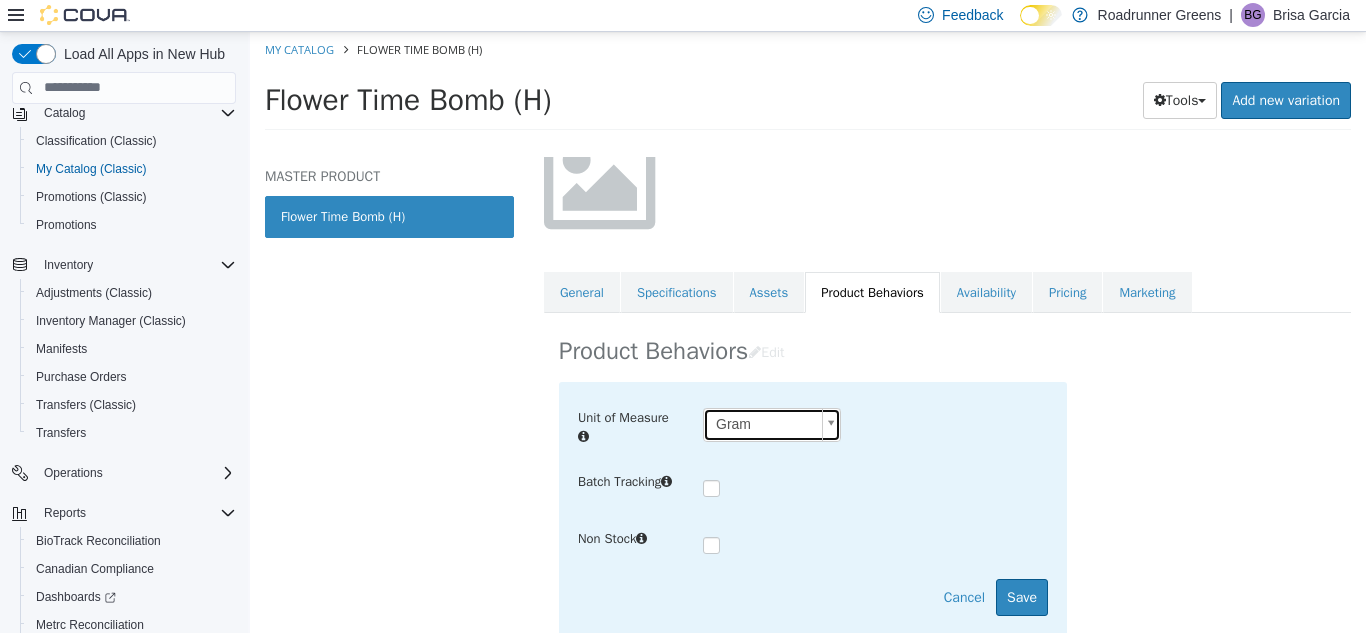 scroll, scrollTop: 201, scrollLeft: 0, axis: vertical 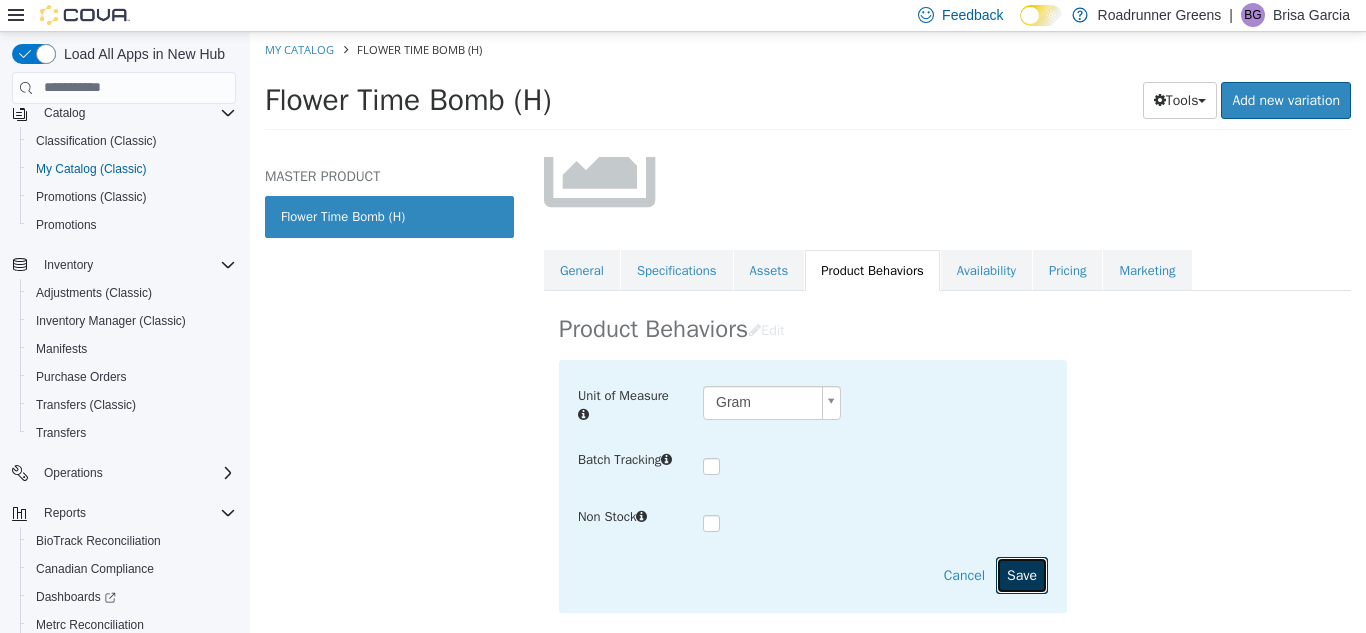 click on "Save" at bounding box center [1022, 574] 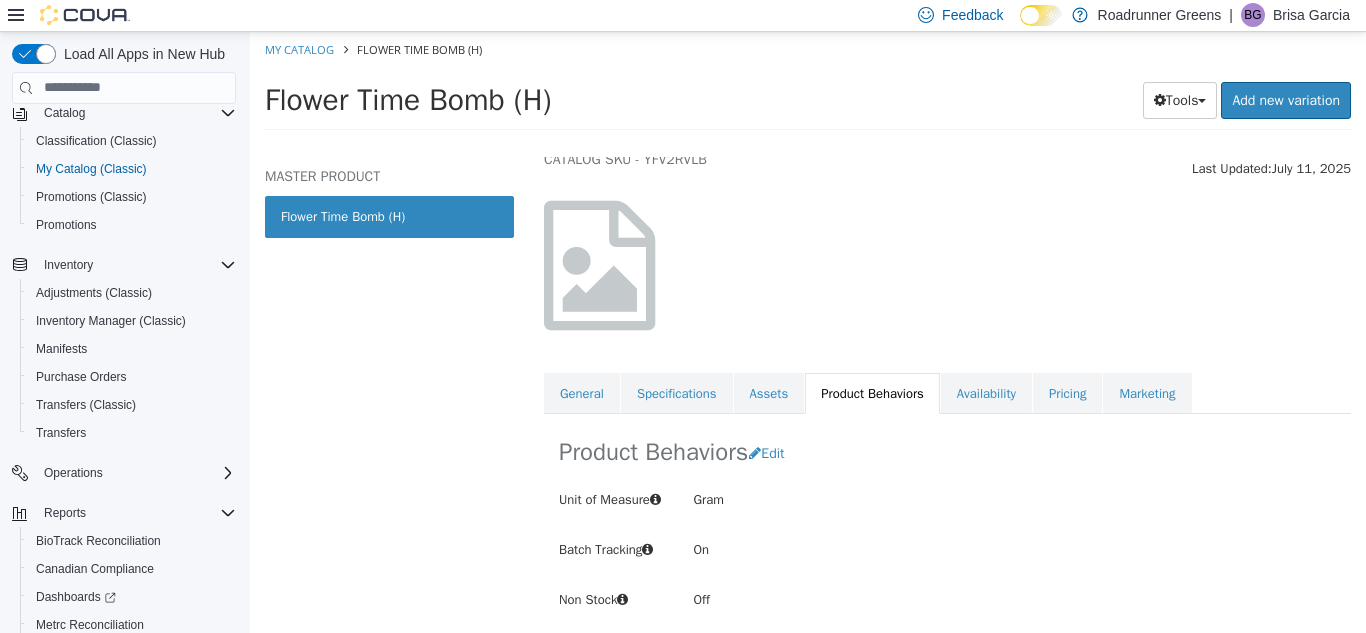 scroll, scrollTop: 96, scrollLeft: 0, axis: vertical 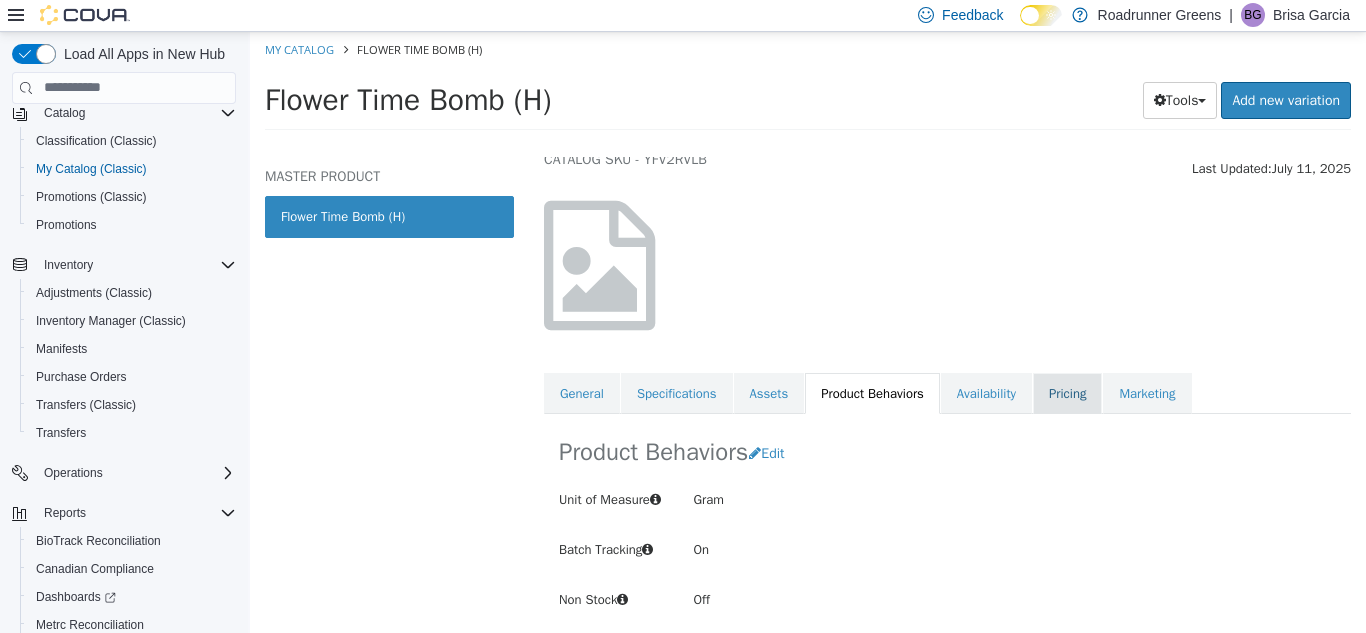 click on "Pricing" at bounding box center (1067, 393) 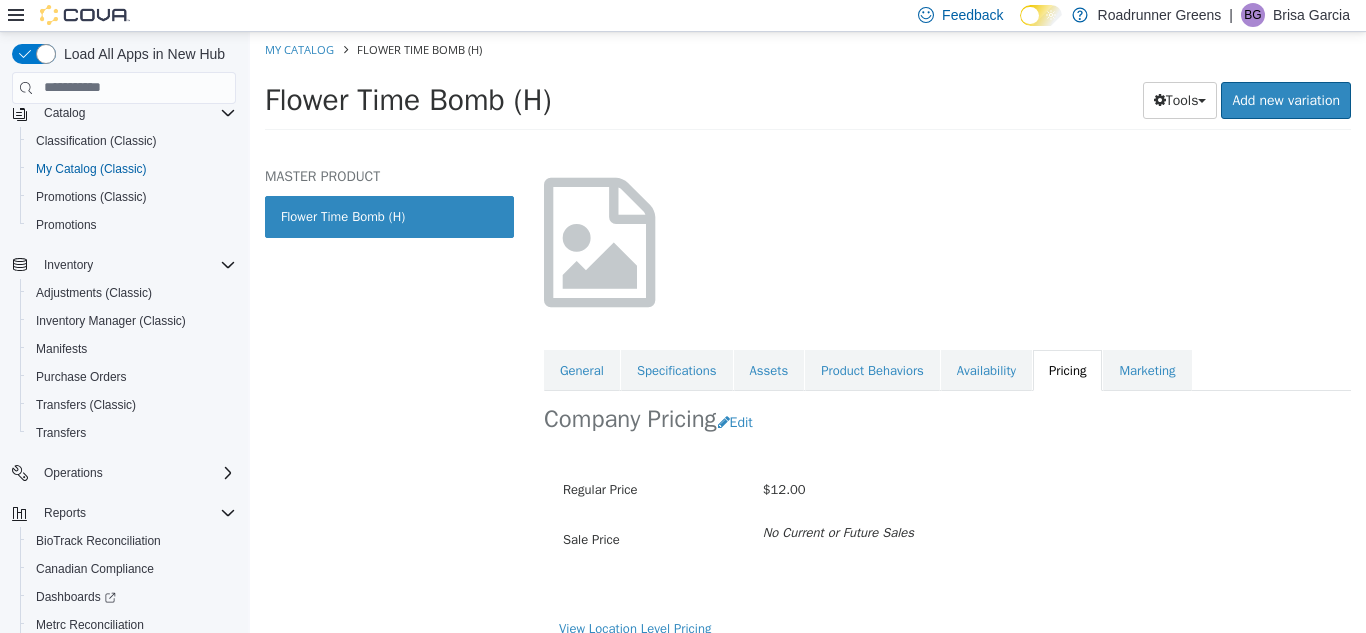 scroll, scrollTop: 117, scrollLeft: 0, axis: vertical 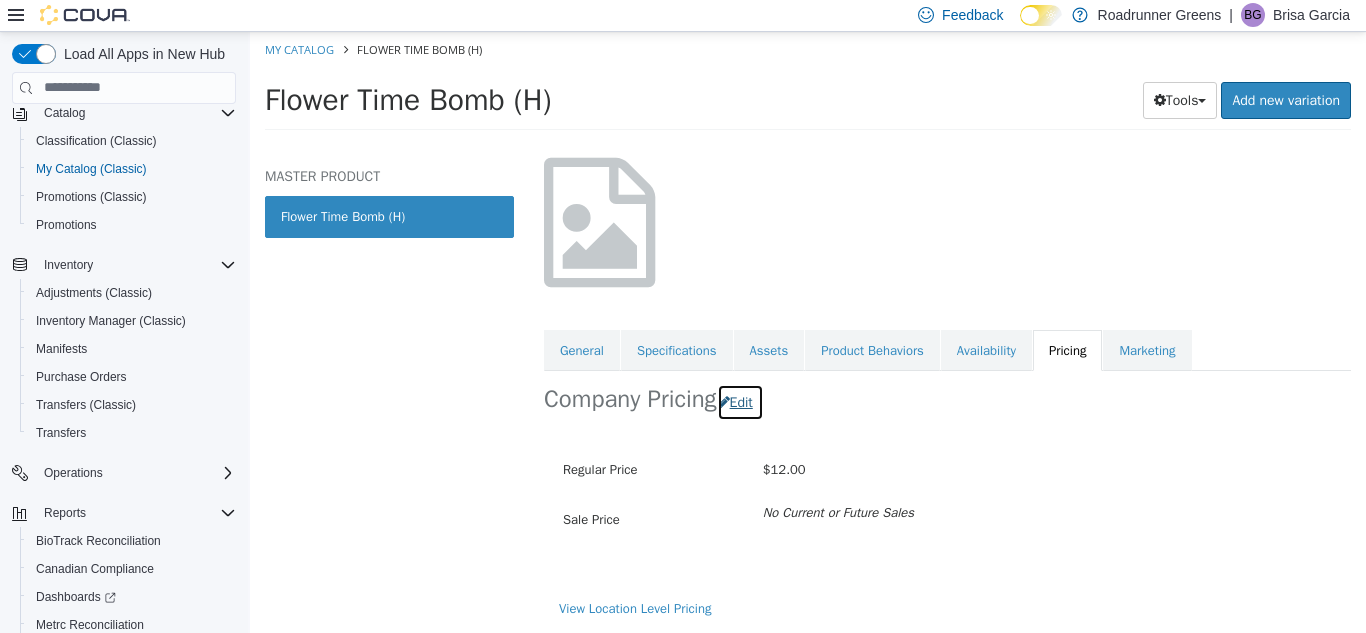click on "Edit" at bounding box center [740, 401] 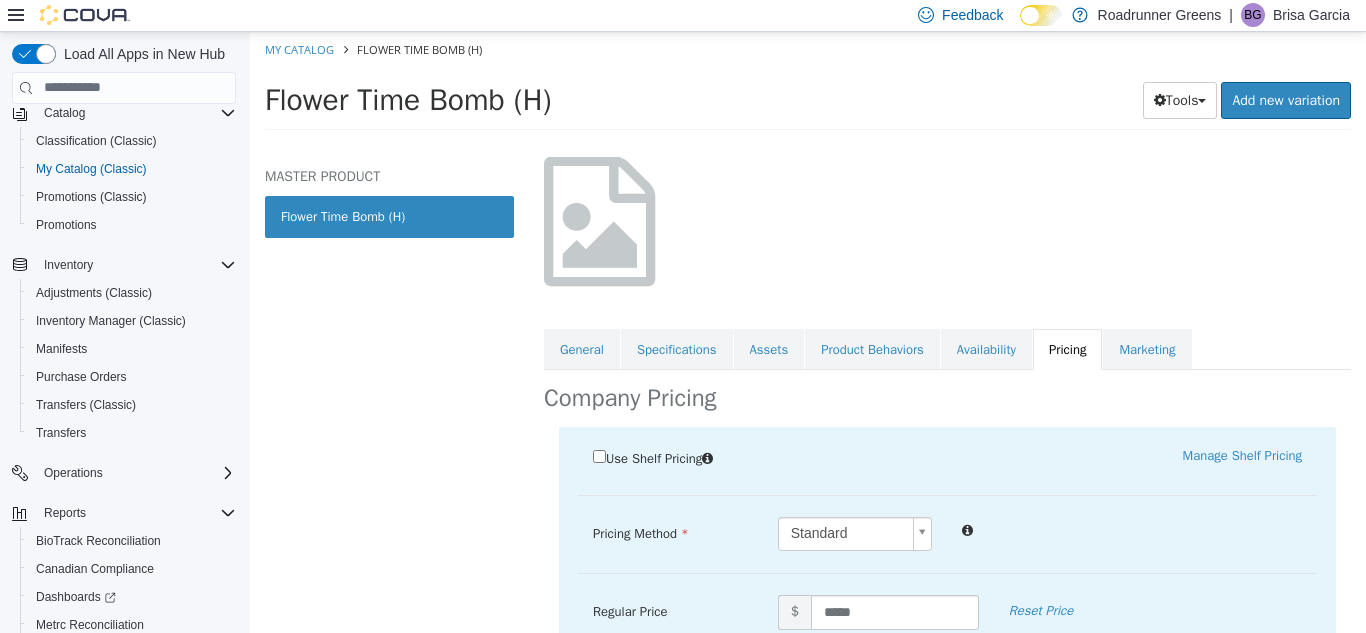 click on "Saving Bulk Changes...
×
Saved changes
My Catalog
Flower Time Bomb (H)
Flower Time Bomb (H)
Tools
Clone Print Labels   Add new variation
MASTER PRODUCT
Flower Time Bomb (H)
Flower
Flower Time Bomb (H)
[Master Product] Active  CATALOG SKU - YFV2RVLB     English - US                             Last Updated:  [MONTH] [DAY], [YEAR]
General Specifications Assets Product Behaviors Availability Pricing
Marketing Company Pricing
Use Shelf Pricing    Manage Shelf Pricing Shelf Price     Select a Shelf Price                             Shelf Price is required Pricing Method     Standard                             * Regular Price $ ***** Reset Price Sale Price $ Select Date     (UTC-6) [CITY]                                Add Sale Military  $ Cancel Save View Location Level Pricing
Cancel Apply                       Cancel" at bounding box center [808, 86] 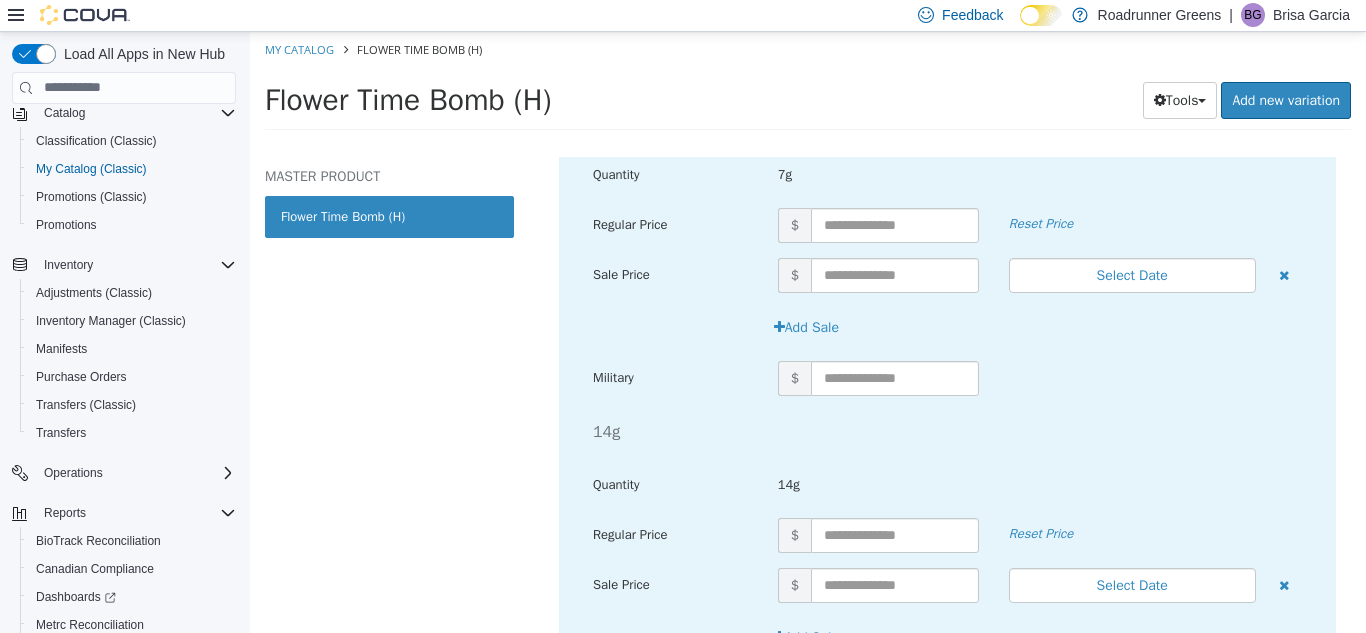 scroll, scrollTop: 1334, scrollLeft: 0, axis: vertical 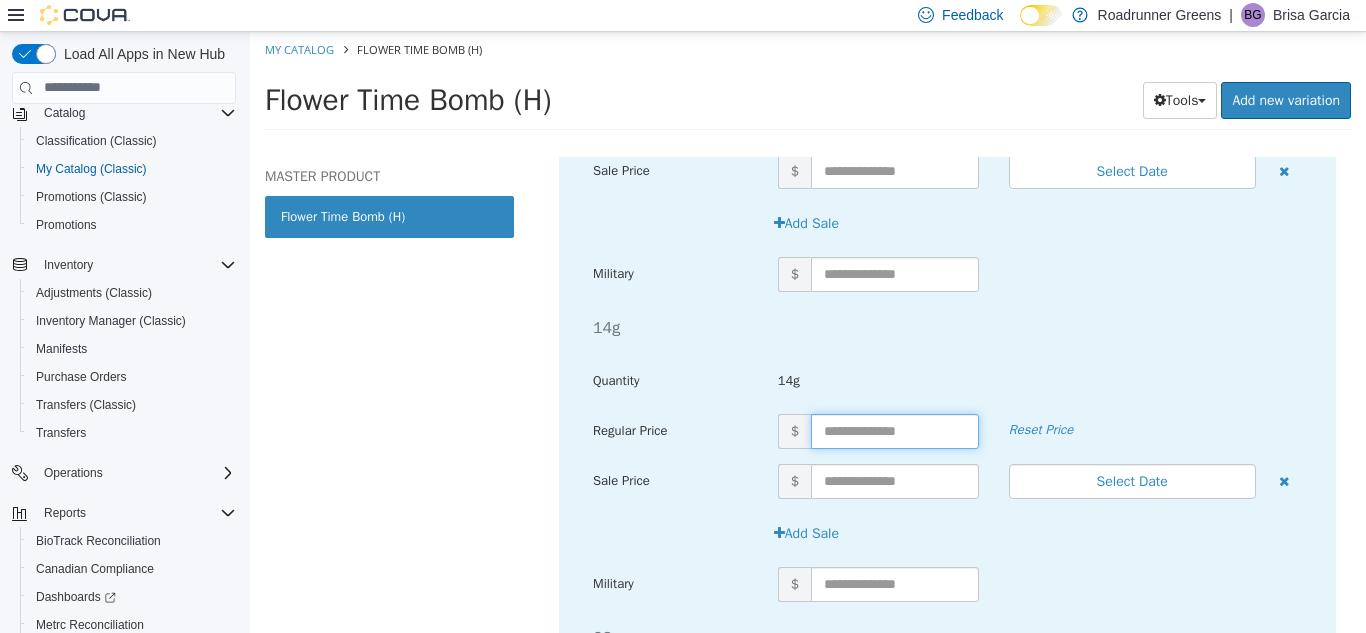 click at bounding box center (895, 430) 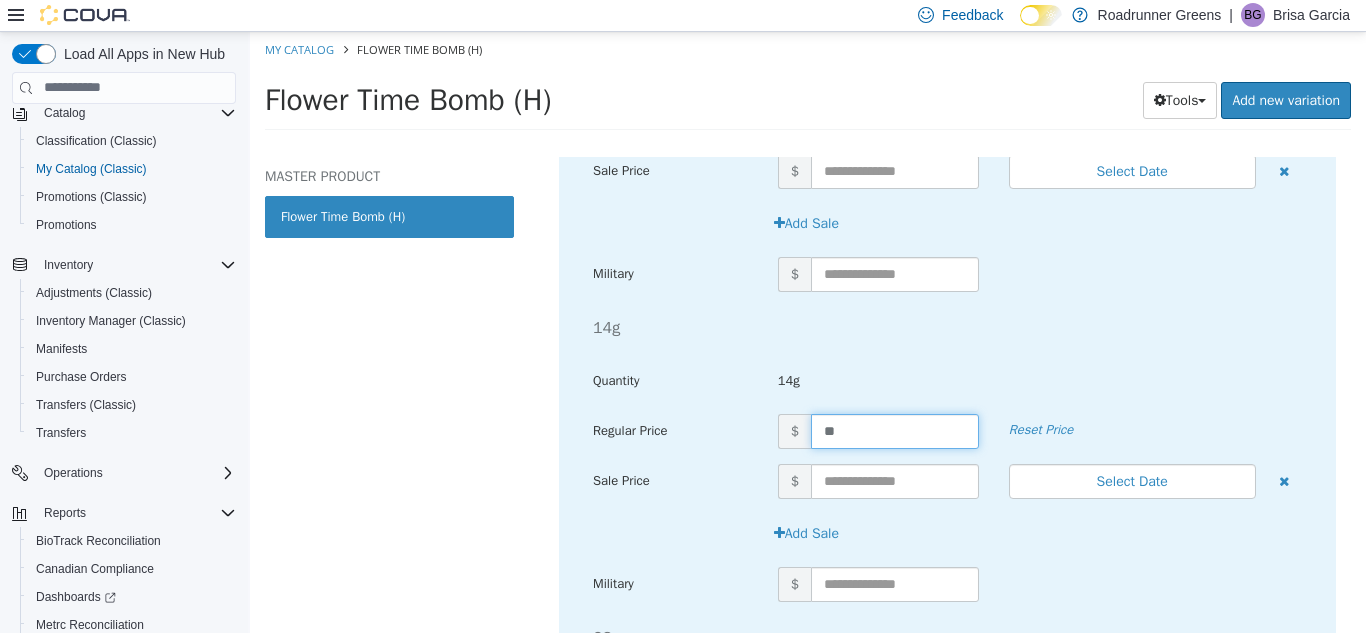 type on "***" 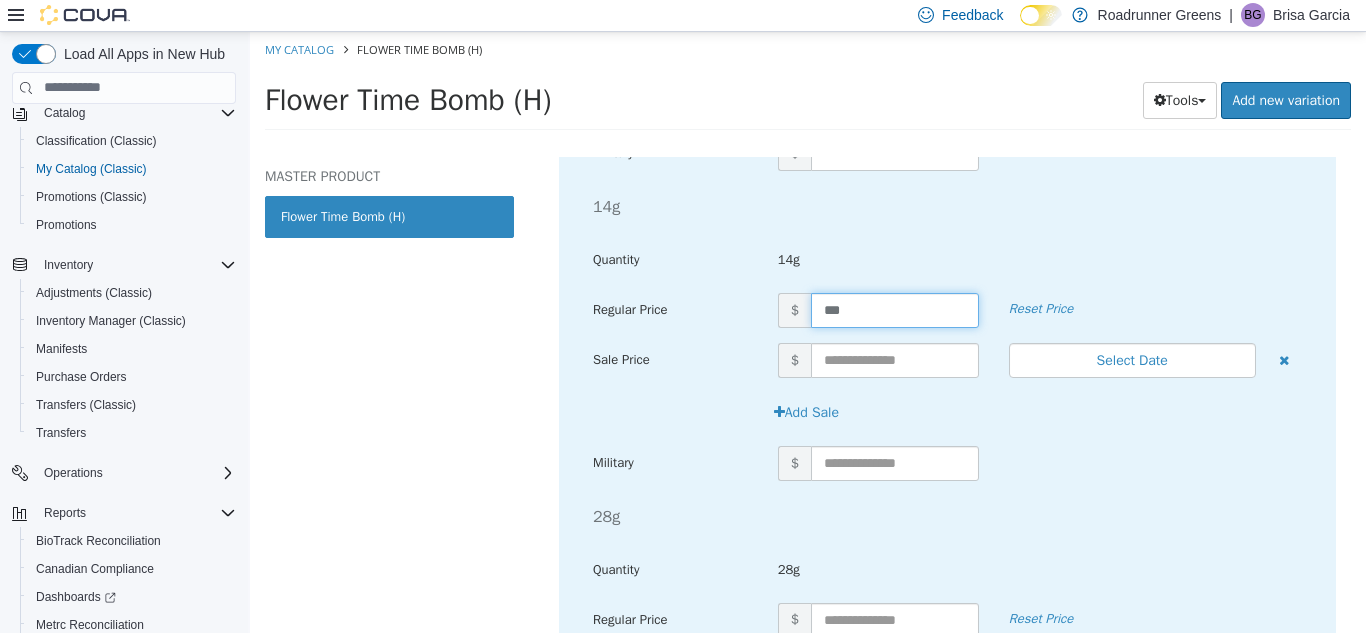 scroll, scrollTop: 1598, scrollLeft: 0, axis: vertical 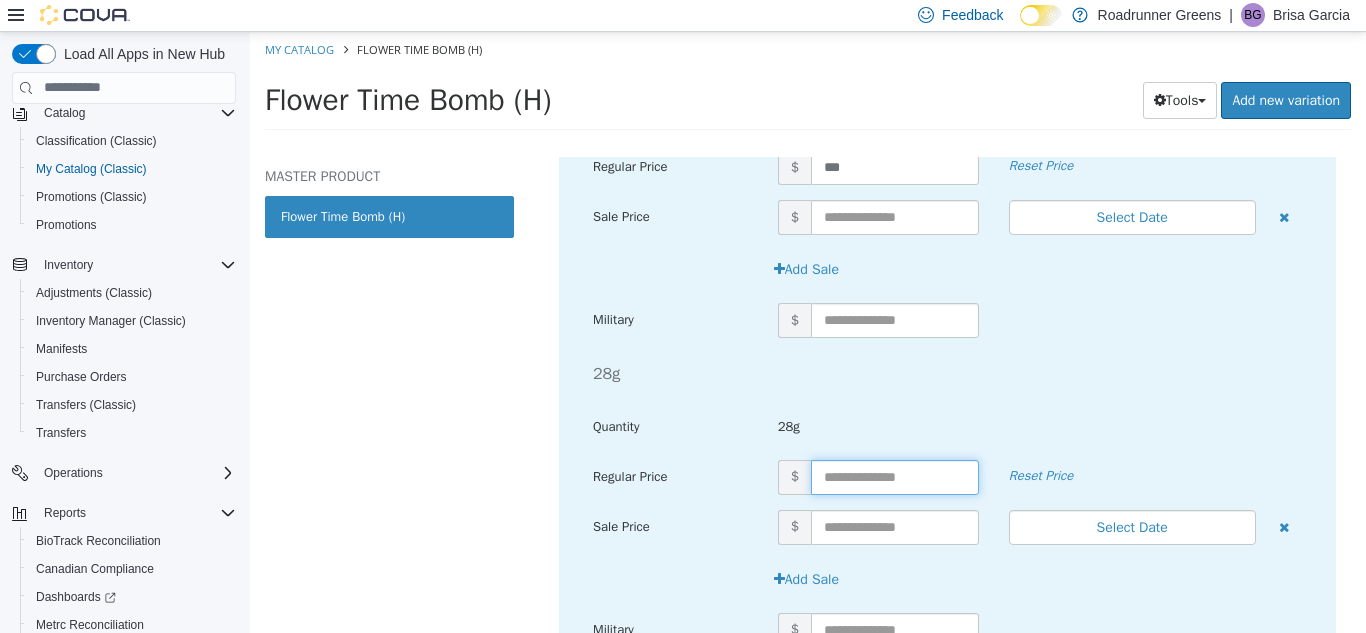 click at bounding box center (895, 476) 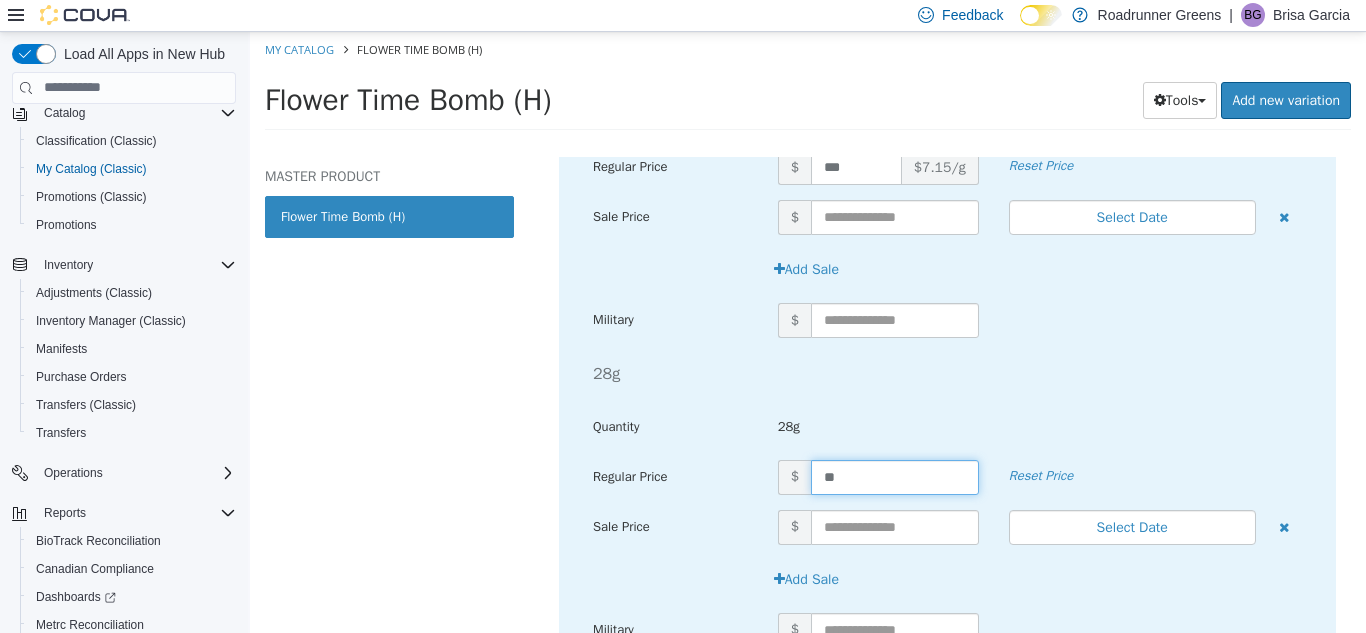 type on "***" 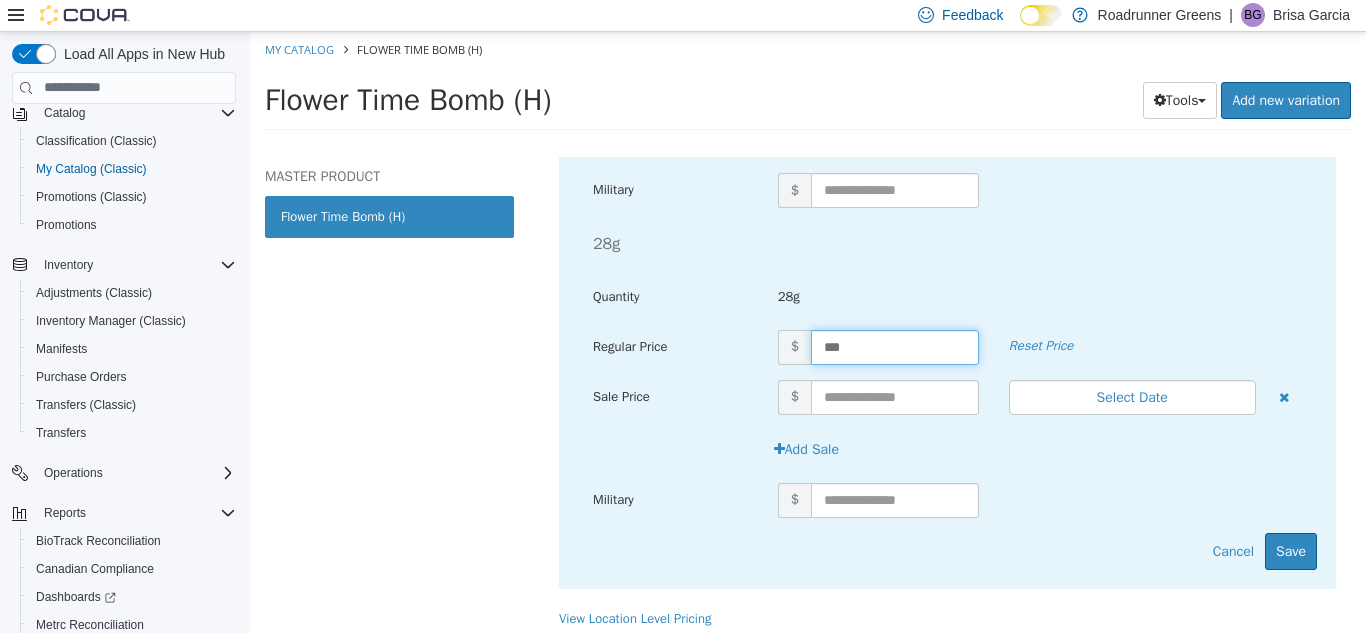 scroll, scrollTop: 1738, scrollLeft: 0, axis: vertical 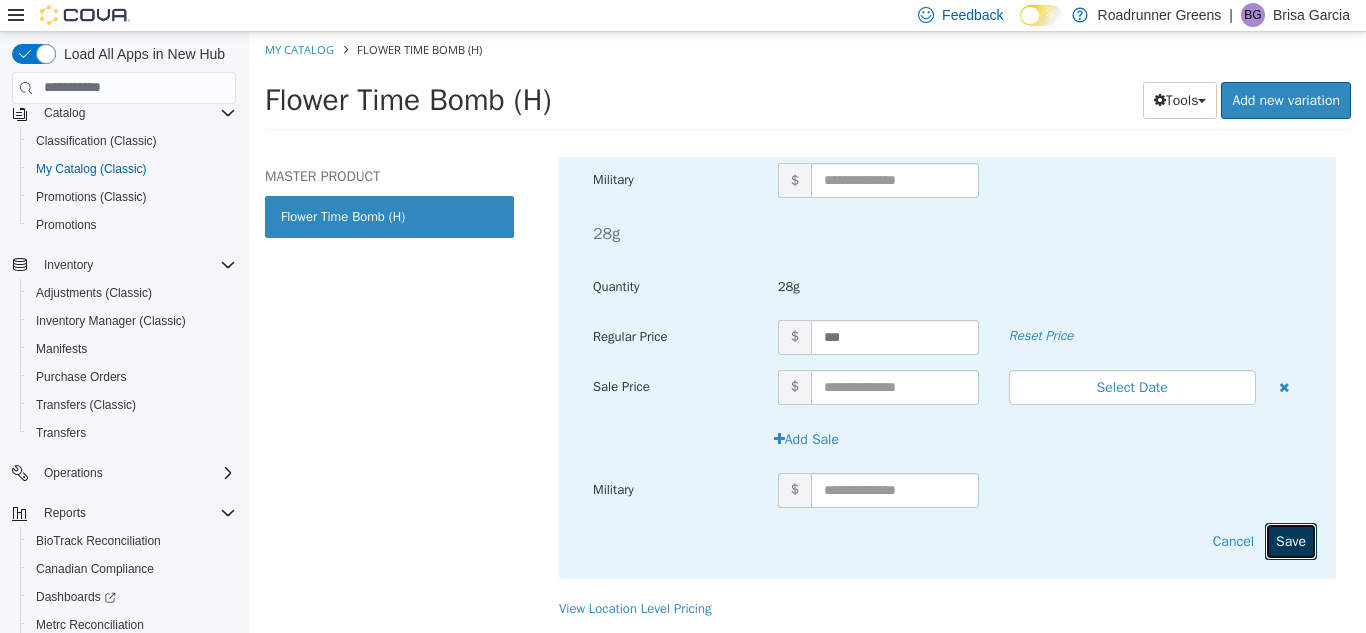 click on "Save" at bounding box center [1291, 540] 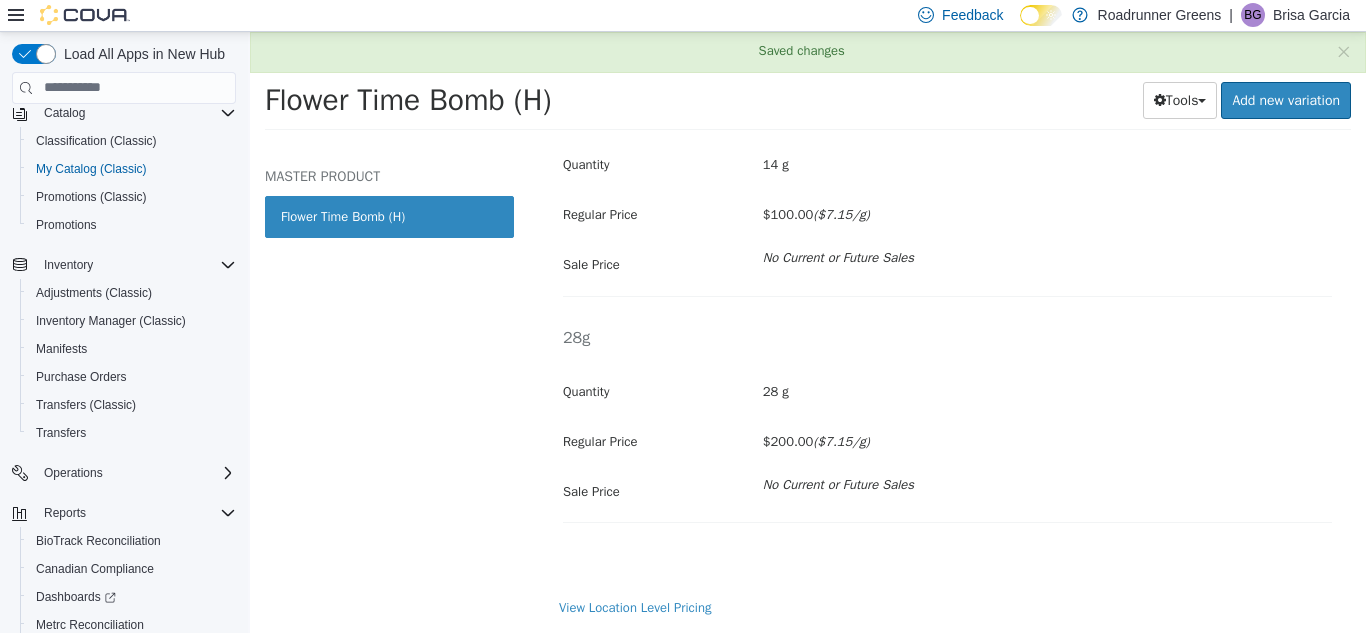 scroll, scrollTop: 704, scrollLeft: 0, axis: vertical 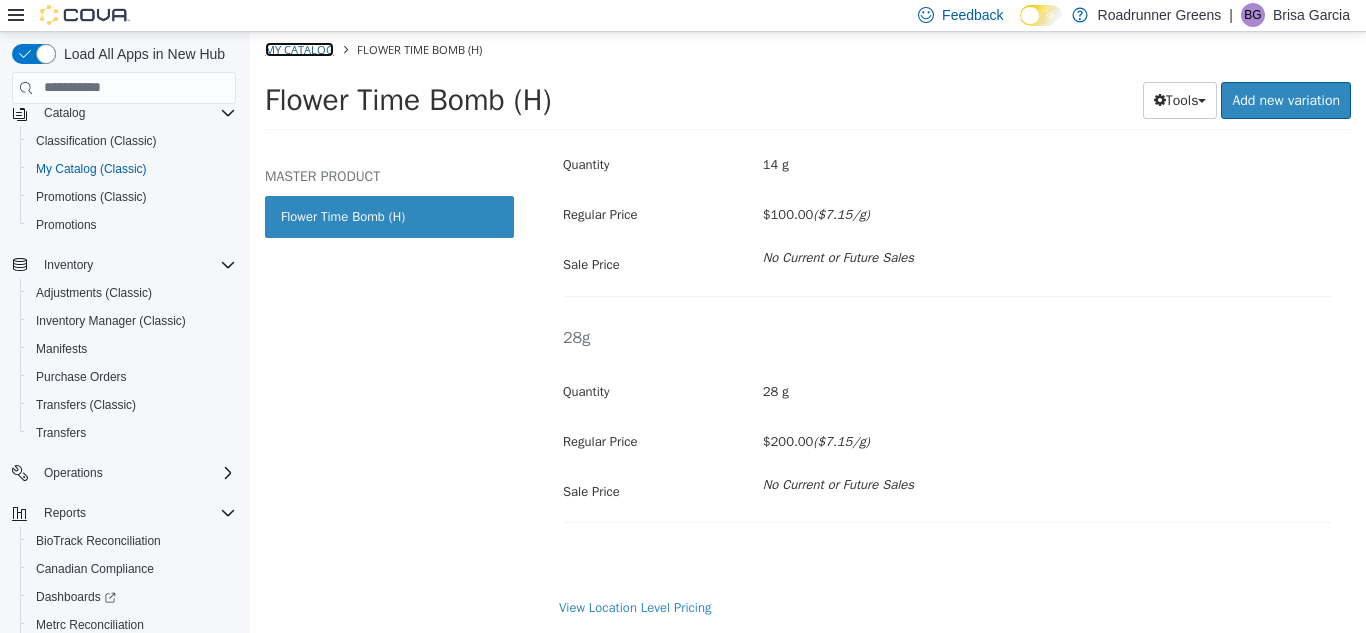 click on "My Catalog" at bounding box center [299, 48] 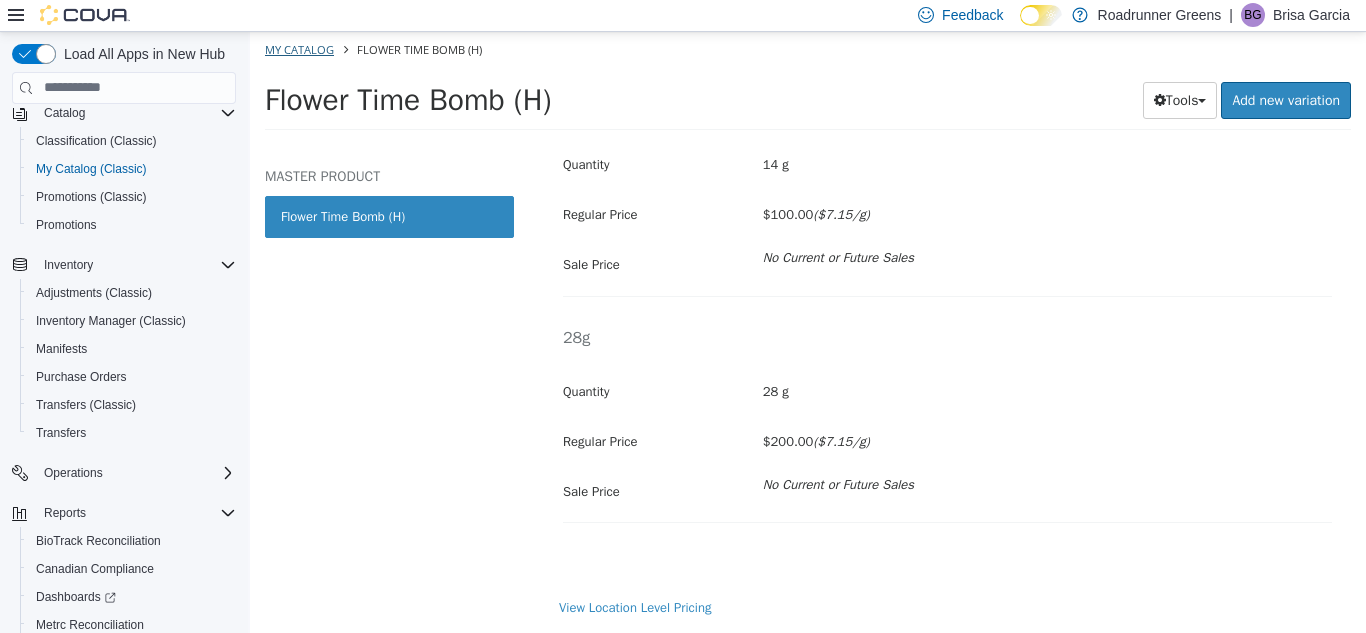 select on "**********" 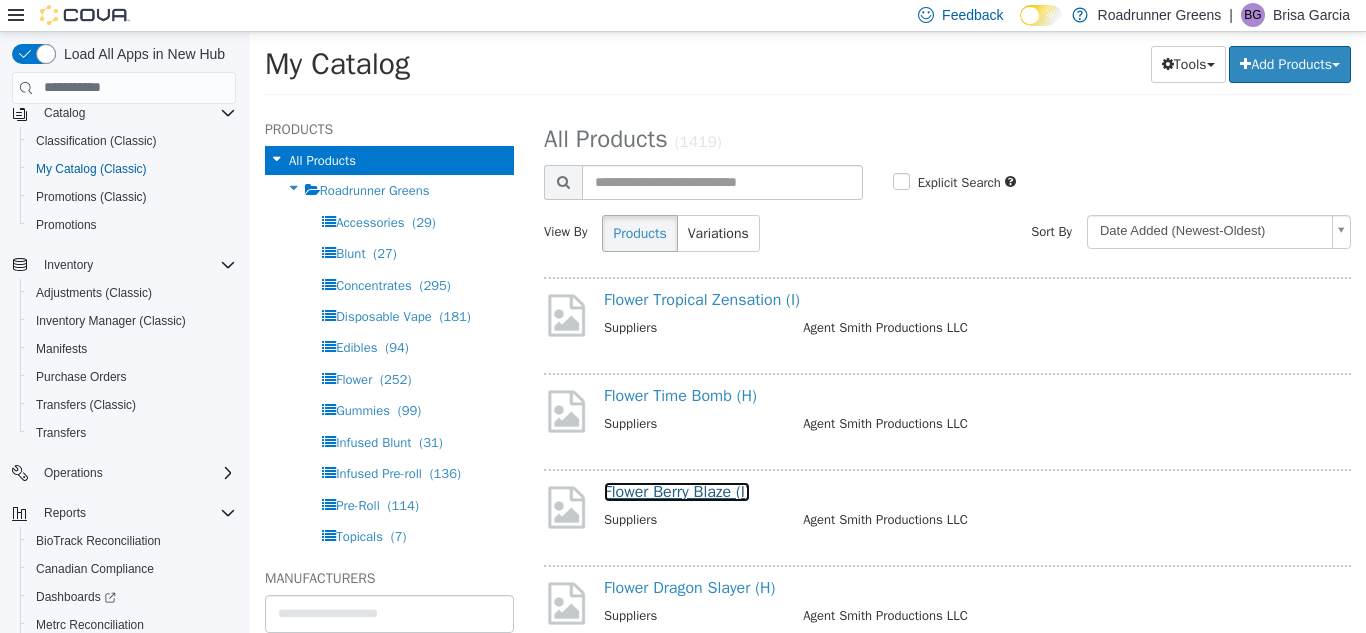click on "Flower Berry Blaze (I)" at bounding box center [677, 491] 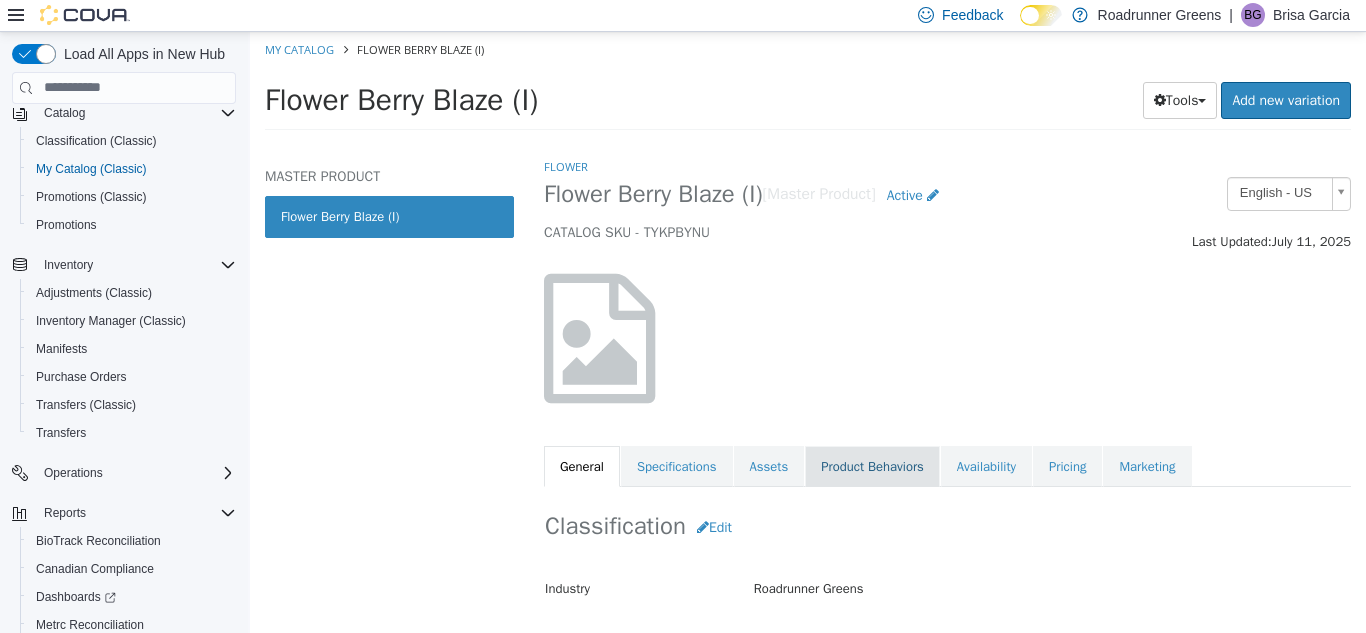 click on "Product Behaviors" at bounding box center [872, 466] 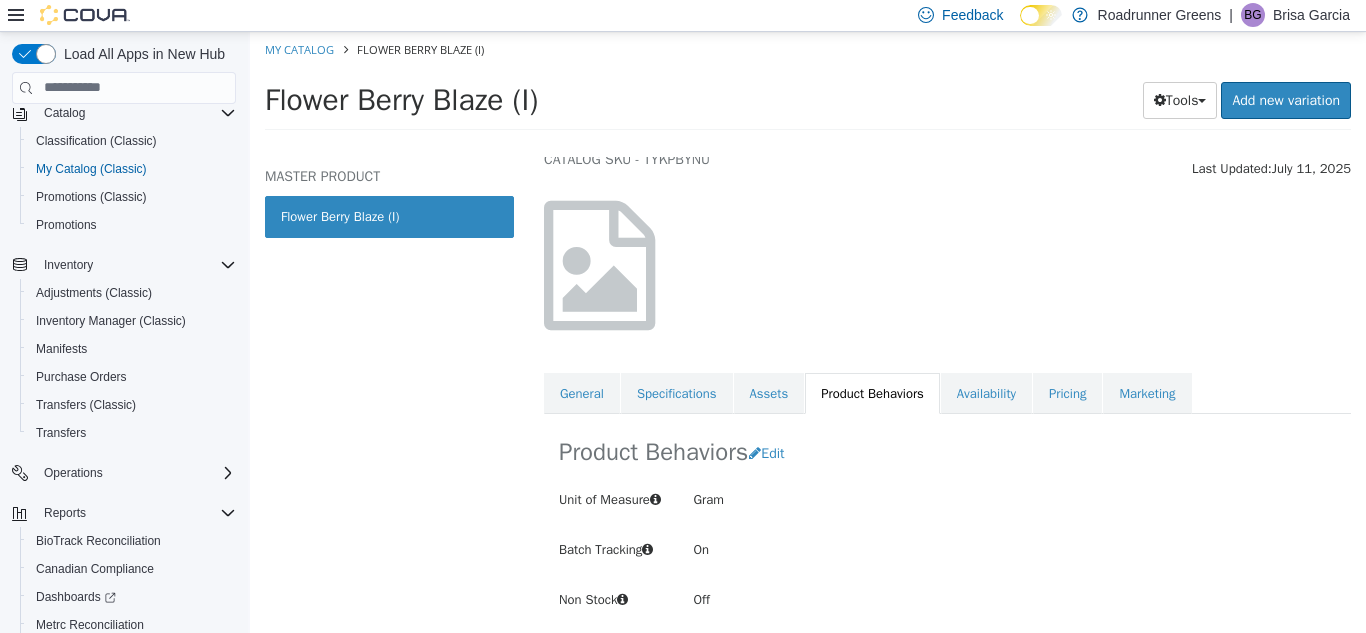 scroll, scrollTop: 96, scrollLeft: 0, axis: vertical 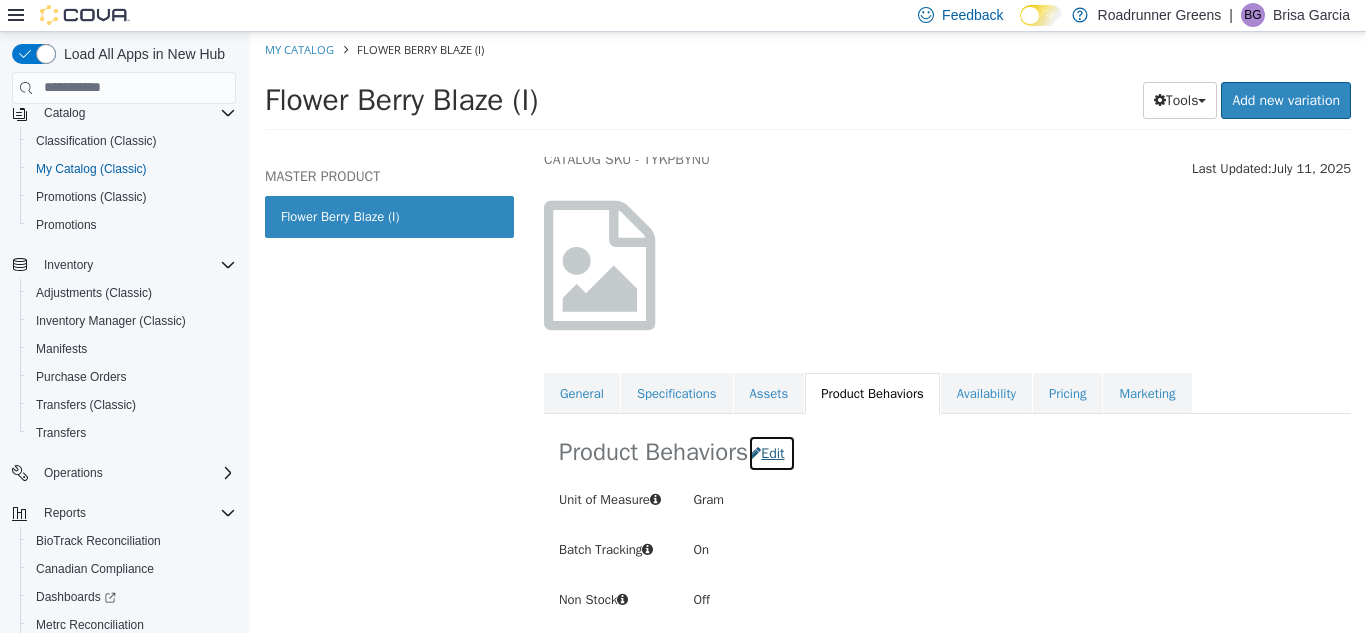 click on "Edit" at bounding box center (771, 452) 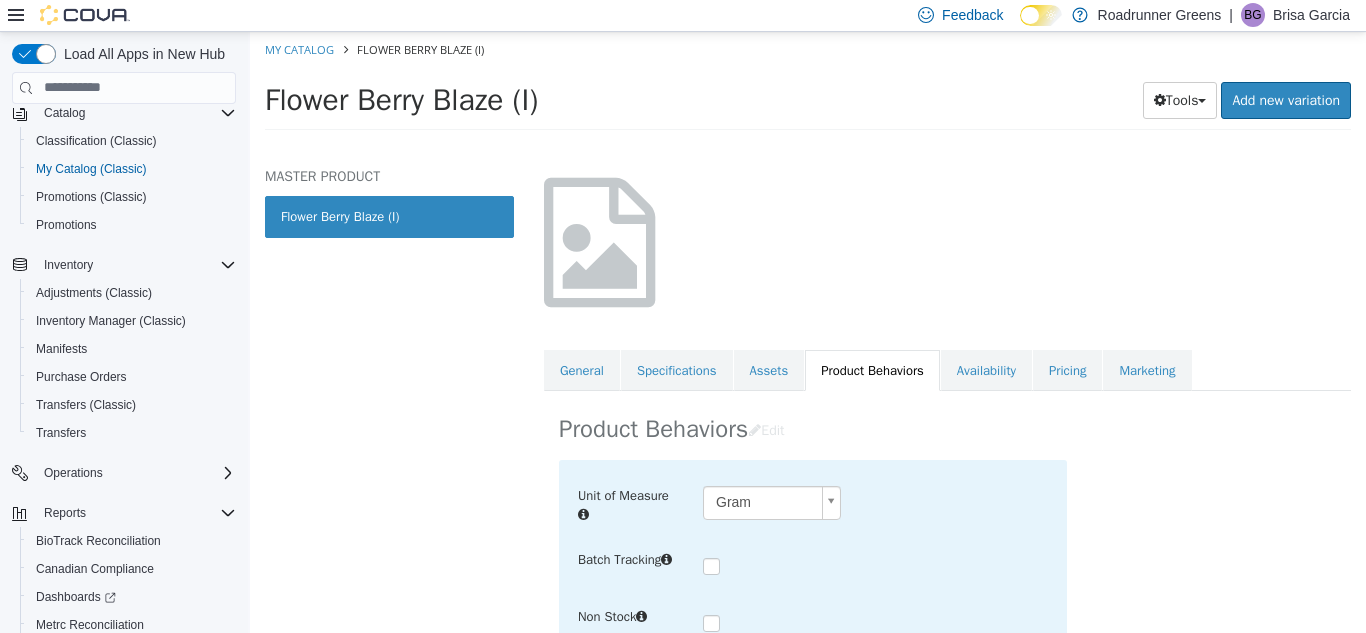 click on "**********" at bounding box center (808, 86) 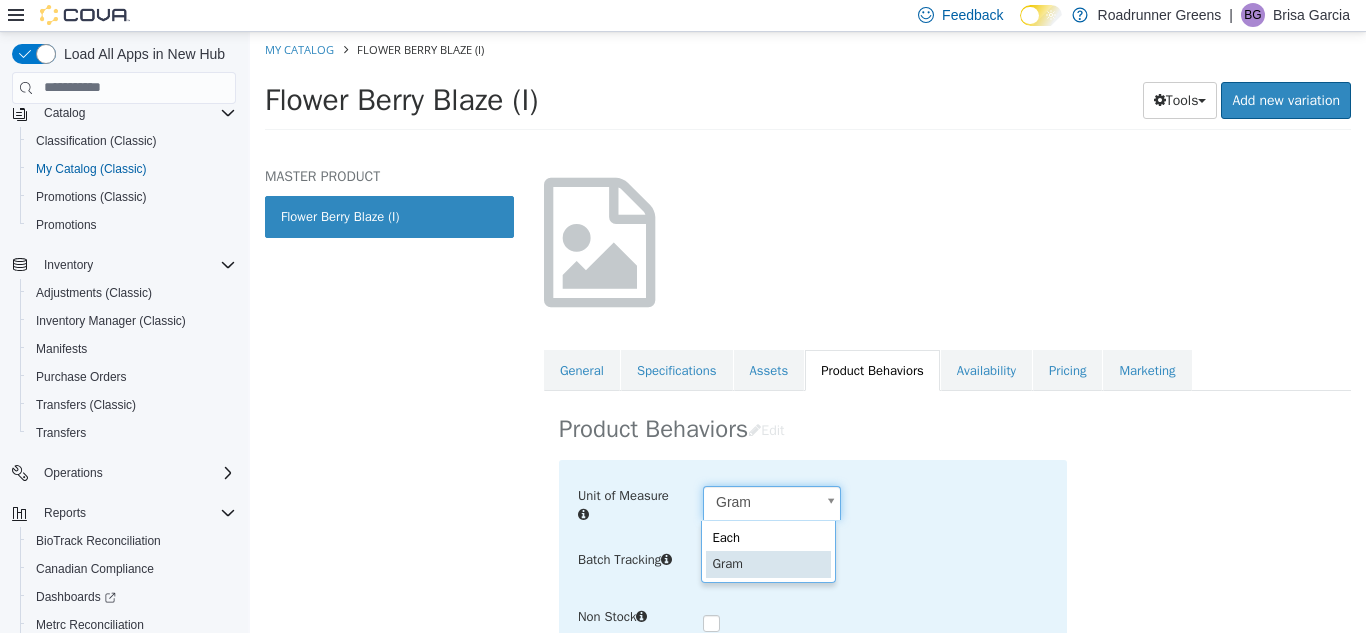 scroll, scrollTop: 0, scrollLeft: 6, axis: horizontal 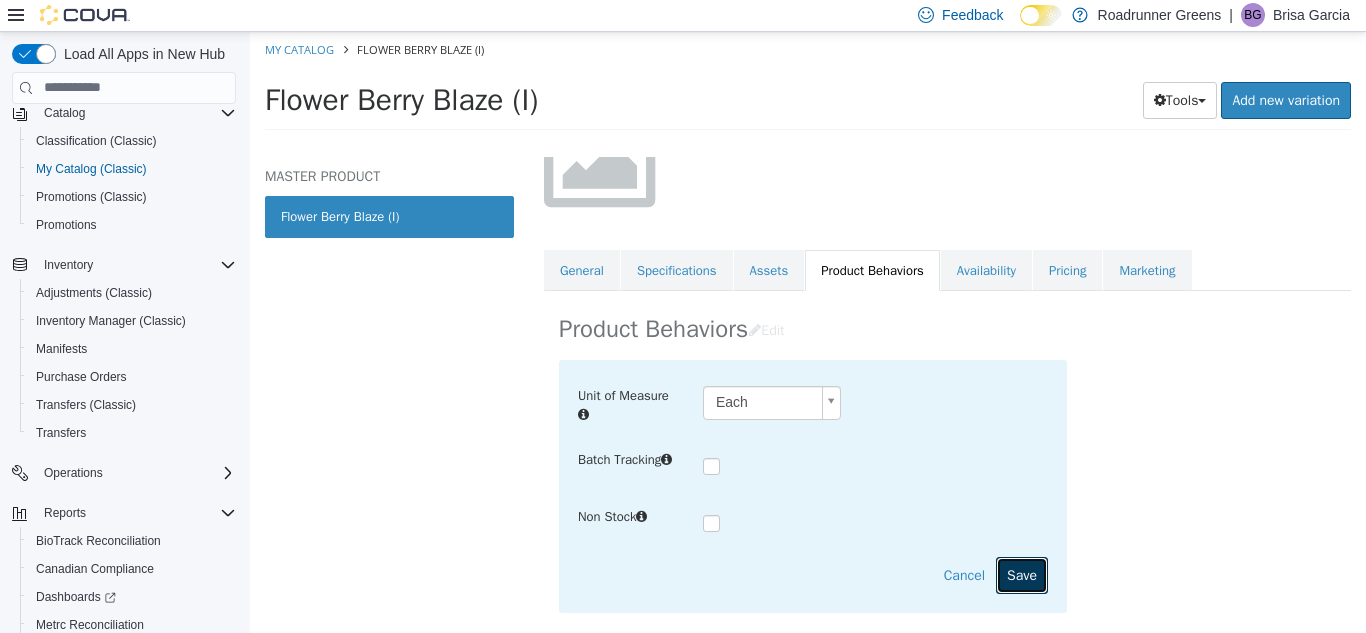click on "Save" at bounding box center [1022, 574] 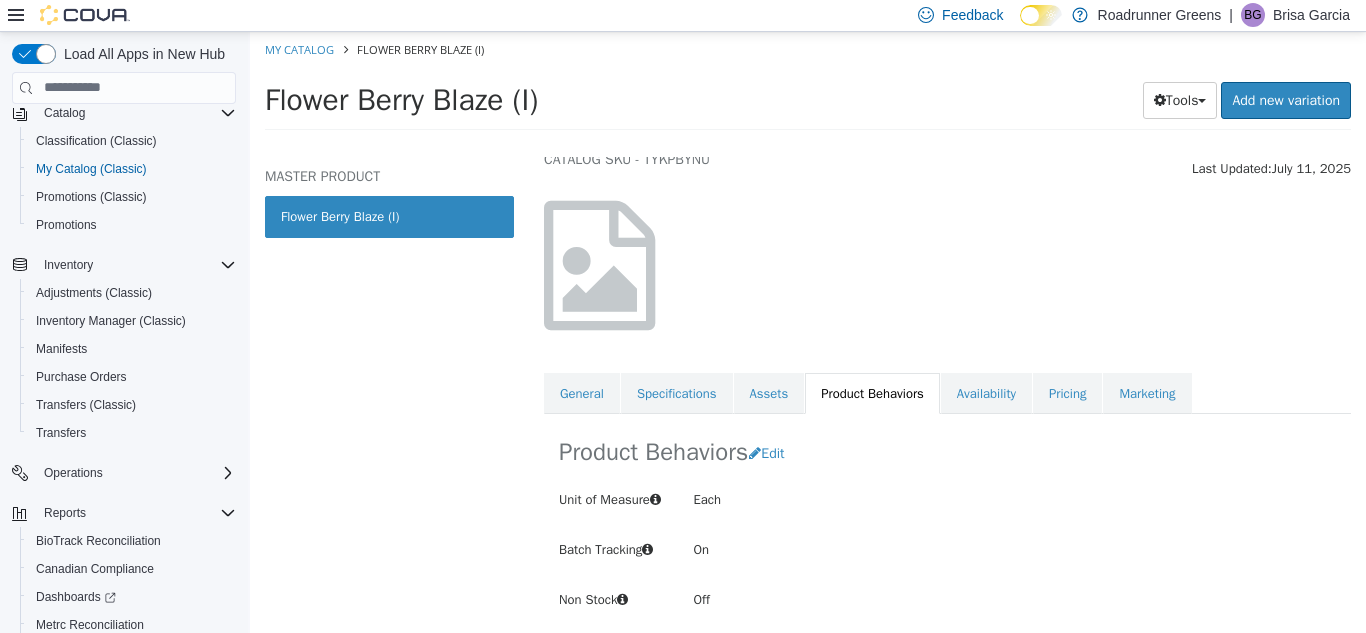 scroll, scrollTop: 96, scrollLeft: 0, axis: vertical 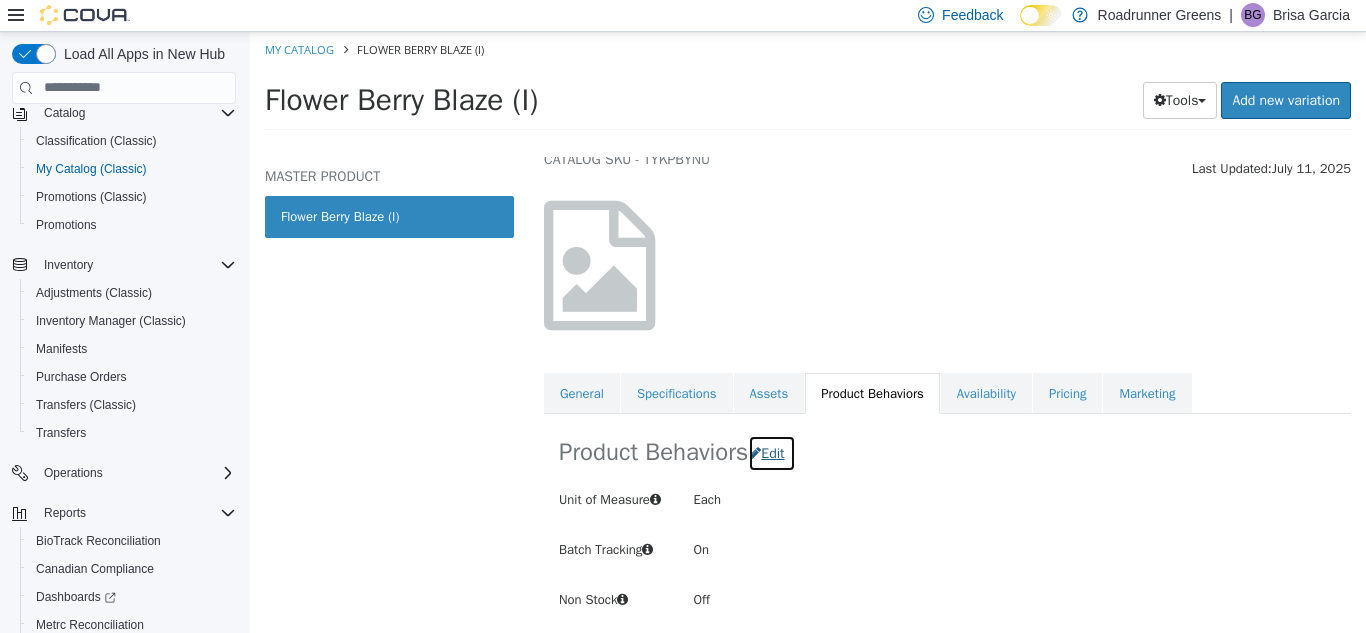 click on "Edit" at bounding box center [772, 452] 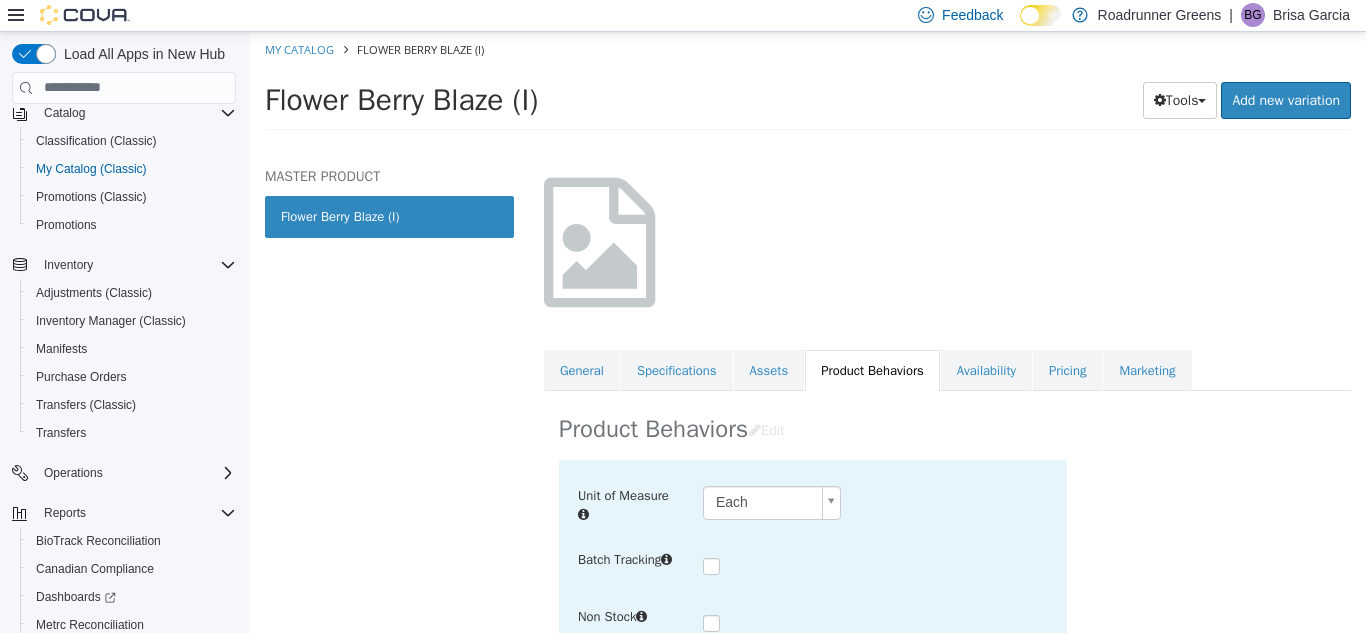 click on "**********" at bounding box center [808, 86] 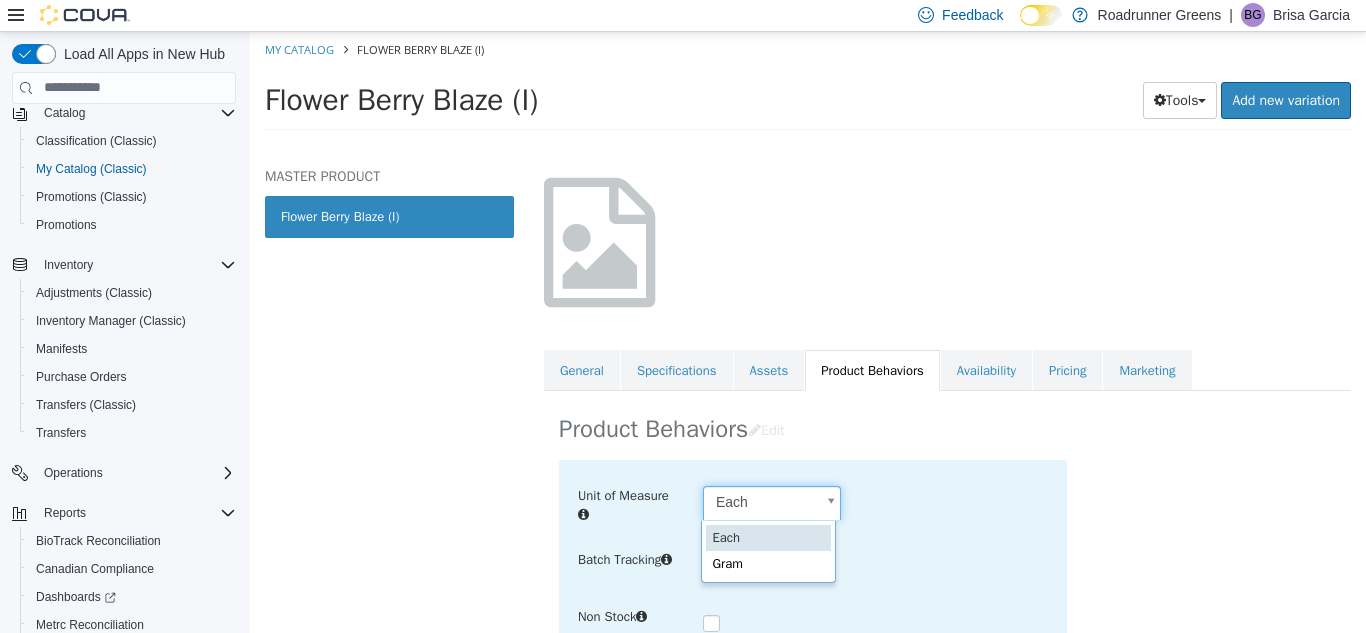 scroll, scrollTop: 0, scrollLeft: 6, axis: horizontal 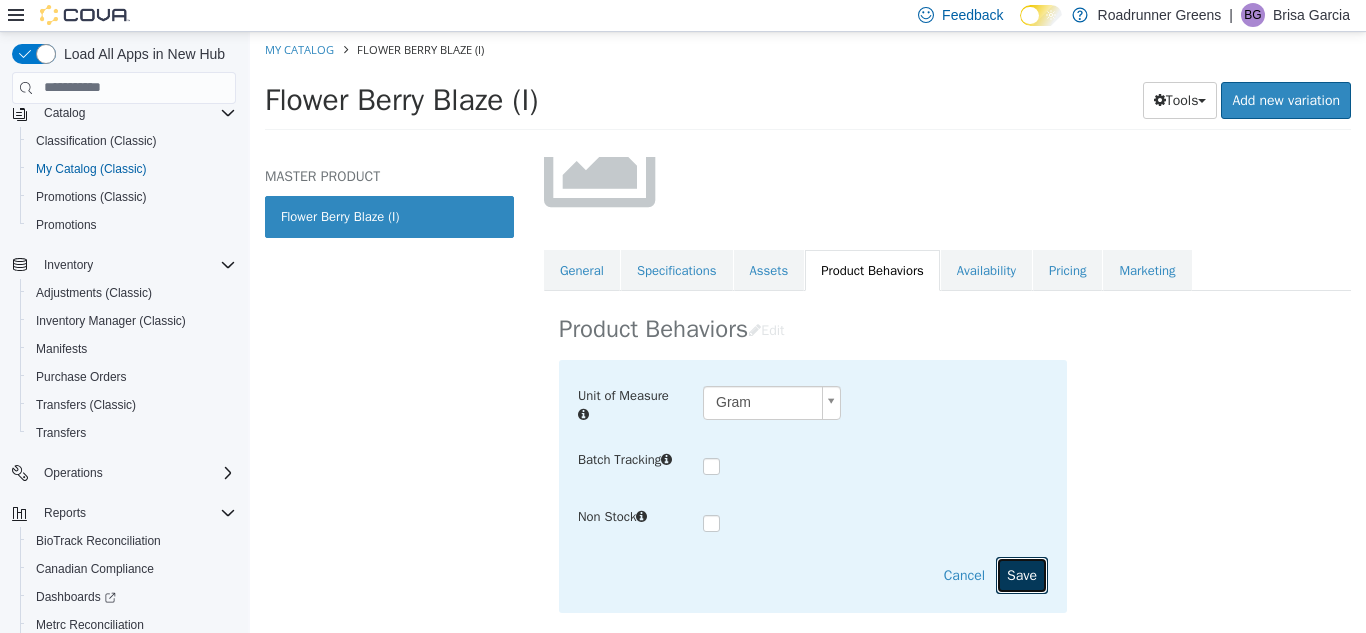 click on "Save" at bounding box center (1022, 574) 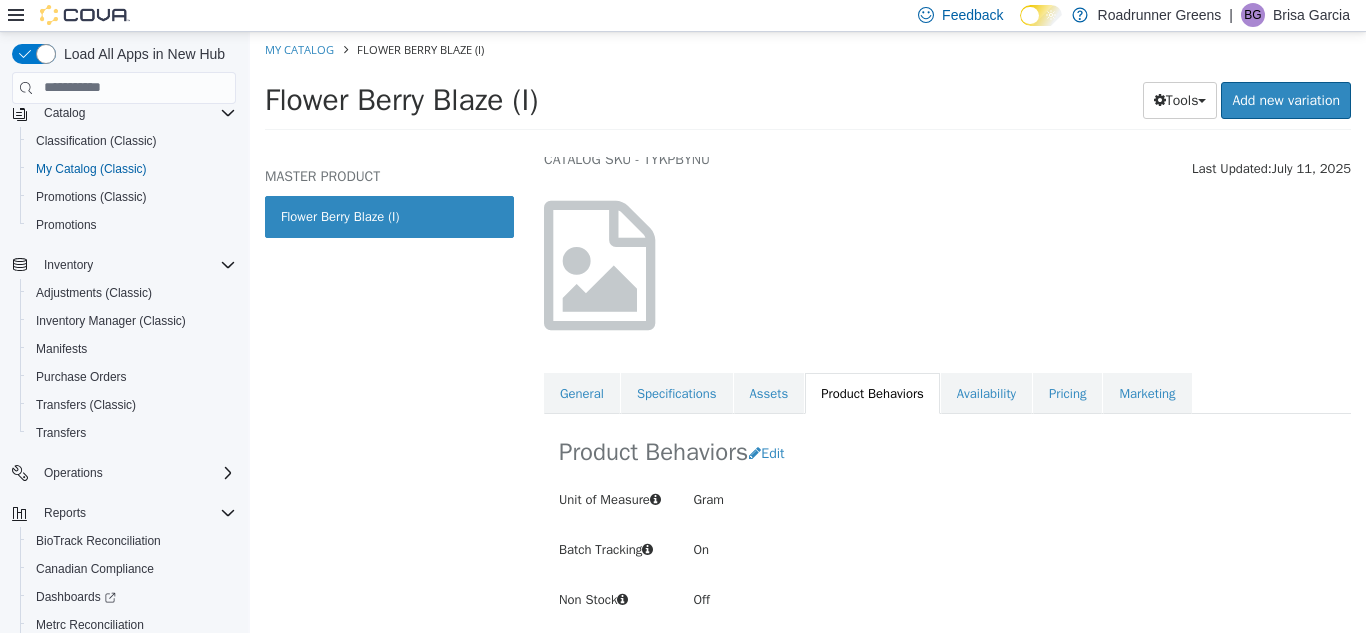 scroll, scrollTop: 96, scrollLeft: 0, axis: vertical 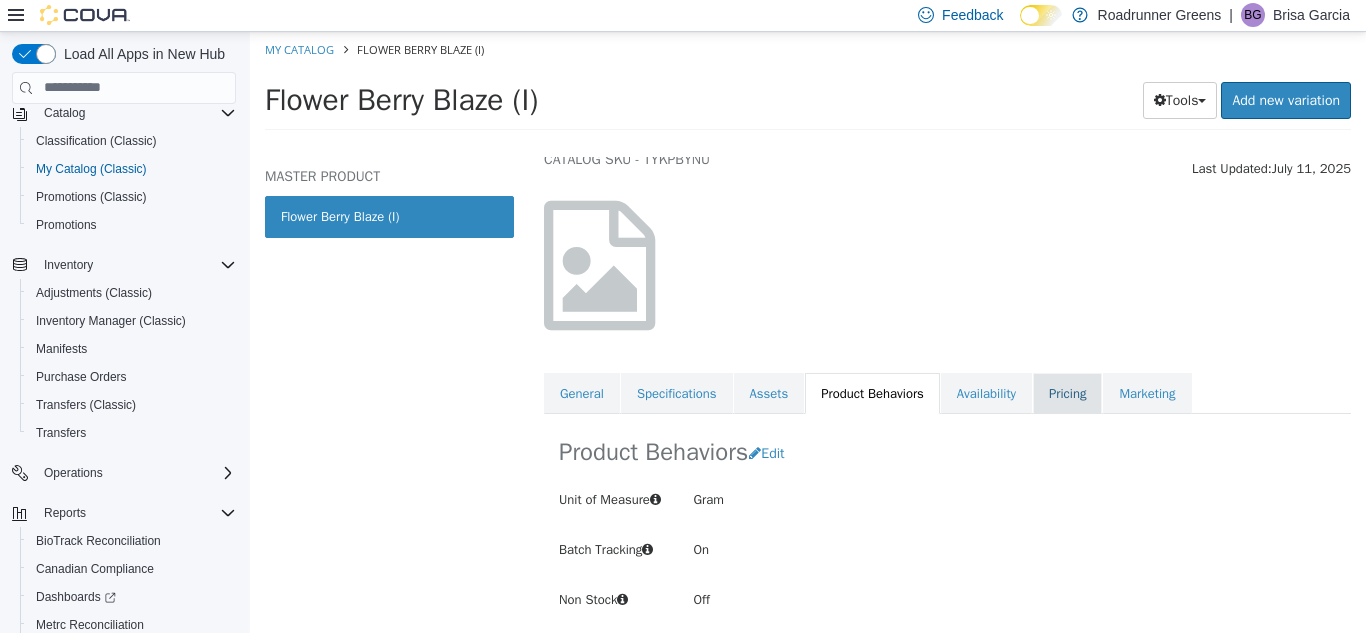 click on "Pricing" at bounding box center [1067, 393] 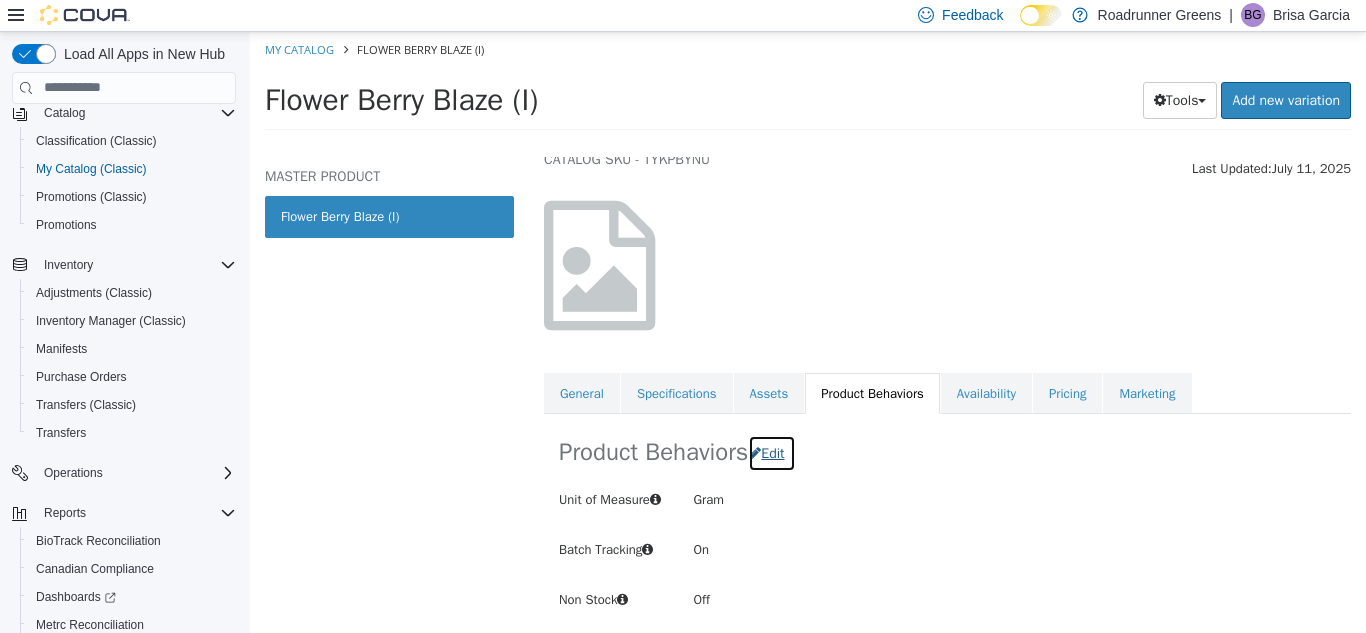 click on "Edit" at bounding box center (771, 452) 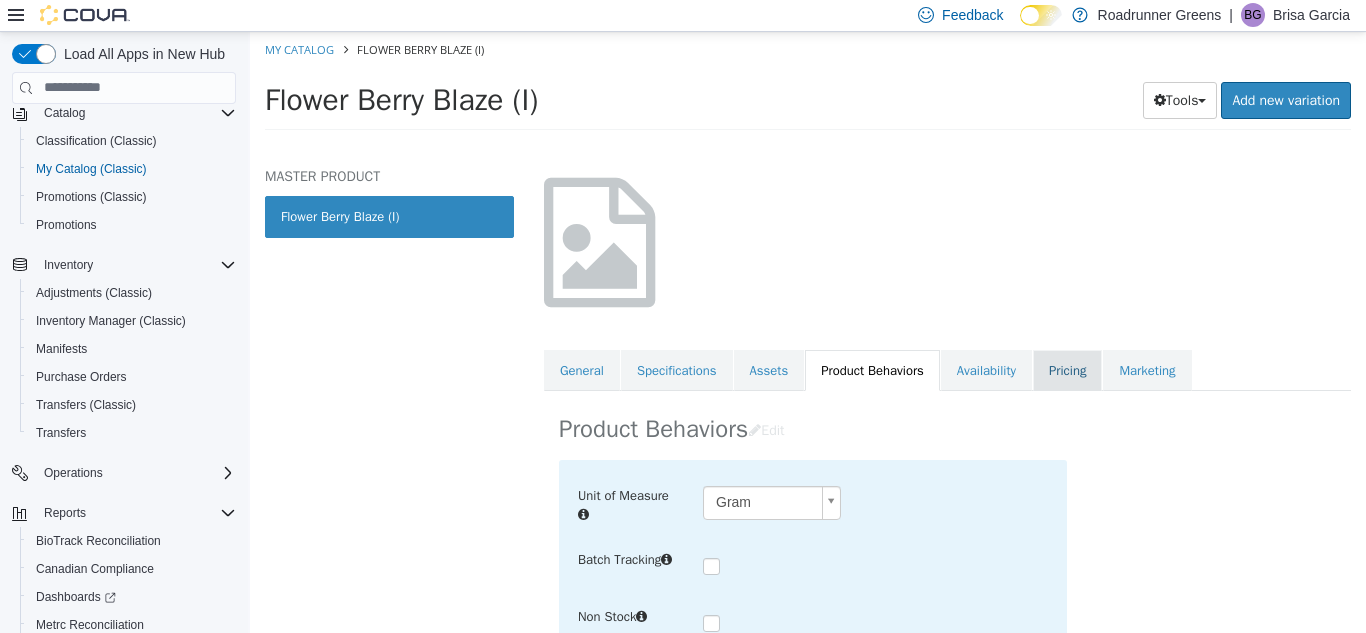 click on "Pricing" at bounding box center (1067, 370) 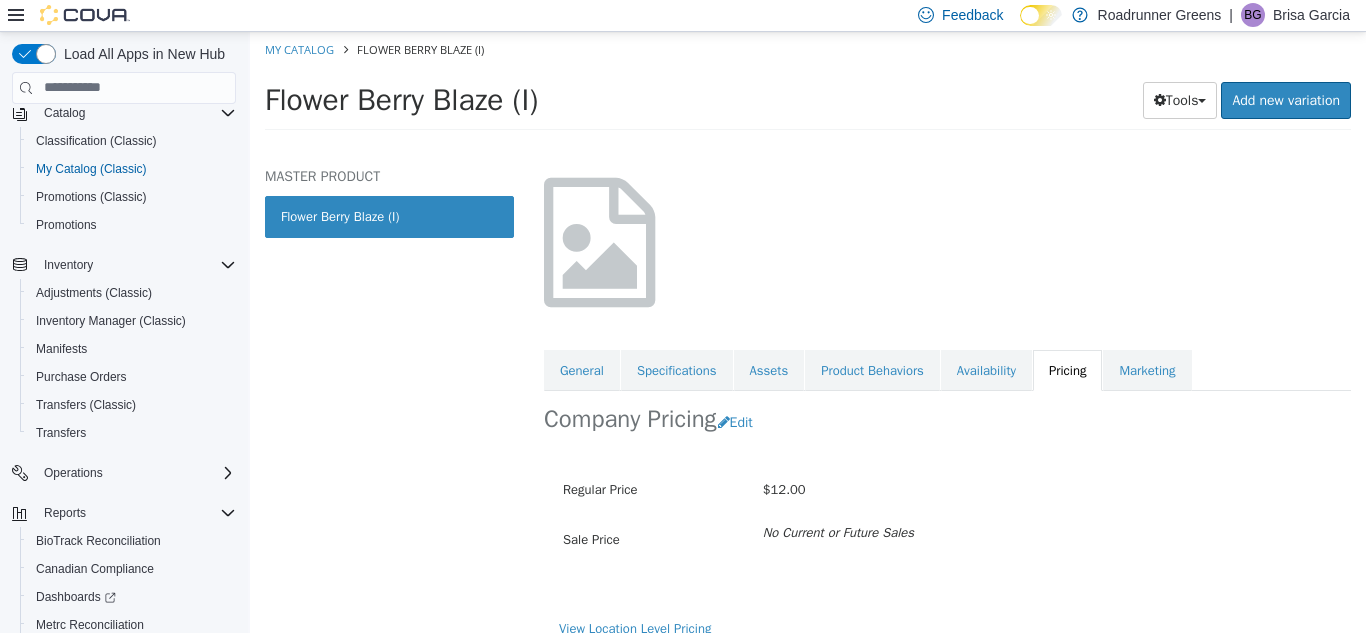 scroll, scrollTop: 117, scrollLeft: 0, axis: vertical 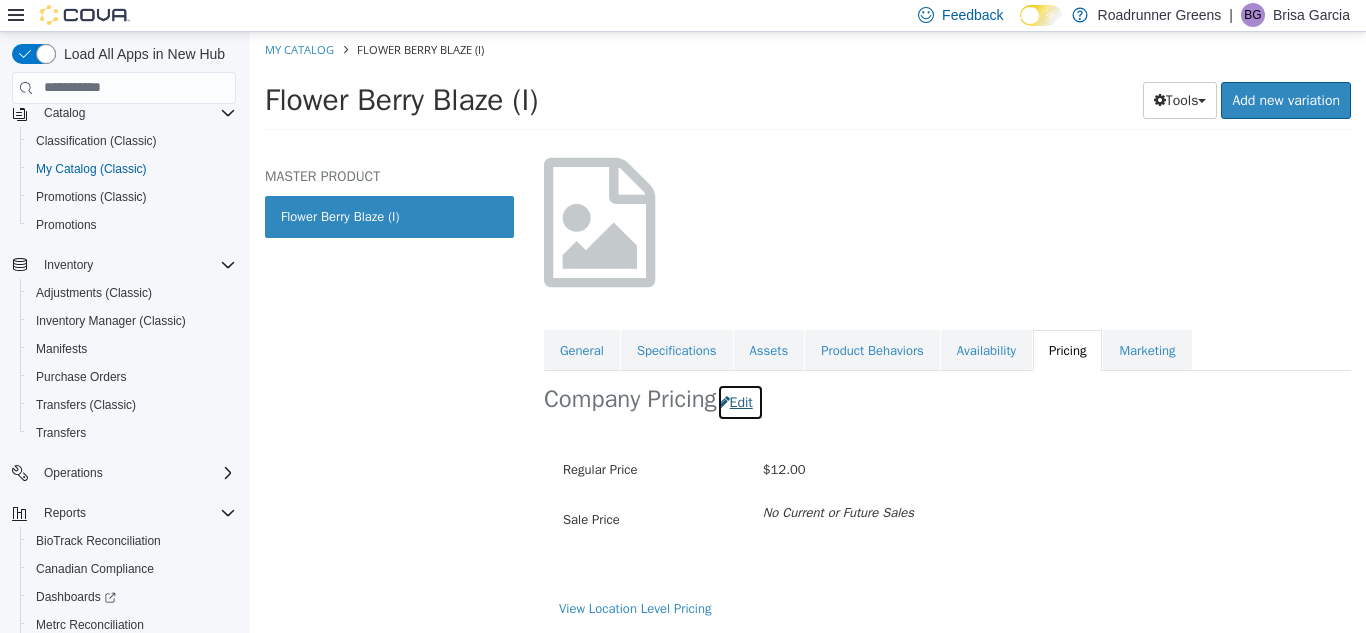click on "Edit" at bounding box center [740, 401] 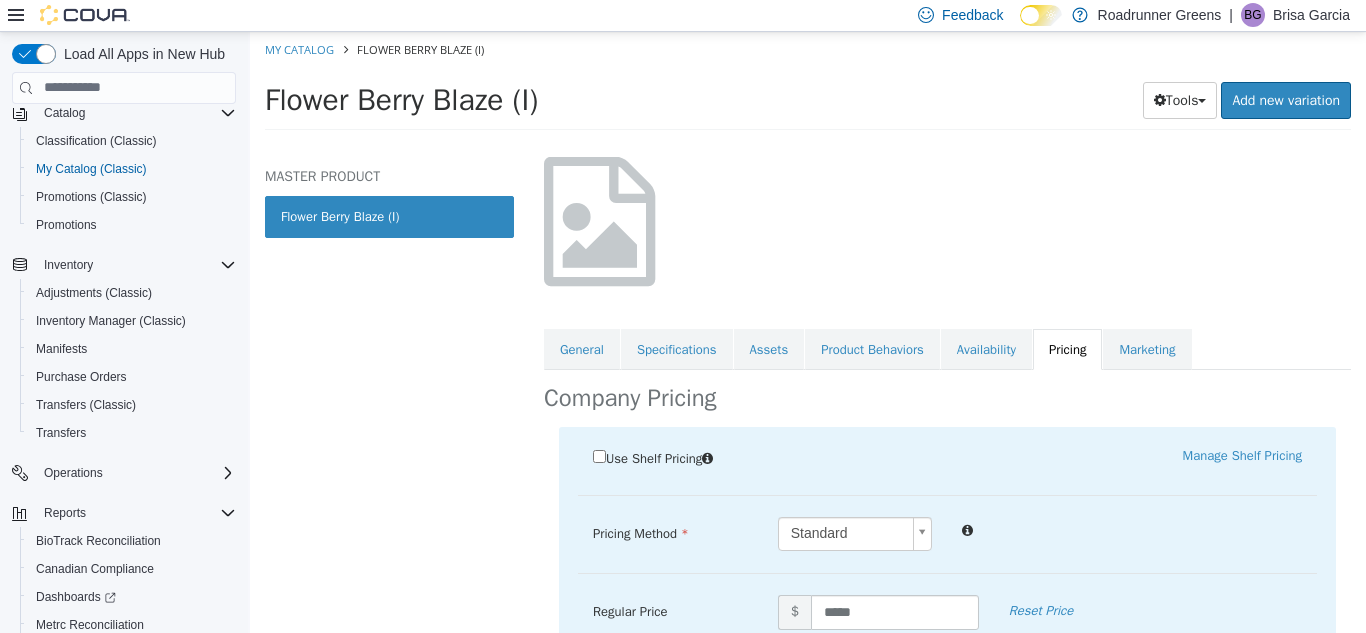 click on "Saving Bulk Changes...
×
Saved changes
My Catalog
Flower Berry Blaze (I)
Flower Berry Blaze (I)
Tools
Clone Print Labels   Add new variation
MASTER PRODUCT
Flower Berry Blaze (I)
Flower
Flower Berry Blaze (I)
[Master Product] Active  CATALOG SKU - TYKPBYNU     English - US                             Last Updated:  [DATE]
General Specifications Assets Product Behaviors Availability Pricing
Marketing Company Pricing
Use Shelf Pricing    Manage Shelf Pricing Shelf Price     Select a Shelf Price                             Shelf Price is required Pricing Method     Standard                             * Regular Price $ ***** Reset Price Sale Price $ Select Date     (UTC-6) Denver                                Add Sale Military  $ Cancel Save View Location Level Pricing
Cancel Apply" at bounding box center (808, 86) 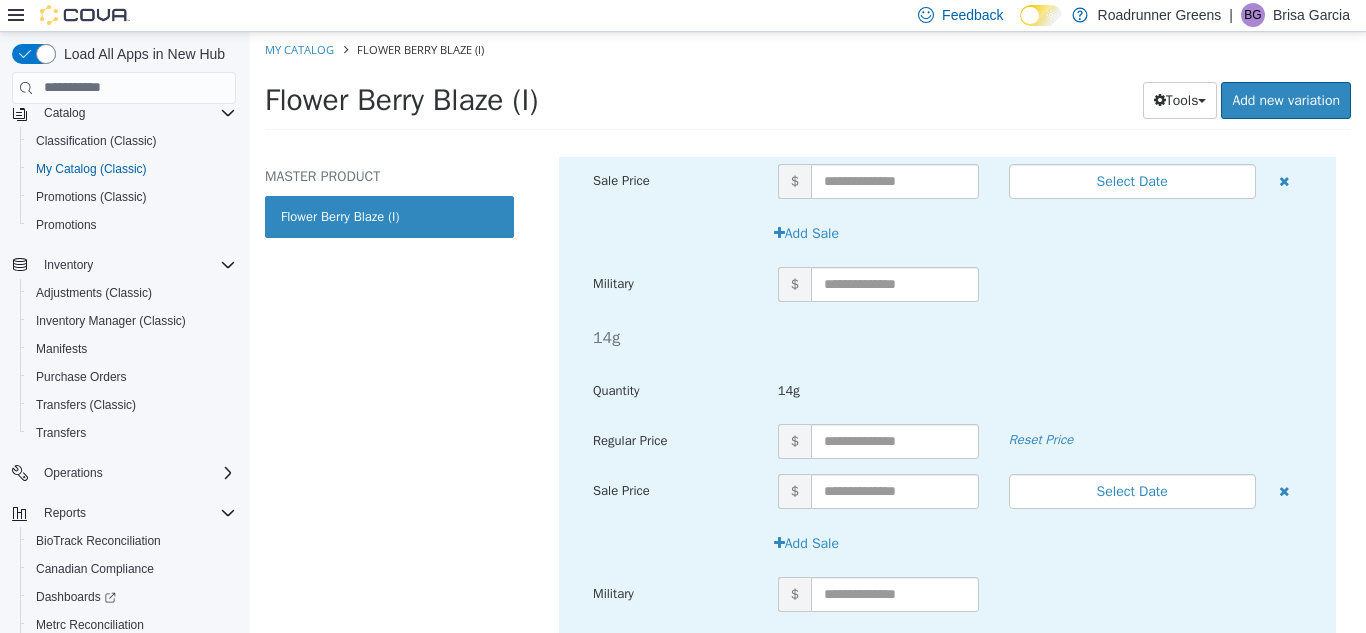 scroll, scrollTop: 1339, scrollLeft: 0, axis: vertical 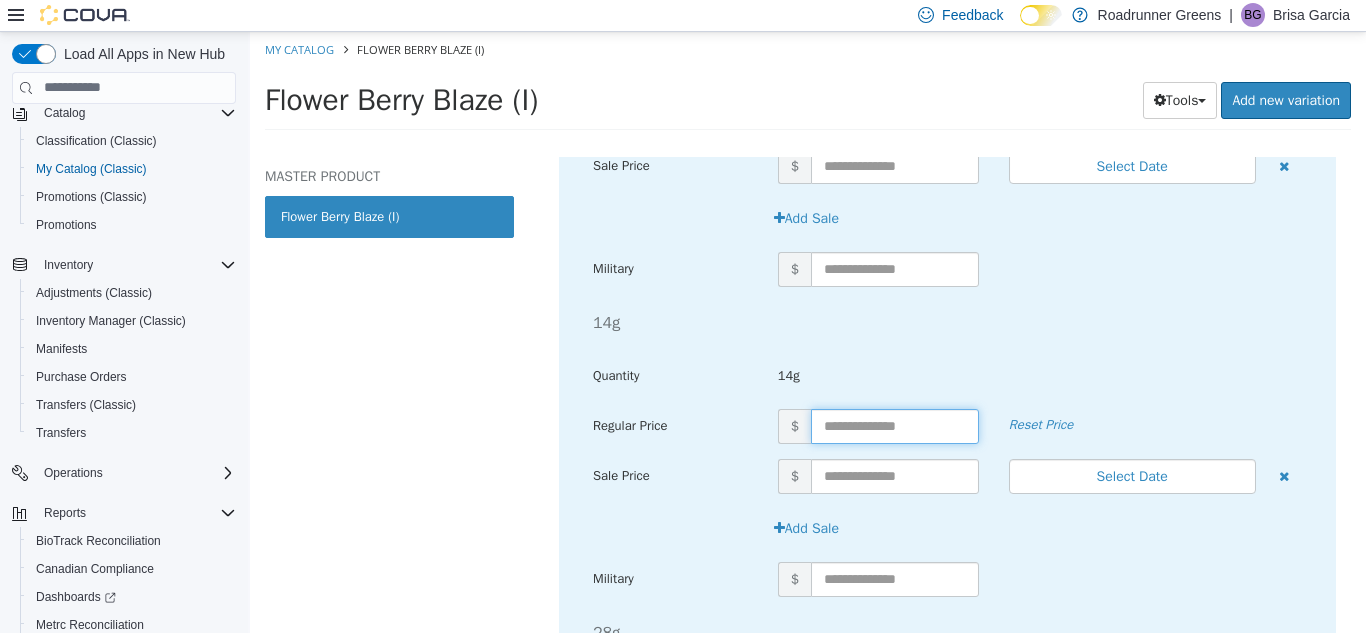 click at bounding box center [895, 425] 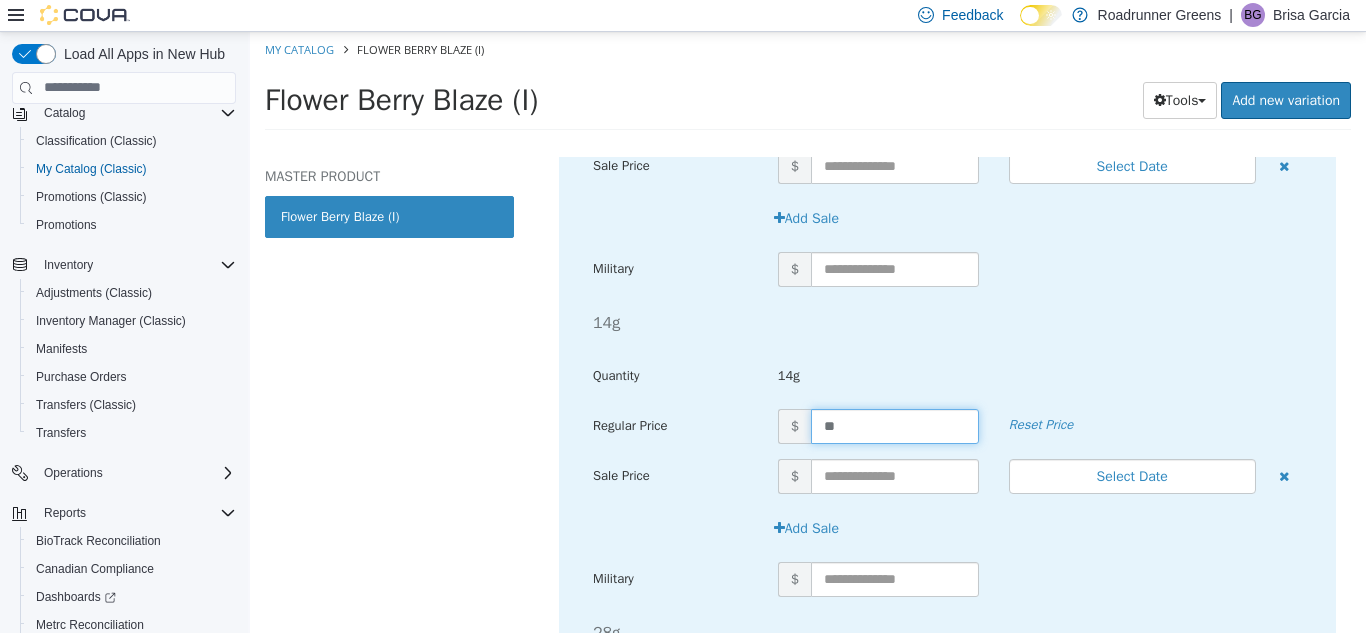 type on "***" 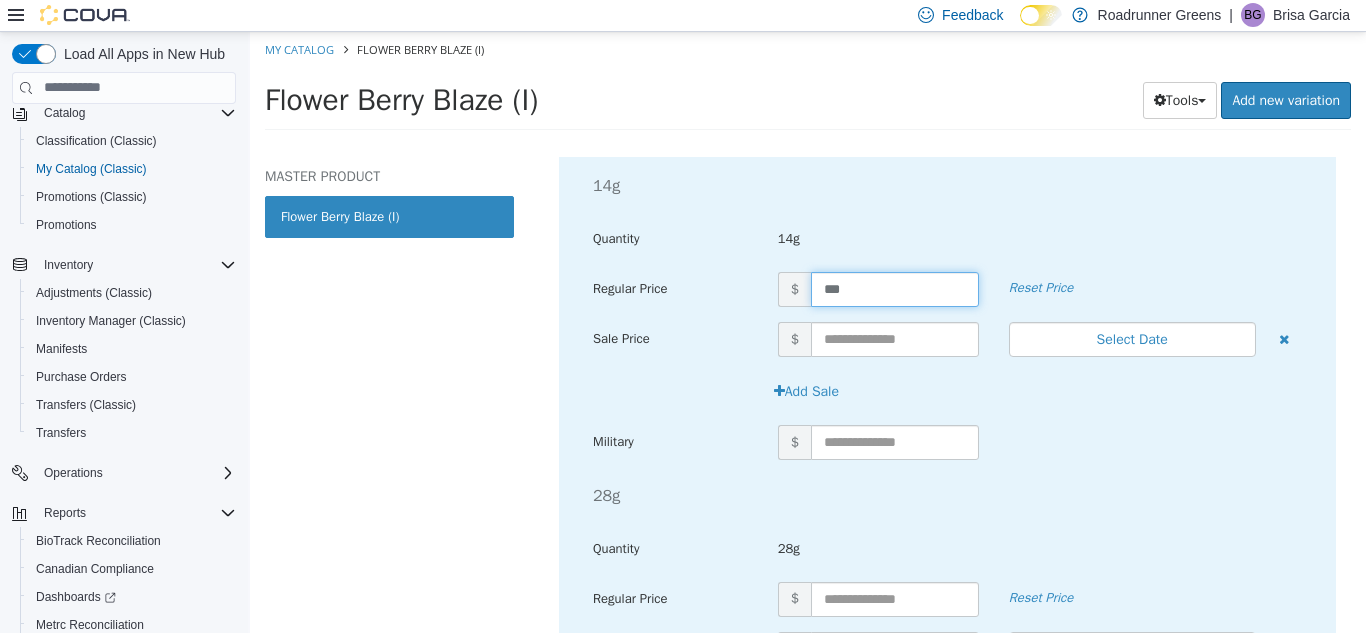 scroll, scrollTop: 1563, scrollLeft: 0, axis: vertical 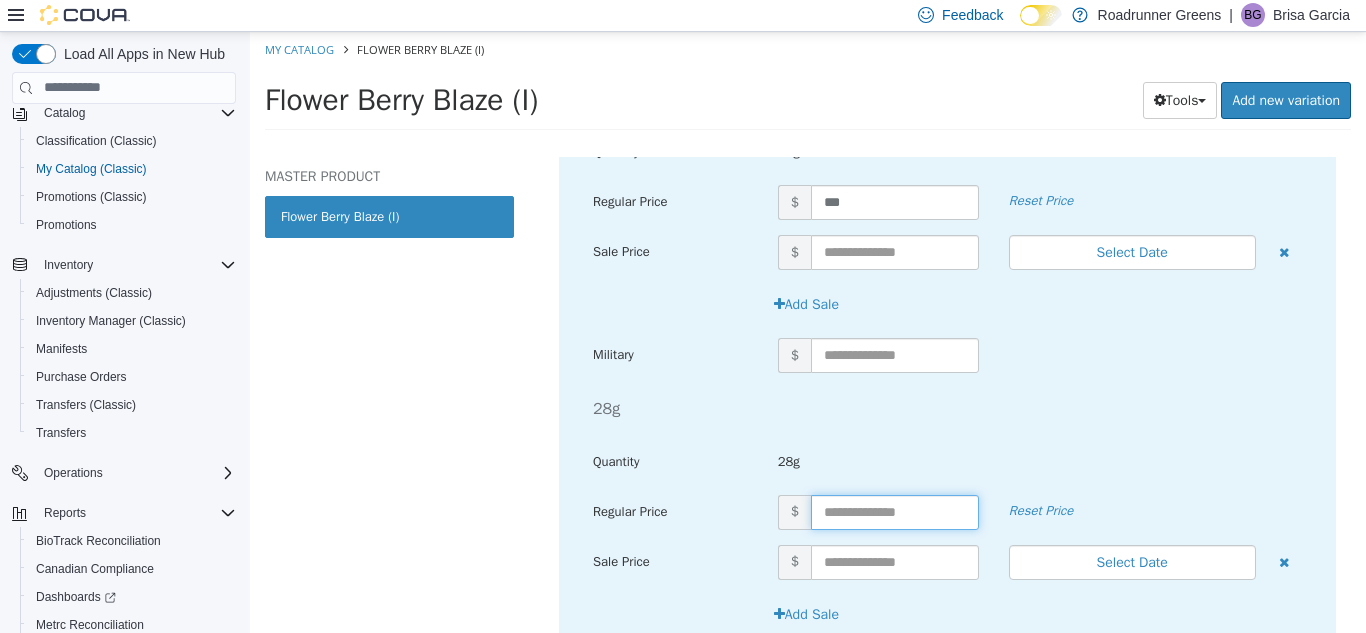 click at bounding box center (895, 511) 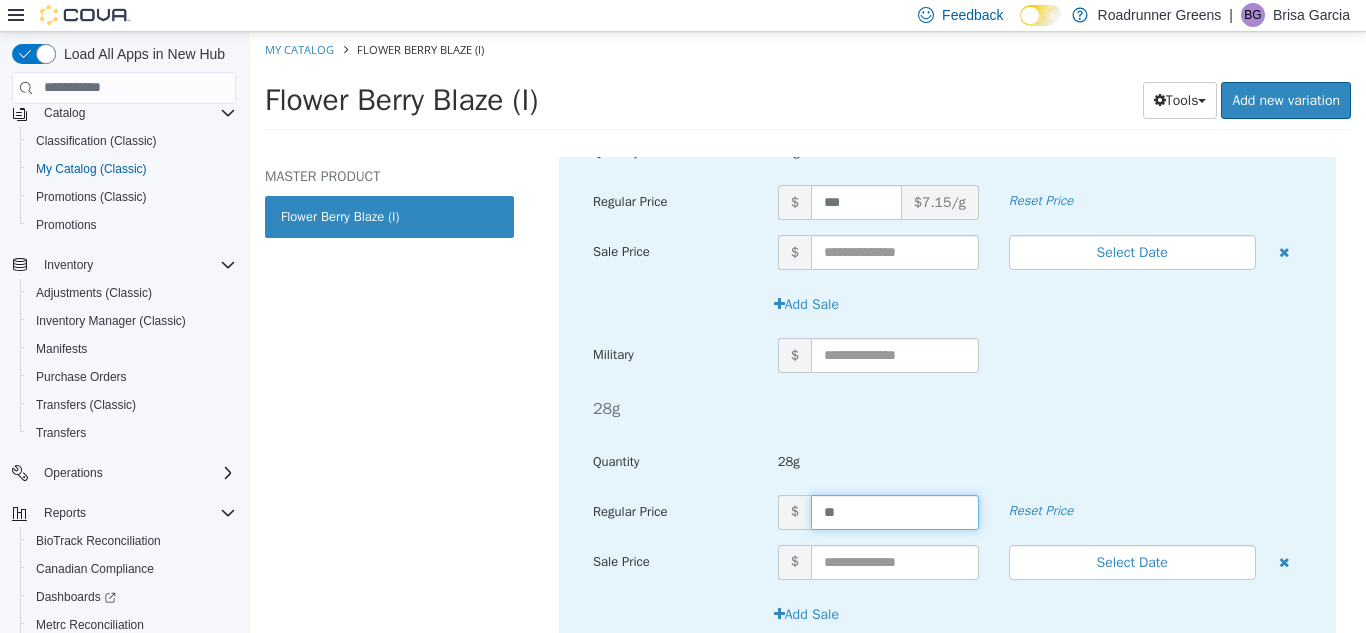 type on "***" 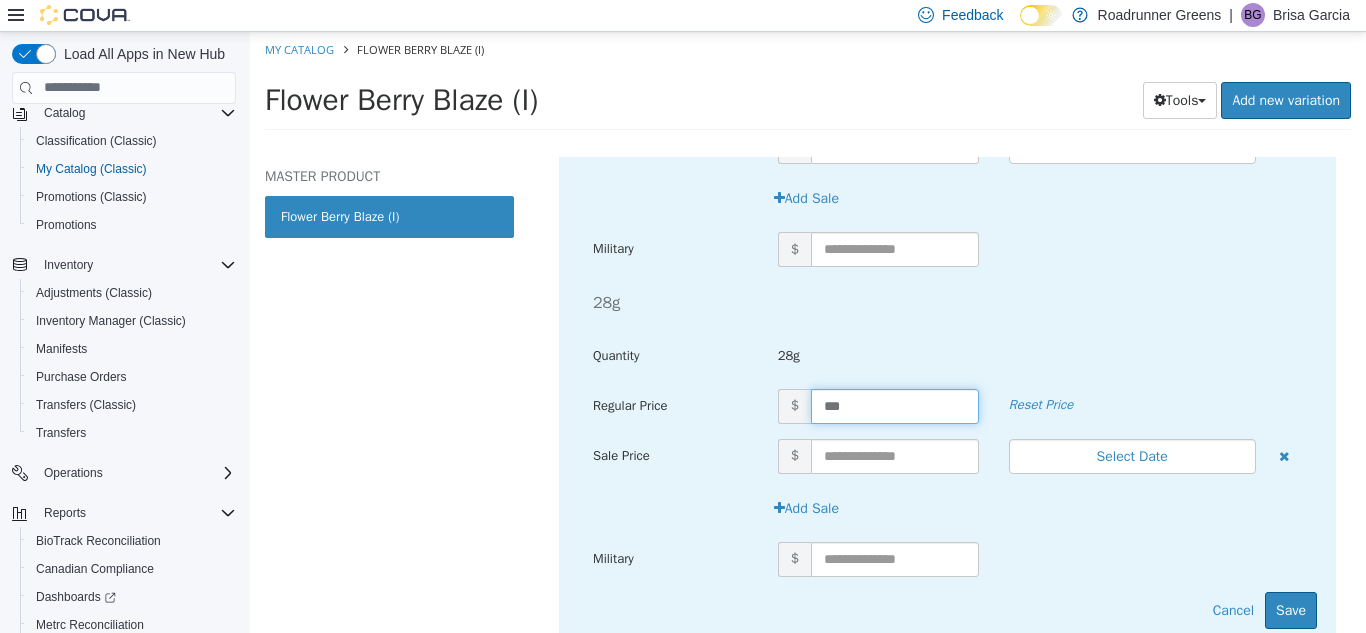 scroll, scrollTop: 1738, scrollLeft: 0, axis: vertical 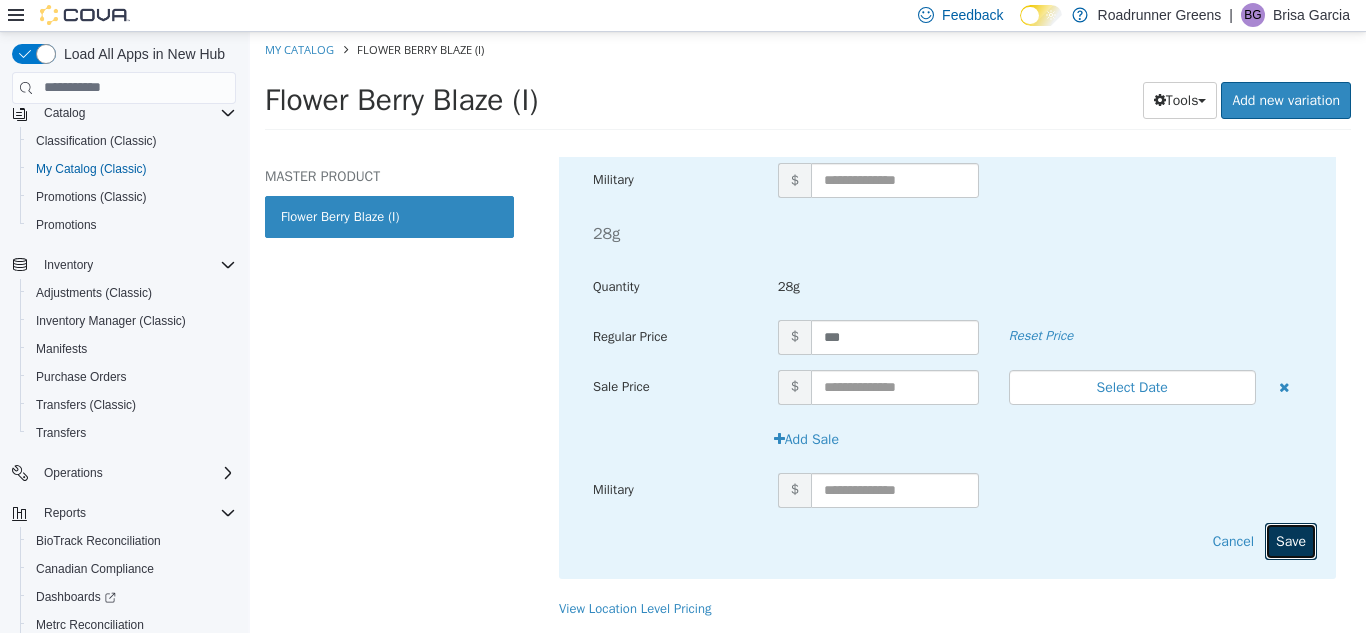 click on "Save" at bounding box center (1291, 540) 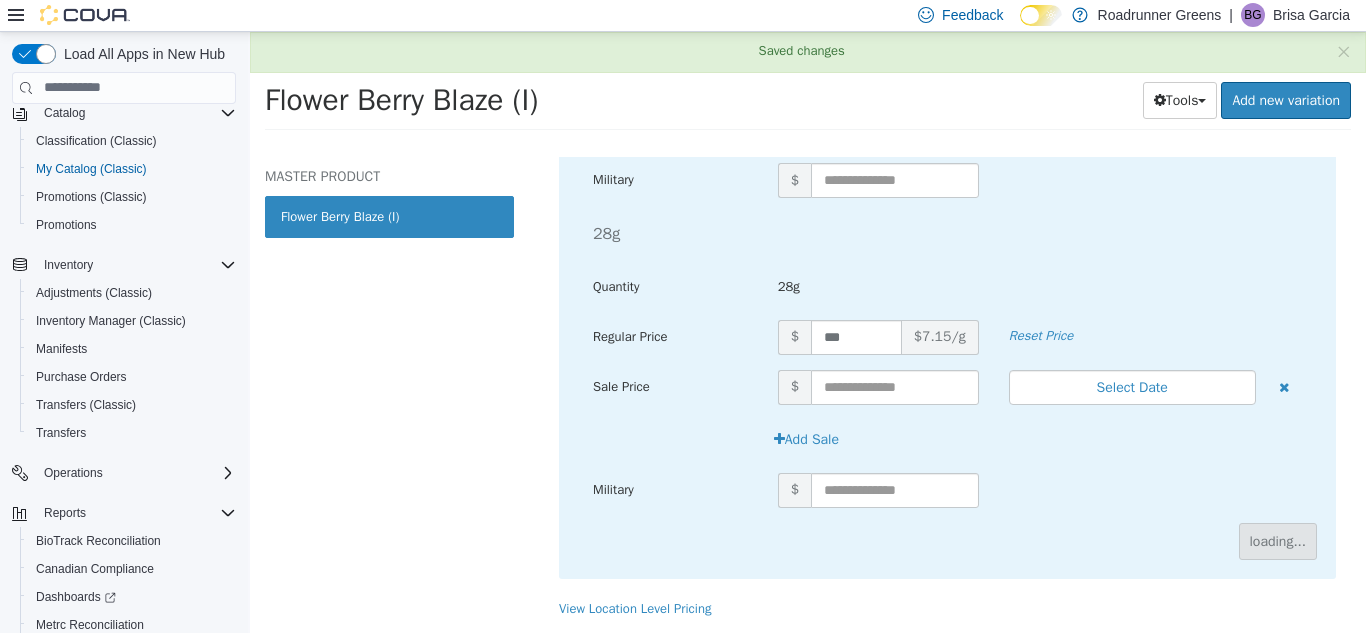 scroll, scrollTop: 704, scrollLeft: 0, axis: vertical 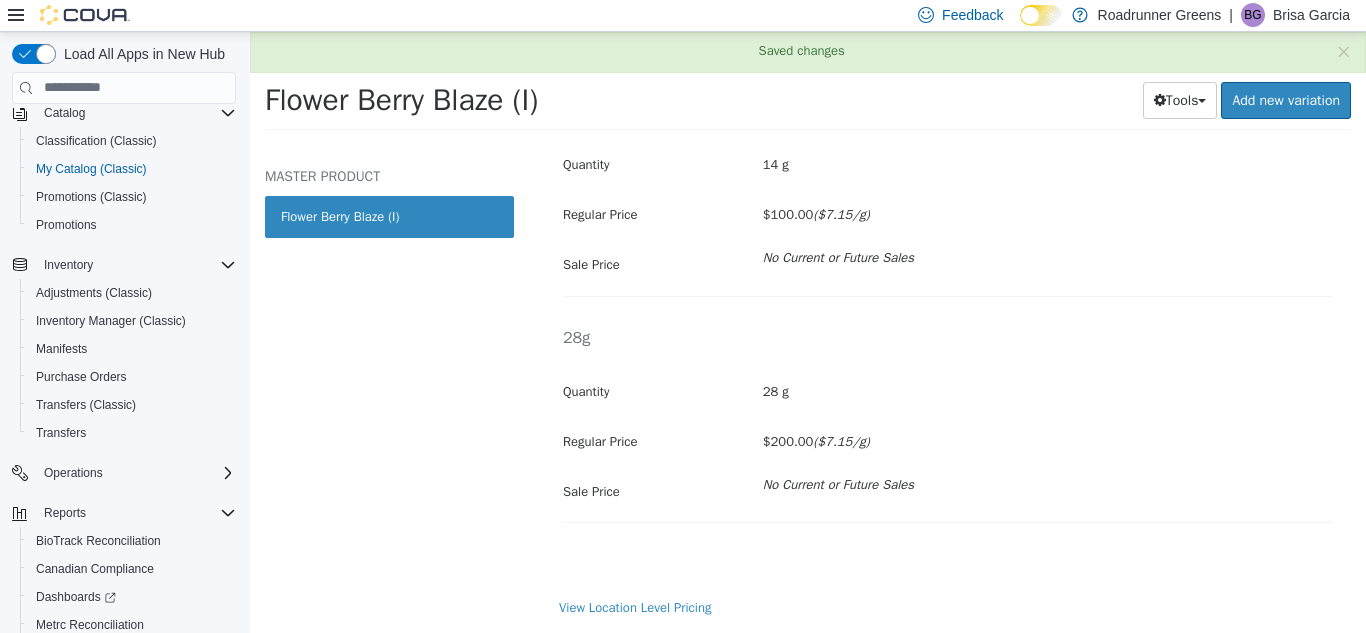 click on "Flower
Flower Berry Blaze (I)
[Master Product] Active  CATALOG SKU - TYKPBYNU     English - US                             Last Updated:  [MONTH] [DAY], [YEAR]
General Specifications Assets Product Behaviors Availability Pricing
Marketing Company Pricing   Edit
Base Price Quantity 1 g Regular Price $12.00  ($12/g)
Sale Price No Current or Future Sales 14g Quantity 14 g Regular Price $100.00  ($7.15/g)
Sale Price No Current or Future Sales 28g Quantity 28 g Regular Price $200.00  ($7.15/g)
Sale Price No Current or Future Sales View Location Level Pricing" at bounding box center (947, 394) 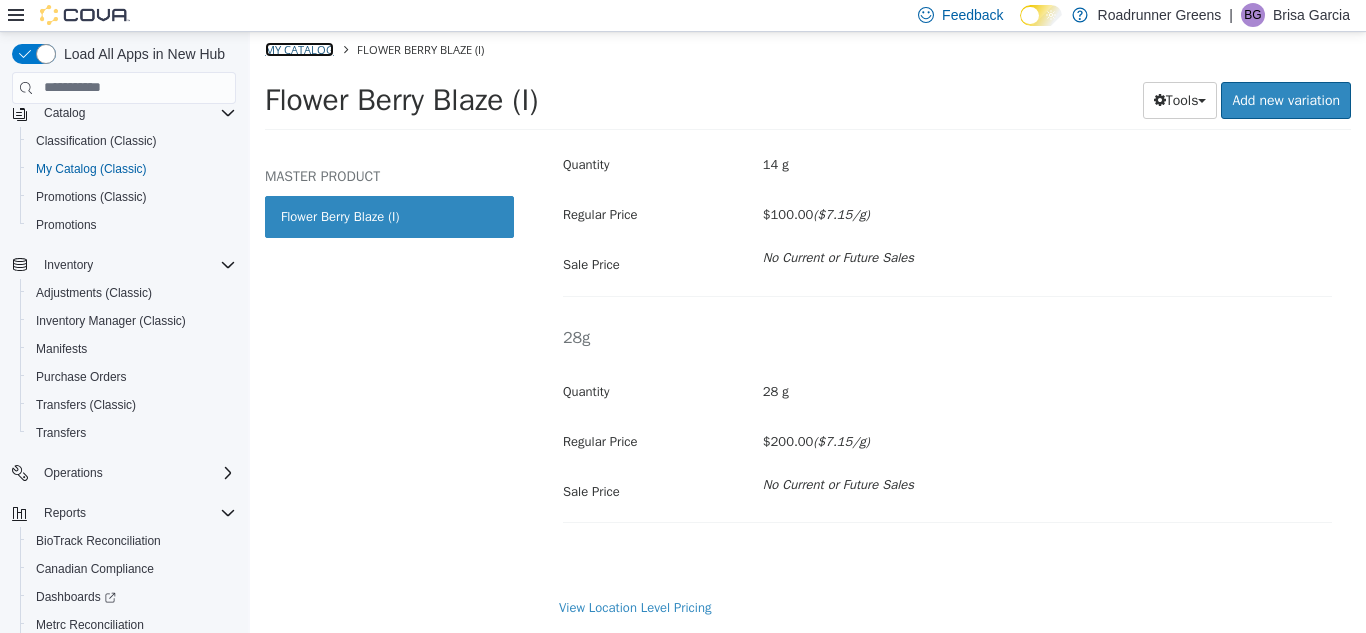 click on "My Catalog" at bounding box center [299, 48] 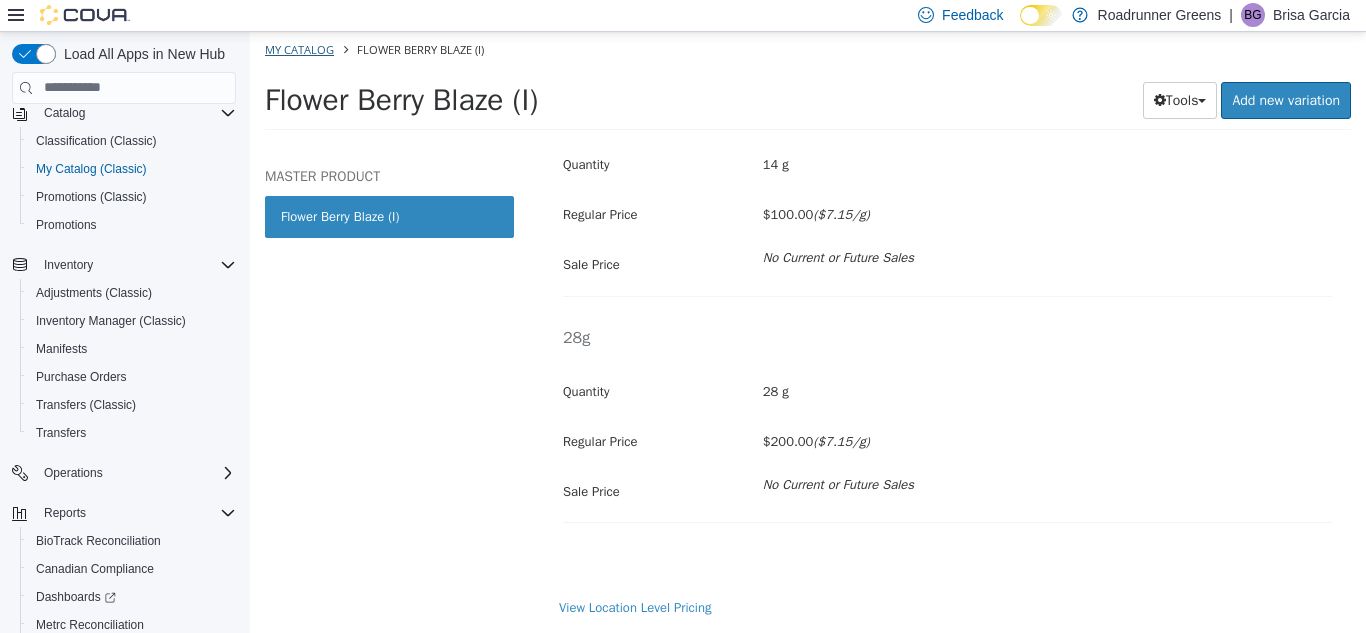 select on "**********" 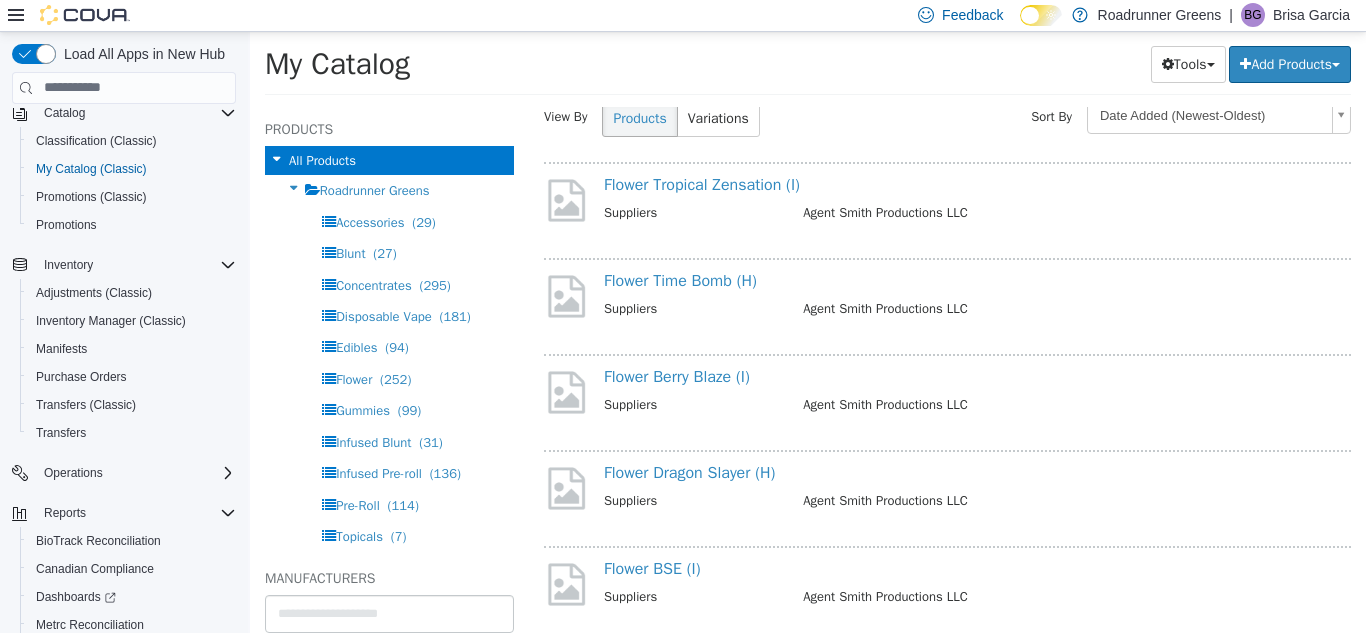 scroll, scrollTop: 216, scrollLeft: 0, axis: vertical 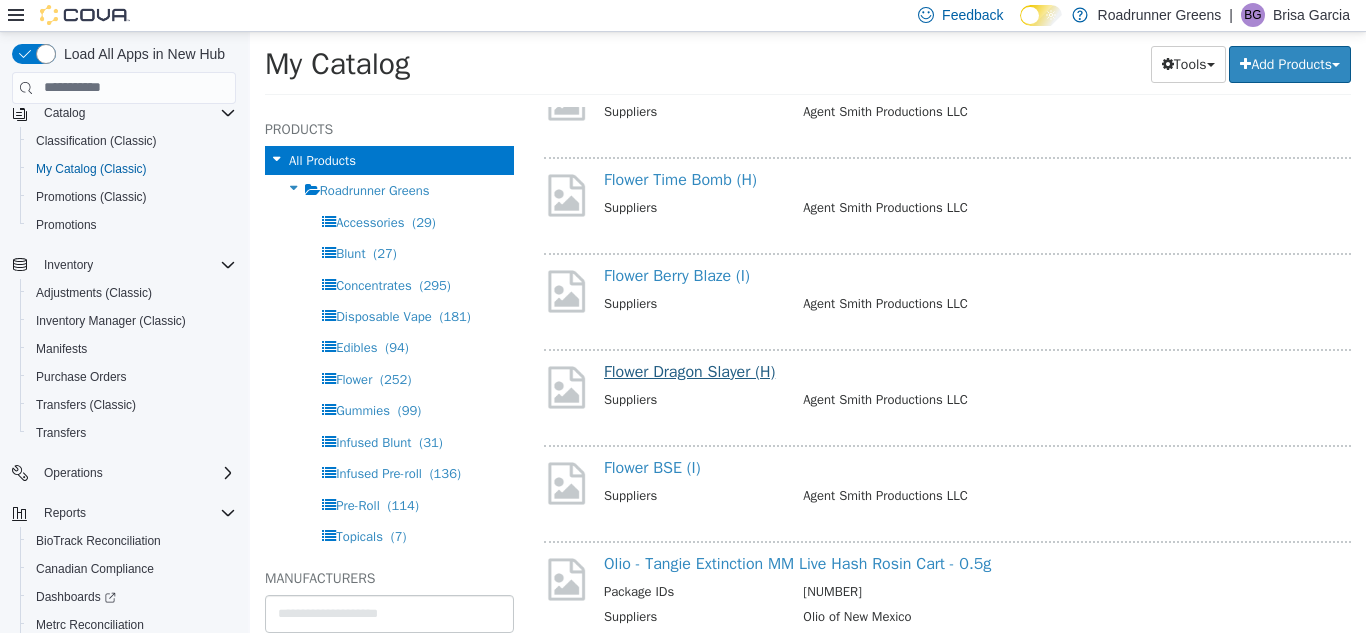 click on "Flower Dragon Slayer (H)" at bounding box center (689, 371) 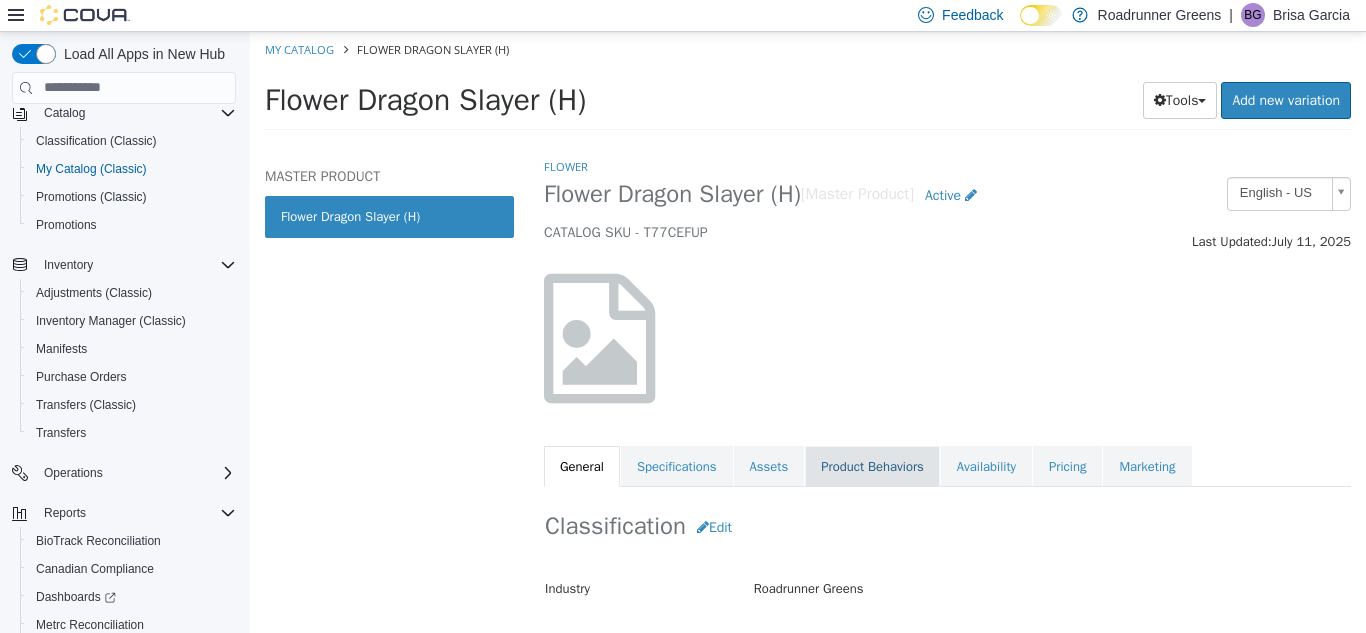 click on "Product Behaviors" at bounding box center (872, 466) 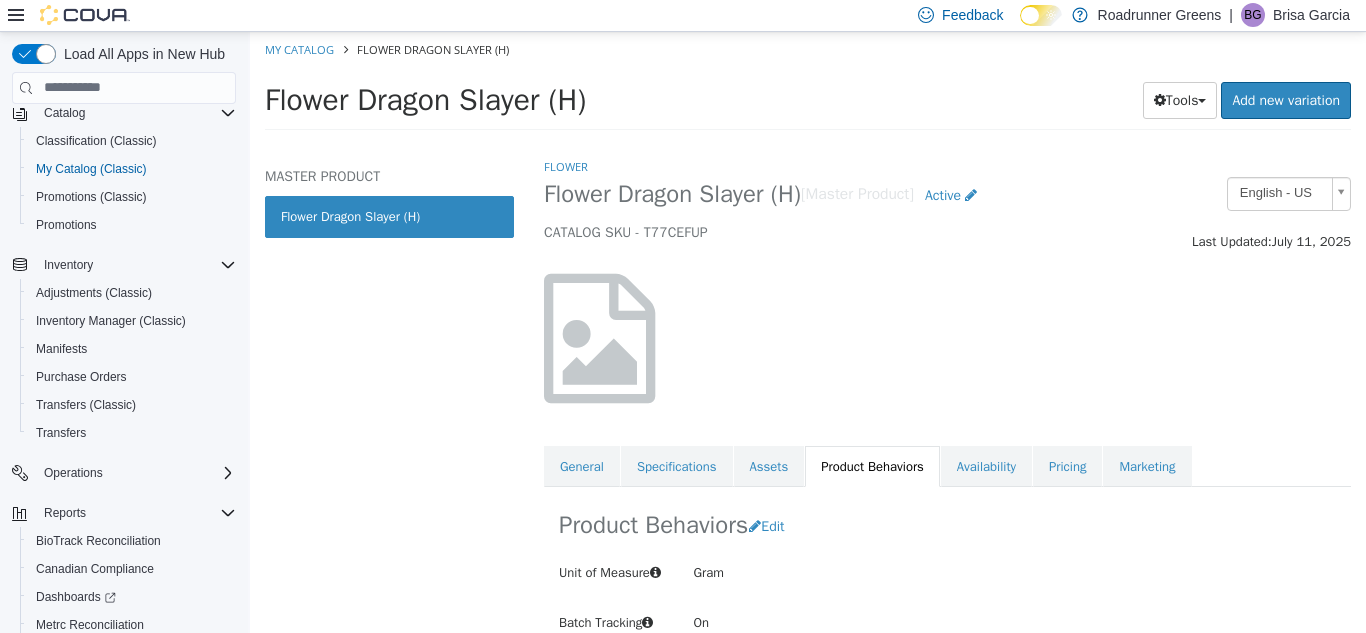 scroll, scrollTop: 96, scrollLeft: 0, axis: vertical 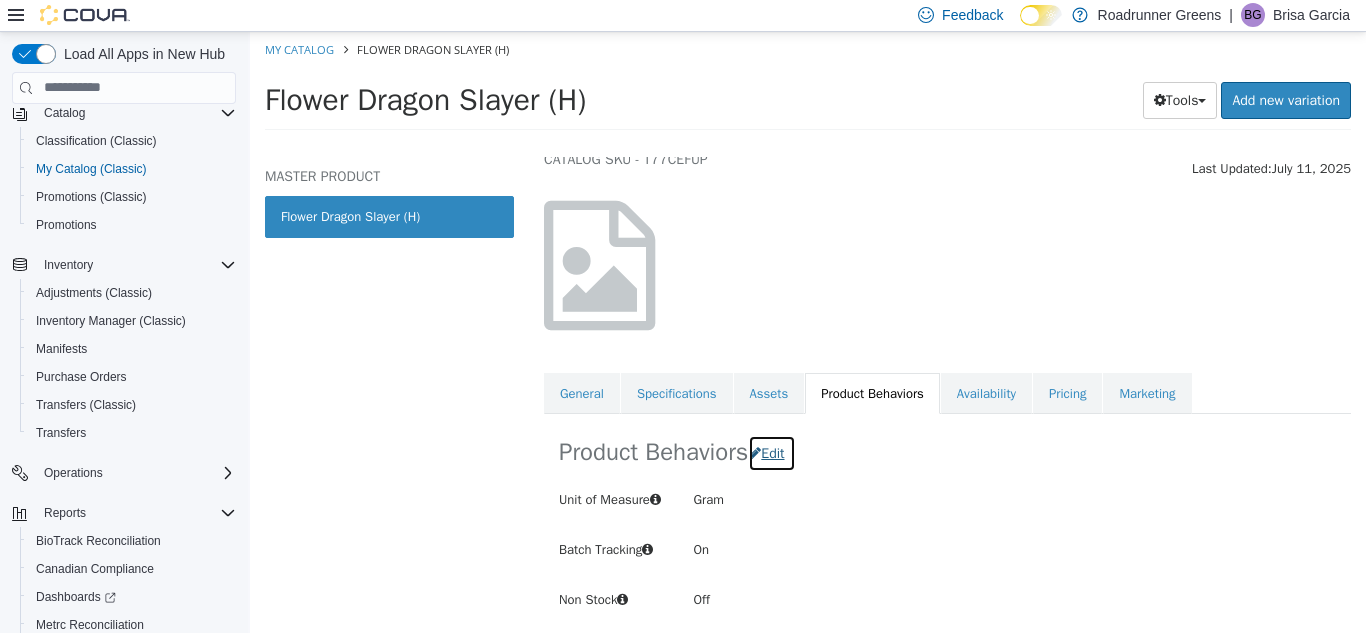 click on "Edit" at bounding box center (771, 452) 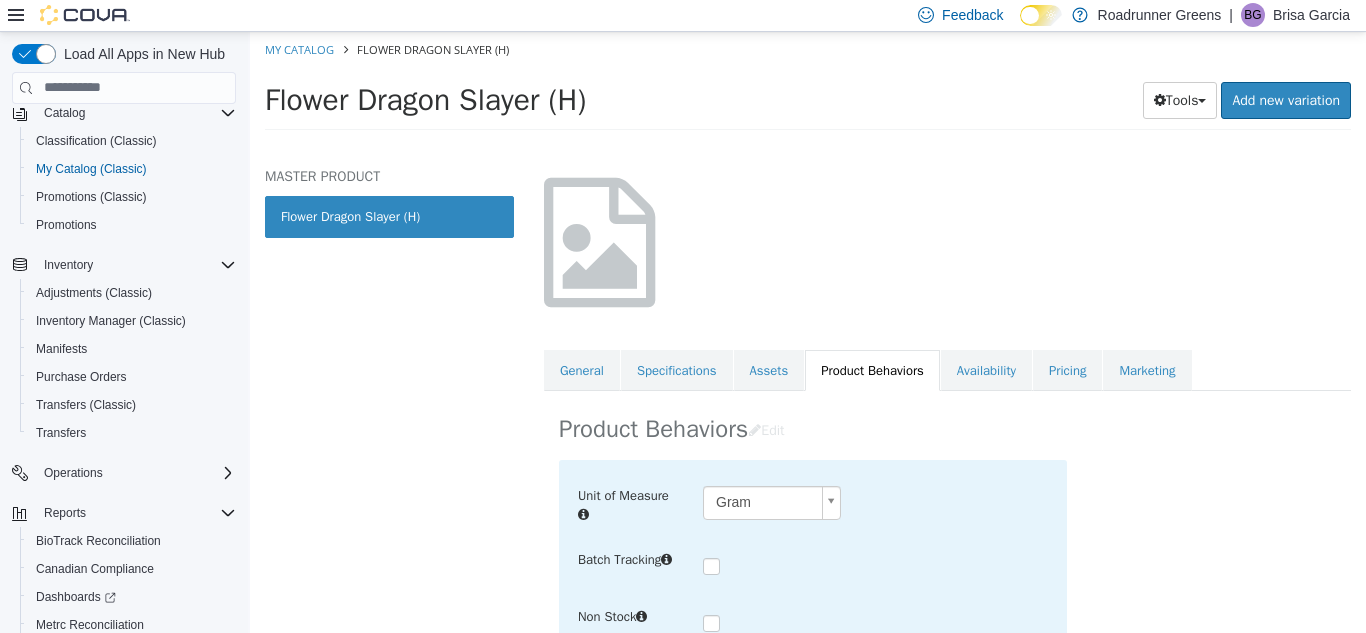 click on "Saving Bulk Changes...
×
Saved changes
My Catalog
Flower Dragon Slayer (H)
Flower Dragon Slayer (H)
Tools
Clone Print Labels   Add new variation
MASTER PRODUCT
Flower Dragon Slayer (H)
Flower
Flower Dragon Slayer (H)
[Master Product] Active  CATALOG SKU - T77CEFUP     English - US                             Last Updated:  [MONTH] [DAY], [YEAR]
General Specifications Assets Product Behaviors Availability Pricing
Marketing Product Behaviors
Edit  Unit of Measure       Gram                             ****
Batch Tracking      Non Stock     Cancel Save
Cancel Apply                       Cancel Apply   Cancel Apply   Cancel Apply   Cancel Apply   Cancel Apply                                           Cancel Apply                       Cancel Apply   Cancel Apply   Cancel Apply   Cancel Apply   Cancel Apply" at bounding box center [808, 86] 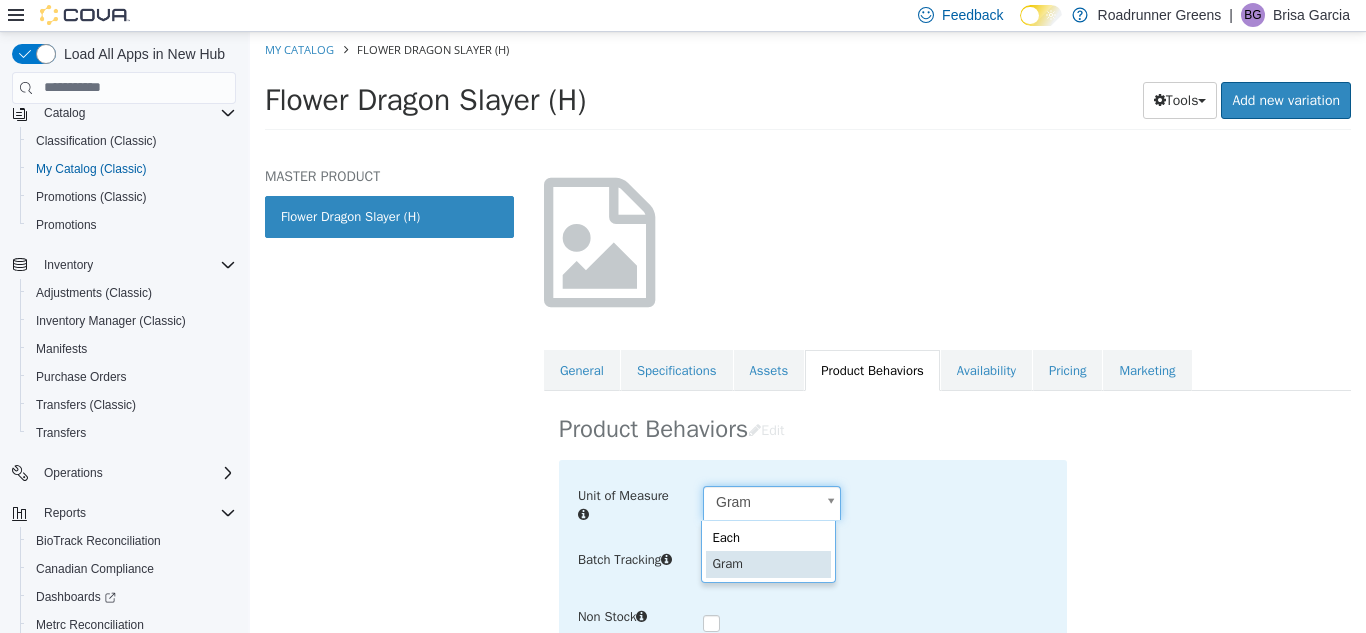 scroll, scrollTop: 0, scrollLeft: 6, axis: horizontal 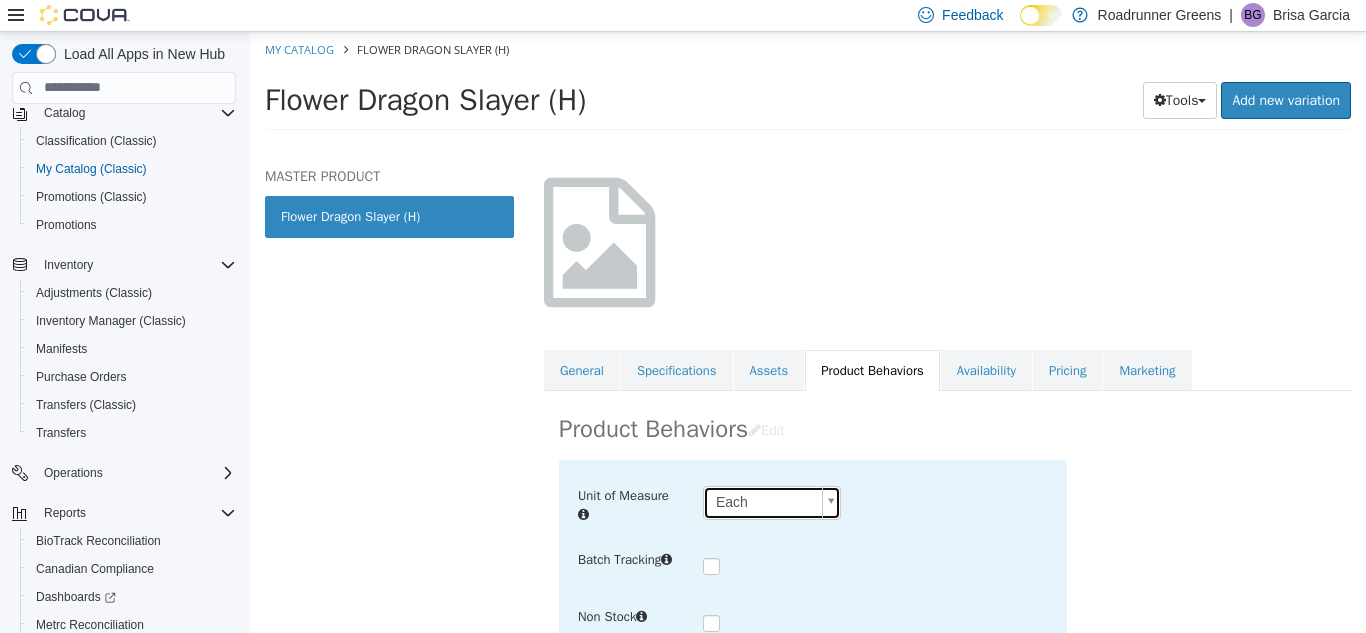 type on "**********" 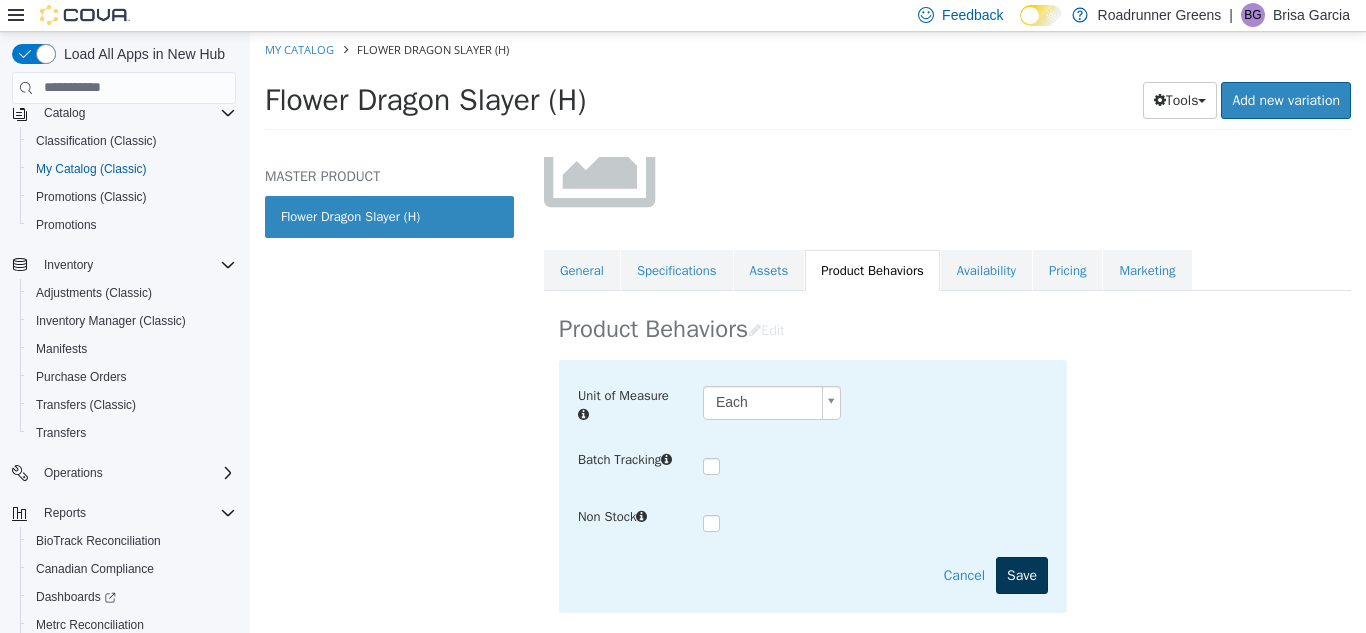 click on "Save" at bounding box center (1022, 574) 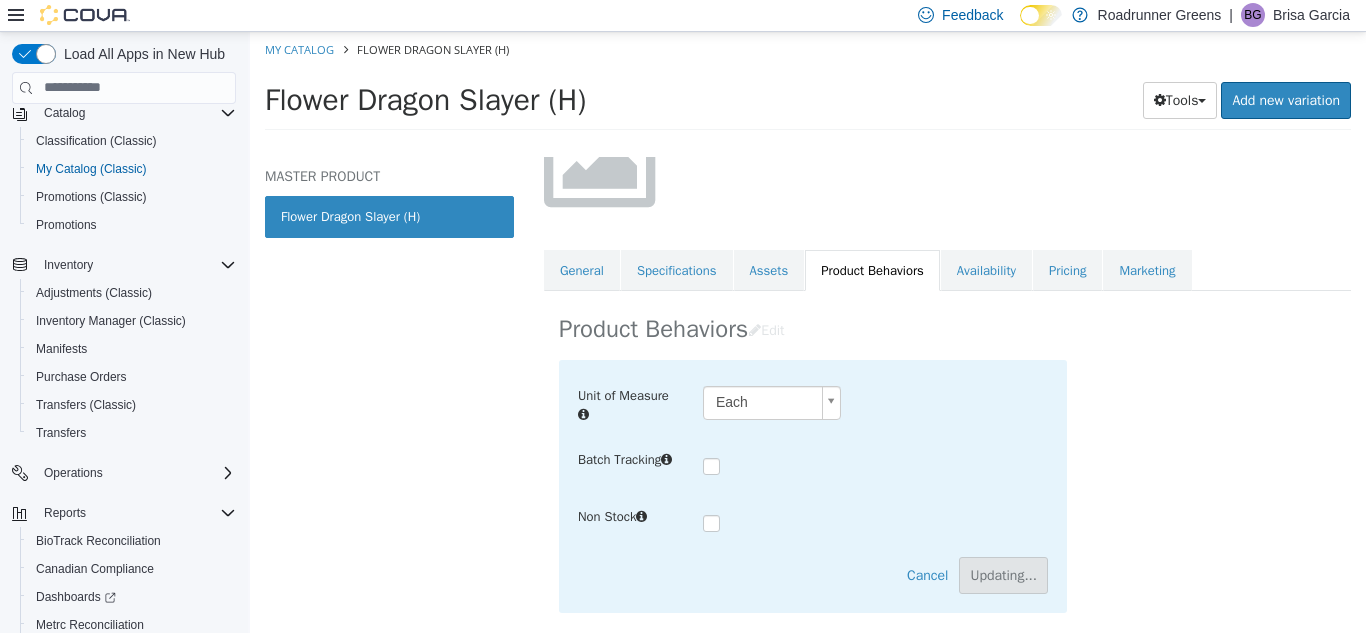 scroll, scrollTop: 96, scrollLeft: 0, axis: vertical 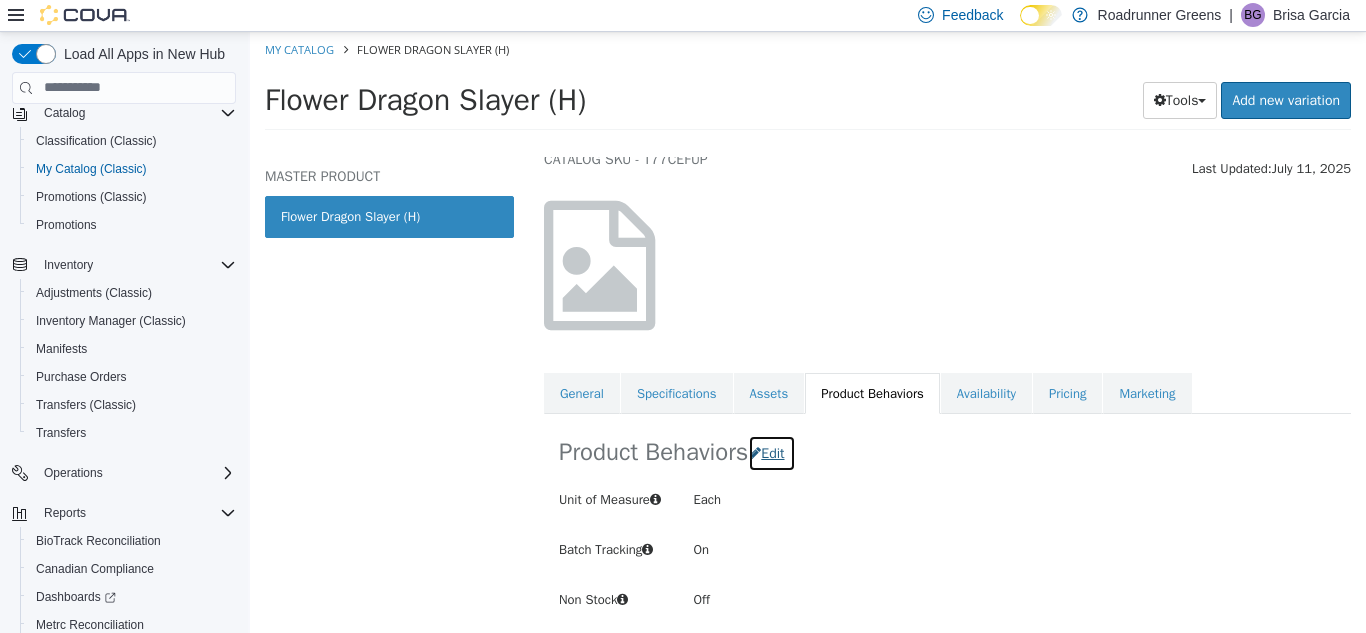 click on "Edit" at bounding box center (771, 452) 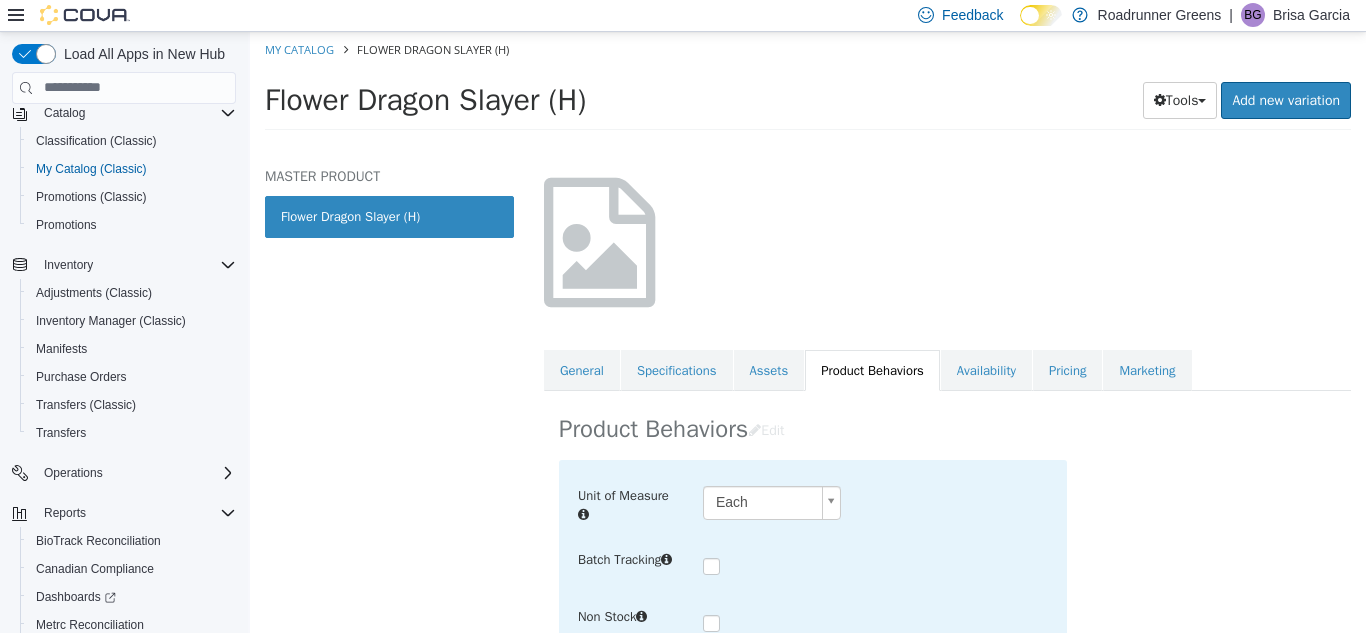click on "**********" at bounding box center [808, 86] 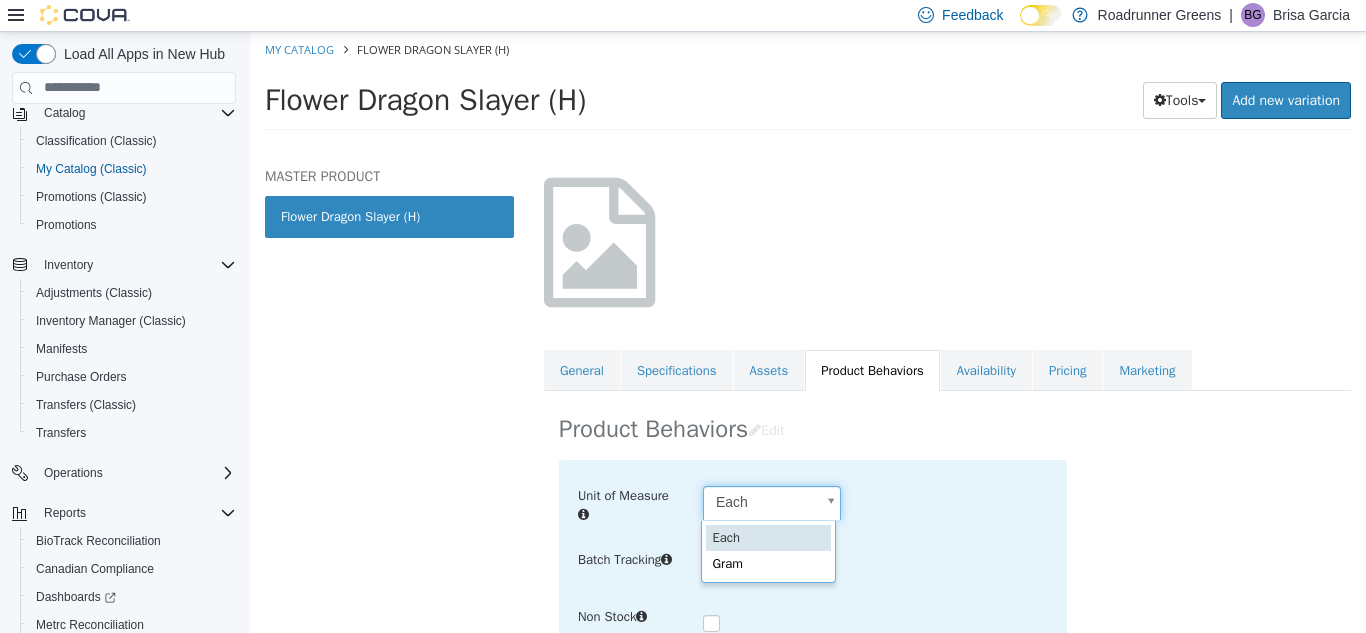 scroll, scrollTop: 0, scrollLeft: 6, axis: horizontal 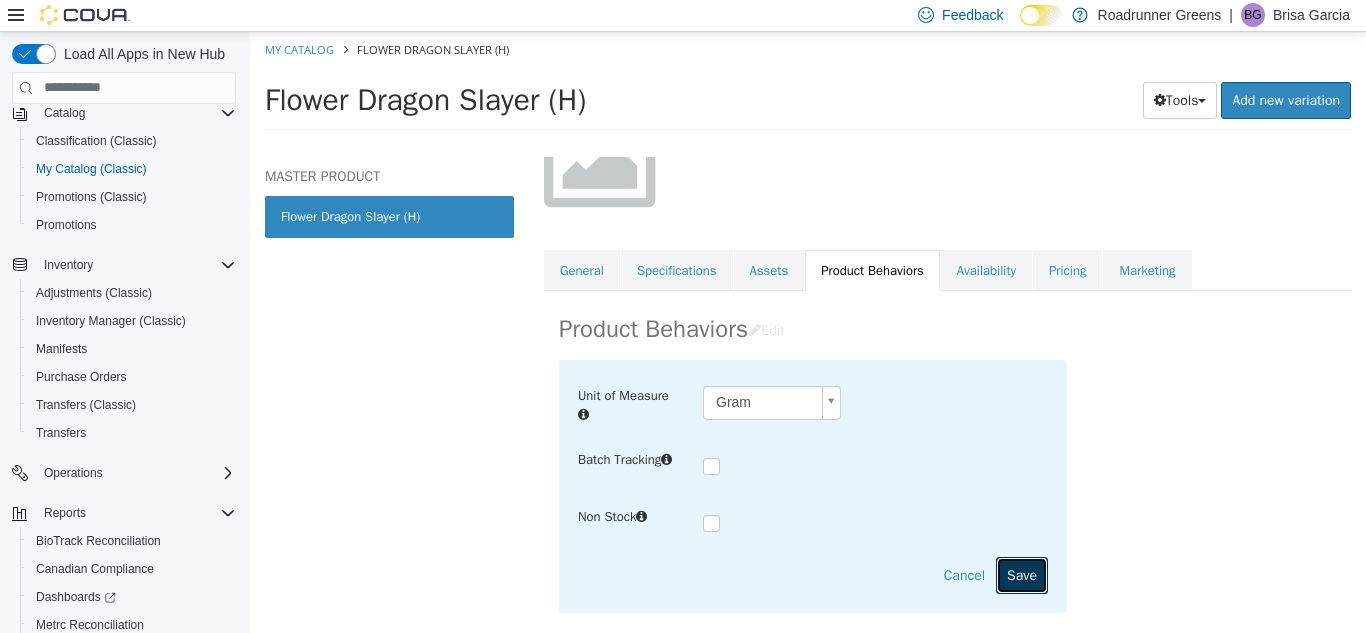click on "Save" at bounding box center [1022, 574] 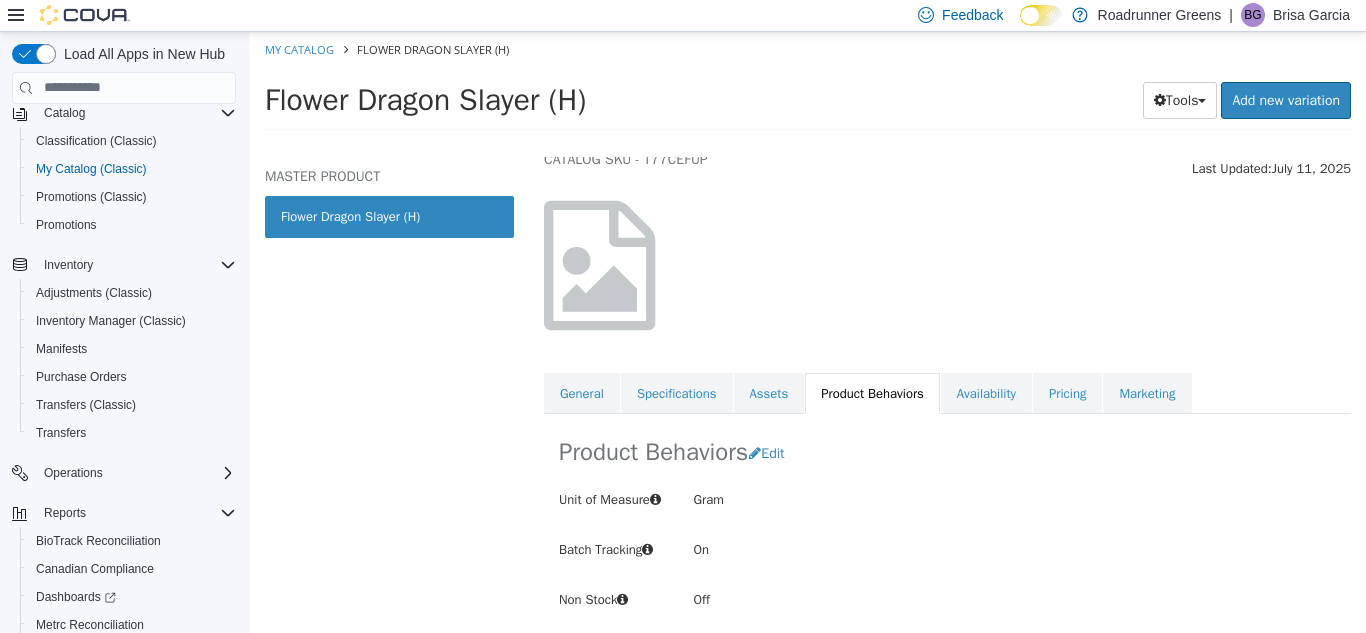scroll, scrollTop: 96, scrollLeft: 0, axis: vertical 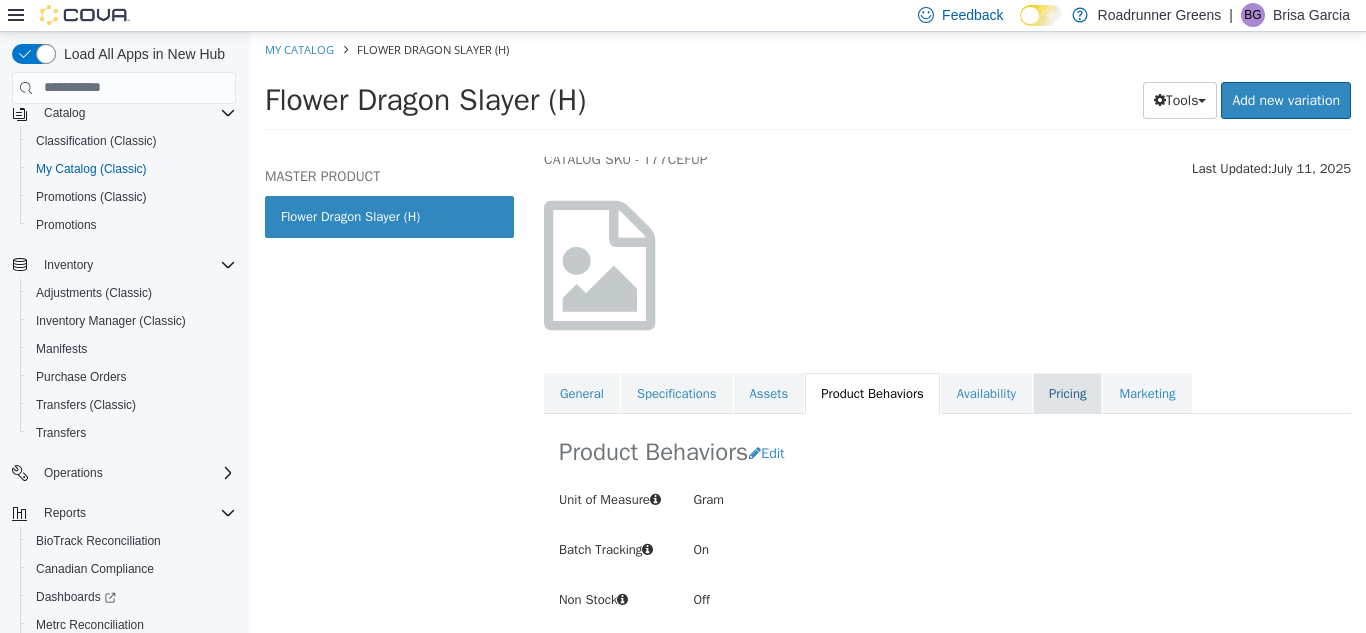 click on "Pricing" at bounding box center [1067, 393] 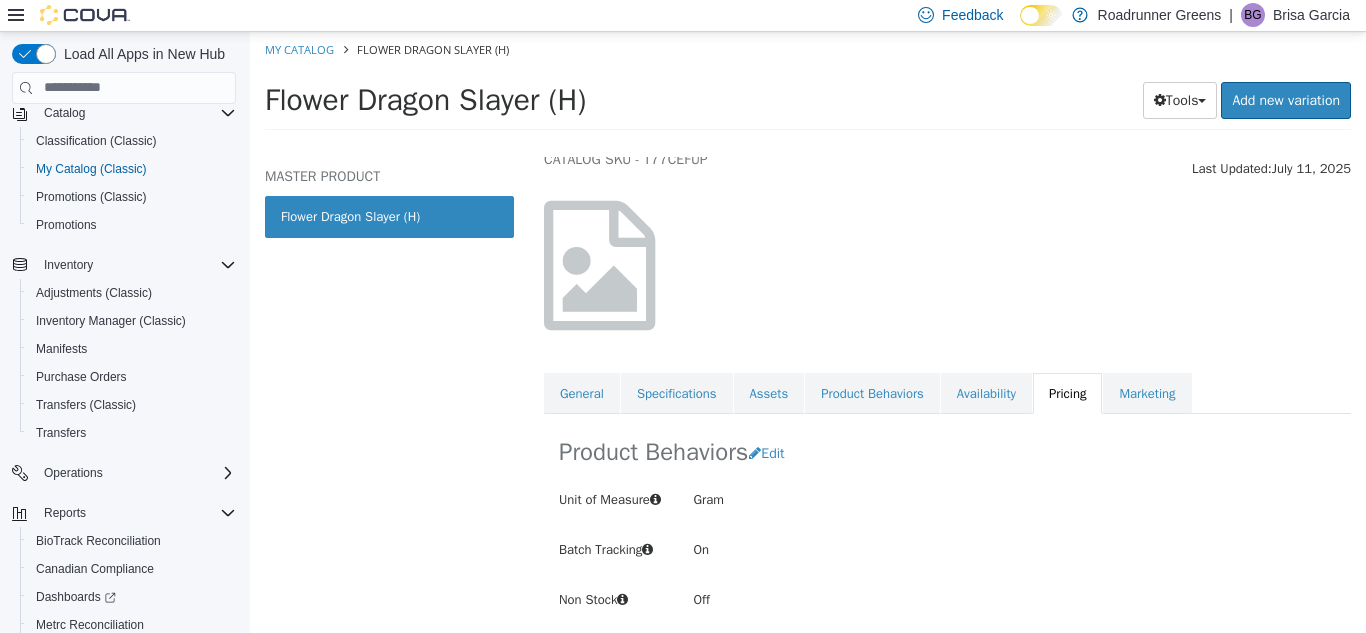 scroll, scrollTop: 117, scrollLeft: 0, axis: vertical 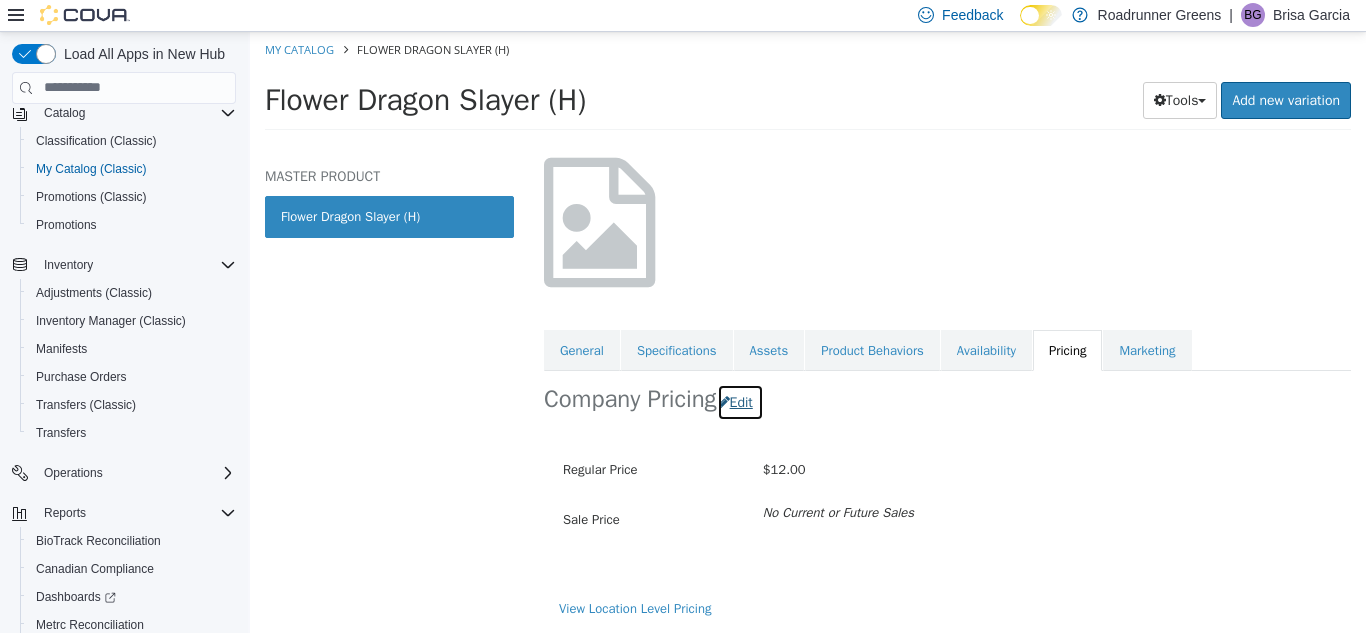 click on "Edit" at bounding box center (740, 401) 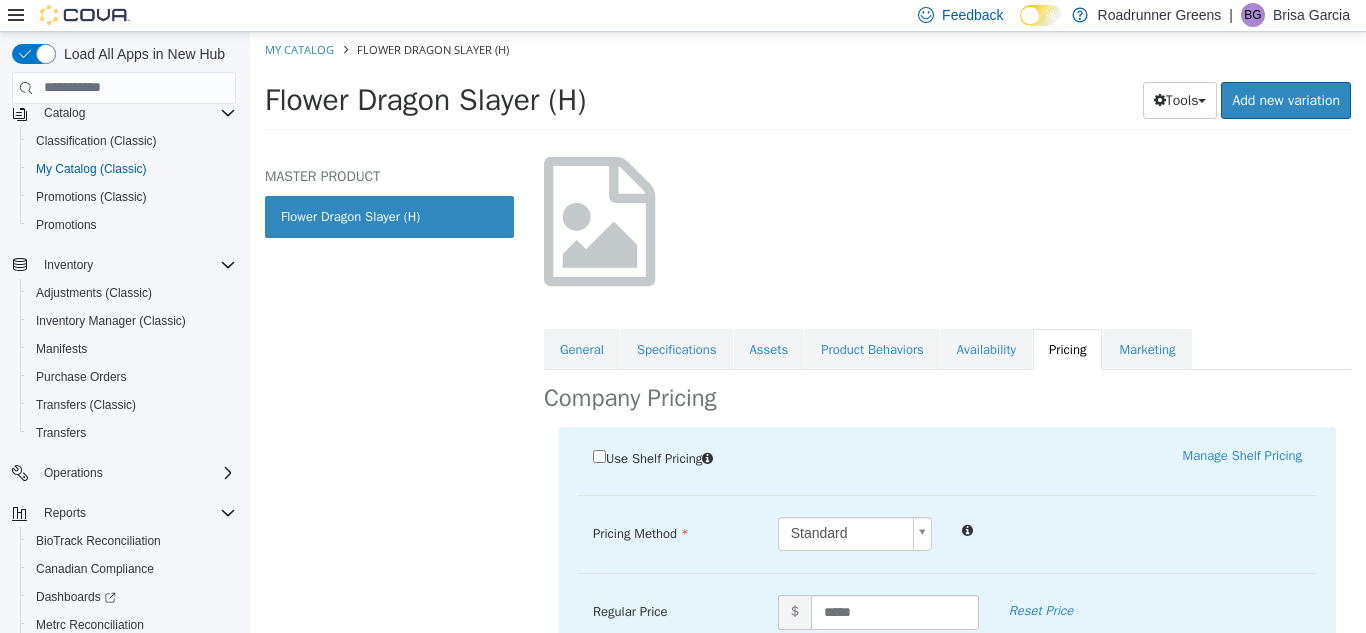 click on "Saving Bulk Changes...
×
Saved changes
My Catalog
Flower Dragon Slayer (H)
Flower Dragon Slayer (H)
Tools
Clone Print Labels   Add new variation
MASTER PRODUCT
Flower Dragon Slayer (H)
Flower
Flower Dragon Slayer (H)
[Master Product] Active  CATALOG SKU - T77CEFUP     English - US                             Last Updated:  [DATE]
General Specifications Assets Product Behaviors Availability Pricing
Marketing Company Pricing
Use Shelf Pricing    Manage Shelf Pricing Shelf Price     Select a Shelf Price                             Shelf Price is required Pricing Method     Standard                             * Regular Price $ ***** Reset Price Sale Price $ Select Date     (UTC-6) Denver                                Add Sale Military  $ Cancel Save View Location Level Pricing
Cancel Apply" at bounding box center (808, 86) 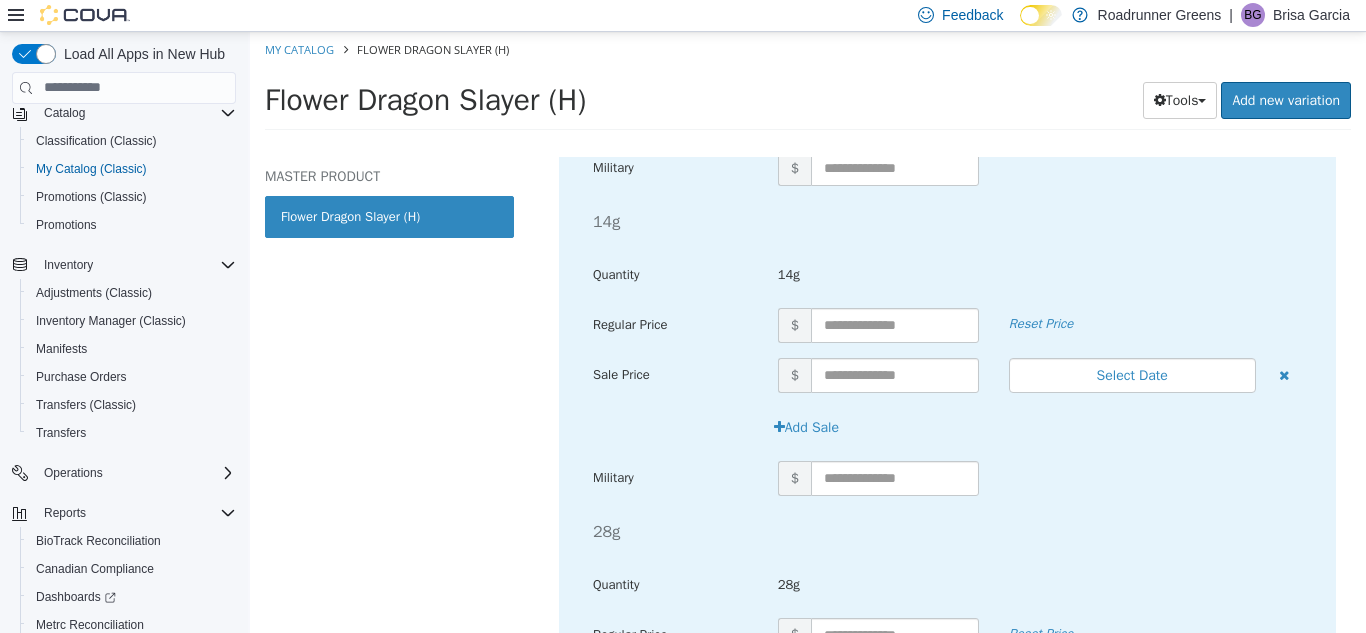 scroll, scrollTop: 1446, scrollLeft: 0, axis: vertical 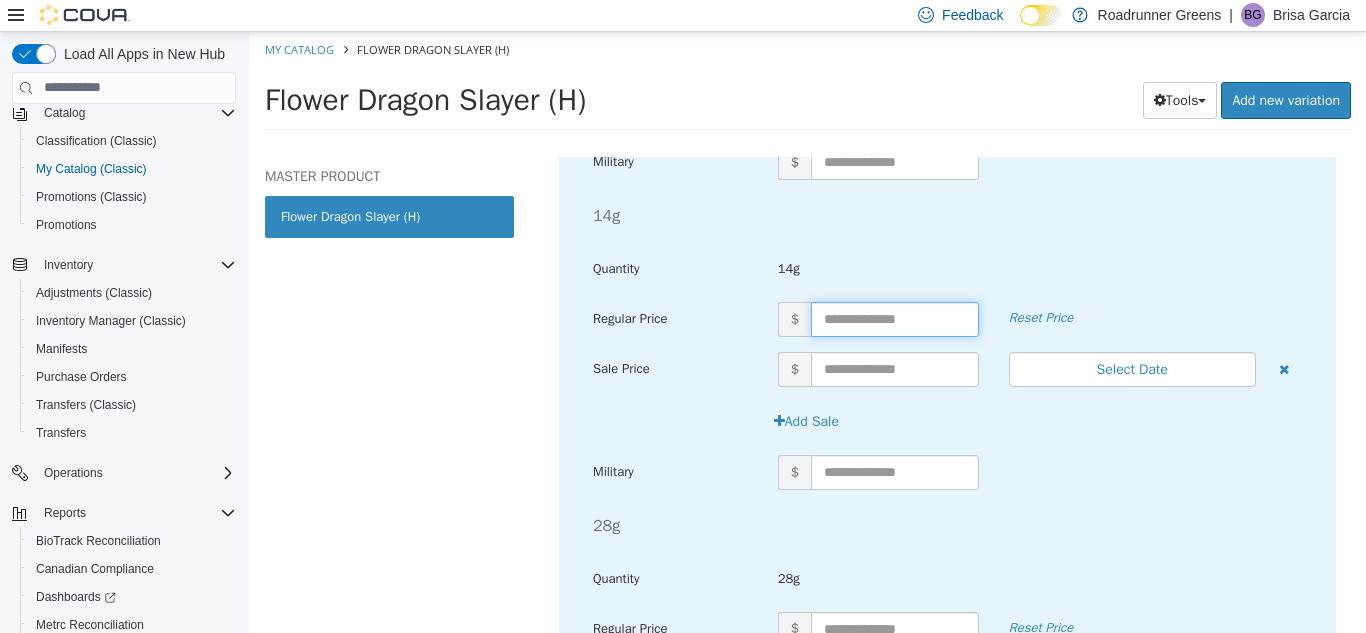 click at bounding box center [895, 318] 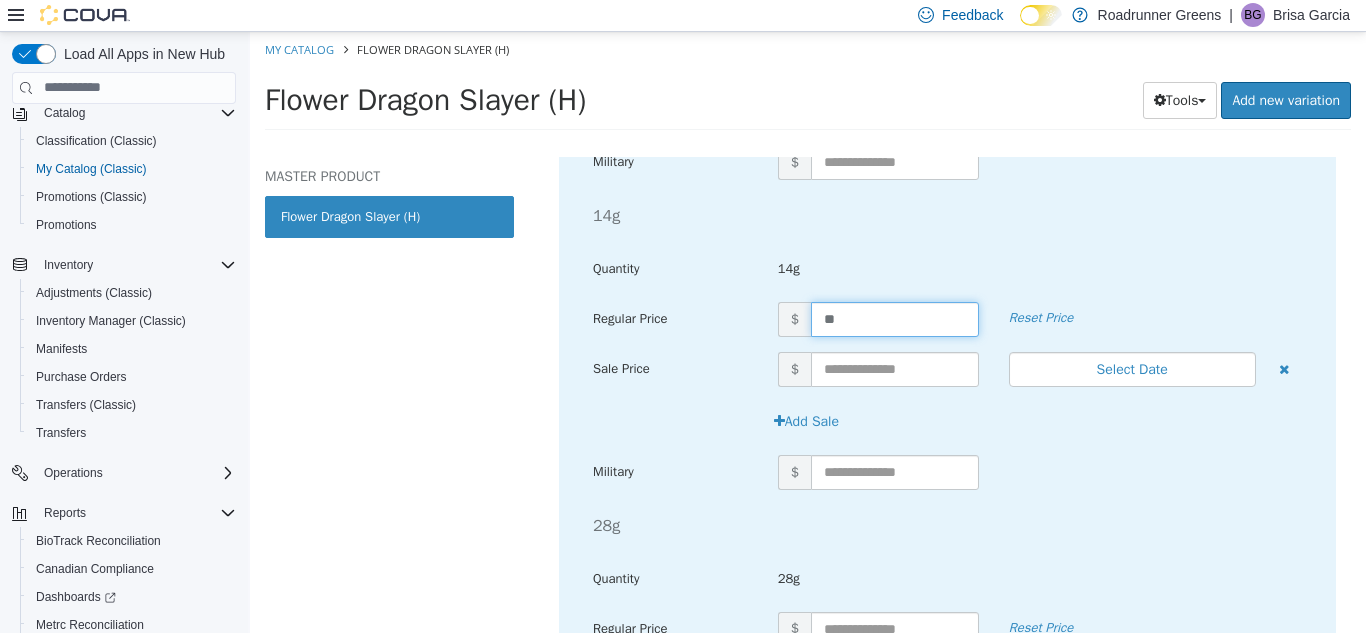 type on "***" 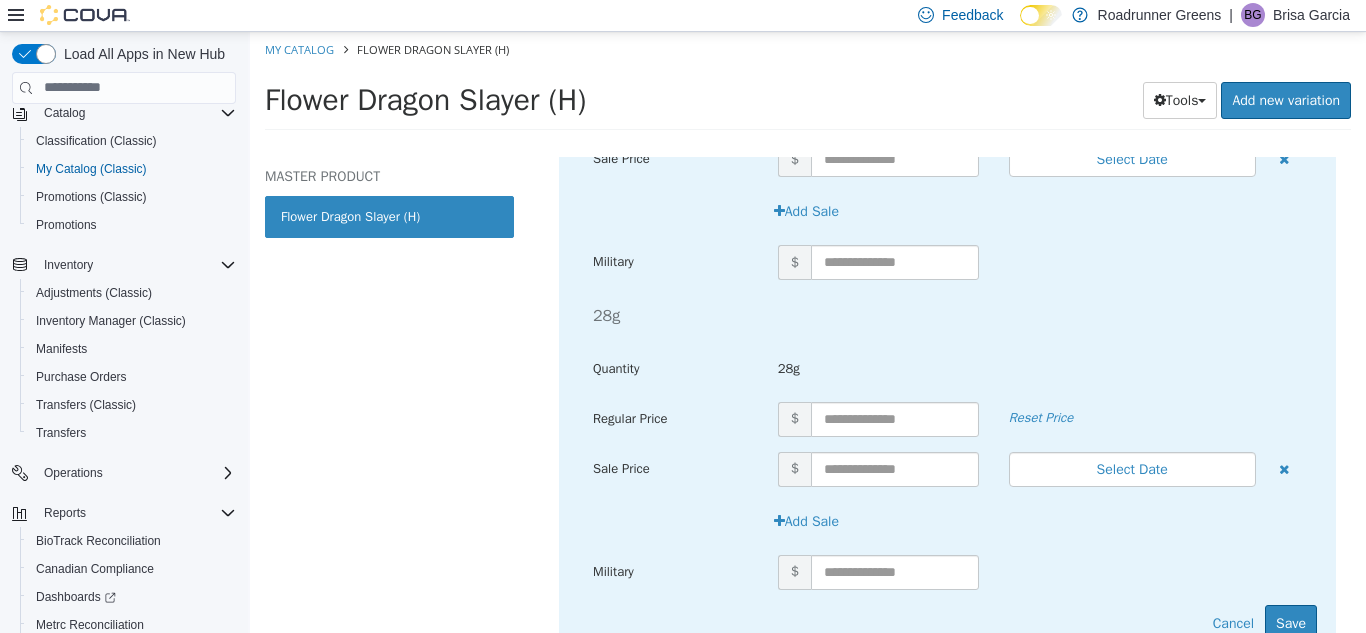 scroll, scrollTop: 1664, scrollLeft: 0, axis: vertical 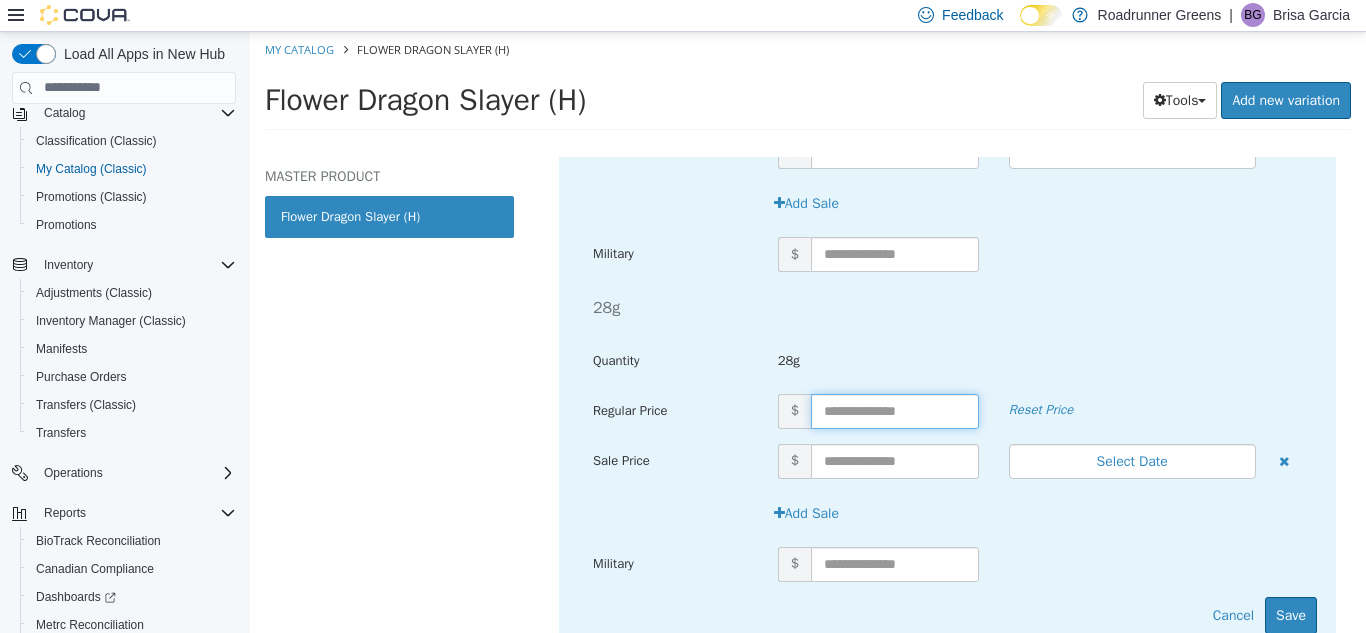click at bounding box center [895, 410] 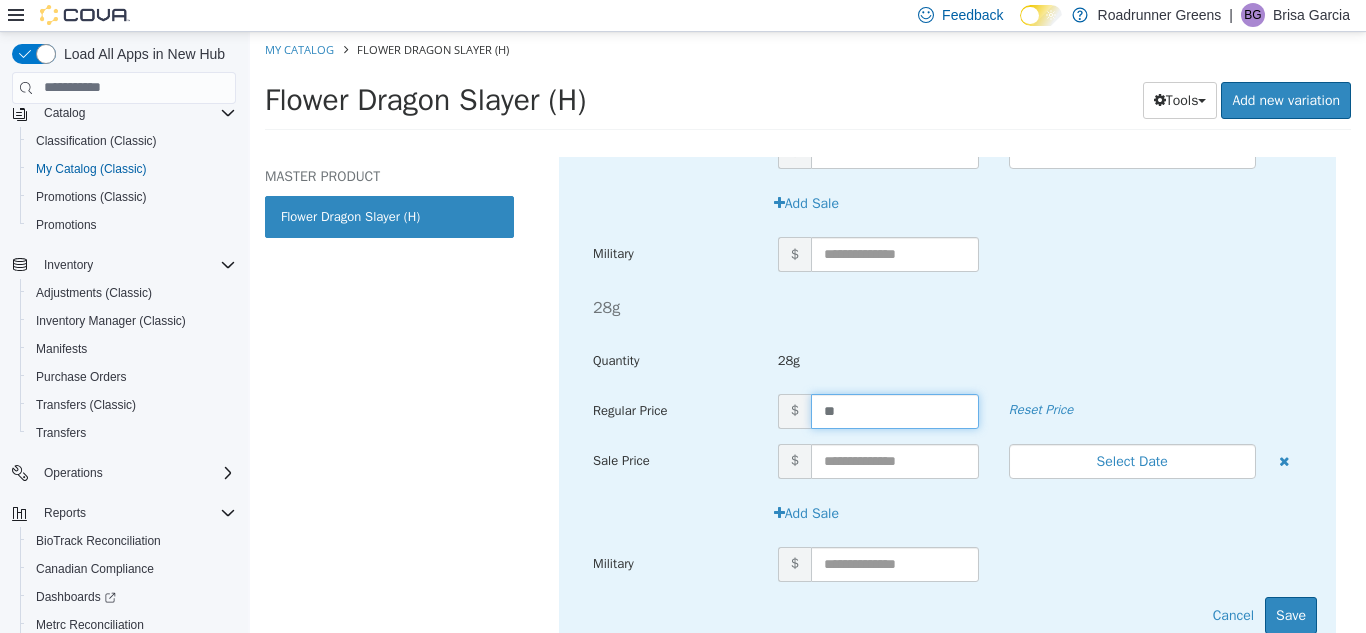 type on "***" 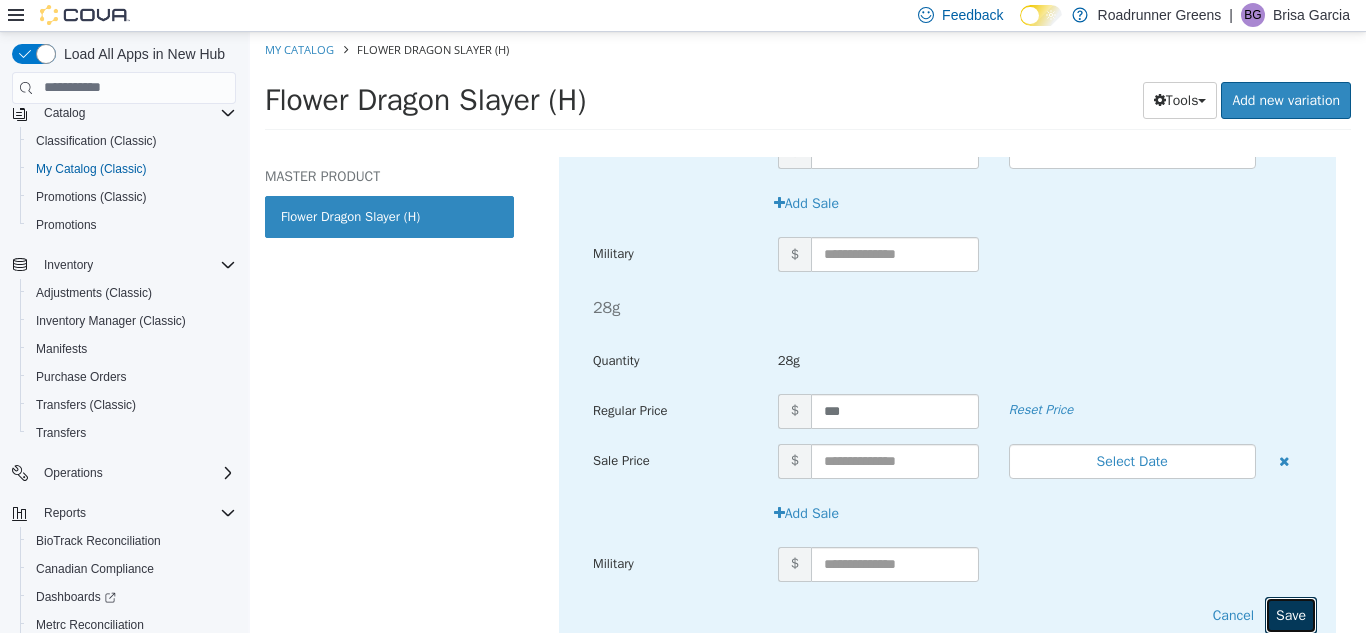 click on "Save" at bounding box center (1291, 614) 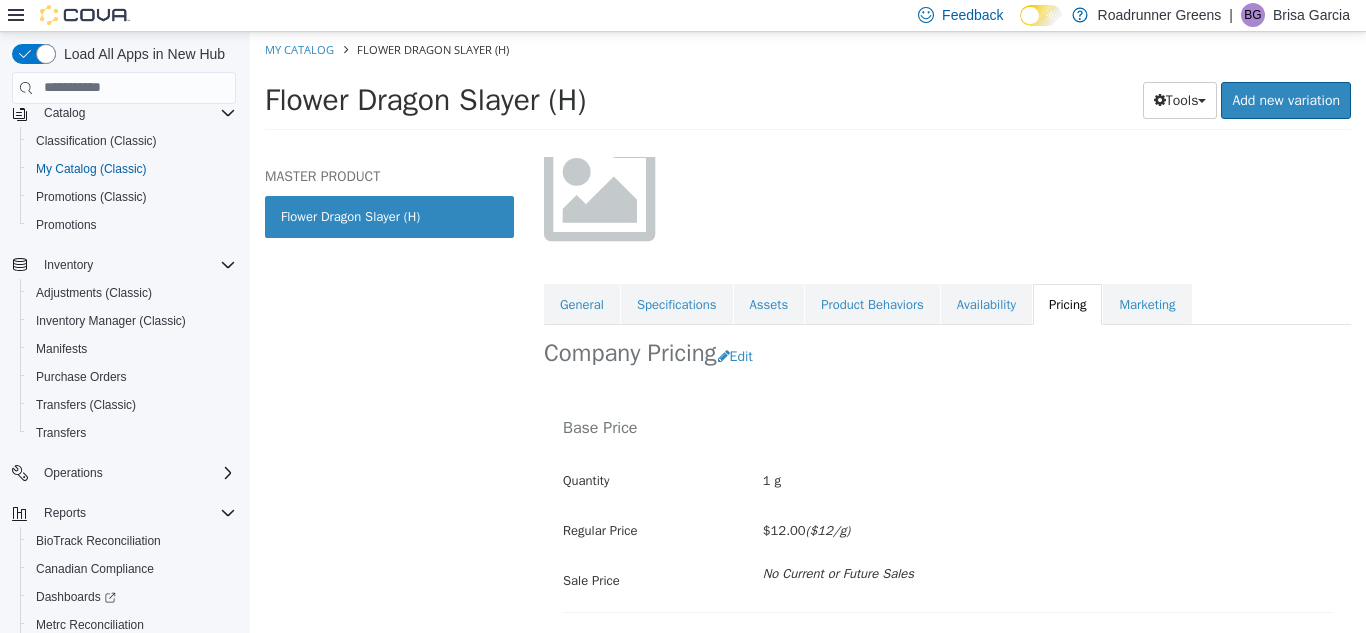 scroll, scrollTop: 0, scrollLeft: 0, axis: both 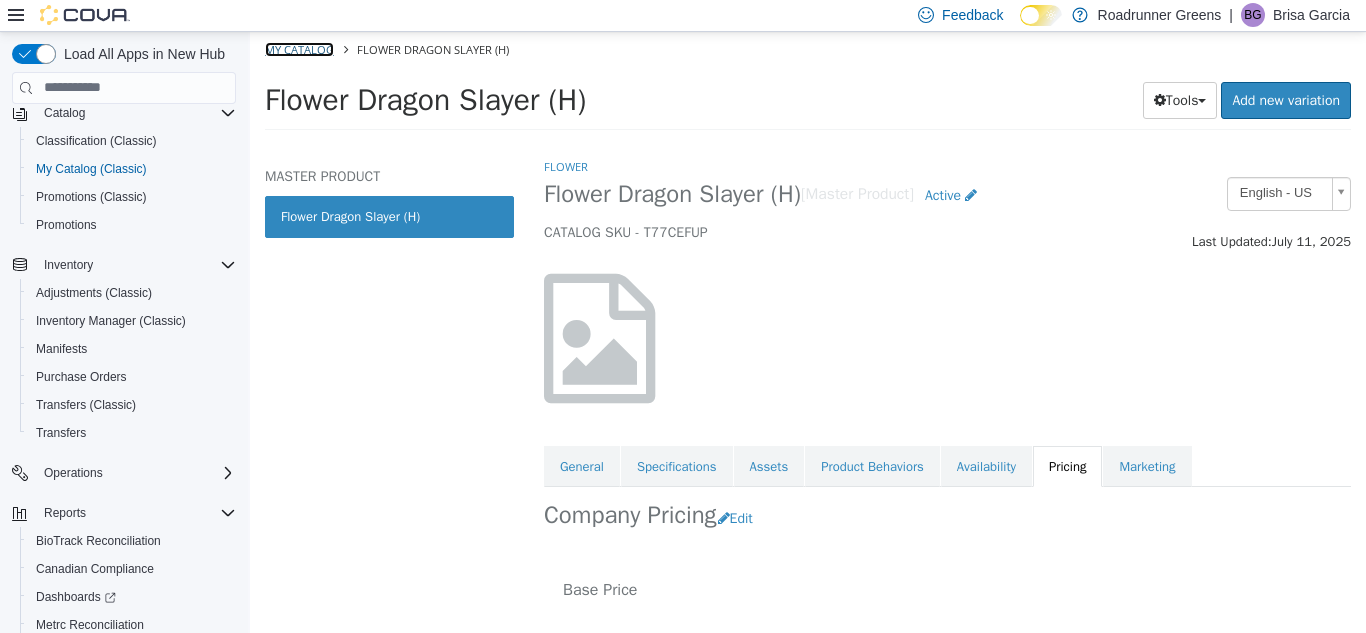 click on "My Catalog" at bounding box center [299, 48] 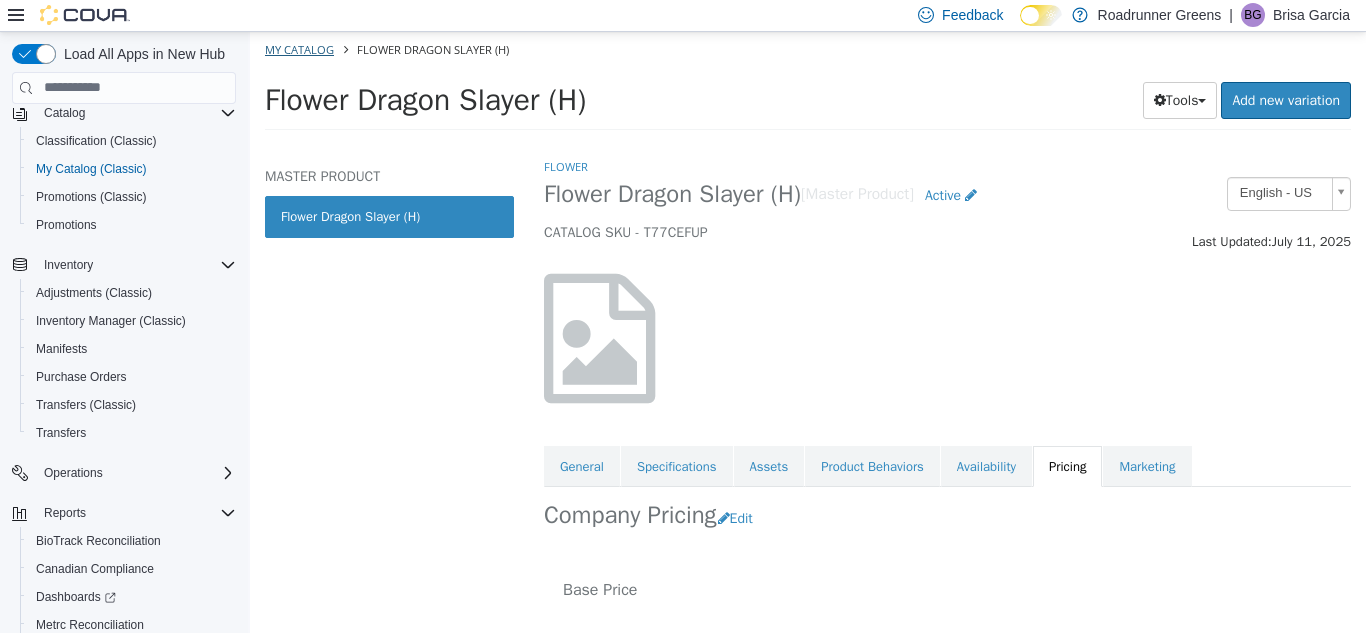 select on "**********" 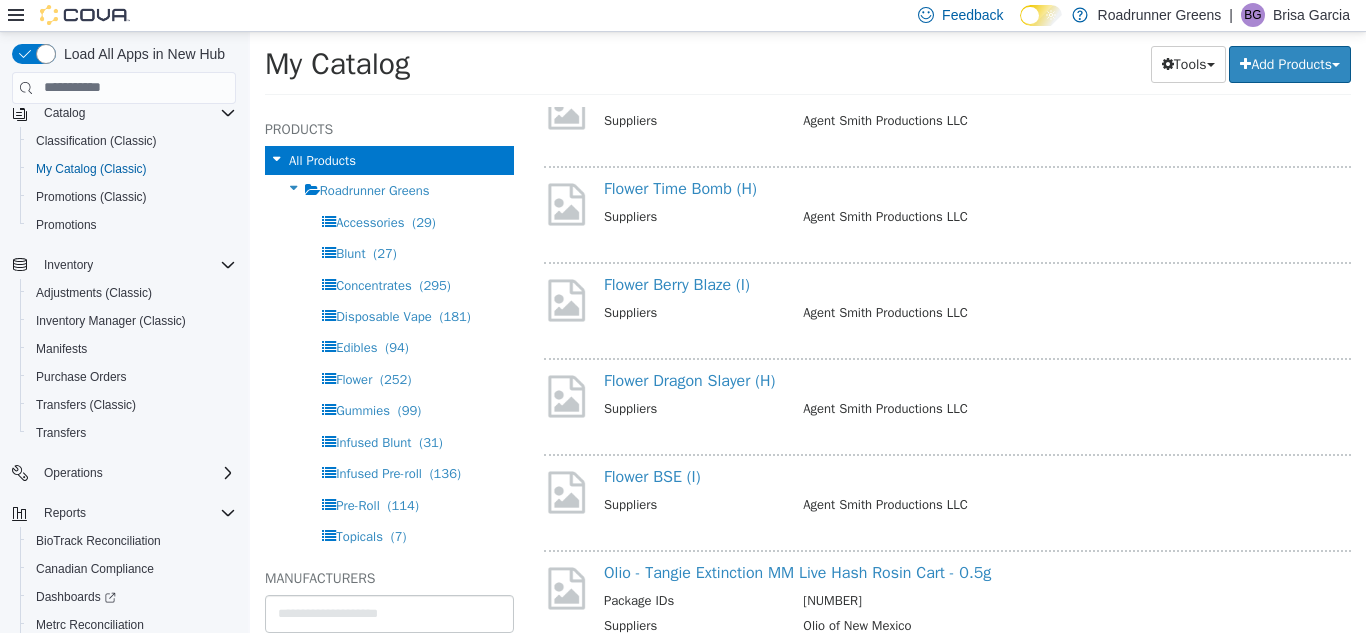 scroll, scrollTop: 226, scrollLeft: 0, axis: vertical 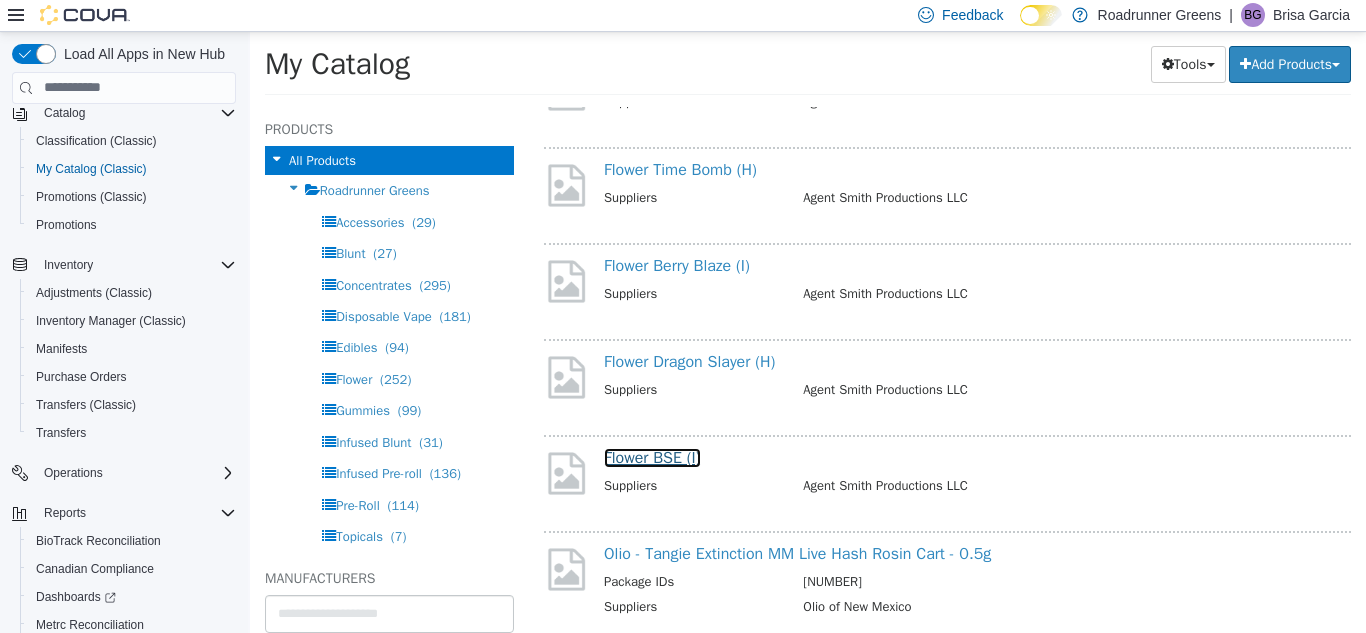 click on "Flower BSE (I)" at bounding box center [652, 457] 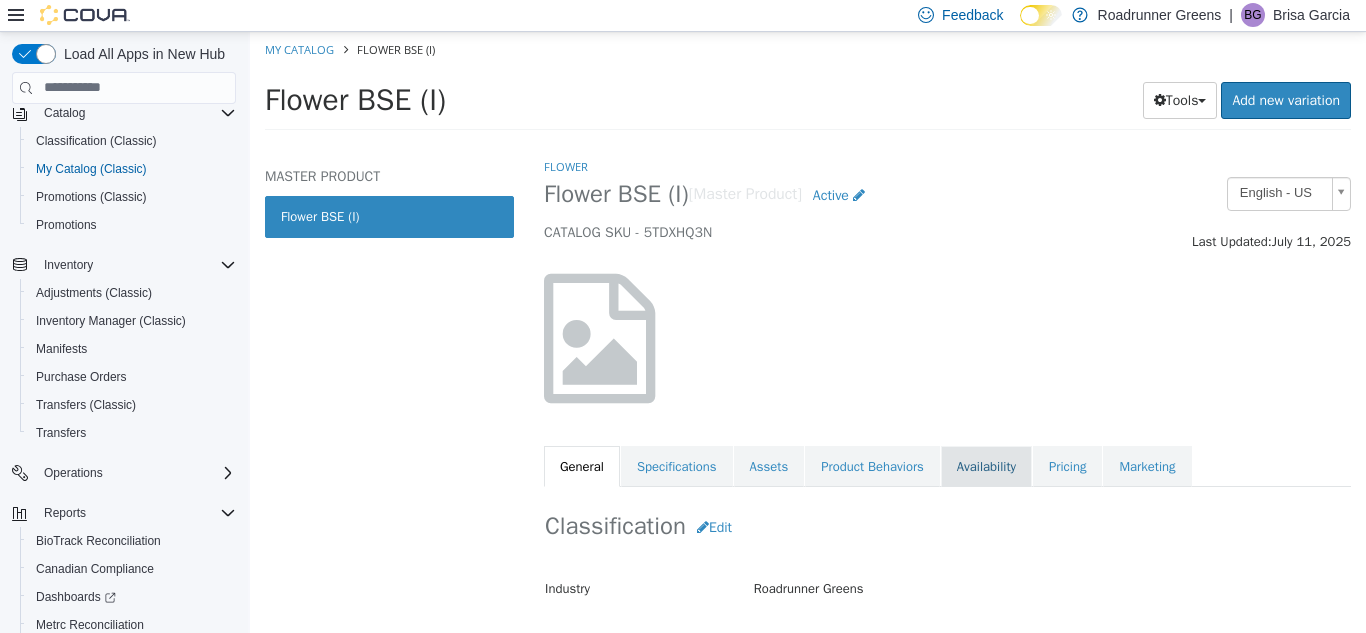 click on "Availability" at bounding box center (986, 466) 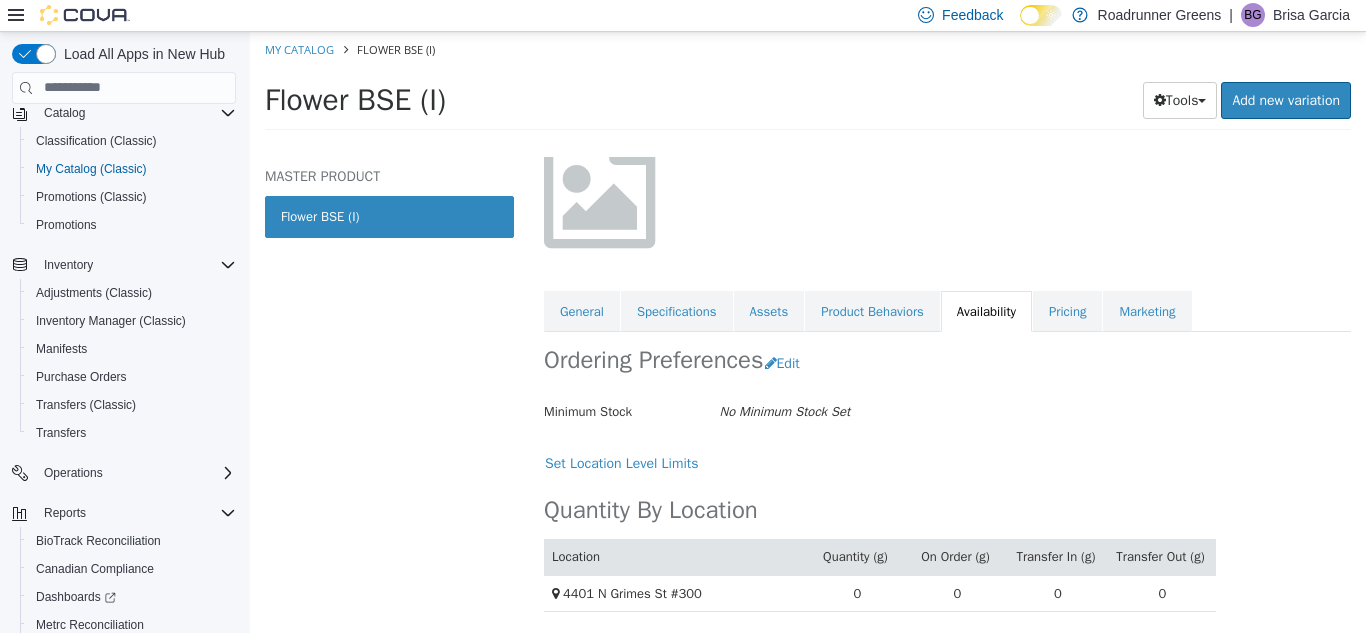 scroll, scrollTop: 156, scrollLeft: 0, axis: vertical 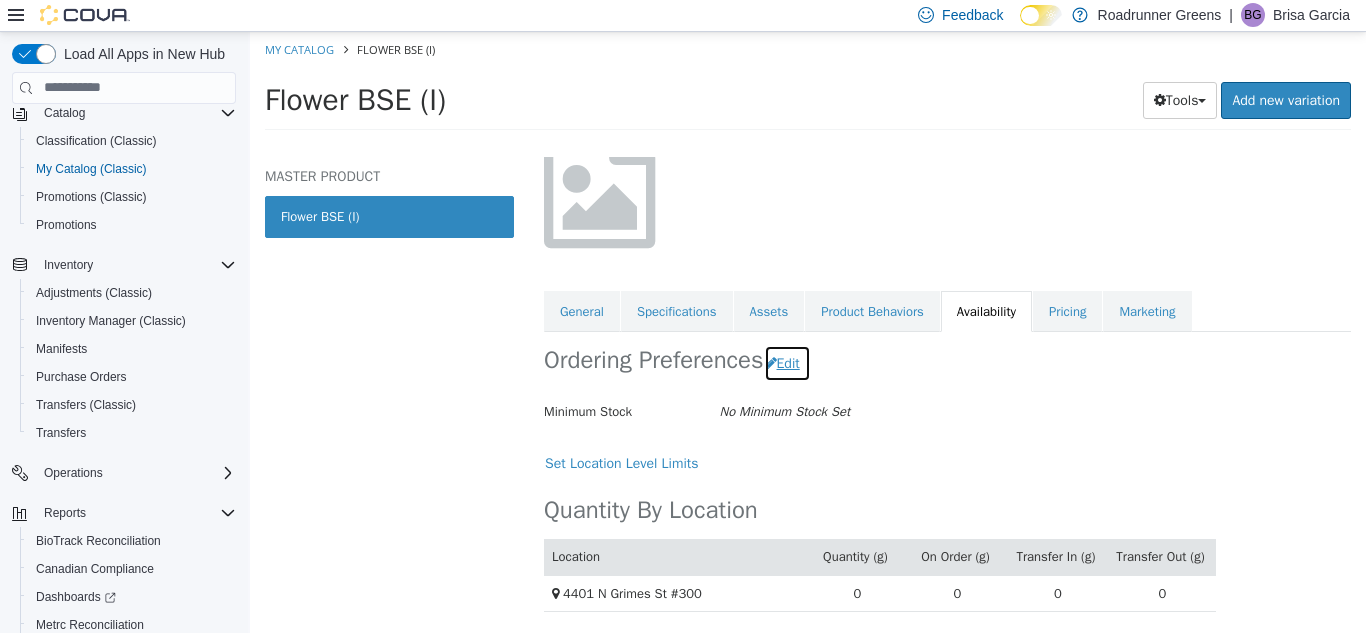 click on "Edit" at bounding box center [787, 362] 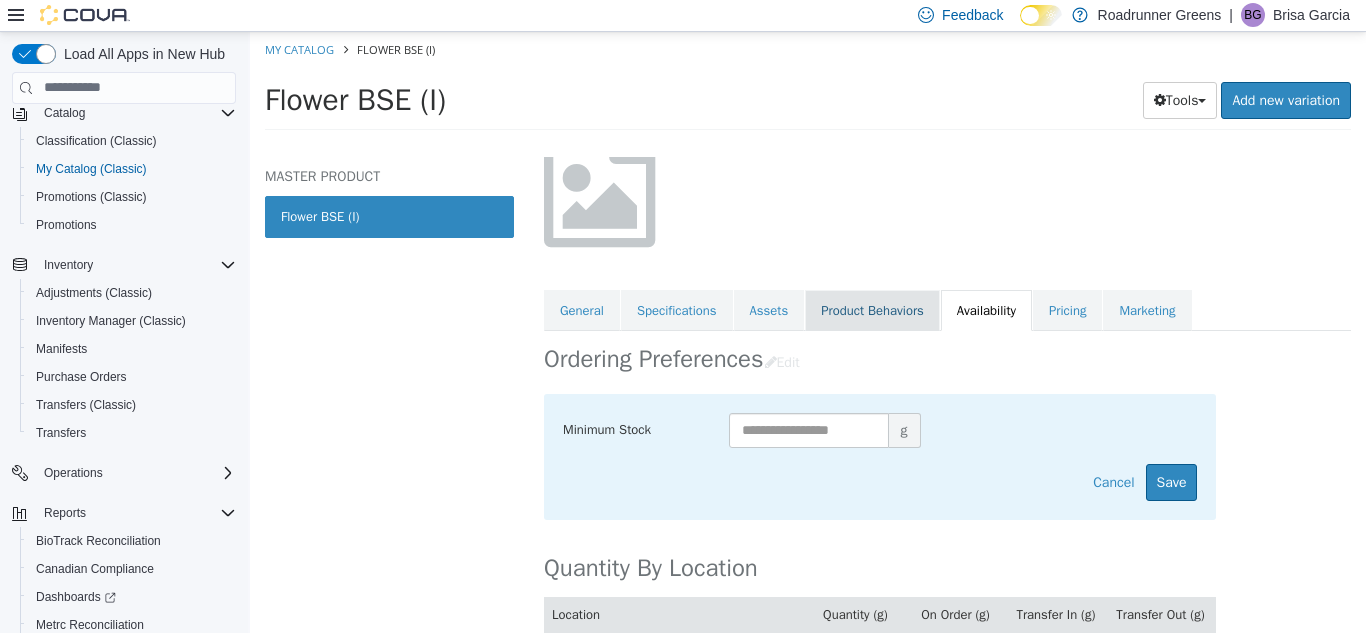 click on "Product Behaviors" at bounding box center [872, 310] 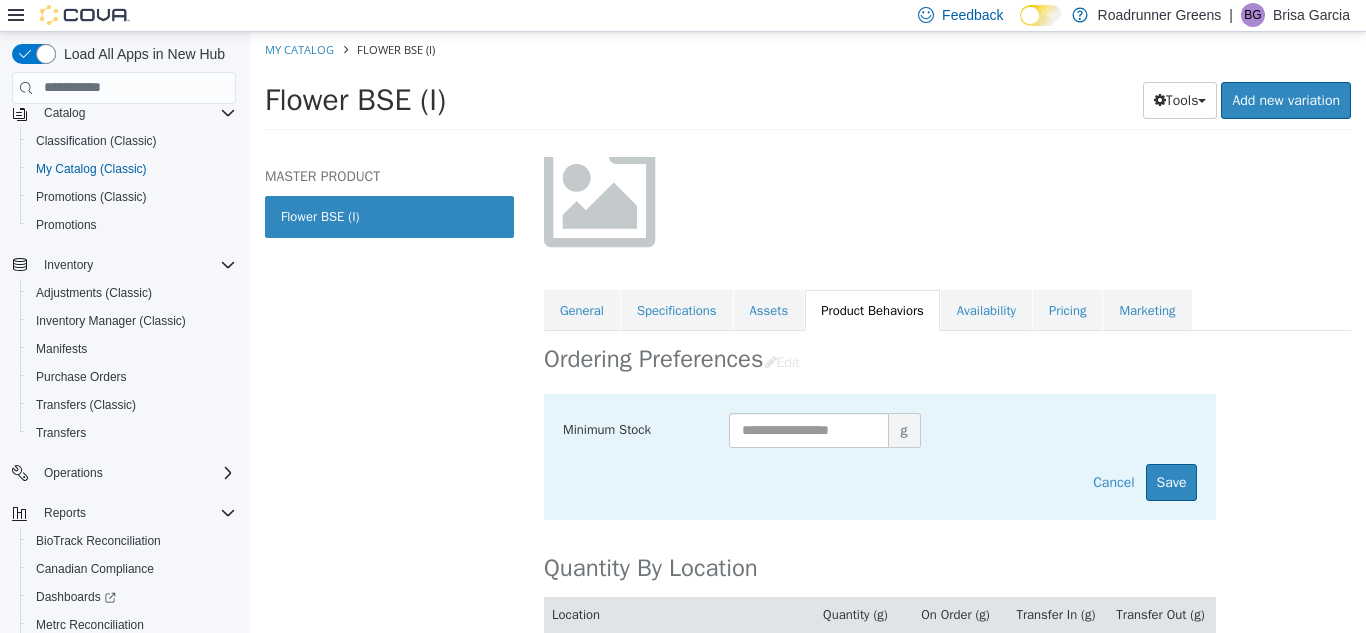 scroll, scrollTop: 96, scrollLeft: 0, axis: vertical 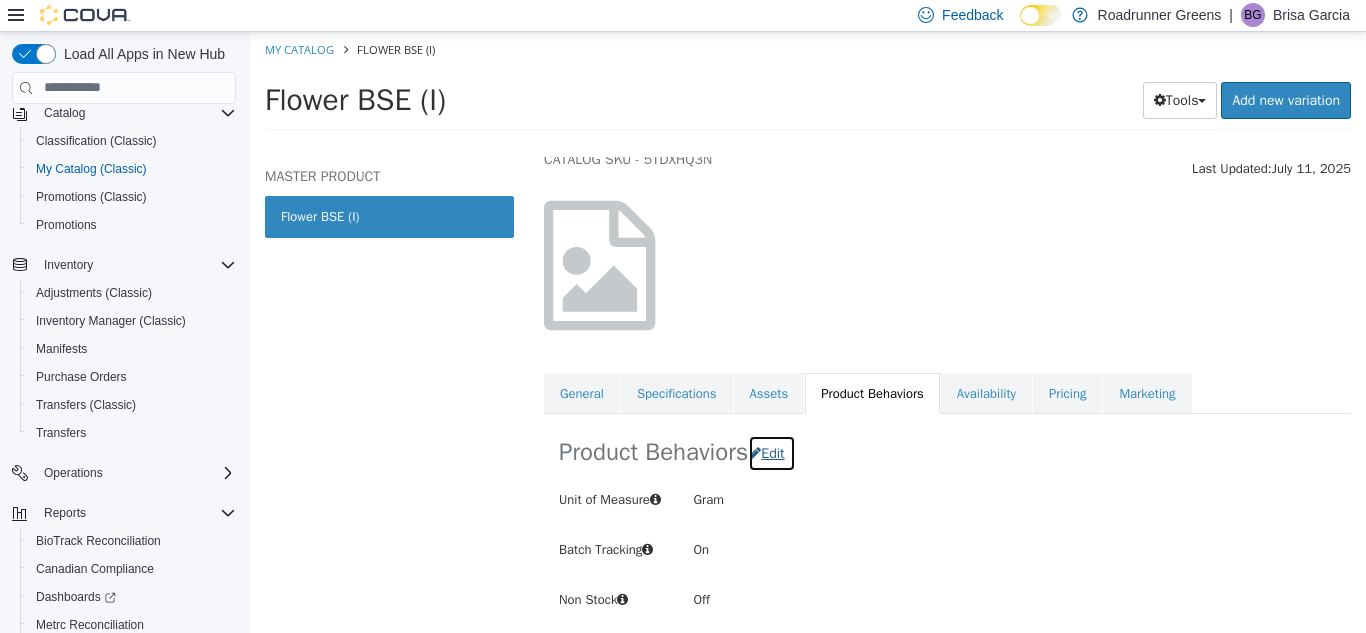 click on "Edit" at bounding box center (772, 452) 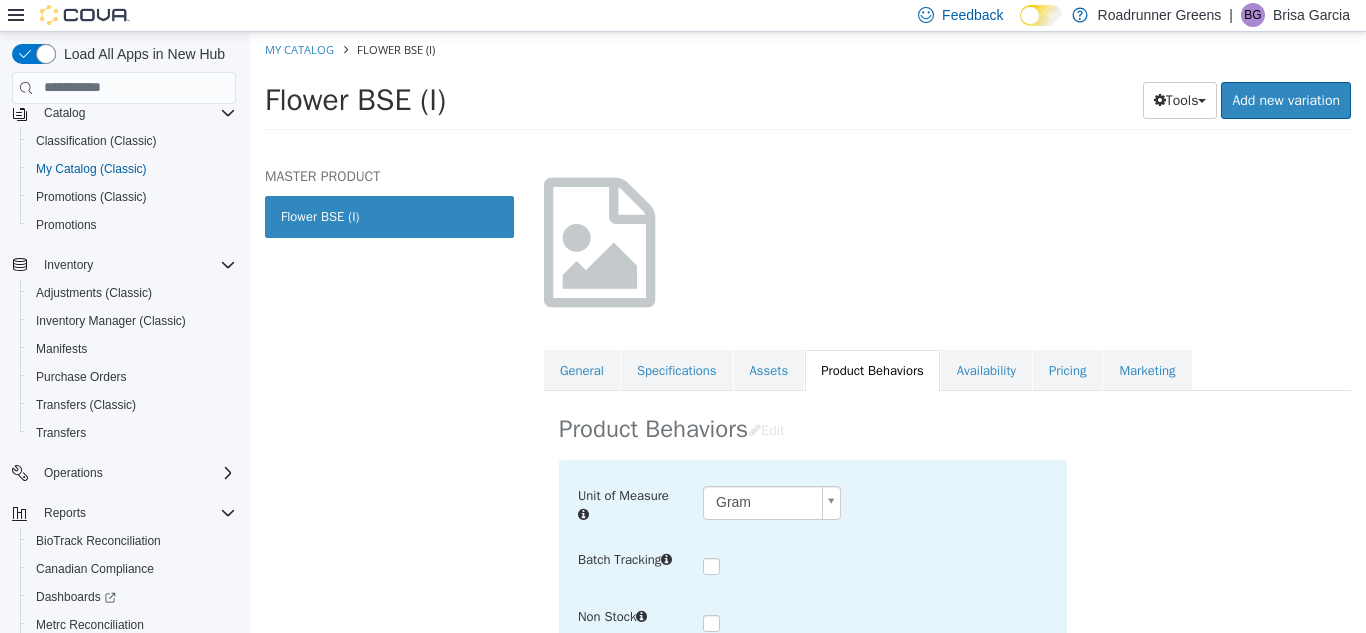 click on "Saving Bulk Changes...
×
Saved changes
My Catalog
Flower BSE (I)
Flower BSE (I)
Tools
Clone Print Labels   Add new variation
MASTER PRODUCT
Flower BSE (I)
Flower
Flower BSE (I)
[Master Product] Active  CATALOG SKU - 5TDXHQ3N     English - US                             Last Updated:  [DATE]
General Specifications Assets Product Behaviors Availability Pricing
Marketing Product Behaviors
Edit  Unit of Measure       Gram                             ****
Batch Tracking      Non Stock     Cancel Save
Cancel Apply                       Cancel Apply   Cancel Apply   Cancel Apply   Cancel Apply   Cancel Apply                                           Cancel Apply                       Cancel Apply   Cancel Apply   Cancel Apply   Cancel Apply   Cancel Apply                                           Cancel" at bounding box center [808, 86] 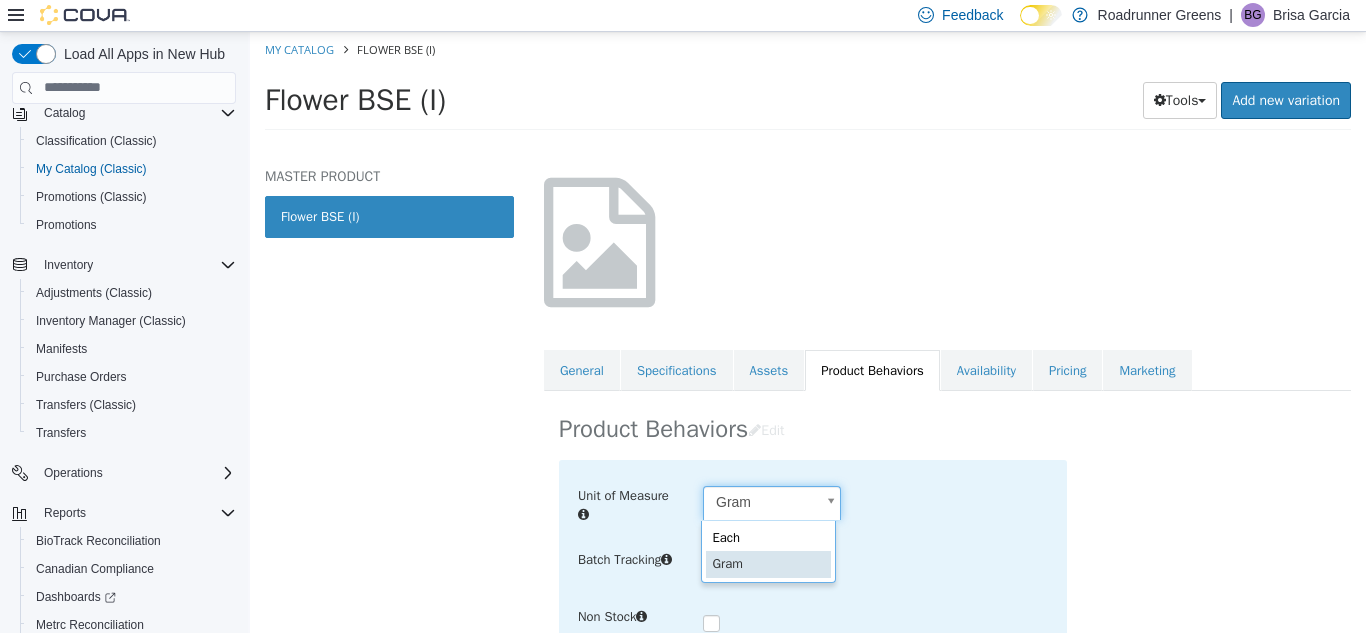 scroll, scrollTop: 0, scrollLeft: 6, axis: horizontal 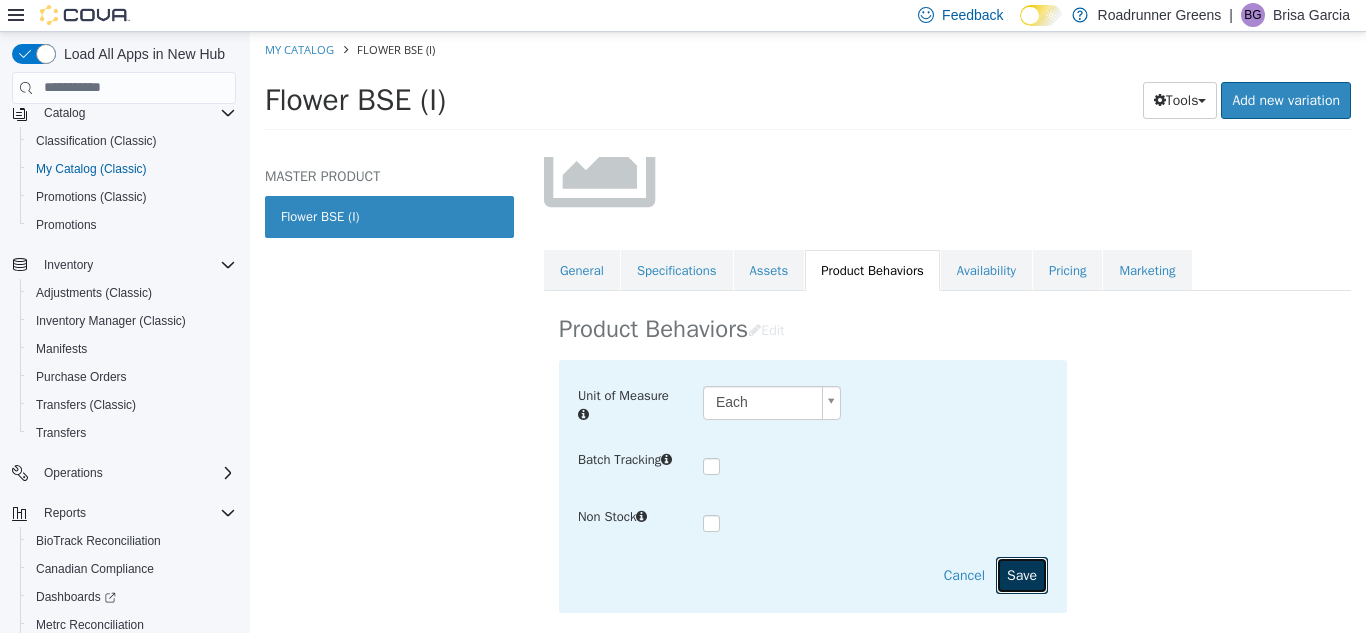 click on "Save" at bounding box center [1022, 574] 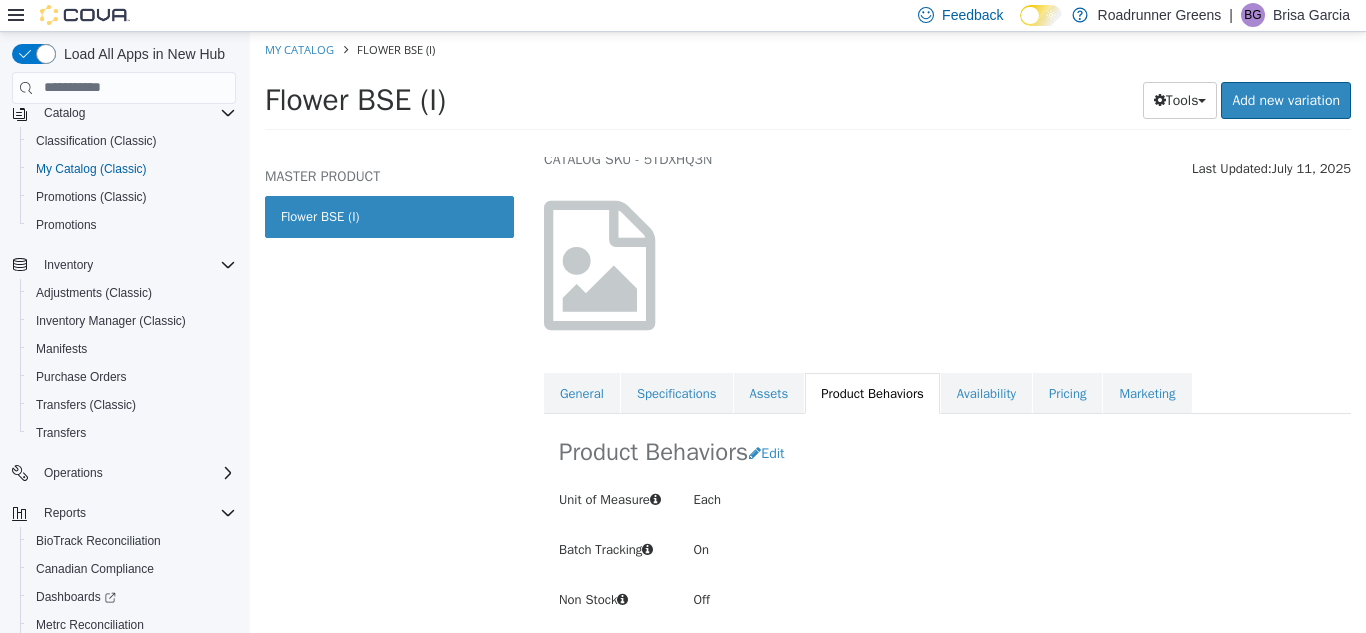 scroll, scrollTop: 96, scrollLeft: 0, axis: vertical 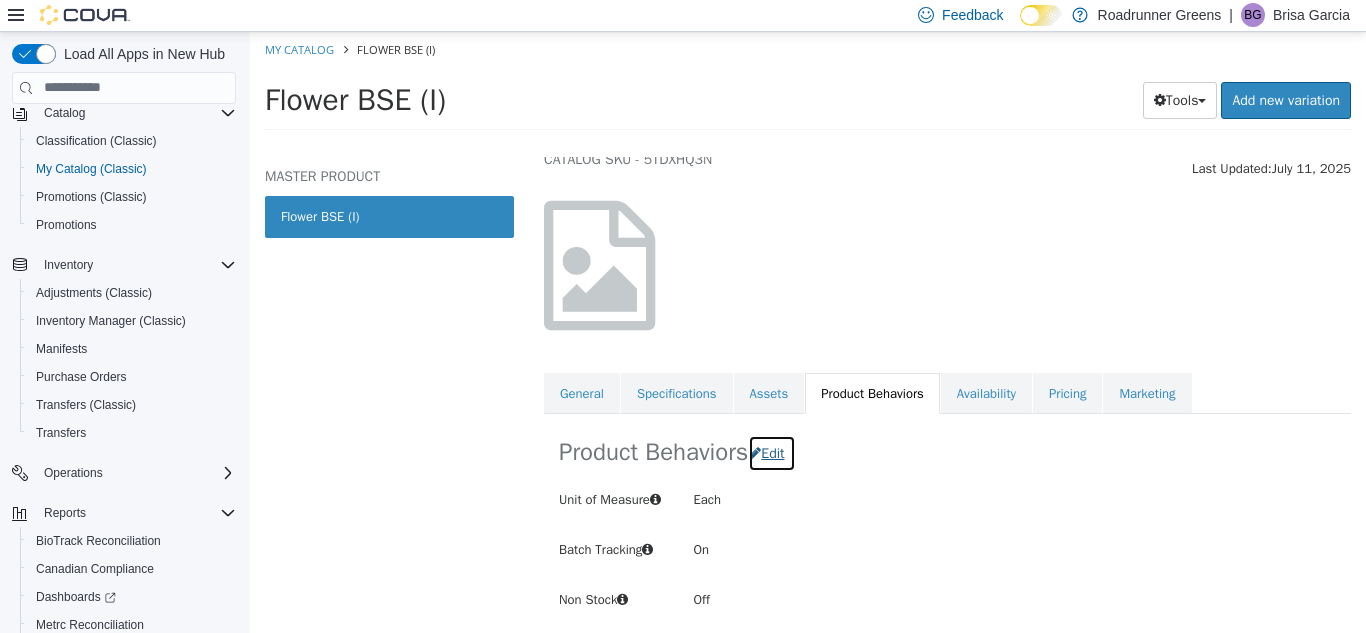 click on "Edit" at bounding box center (772, 452) 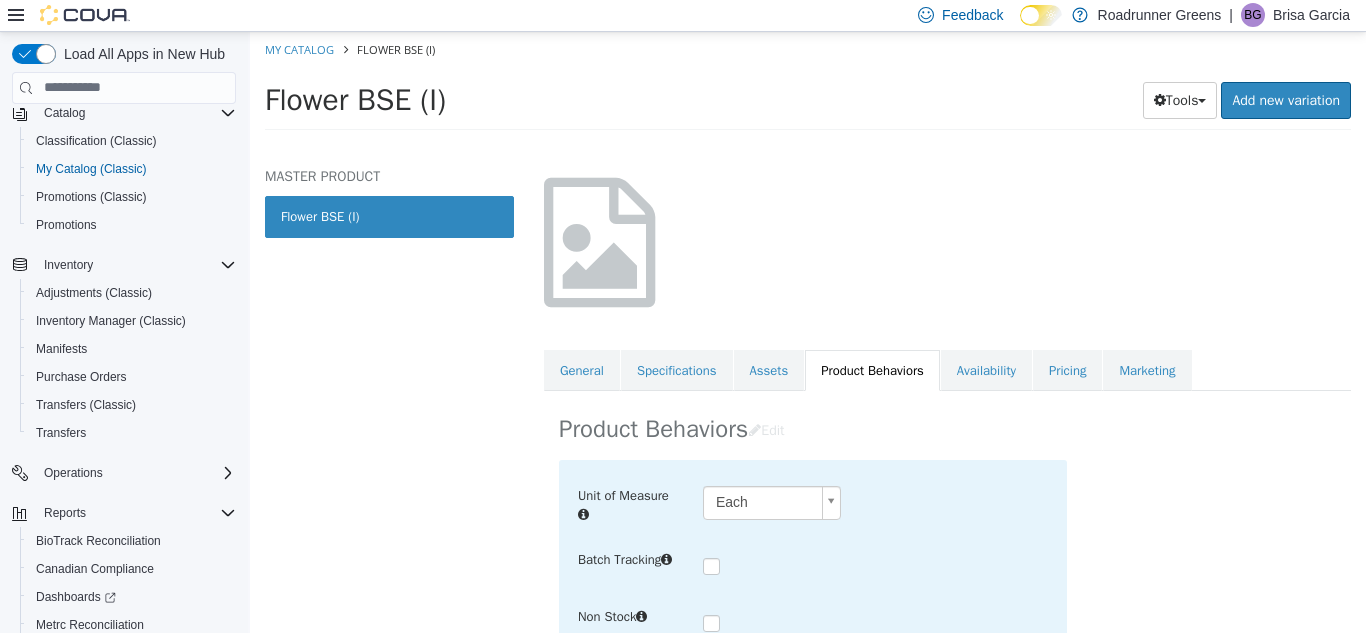 click on "**********" at bounding box center (808, 86) 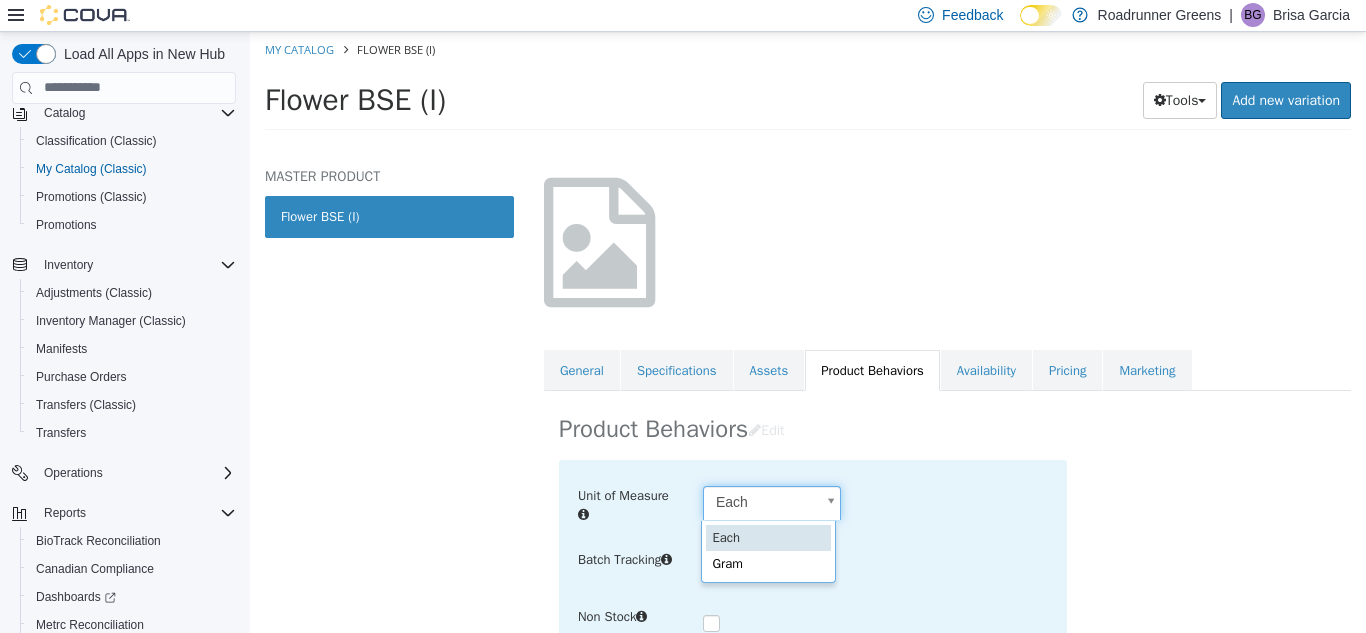 scroll, scrollTop: 0, scrollLeft: 6, axis: horizontal 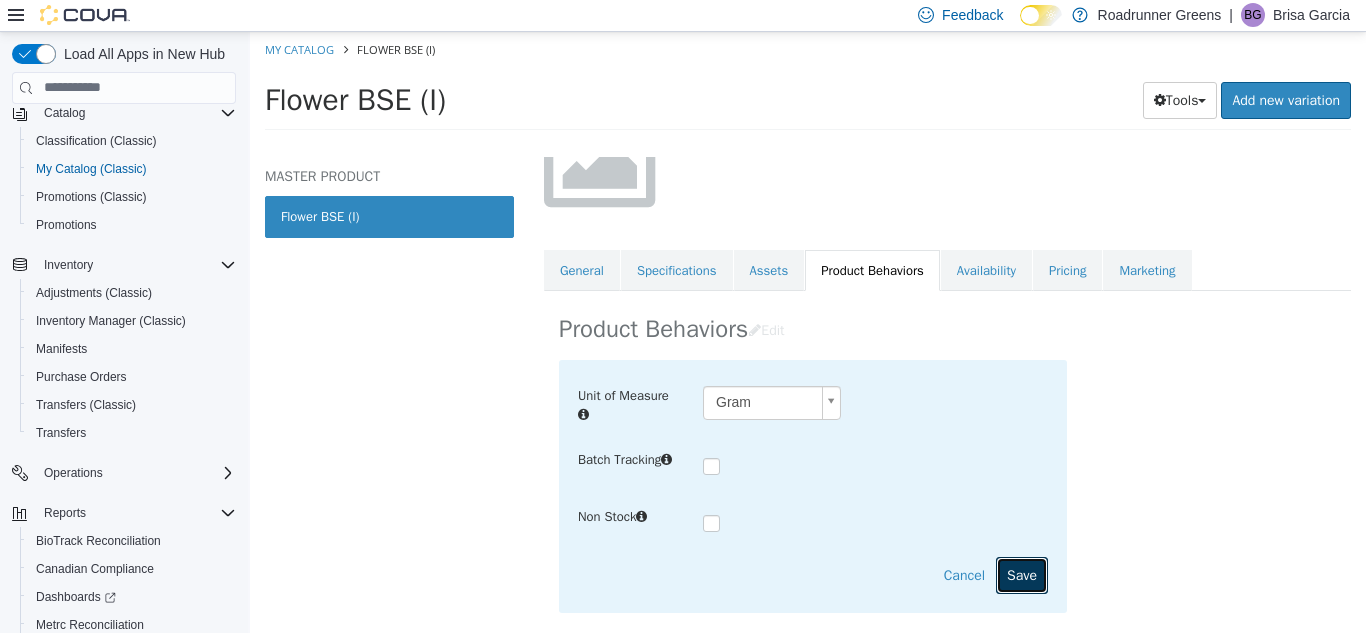 click on "Save" at bounding box center (1022, 574) 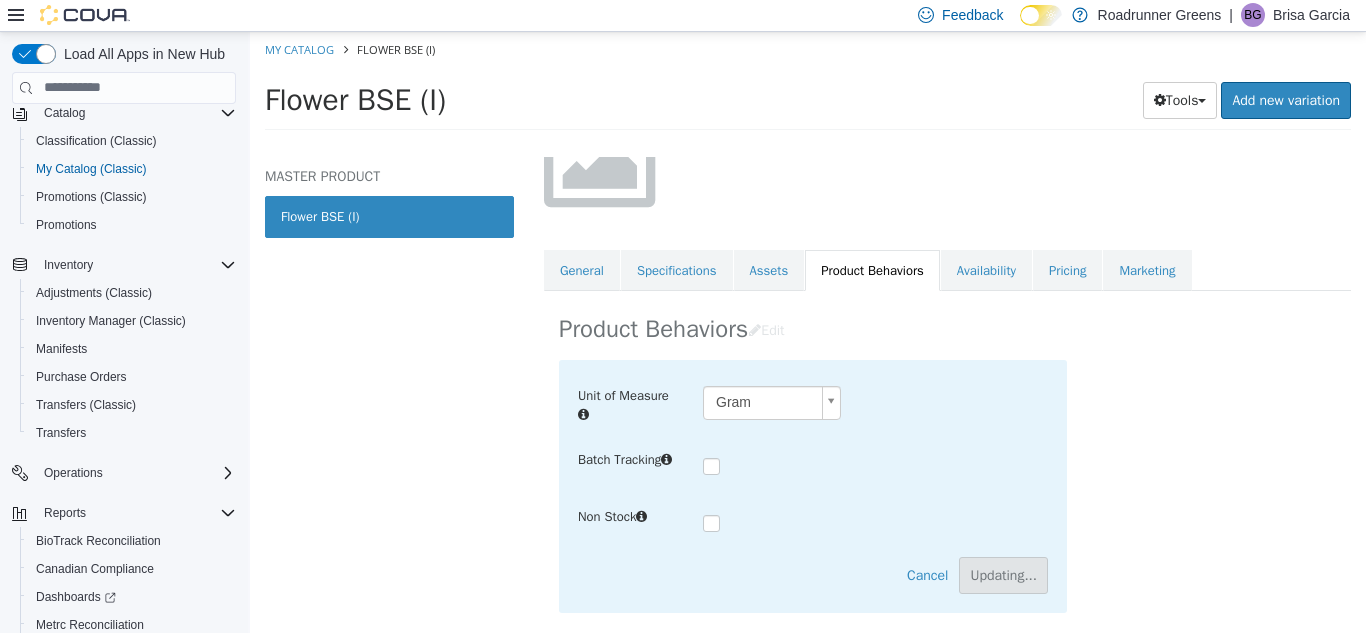 scroll, scrollTop: 96, scrollLeft: 0, axis: vertical 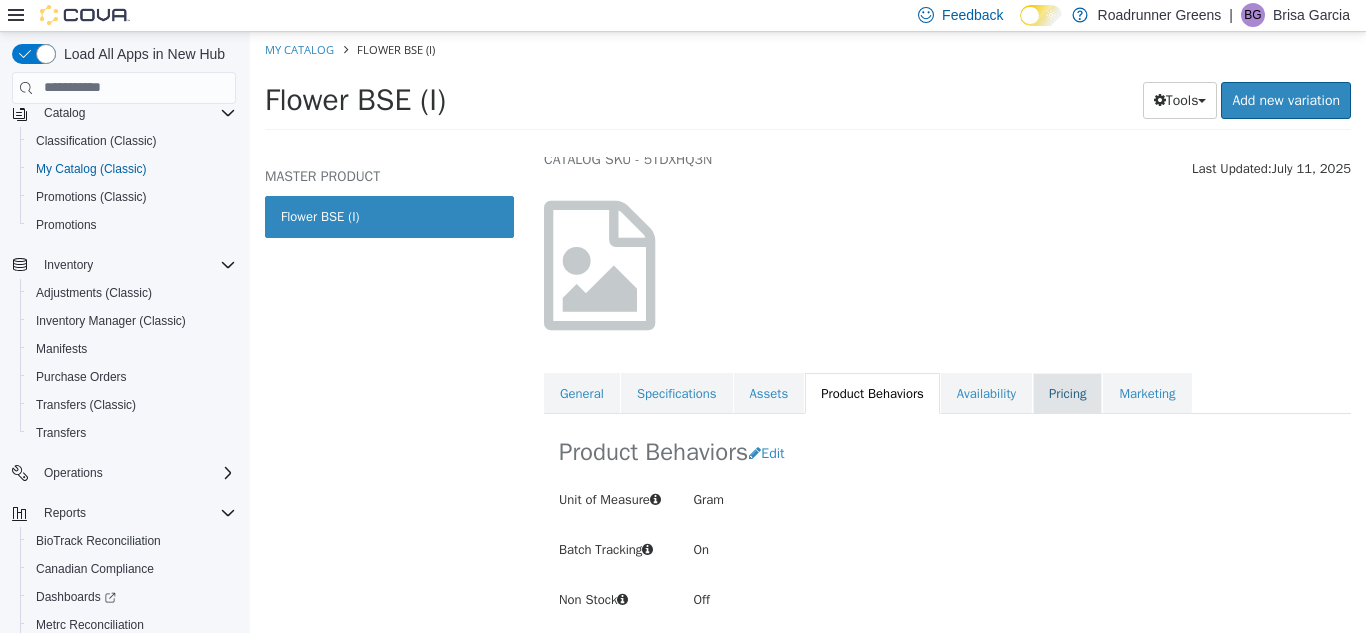 click on "Pricing" at bounding box center [1067, 393] 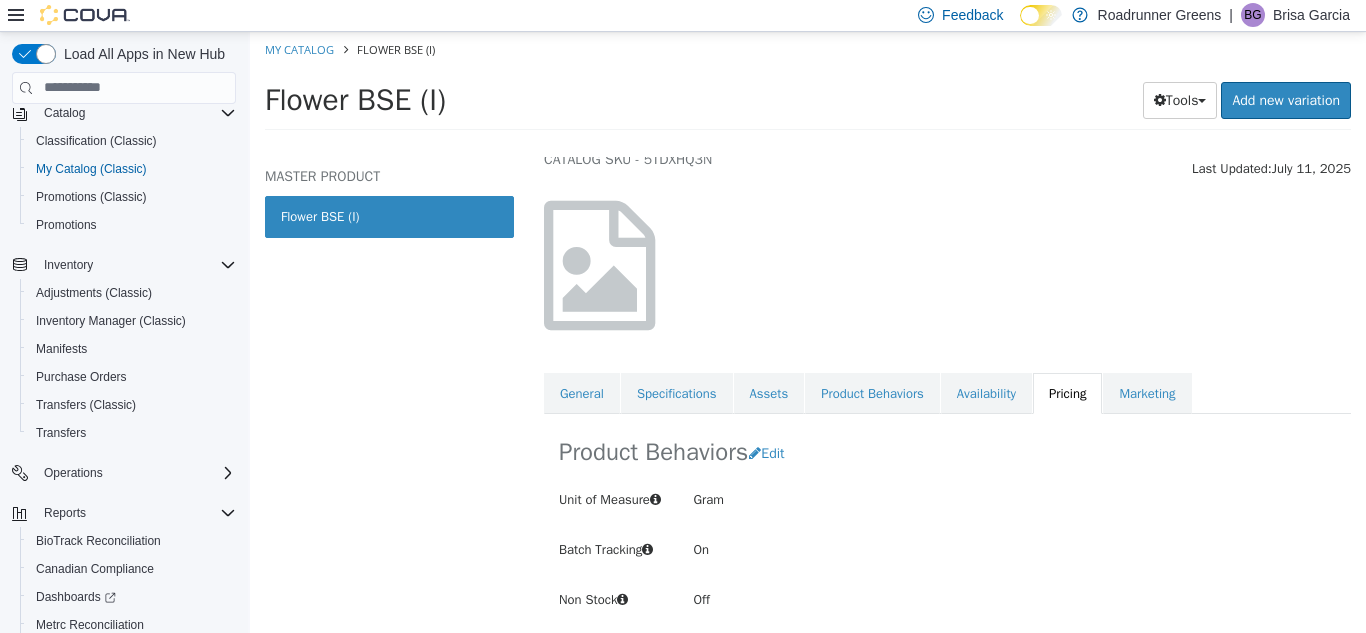 scroll, scrollTop: 117, scrollLeft: 0, axis: vertical 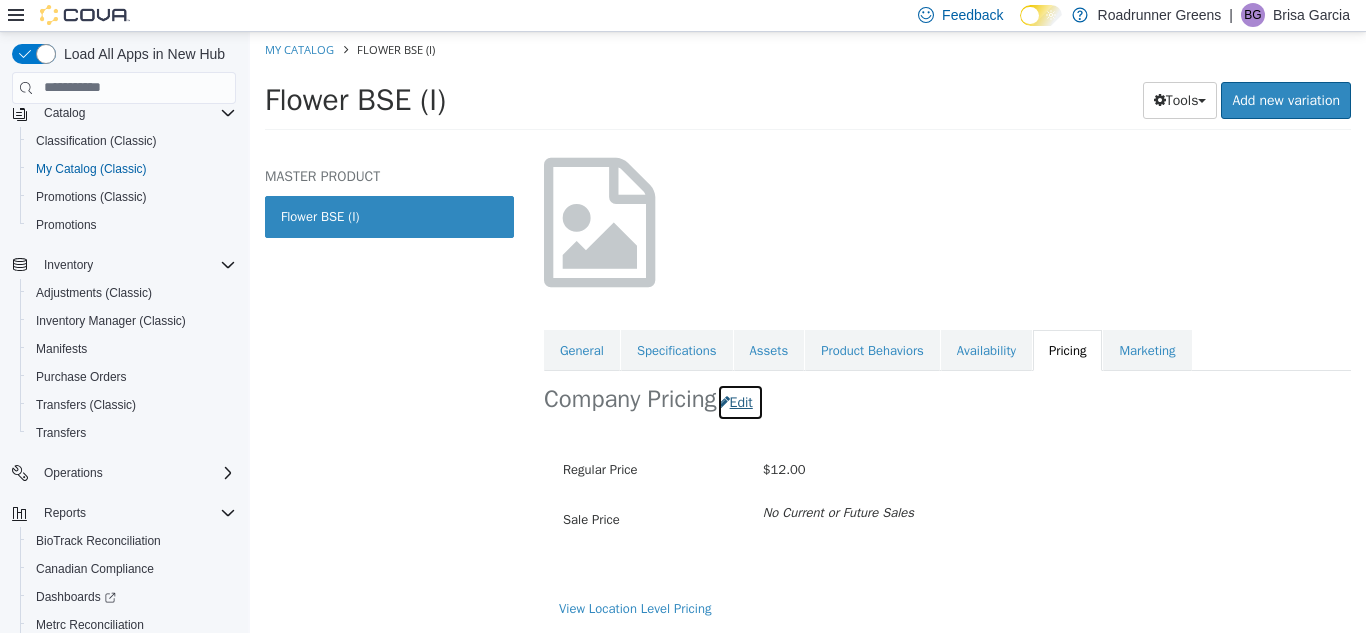 click on "Edit" at bounding box center [740, 401] 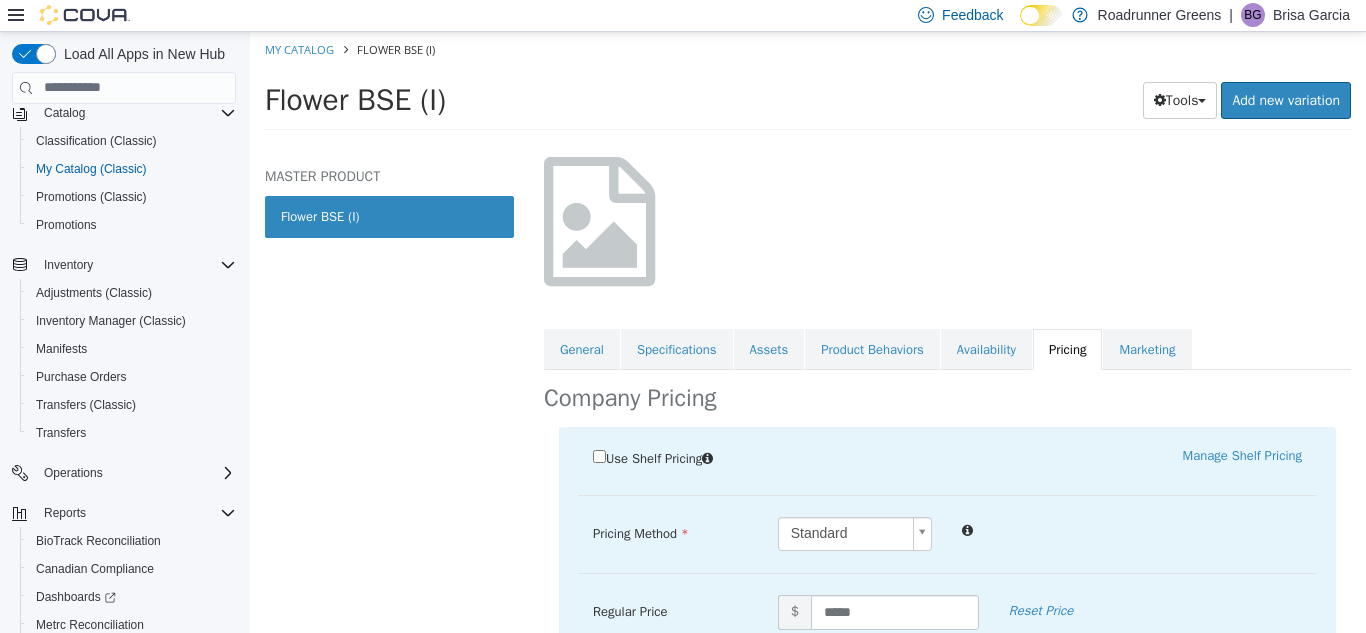click on "Saving Bulk Changes...
×
Saved changes
My Catalog
Flower BSE (I)
Flower BSE (I)
Tools
Clone Print Labels   Add new variation
MASTER PRODUCT
Flower BSE (I)
Flower
Flower BSE (I)
[Master Product] Active   CATALOG SKU - 5TDXHQ3N     English - US                             Last Updated:  [DATE]
General Specifications Assets Product Behaviors Availability Pricing
Marketing Company Pricing
Use Shelf Pricing    Manage Shelf Pricing Shelf Price     Select a Shelf Price                             Shelf Price is required Pricing Method     Standard                             * Regular Price $ ***** Reset Price Sale Price $ Select Date     (UTC-6) Denver                                Add Sale Military  $ Cancel Save View Location Level Pricing
Cancel Apply                       Cancel Apply   Cancel Apply" at bounding box center (808, 86) 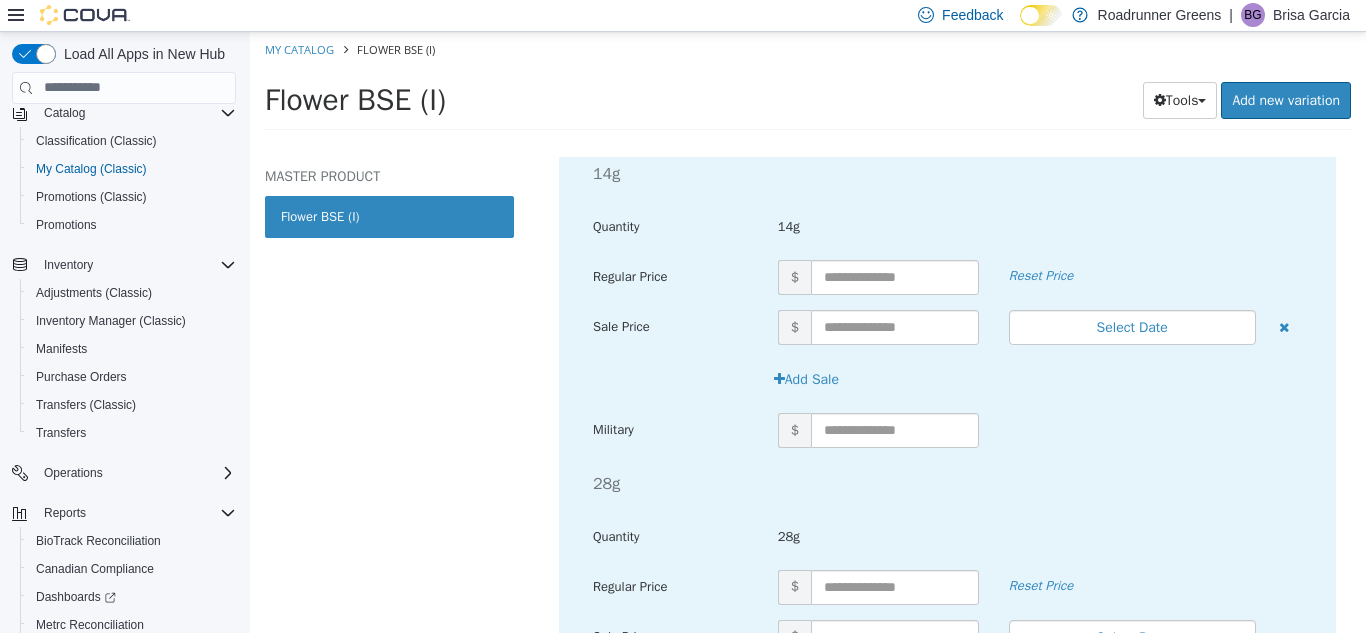scroll, scrollTop: 1494, scrollLeft: 0, axis: vertical 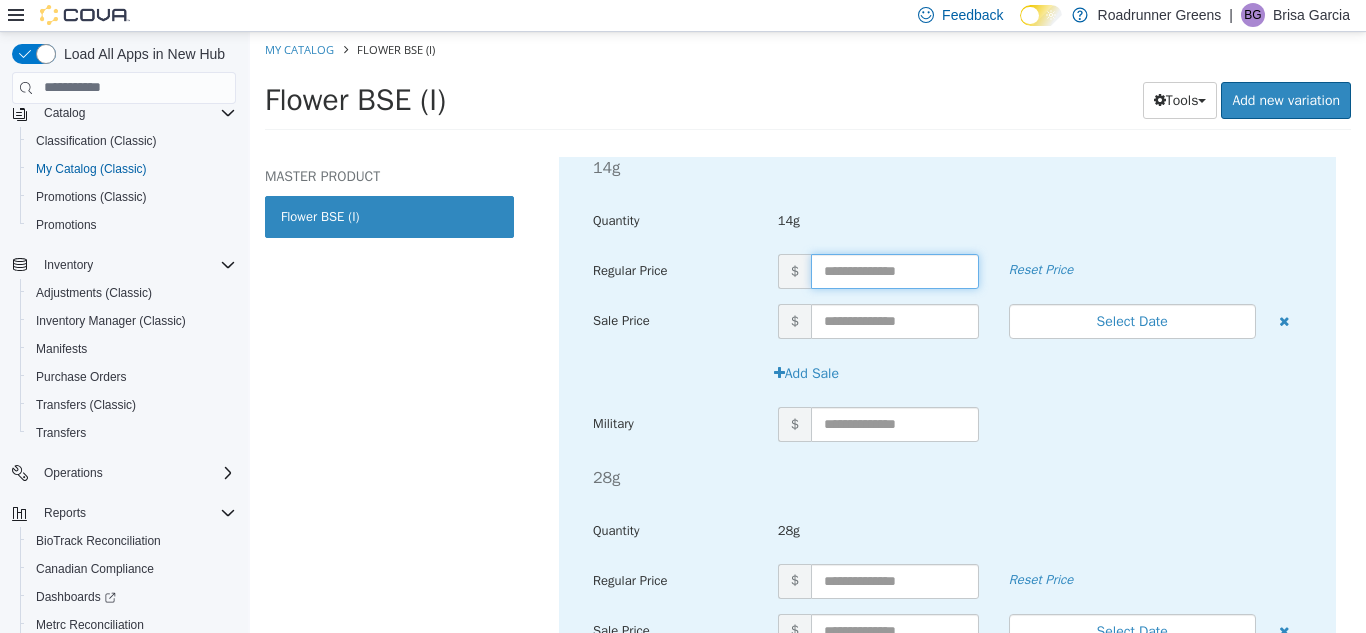 click at bounding box center (895, 270) 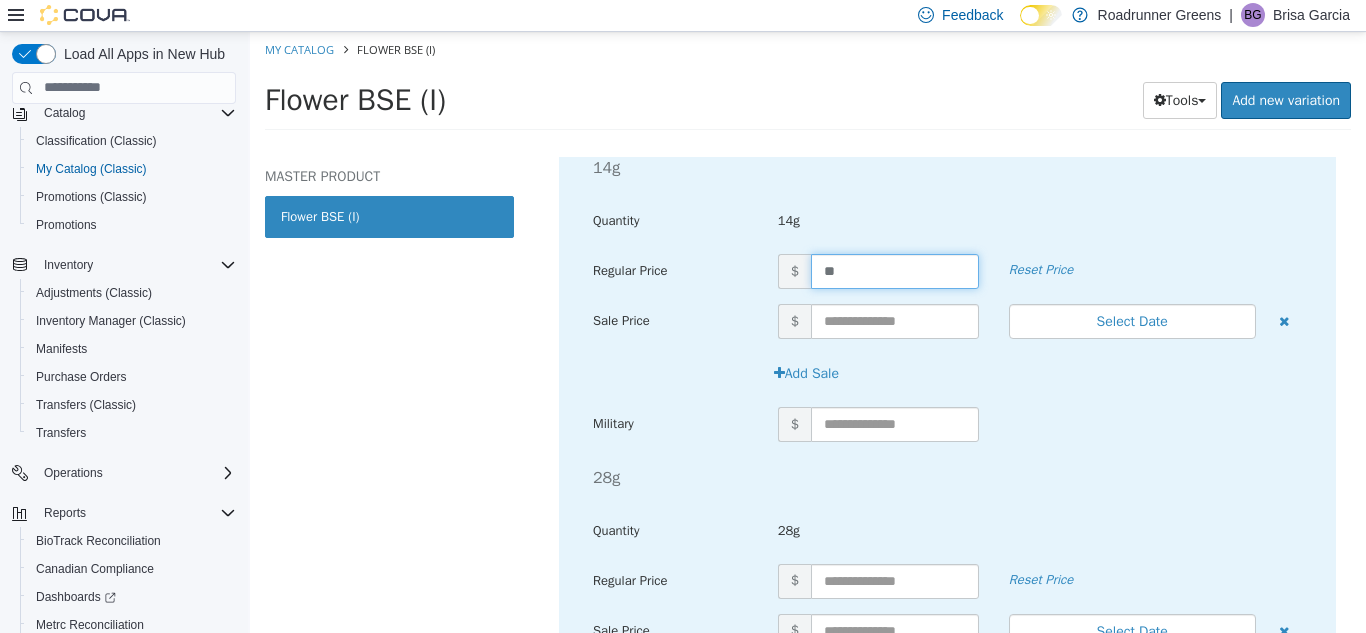 type on "***" 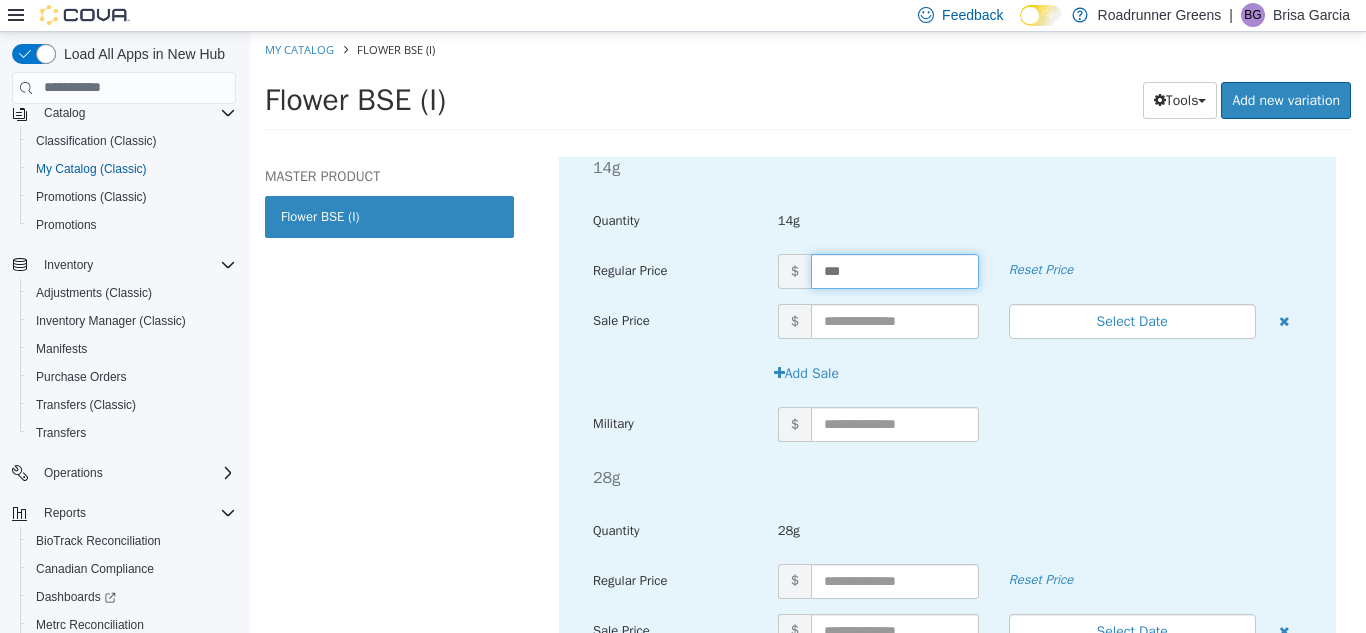 click on "28g" at bounding box center (947, 477) 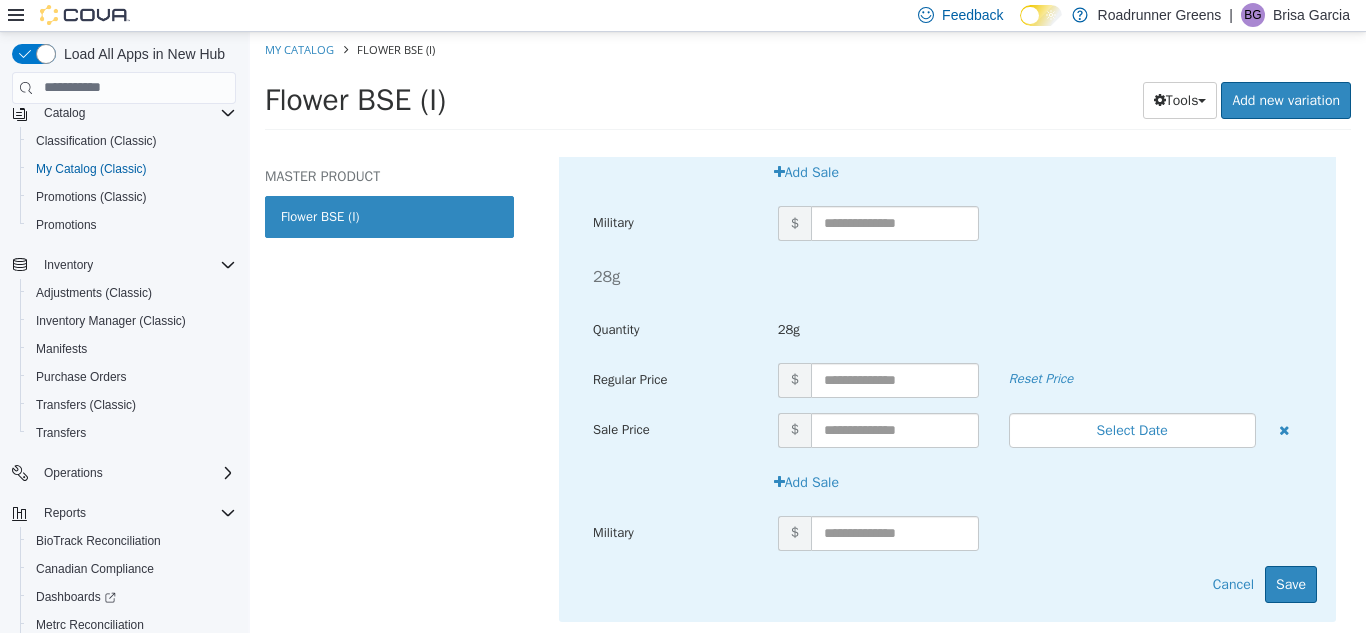 scroll, scrollTop: 1710, scrollLeft: 0, axis: vertical 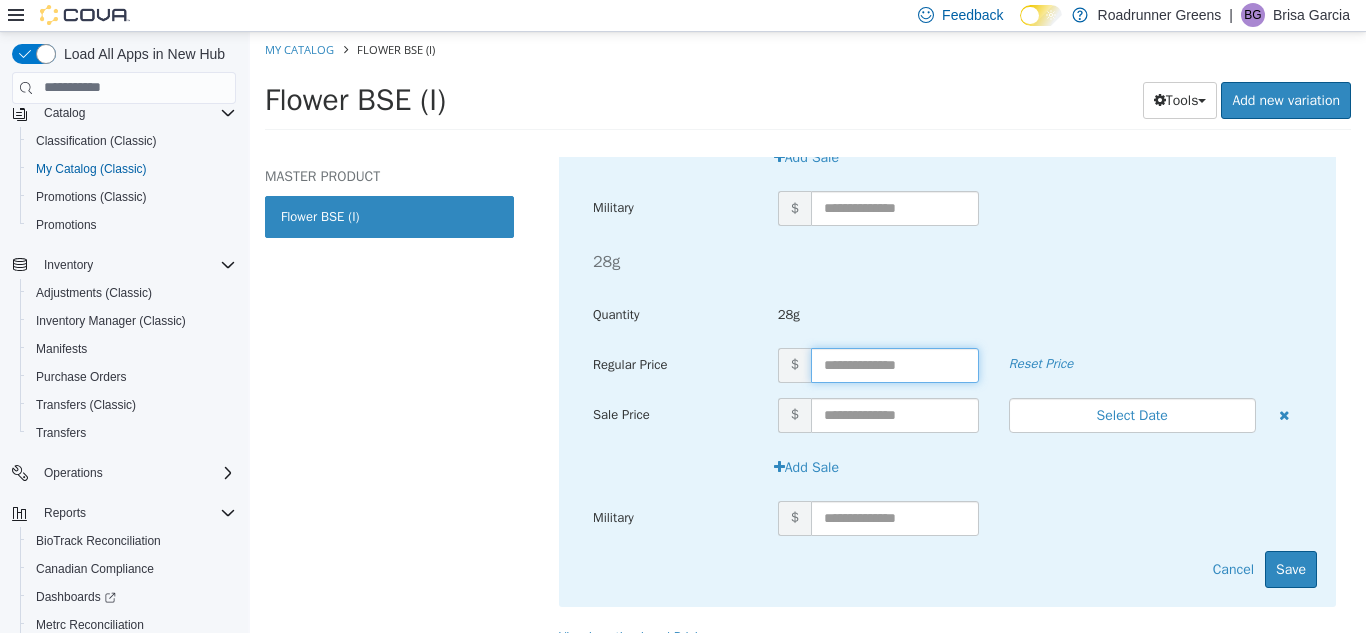 click at bounding box center (895, 364) 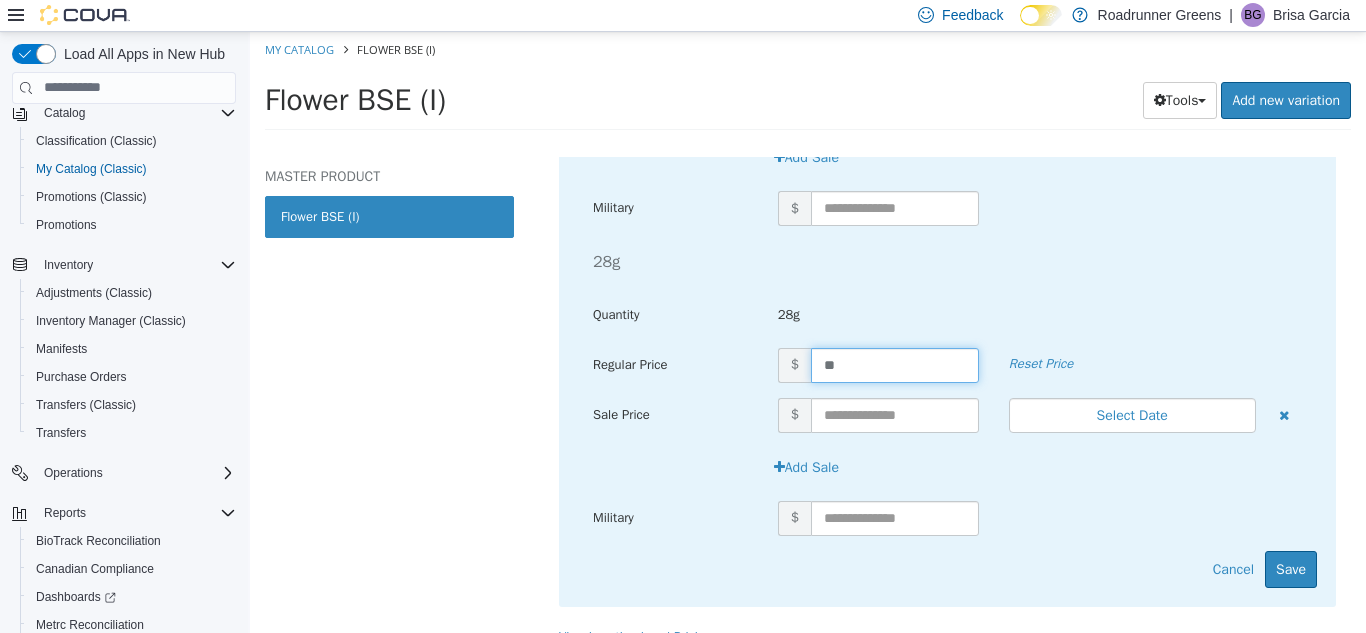 type on "***" 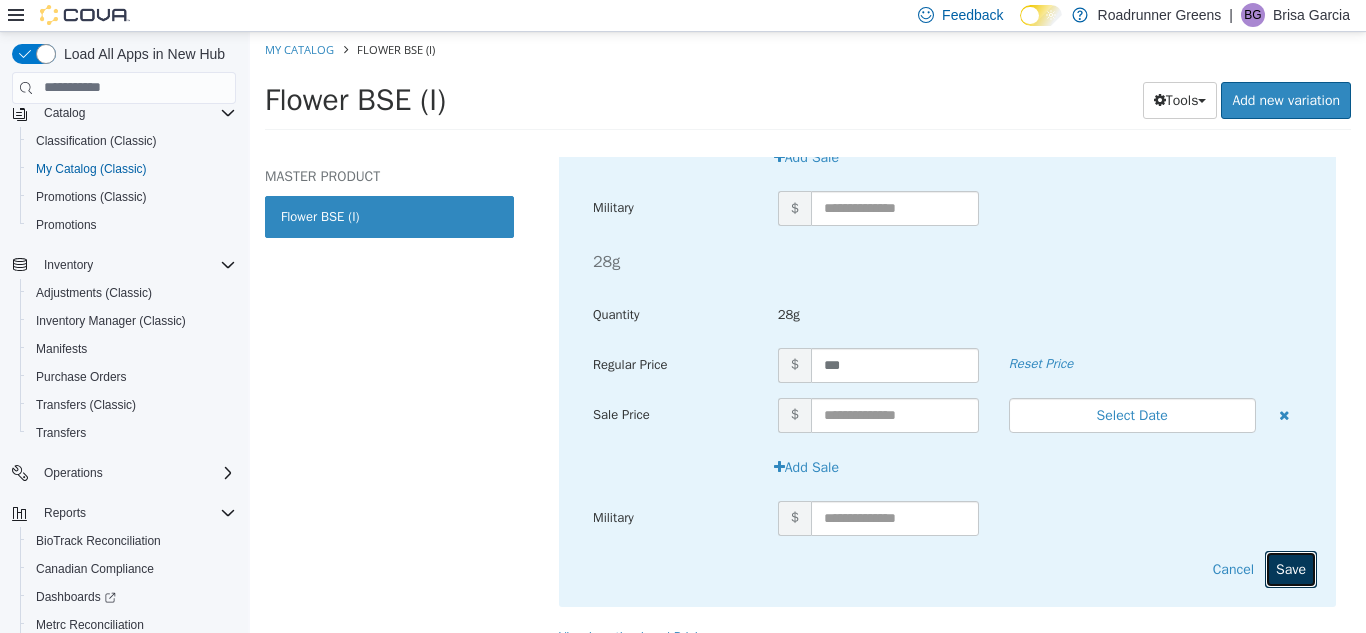 click on "Save" at bounding box center (1291, 568) 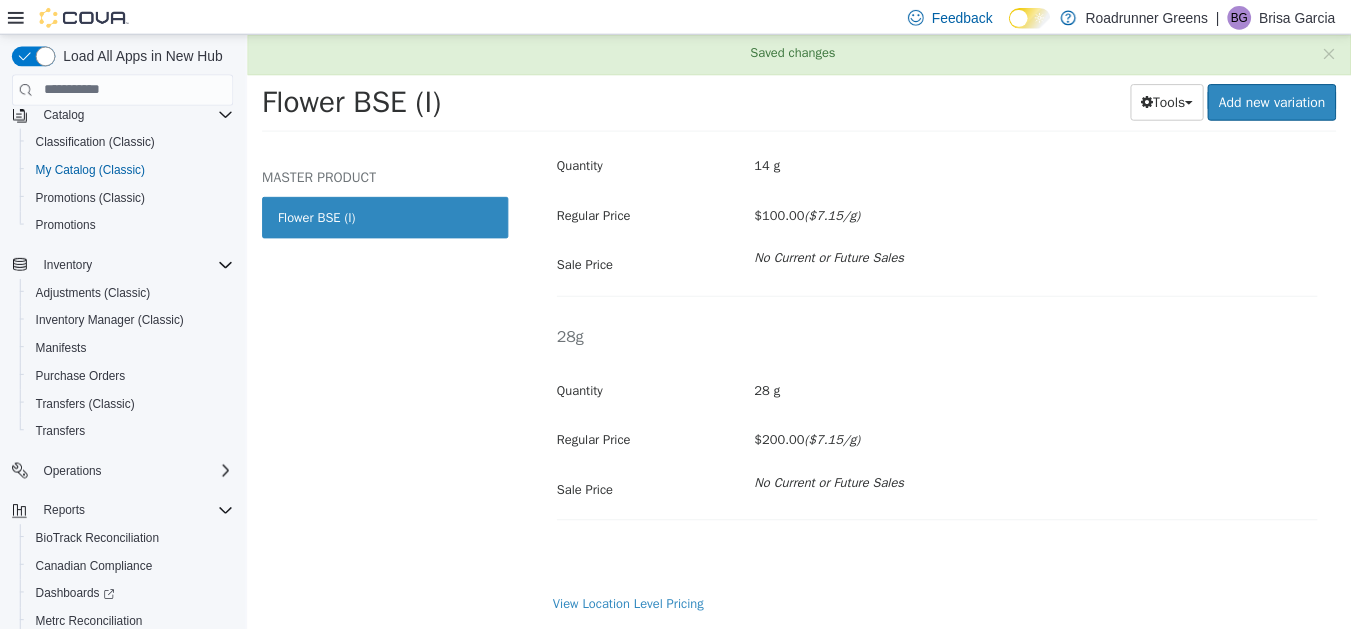 scroll, scrollTop: 704, scrollLeft: 0, axis: vertical 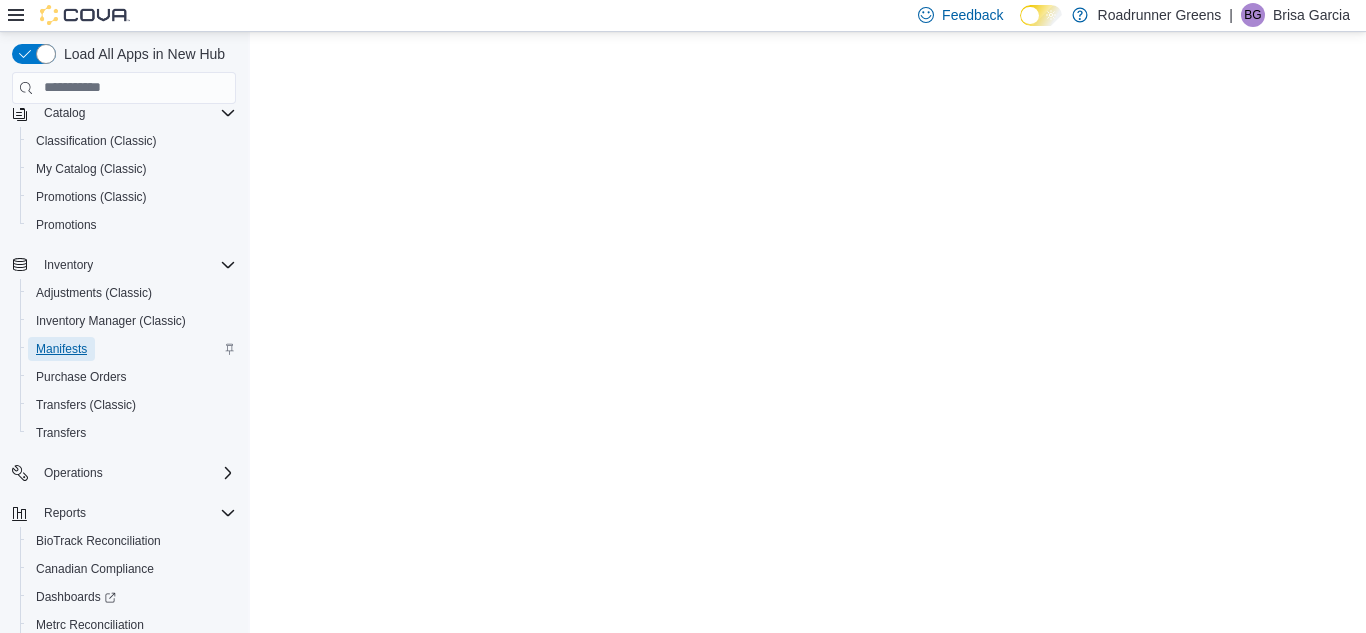 click on "Manifests" at bounding box center [61, 349] 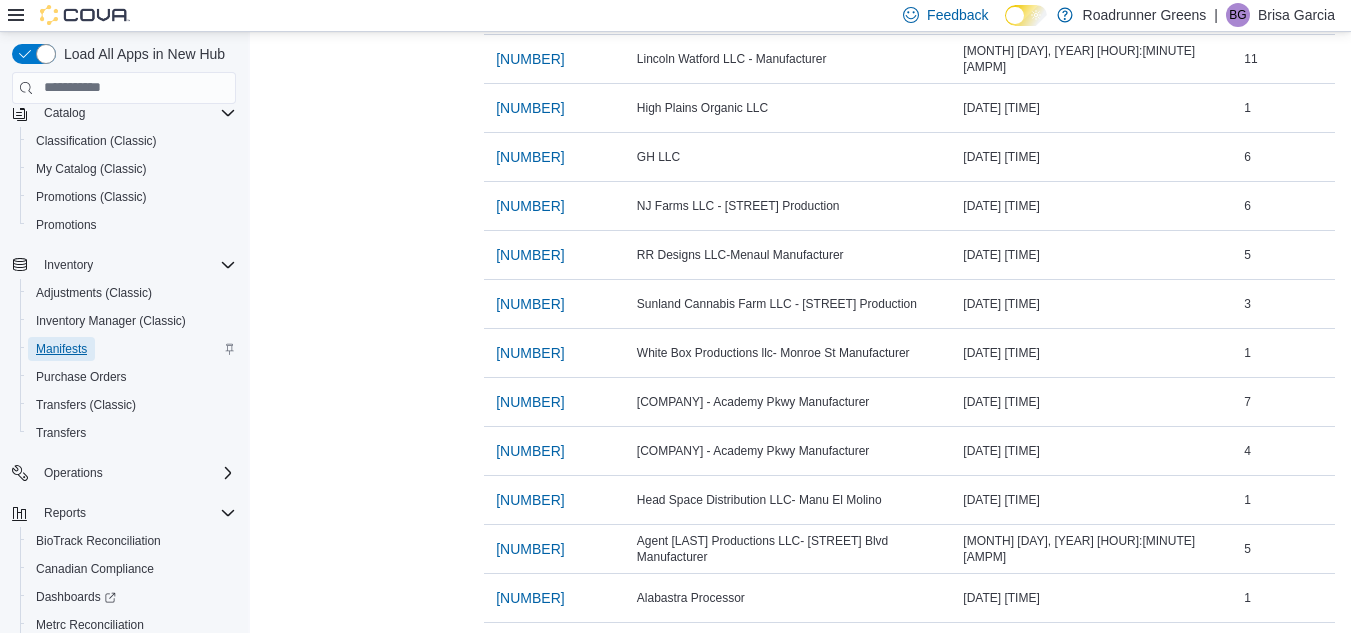 scroll, scrollTop: 1710, scrollLeft: 0, axis: vertical 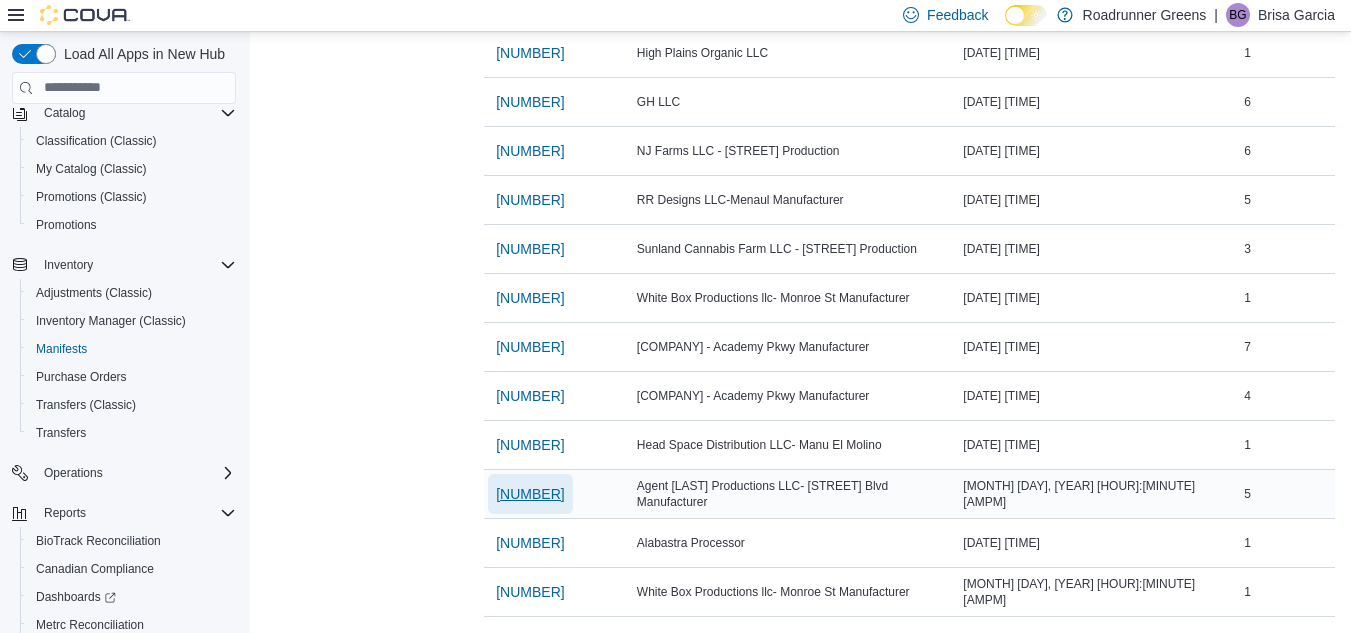 click on "[NUMBER]" at bounding box center [530, 494] 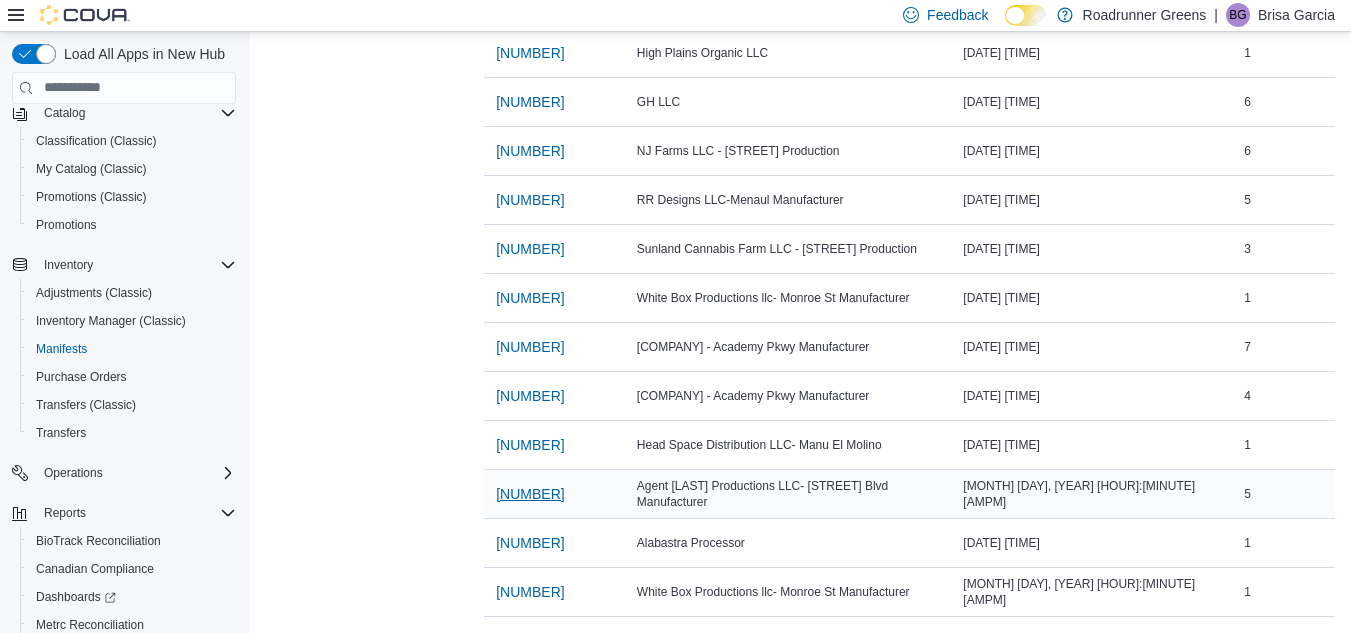 scroll, scrollTop: 0, scrollLeft: 0, axis: both 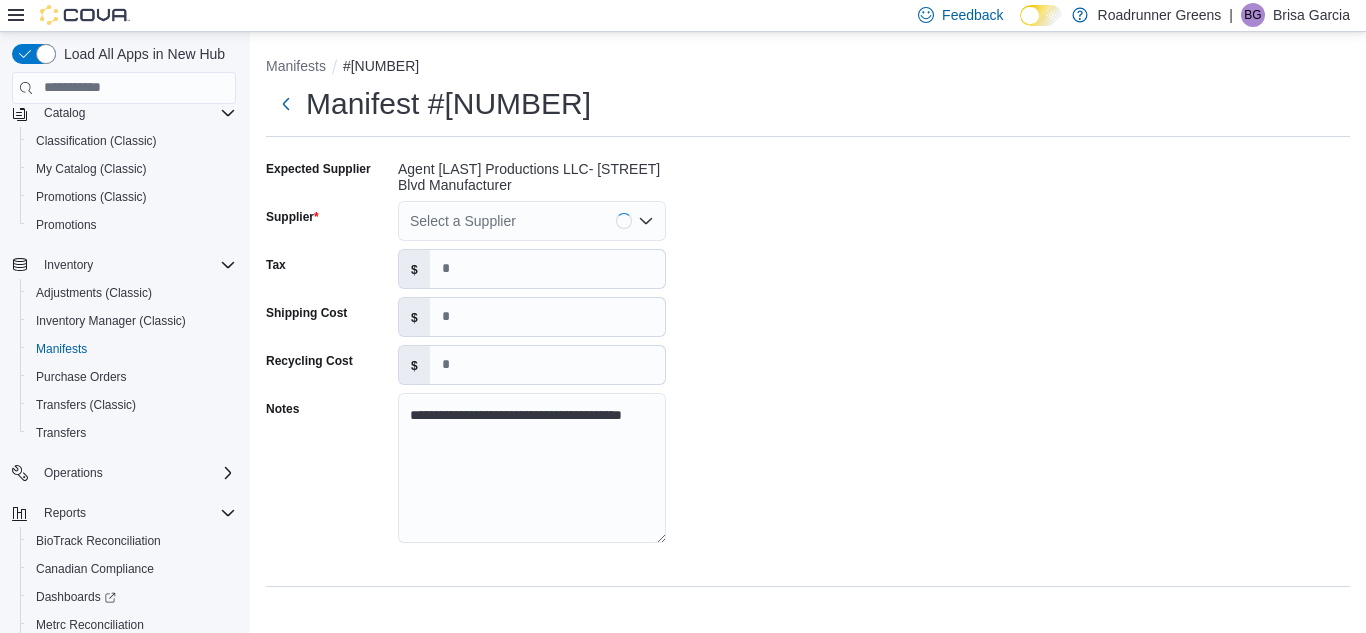 click on "Select a Supplier" at bounding box center [532, 221] 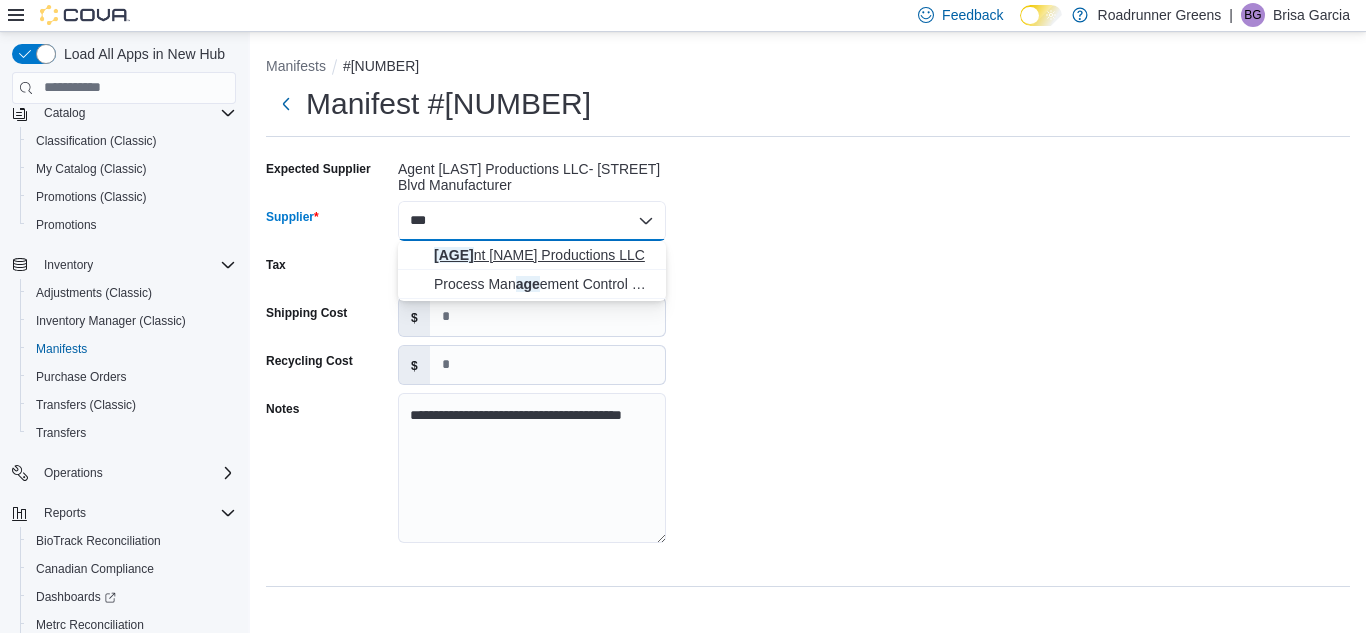 type on "***" 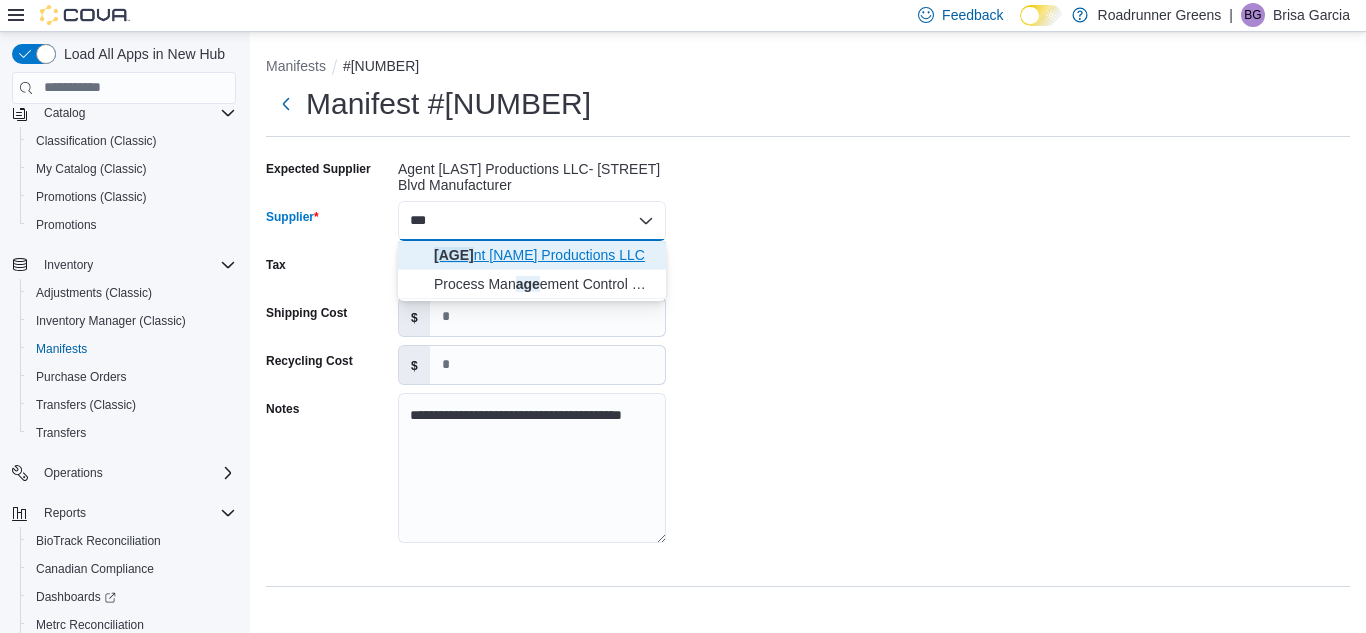 click on "Agent [LAST] Productions LLC" at bounding box center (544, 255) 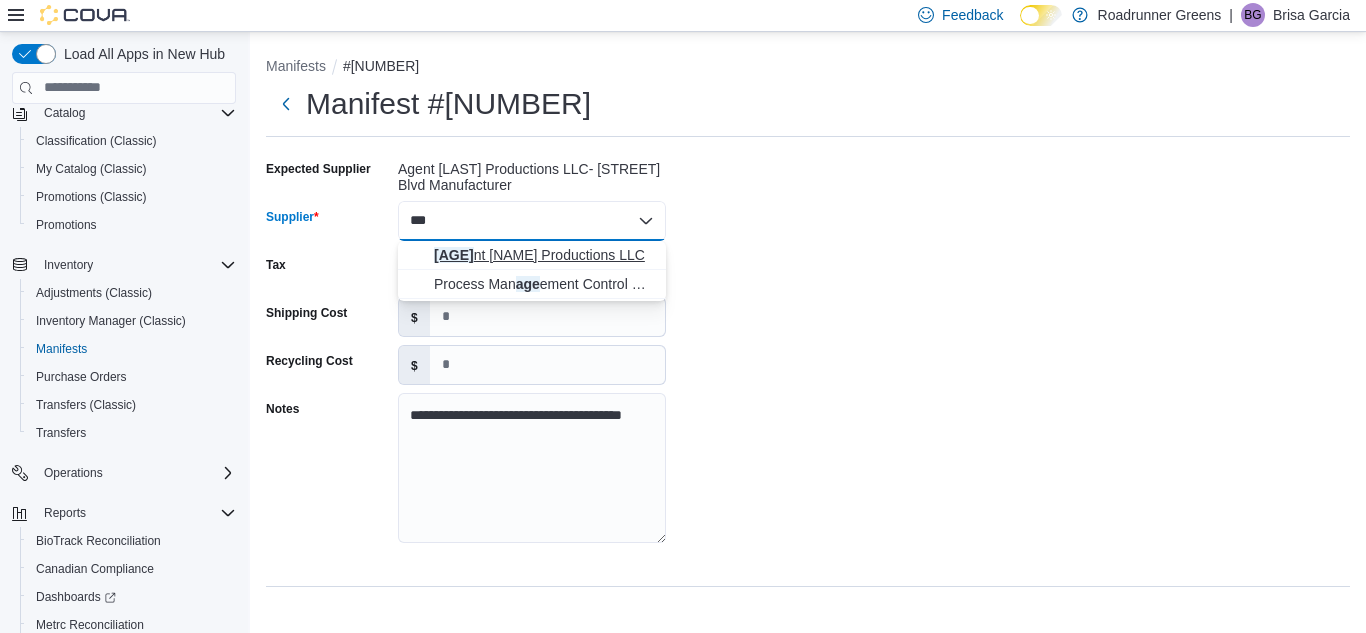 type 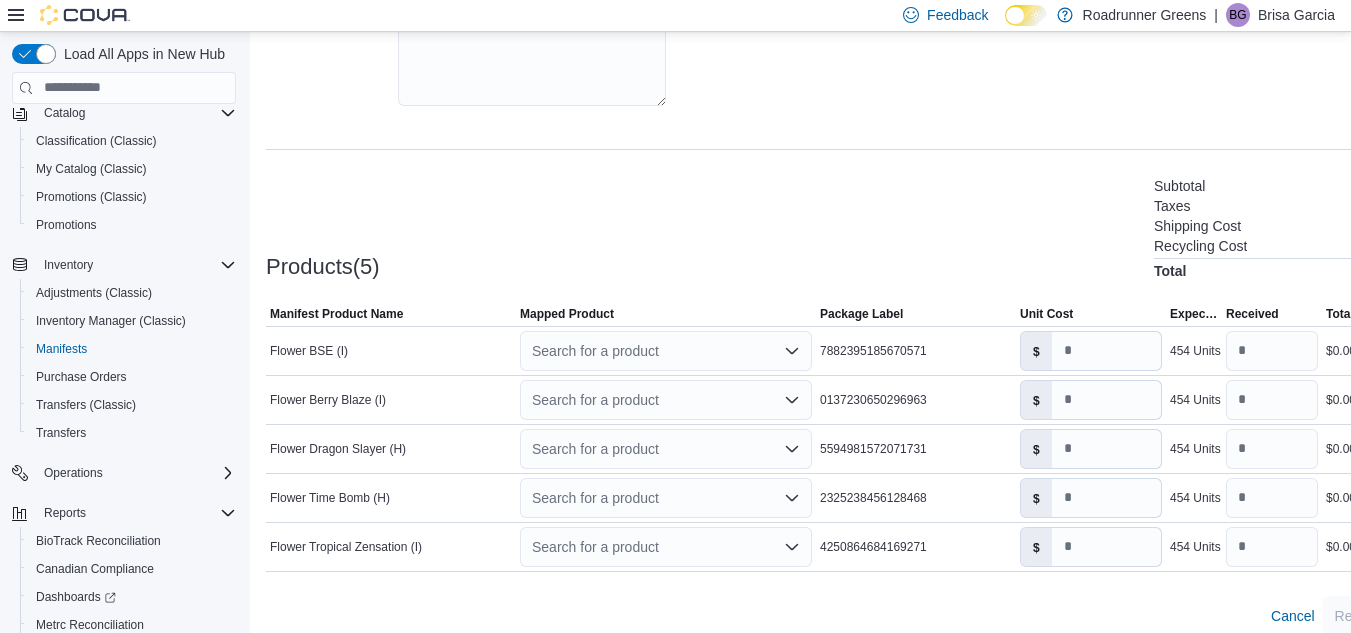 scroll, scrollTop: 439, scrollLeft: 0, axis: vertical 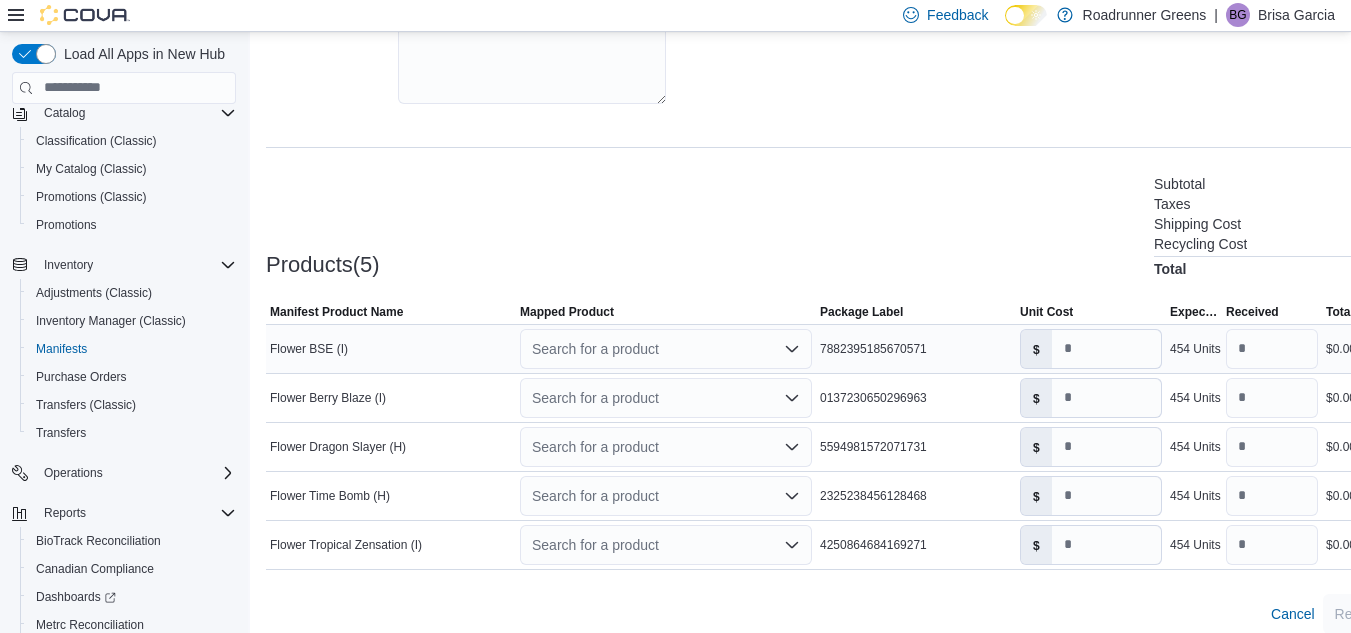 click on "Search for a product" at bounding box center (666, 349) 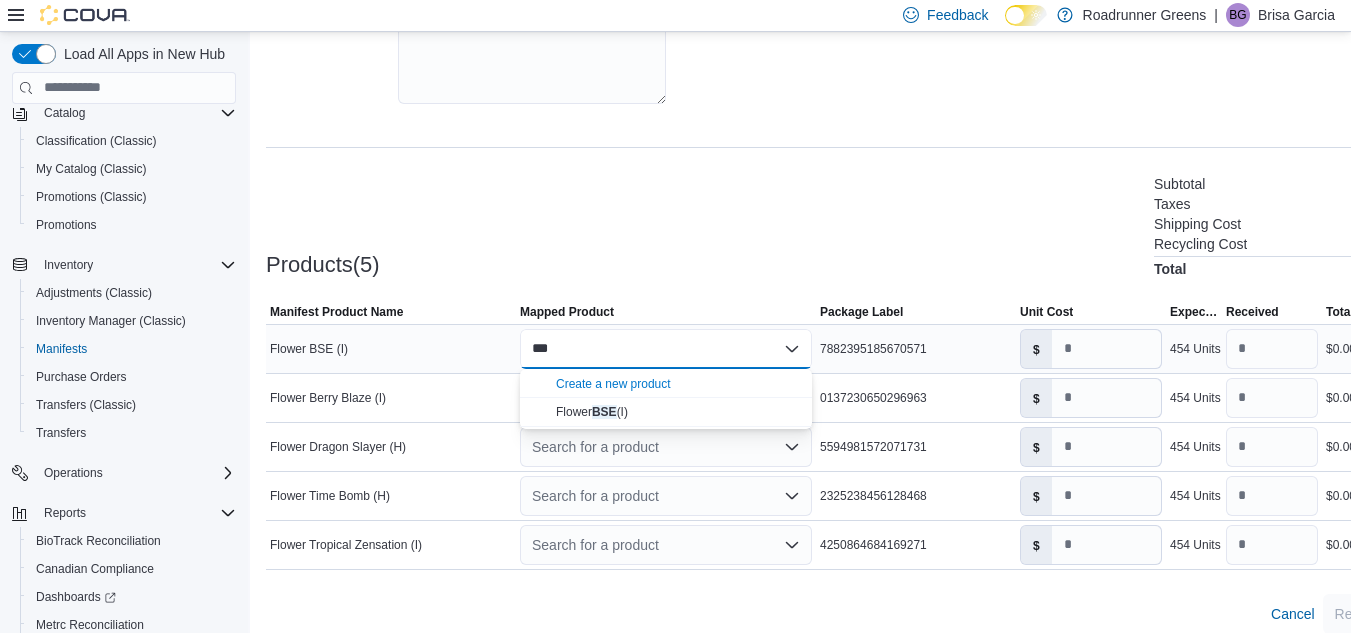 type on "***" 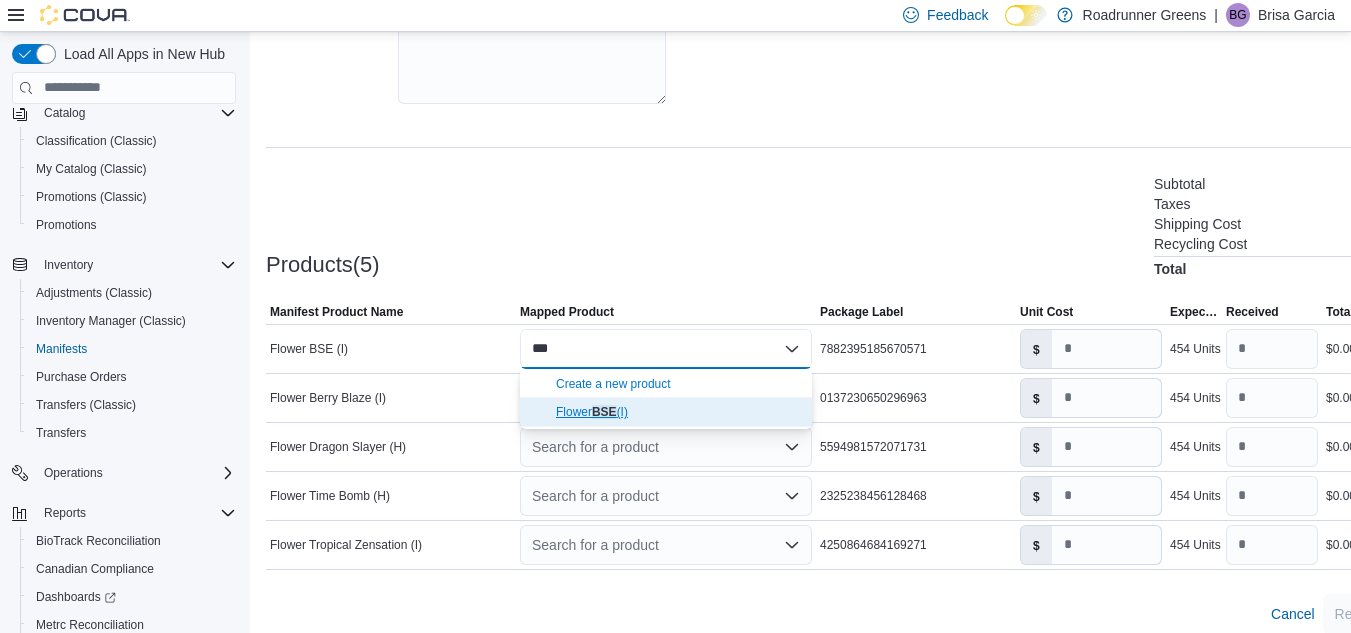 click on "Flower  BSE  (I)" at bounding box center [678, 412] 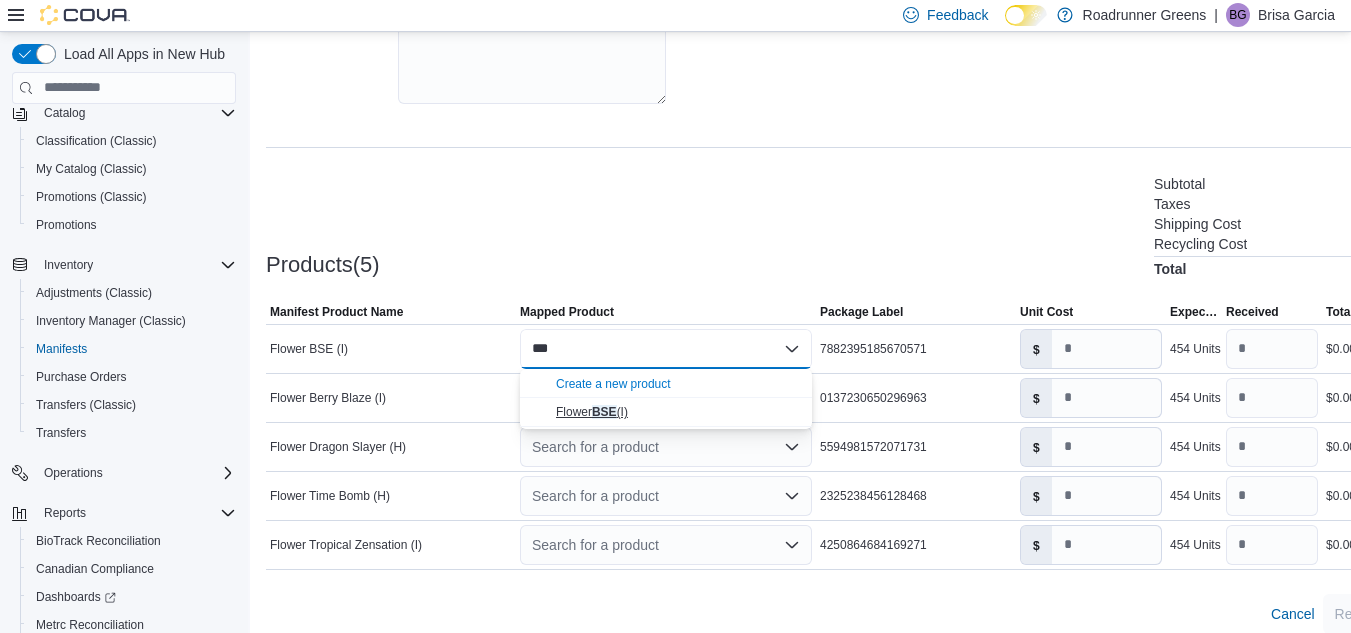 type 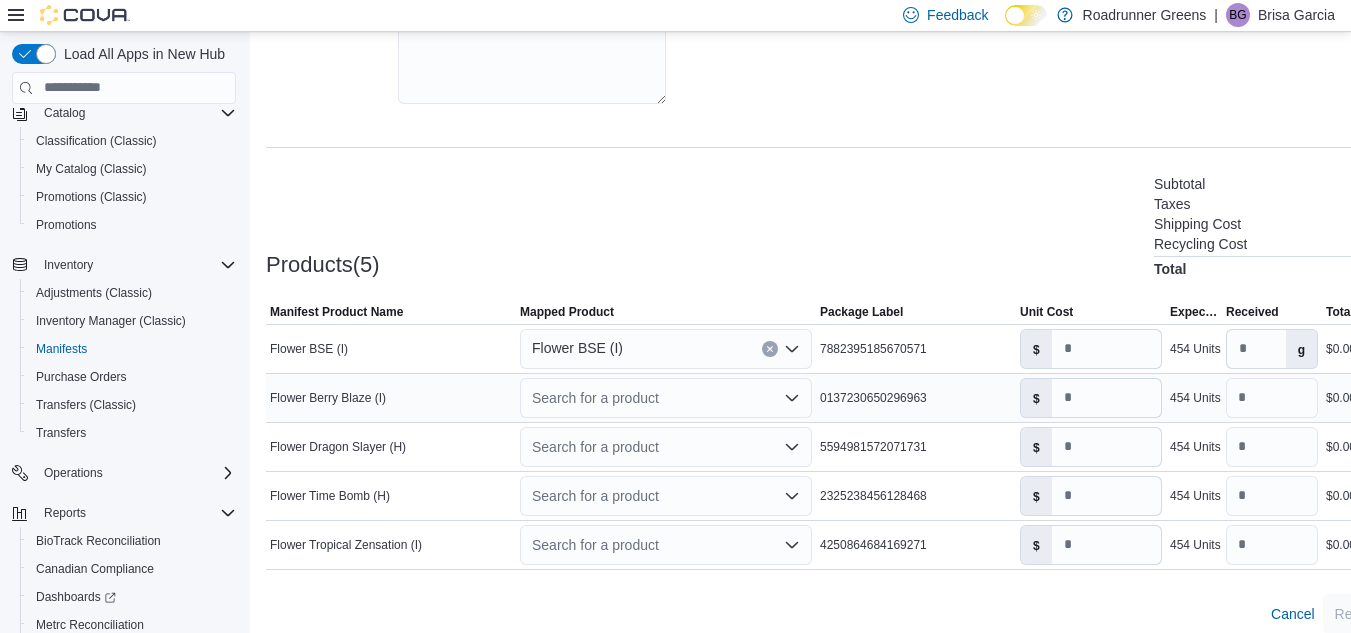 click on "Search for a product" at bounding box center (666, 398) 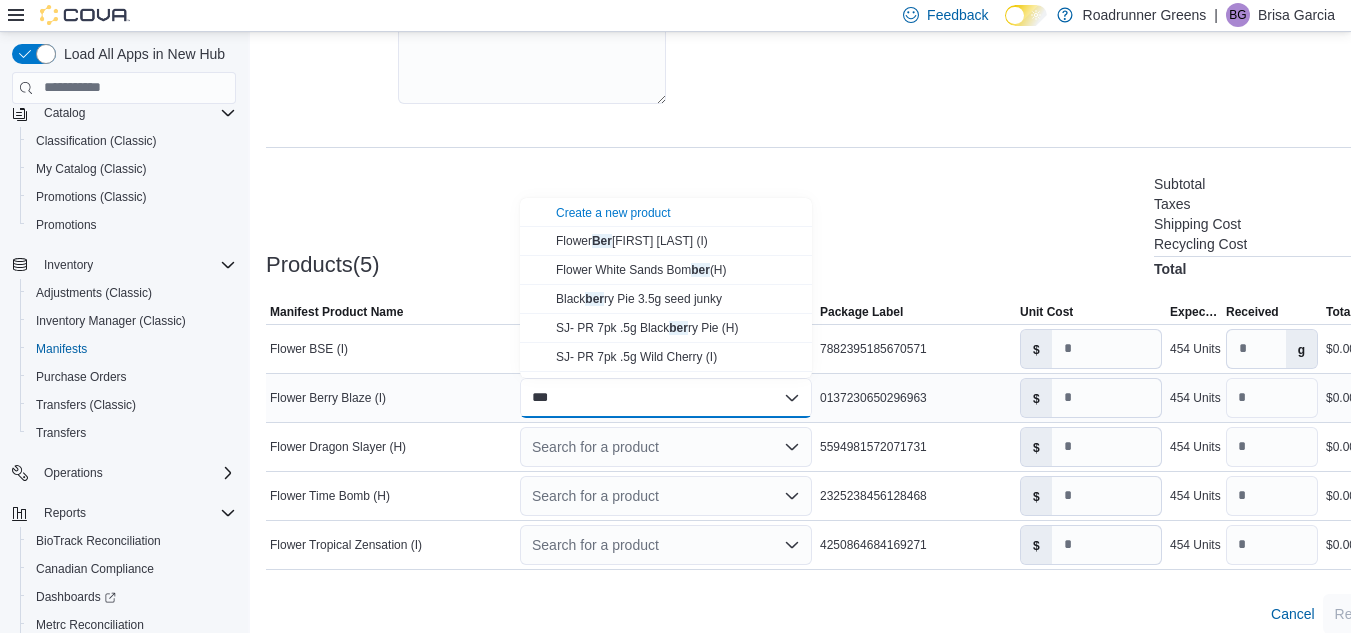 type on "***" 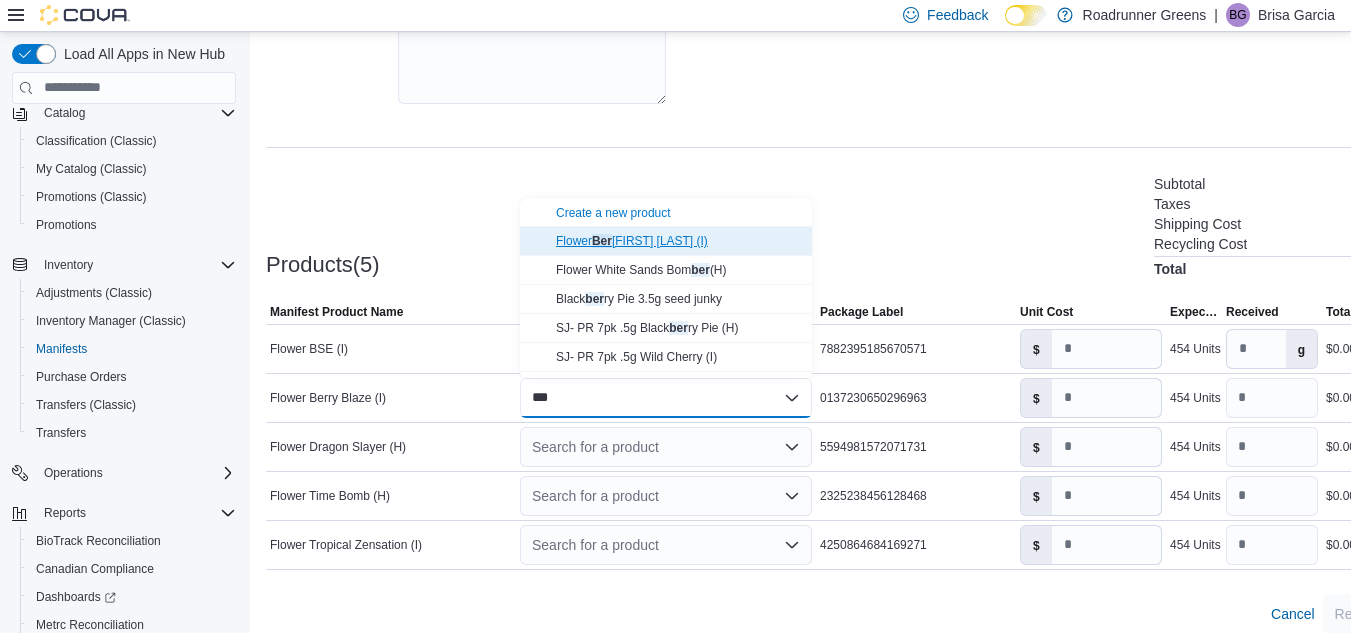 click on "Flower  Ber ry Blaze (I)" at bounding box center (678, 241) 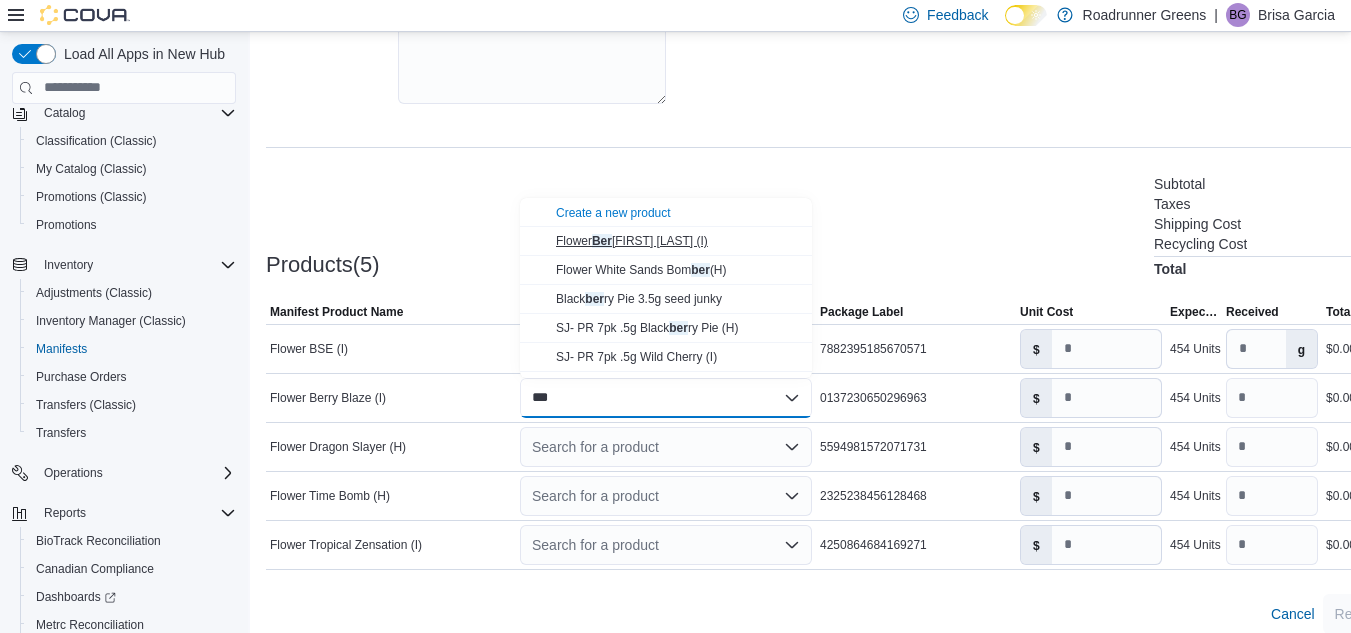 type 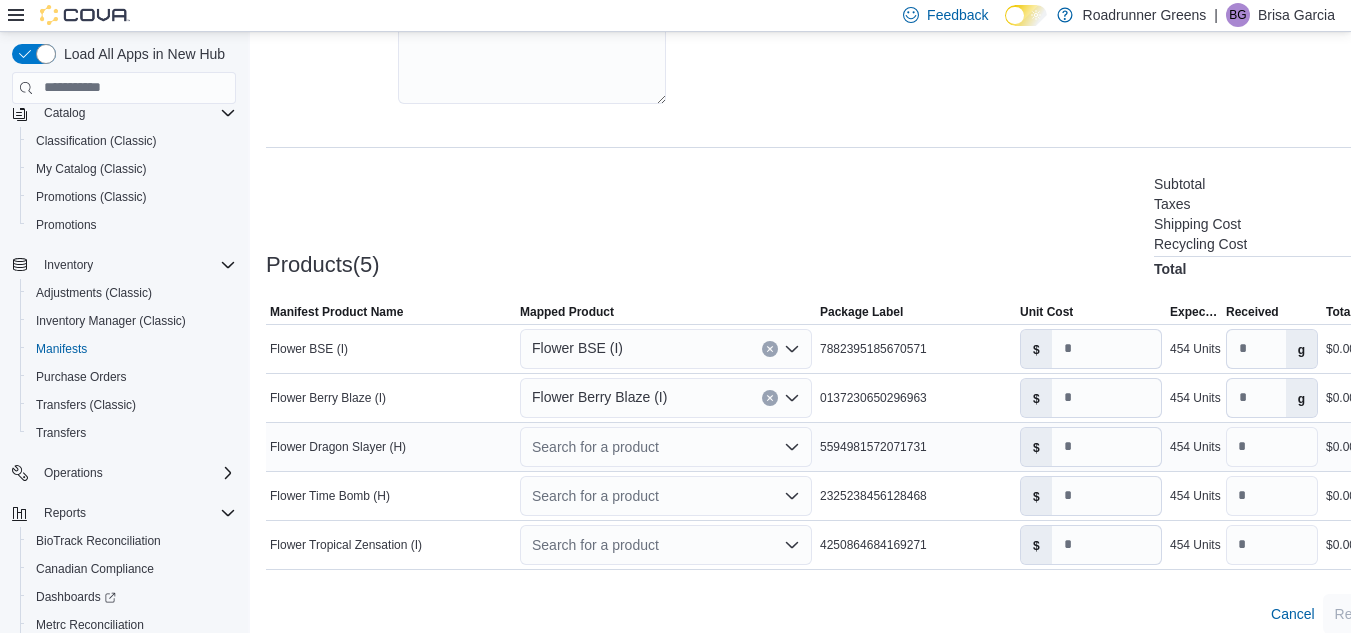 click on "Search for a product" at bounding box center (666, 447) 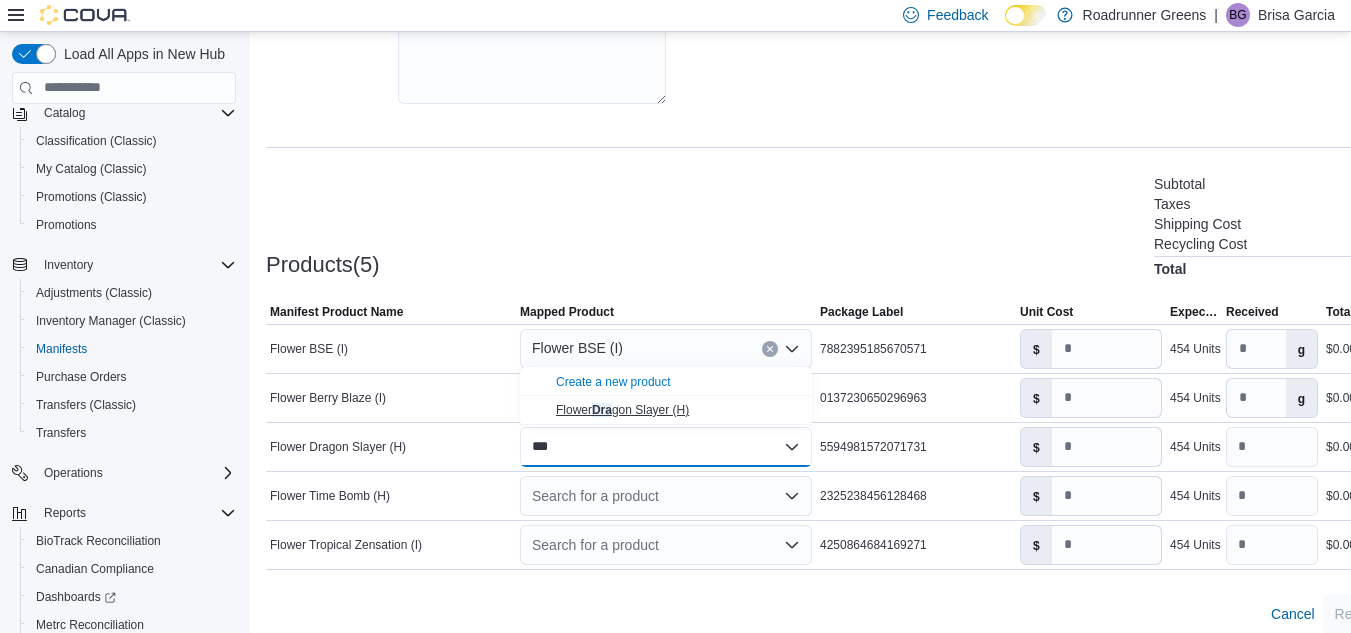 type on "***" 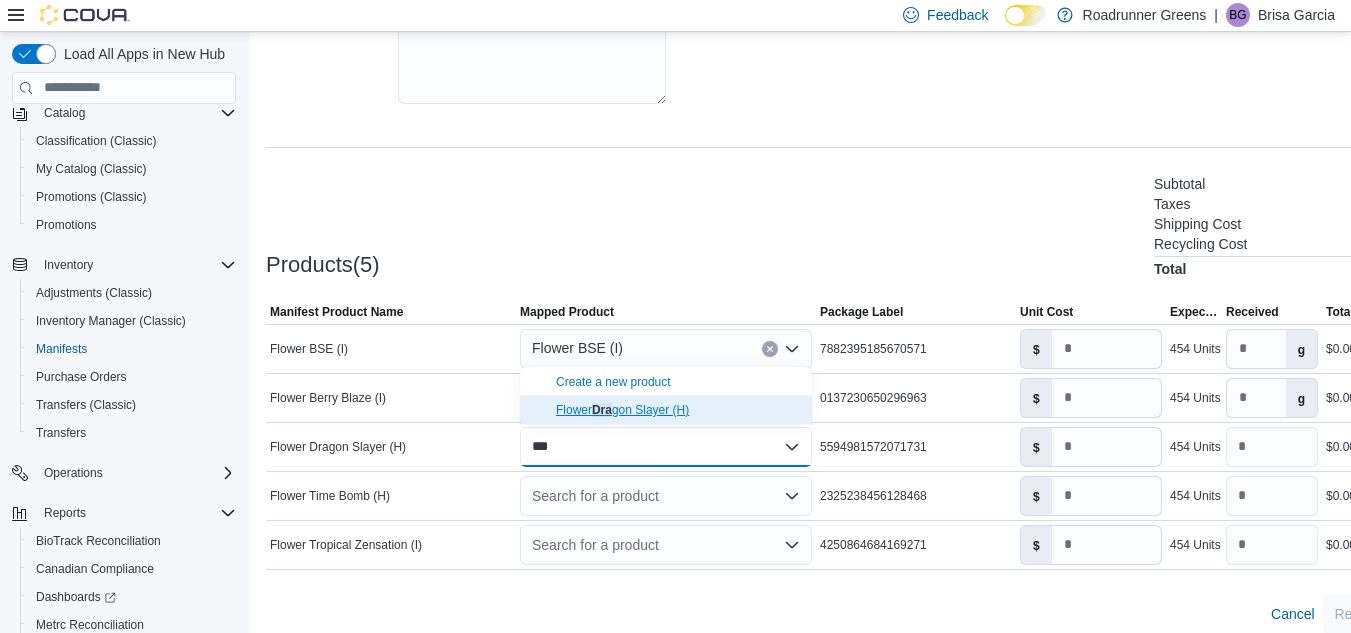 click on "Flower  Dra gon Slayer (H)" at bounding box center [622, 410] 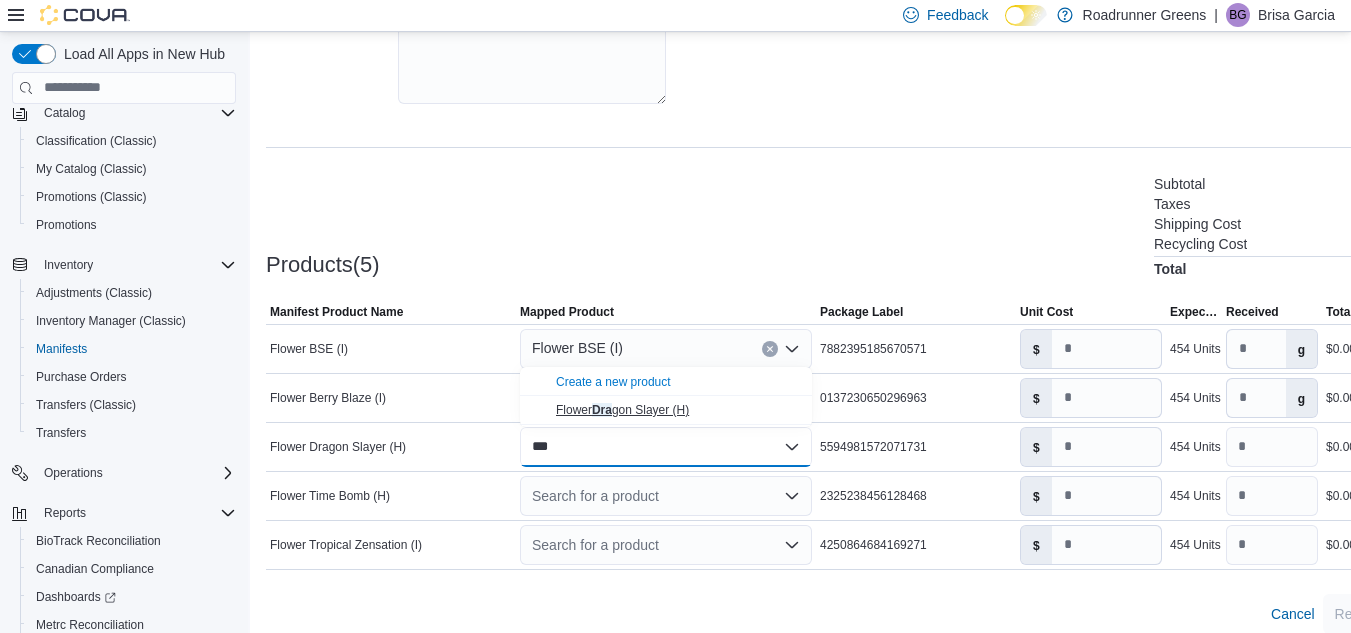 type 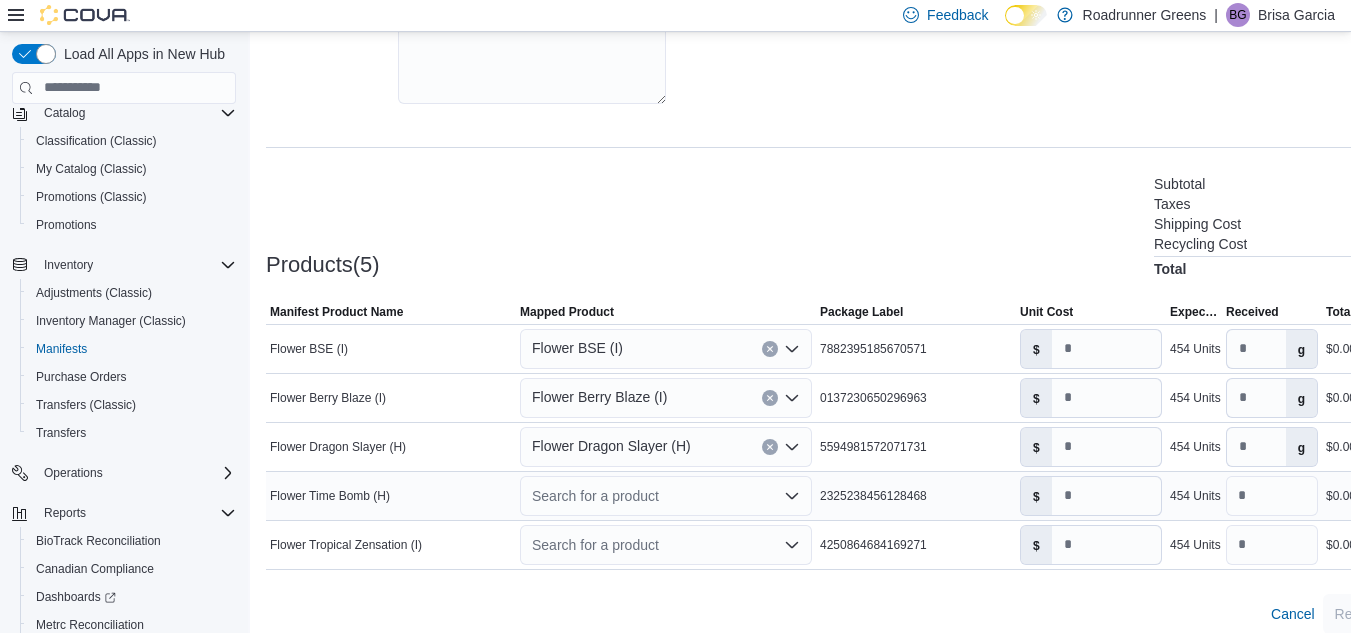 click on "Search for a product" at bounding box center [666, 496] 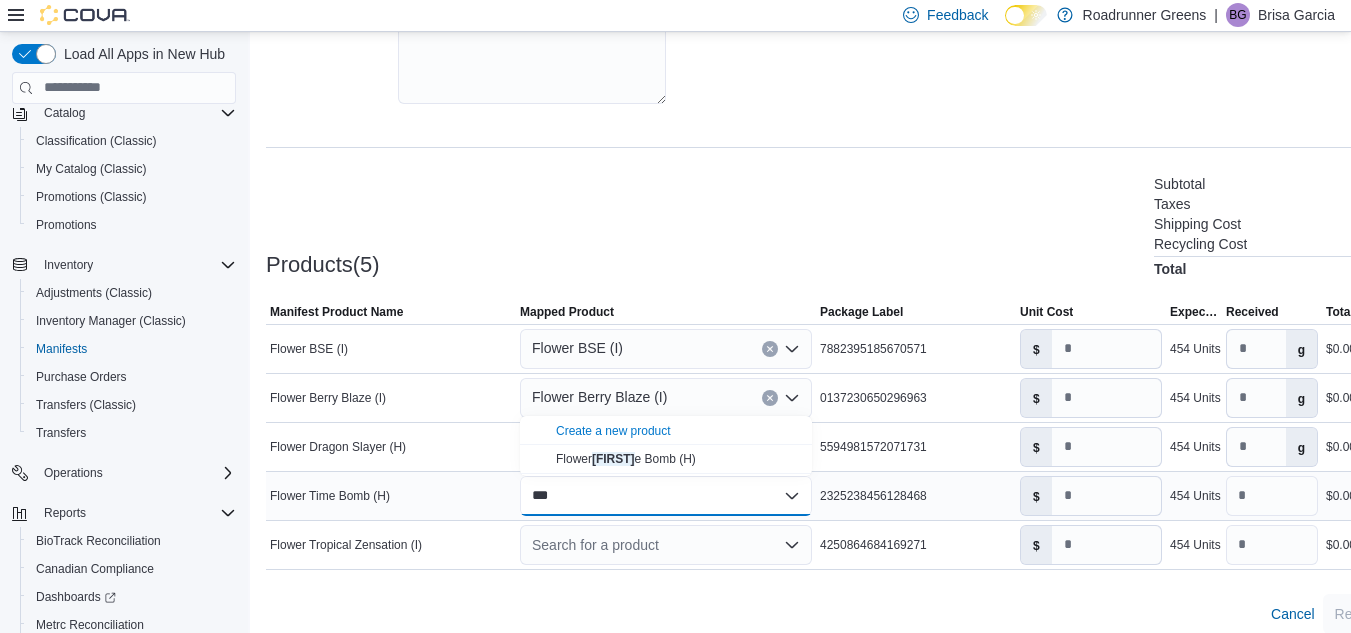 type on "***" 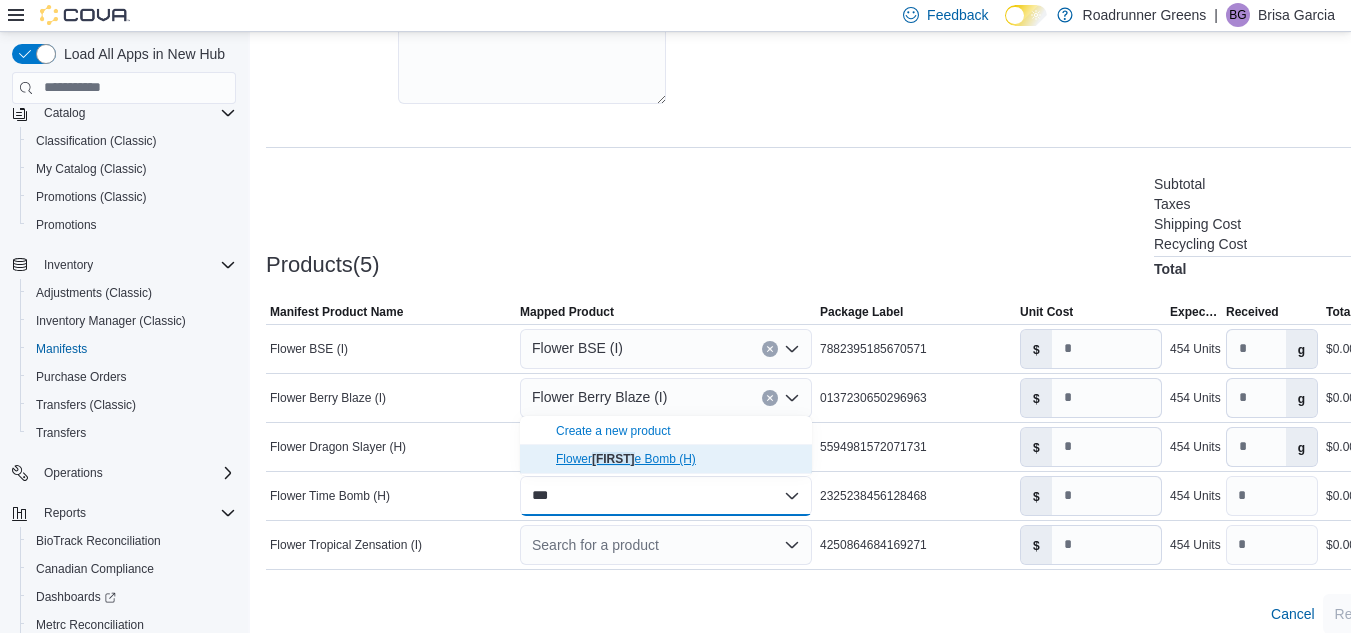 click on "Flower  Tim e Bomb (H)" at bounding box center [678, 459] 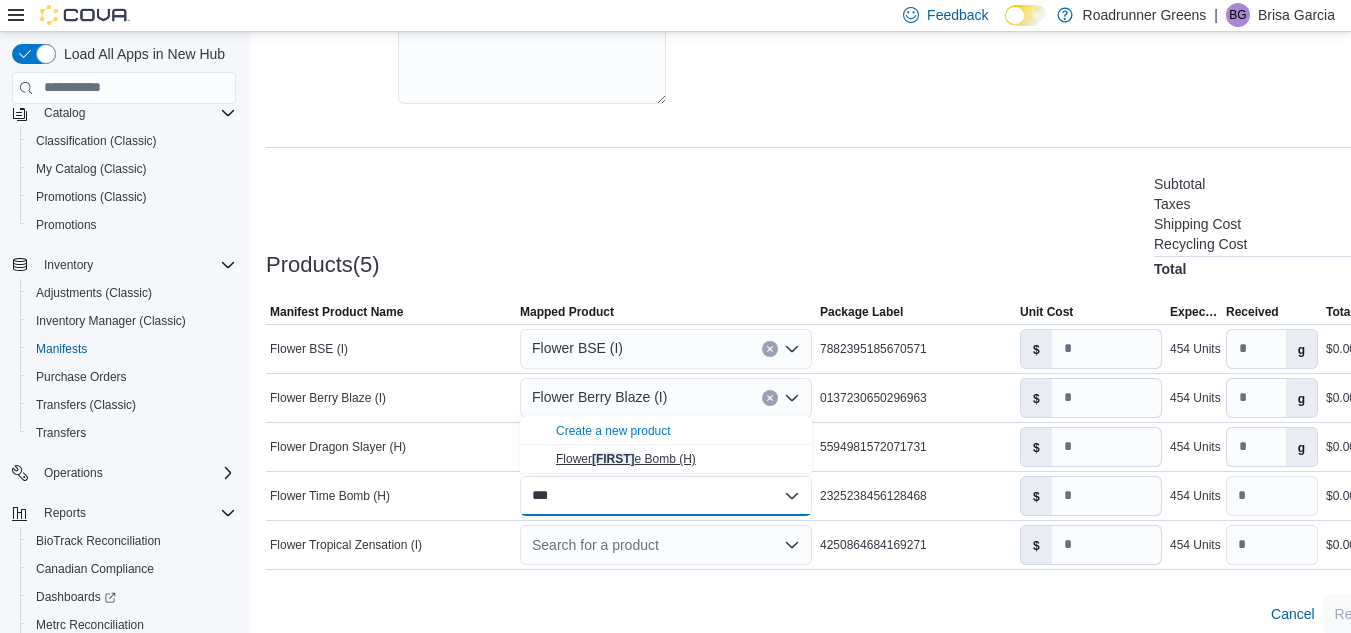 type 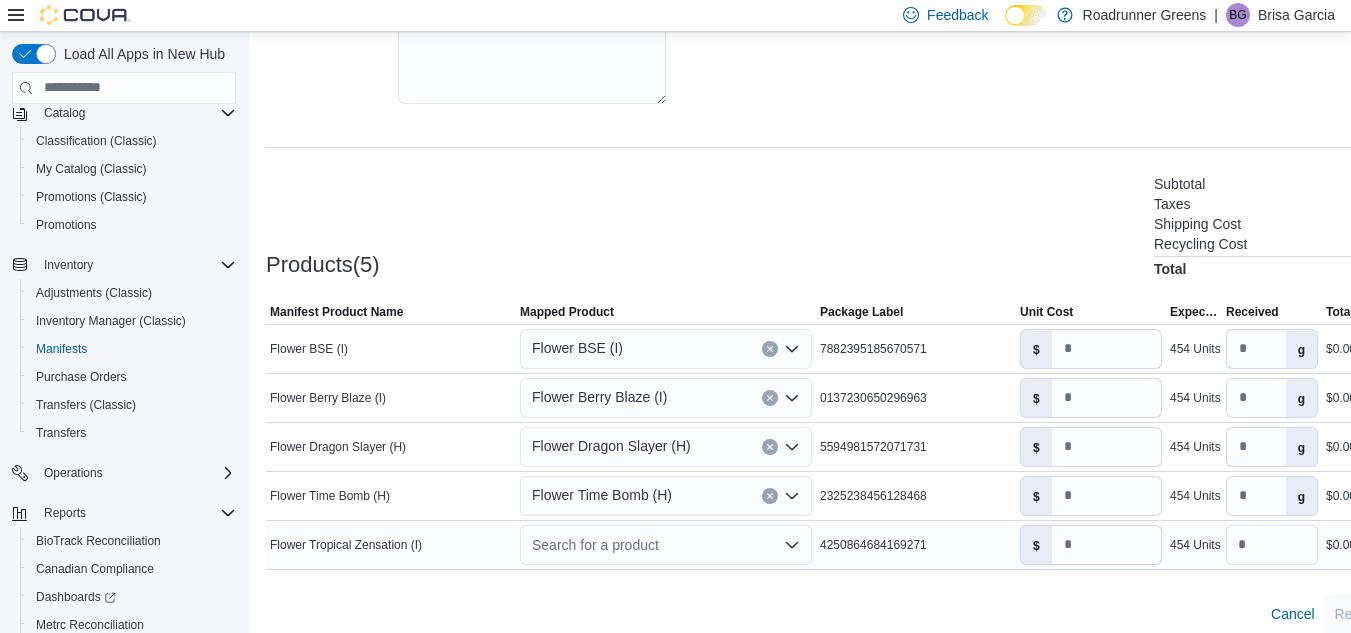 click on "Search for a product" at bounding box center (666, 545) 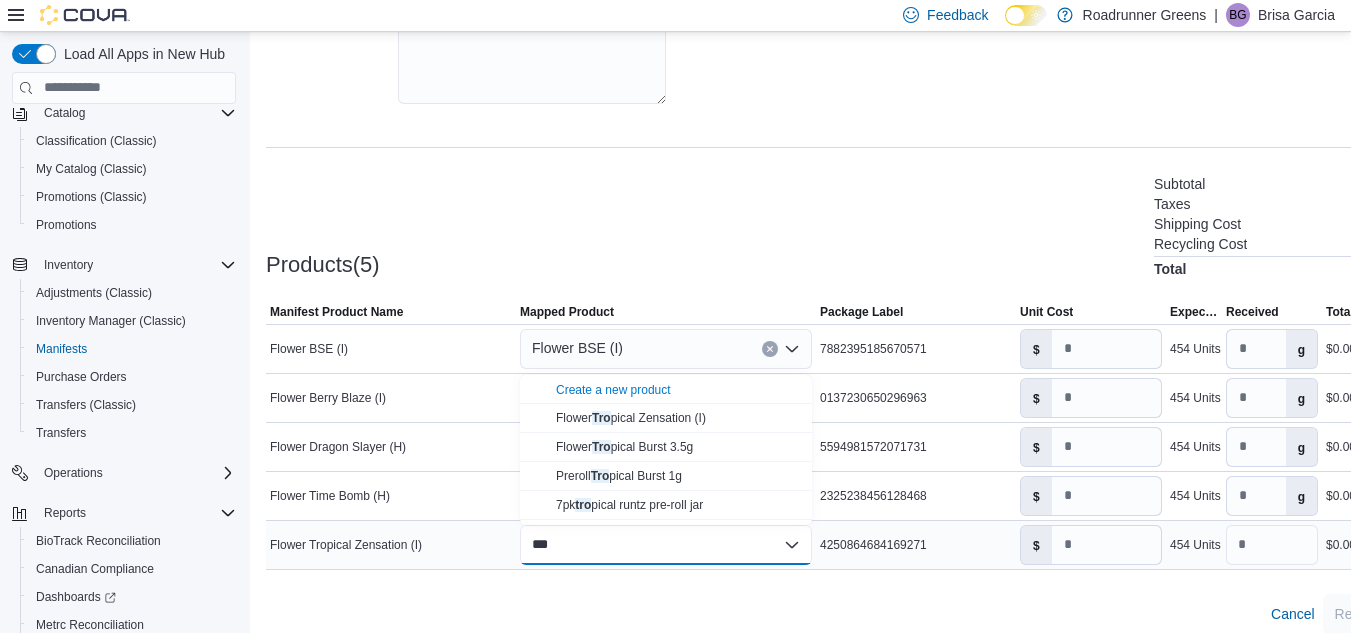 type on "***" 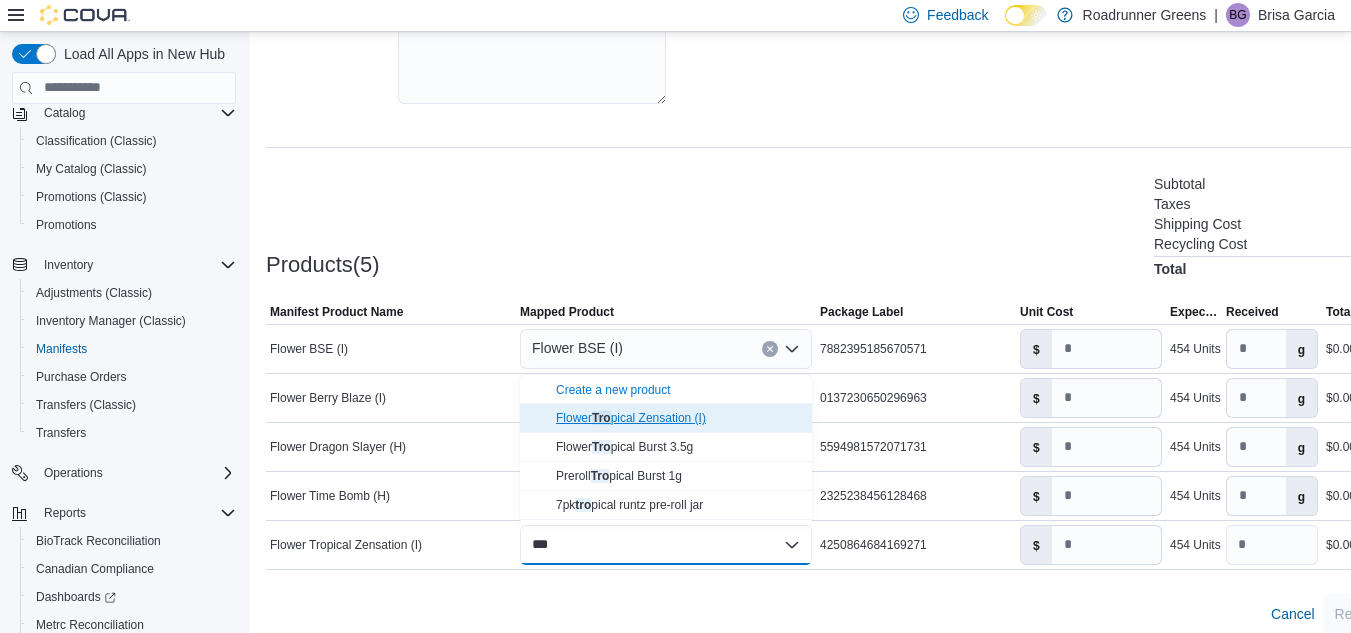 click on "Flower  Tro pical Zensation (I)" at bounding box center (631, 418) 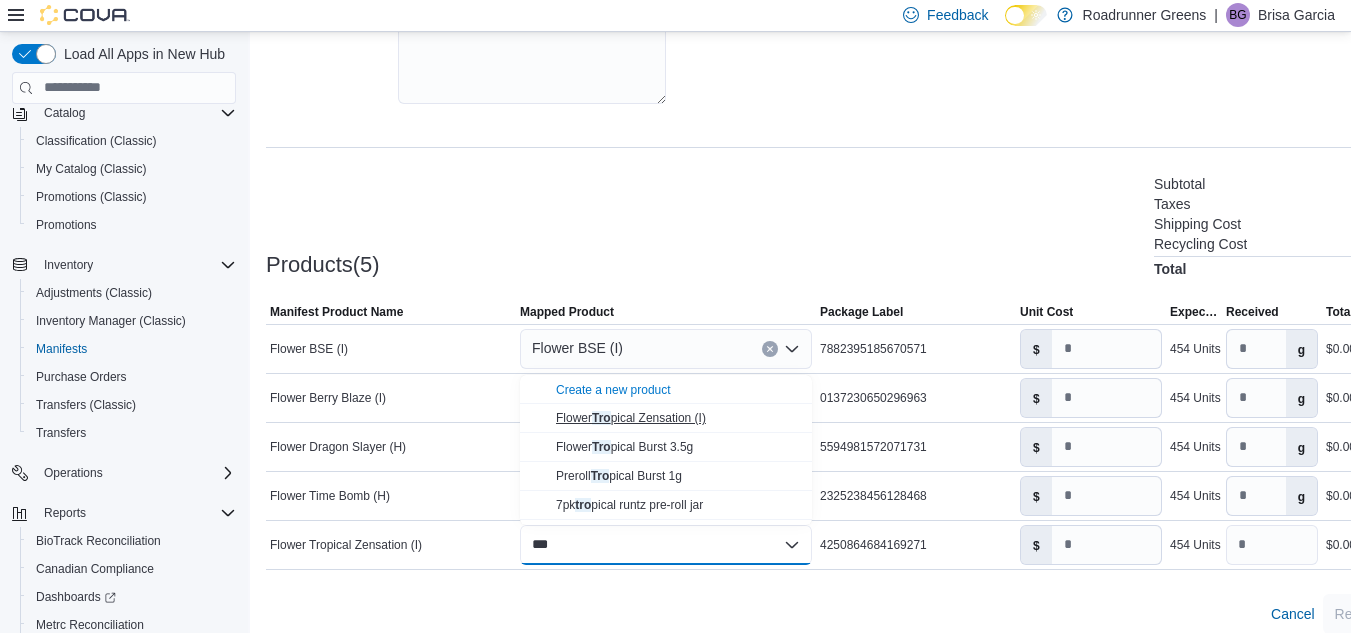 type 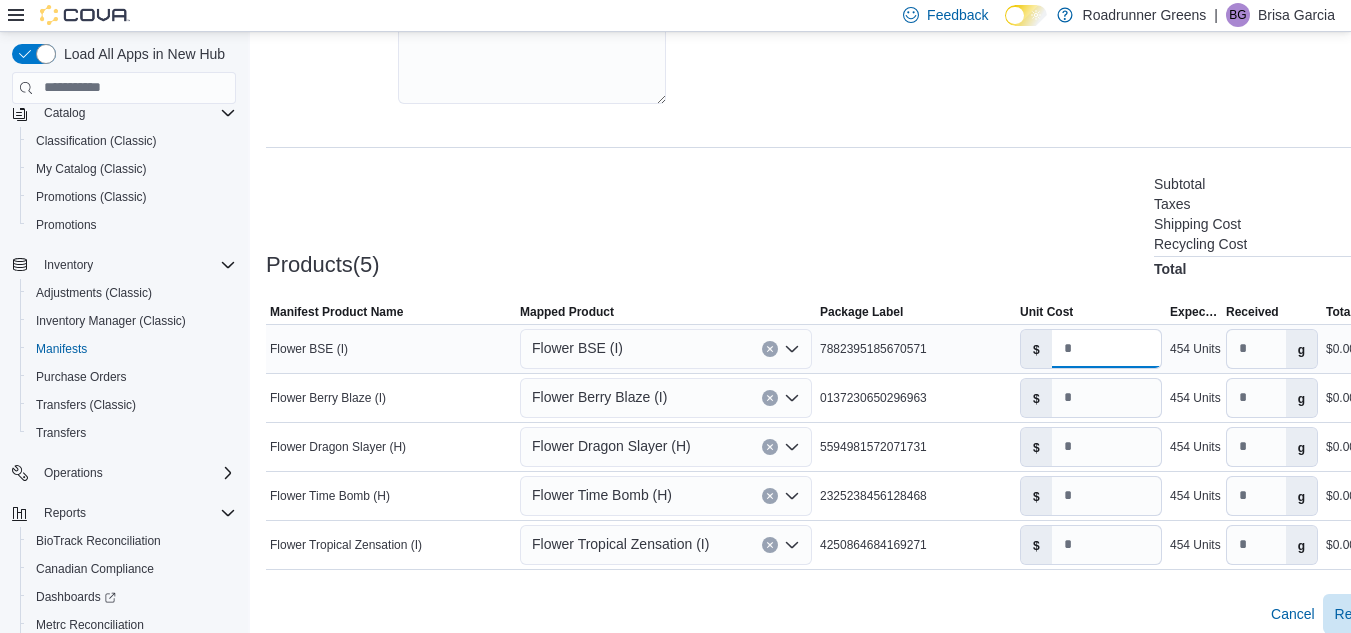 click on "*" at bounding box center [1106, 349] 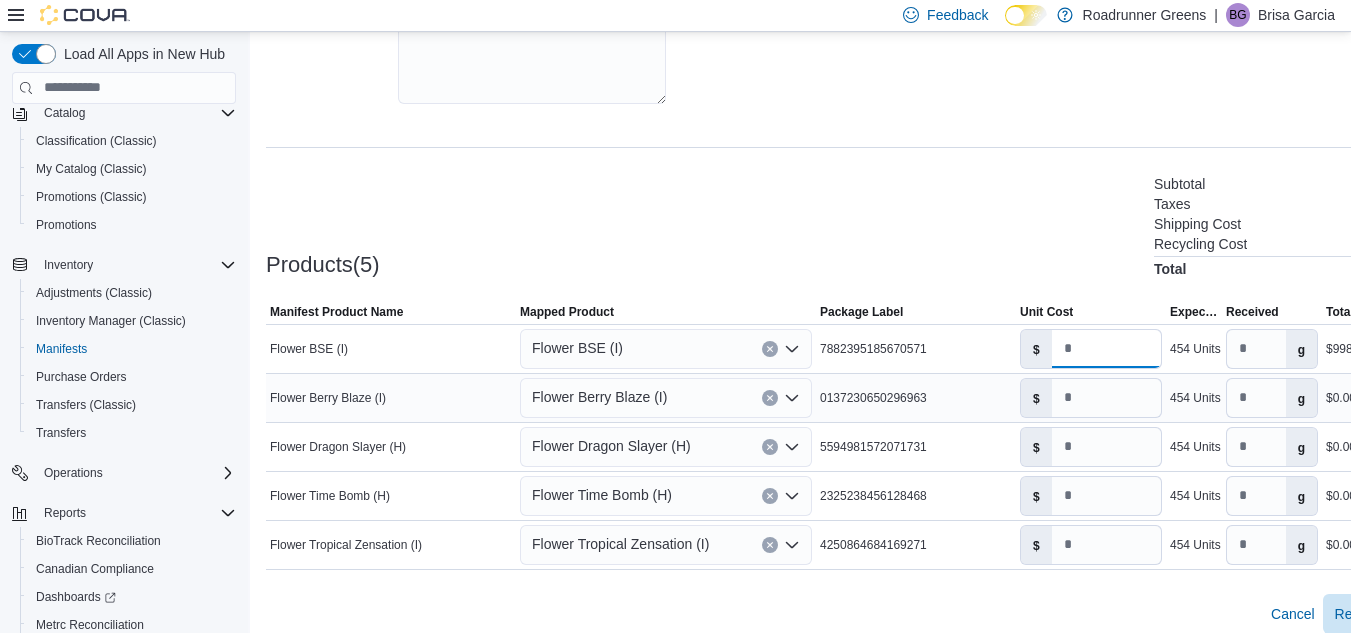 type on "***" 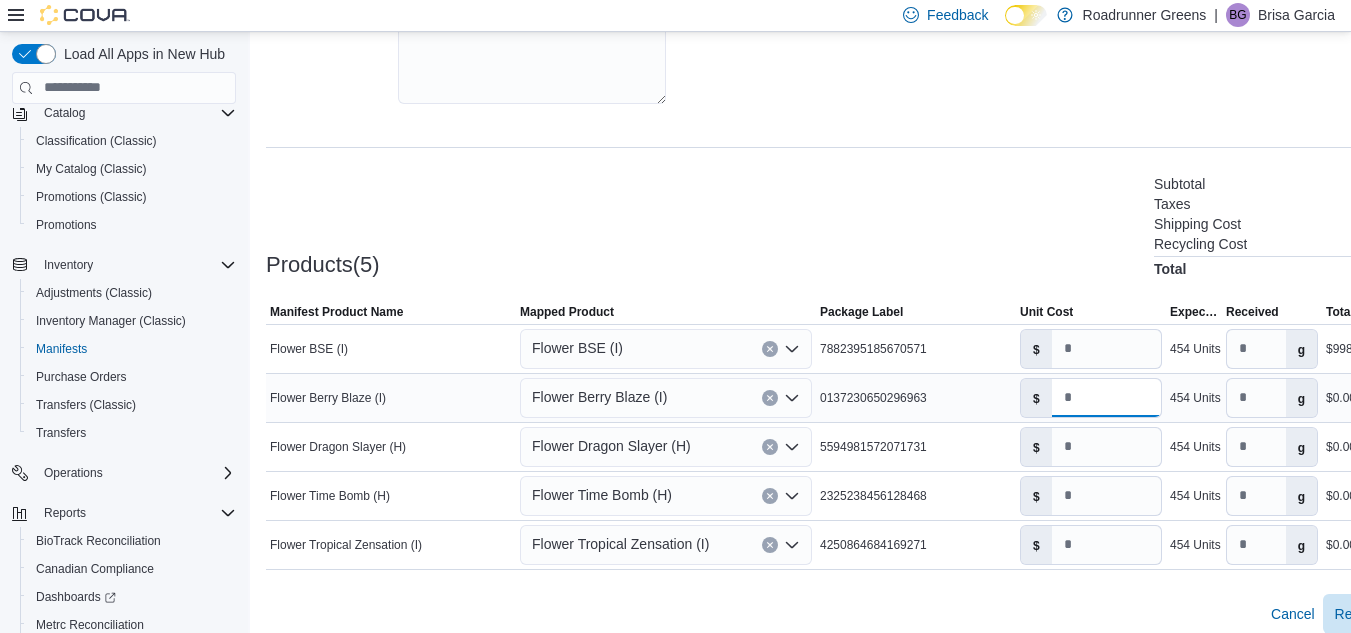 click on "*" at bounding box center [1106, 398] 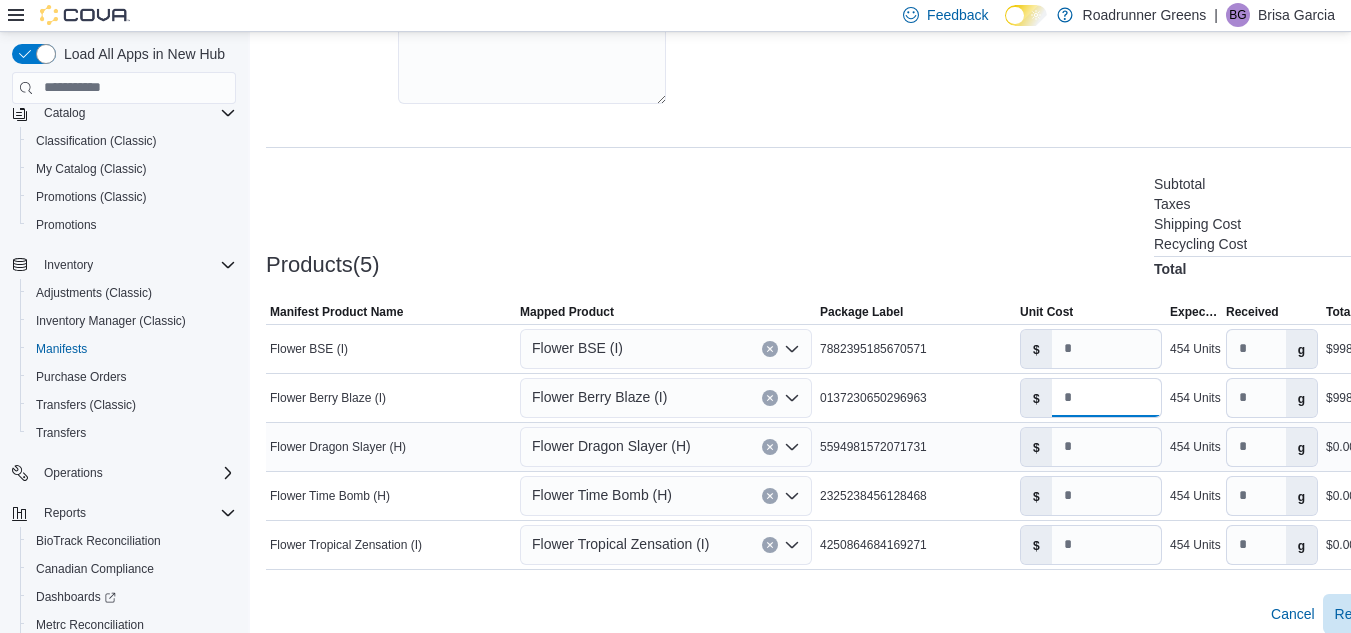 type on "***" 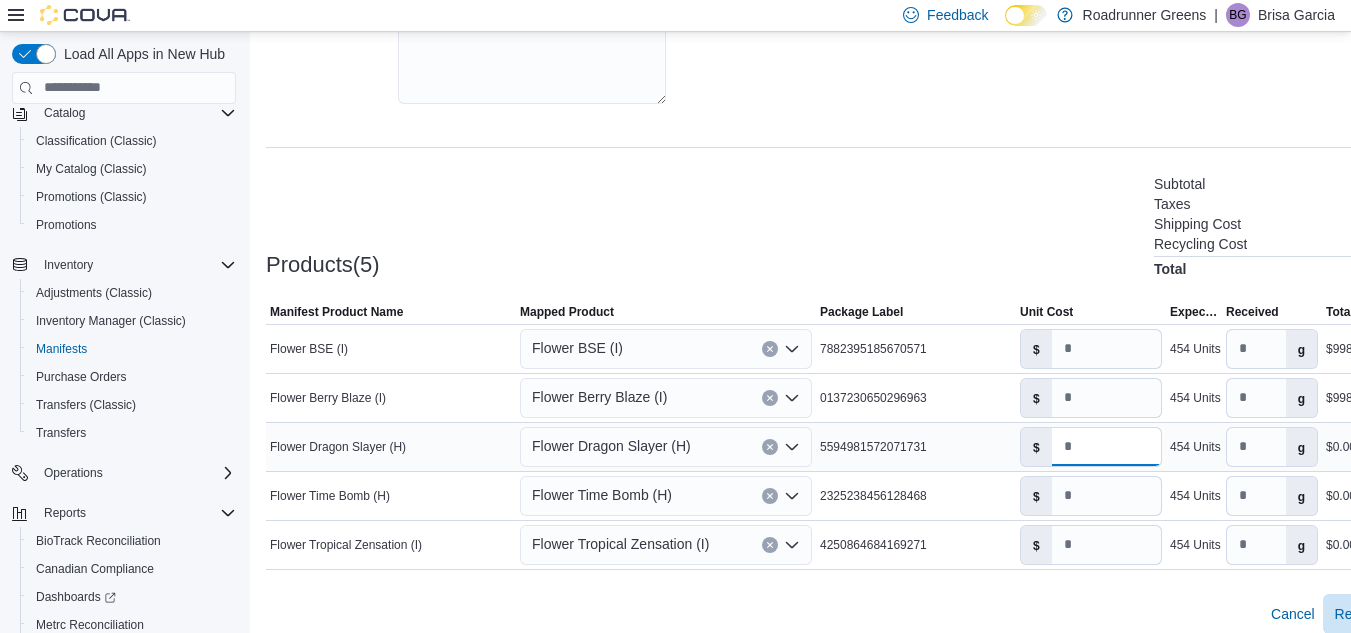 click on "*" at bounding box center [1106, 447] 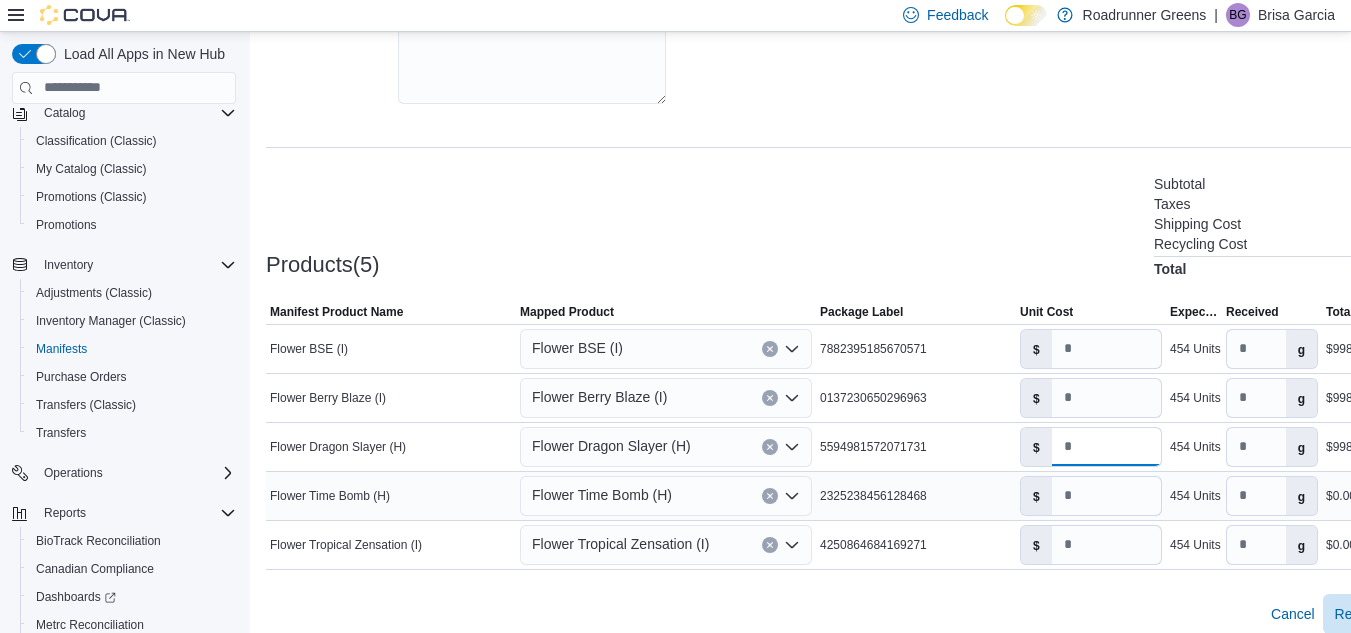 type on "***" 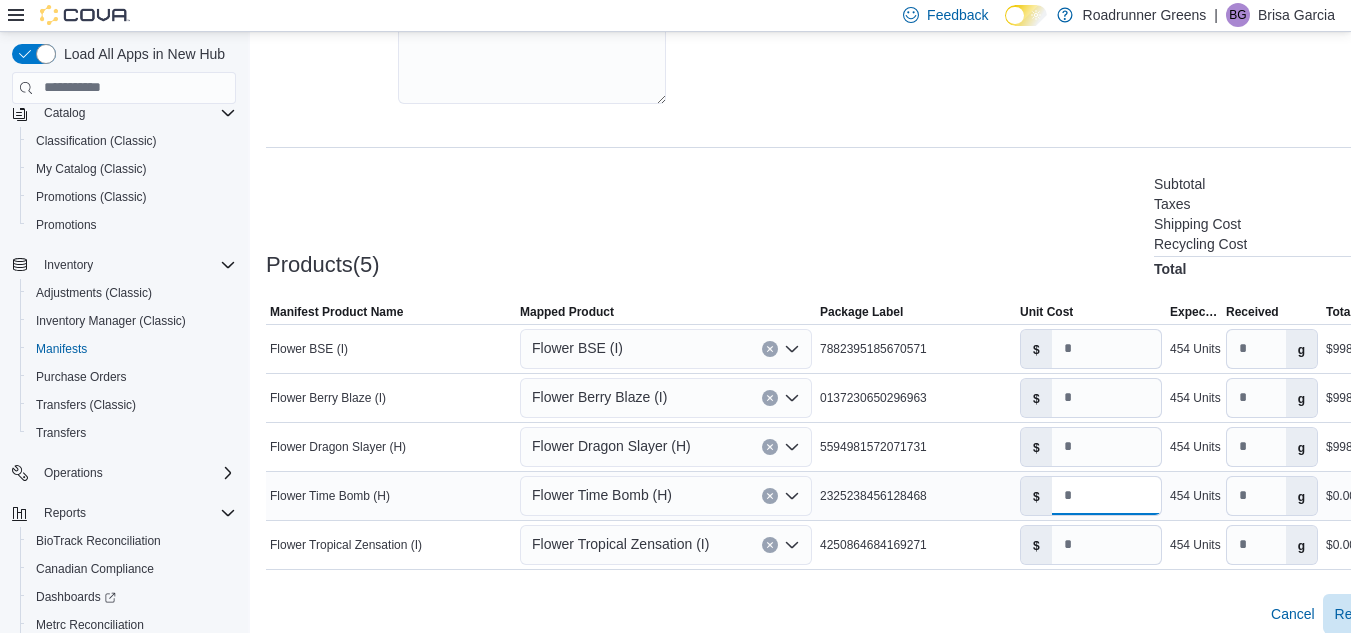 click on "*" at bounding box center (1106, 496) 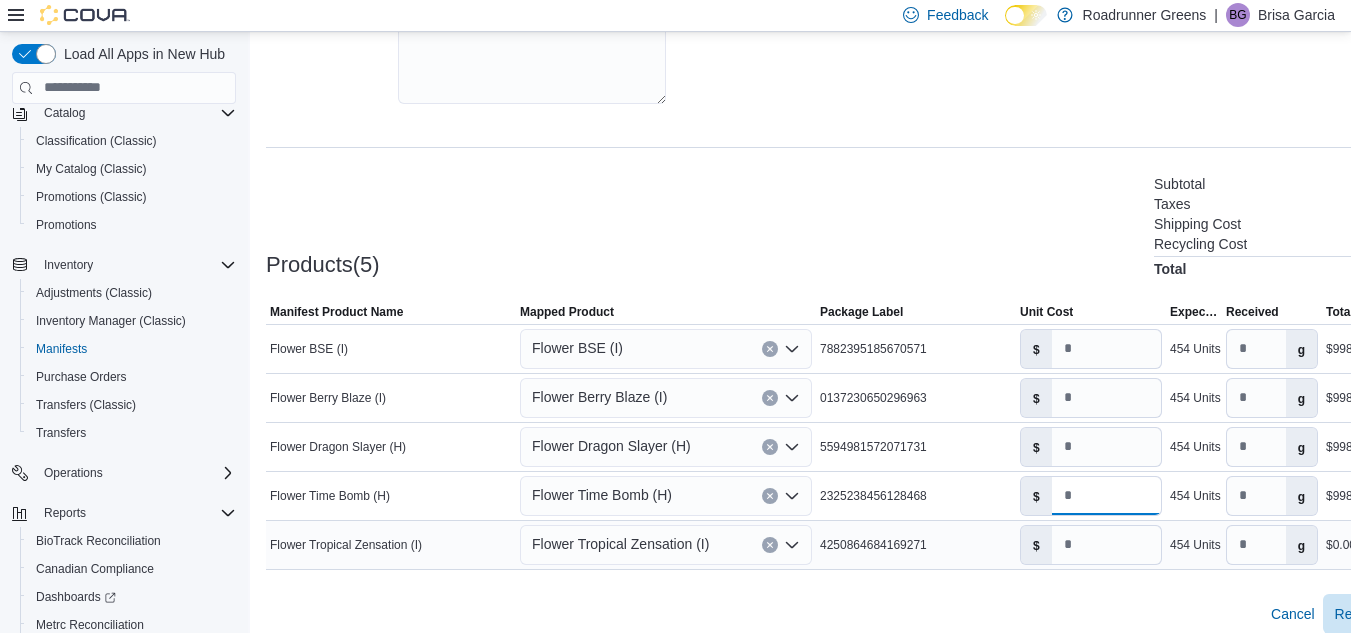 type on "***" 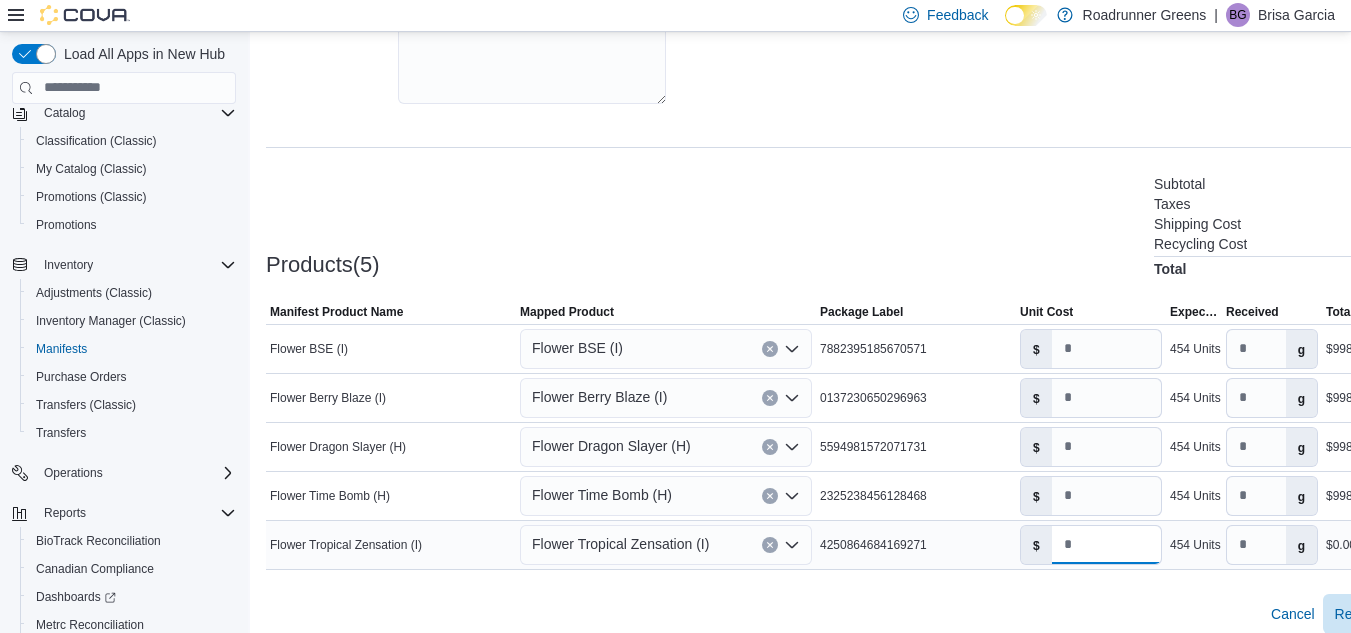 click on "*" at bounding box center [1106, 545] 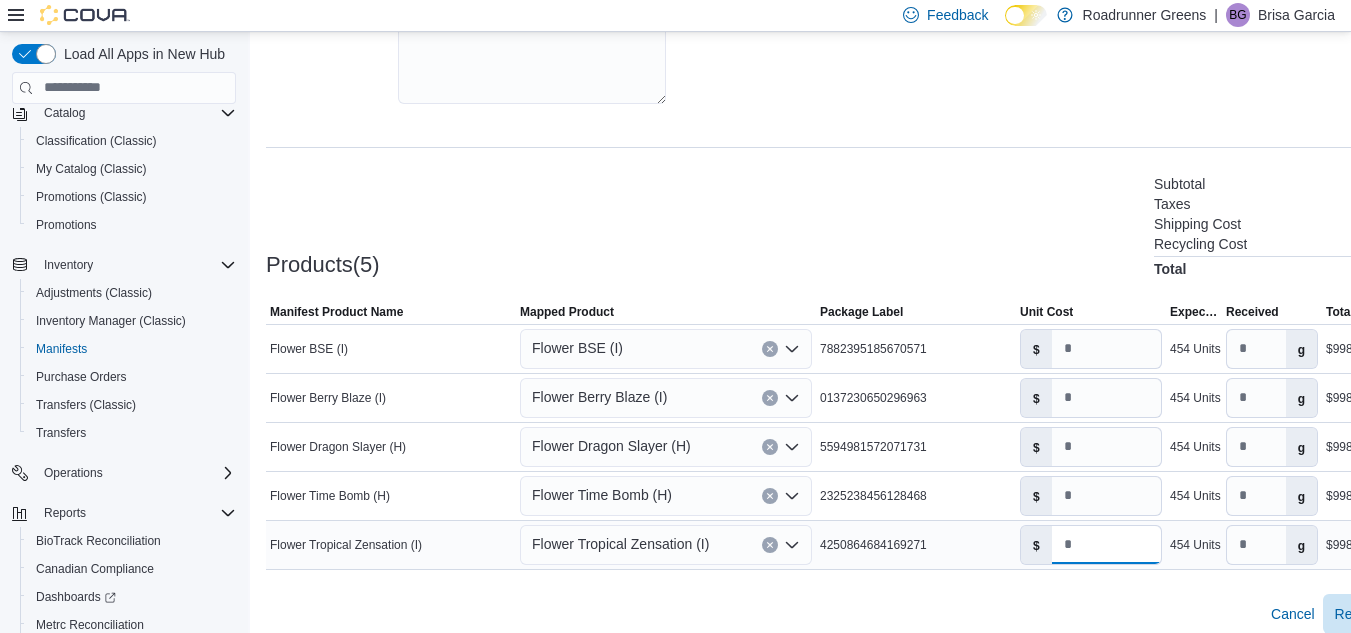 type on "***" 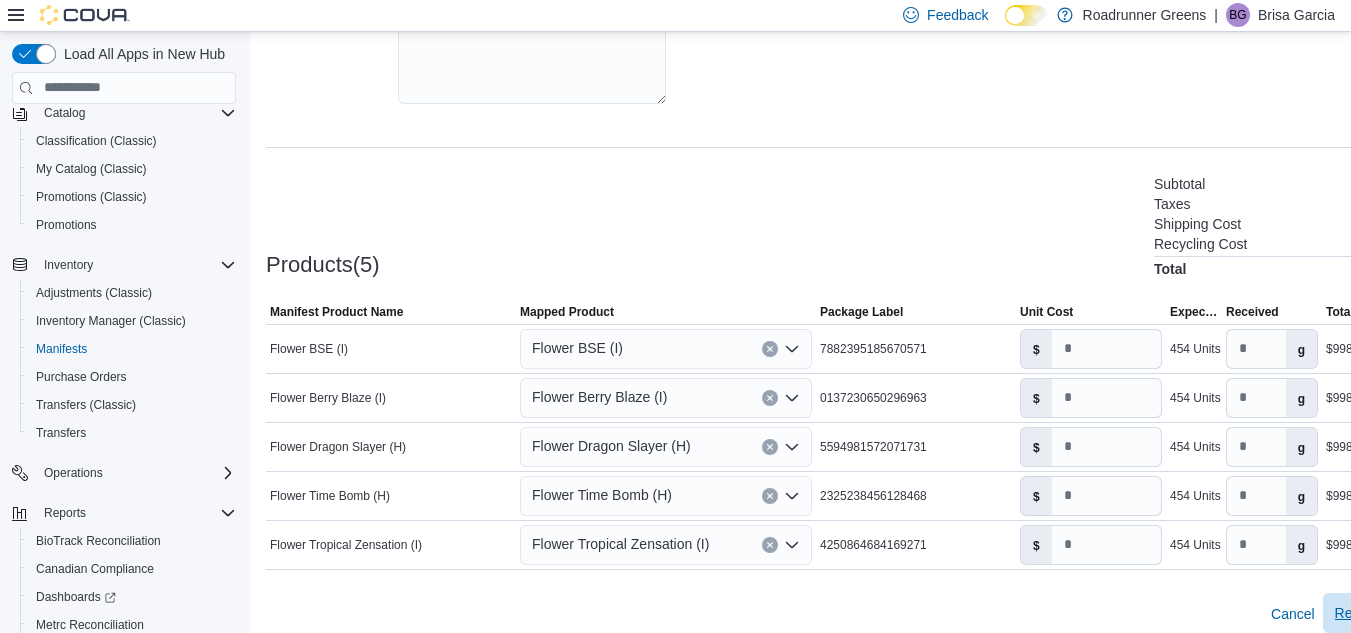 click on "Receive Manifest" at bounding box center [1388, 613] 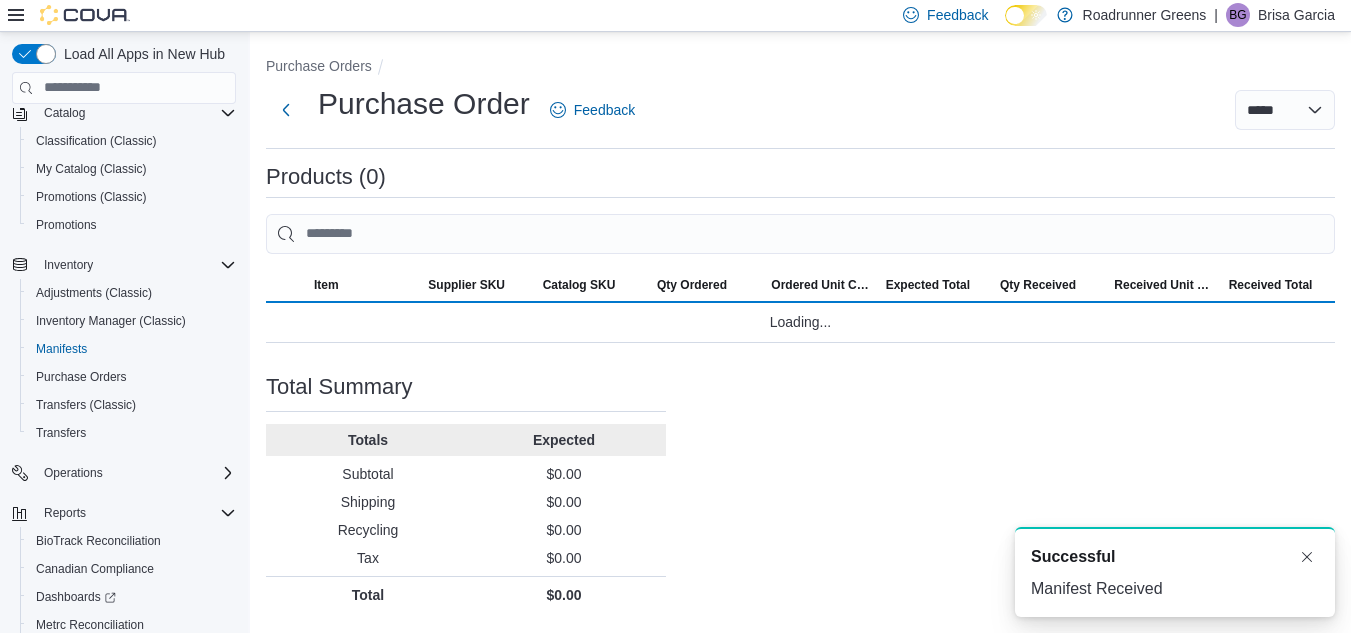 scroll, scrollTop: 0, scrollLeft: 0, axis: both 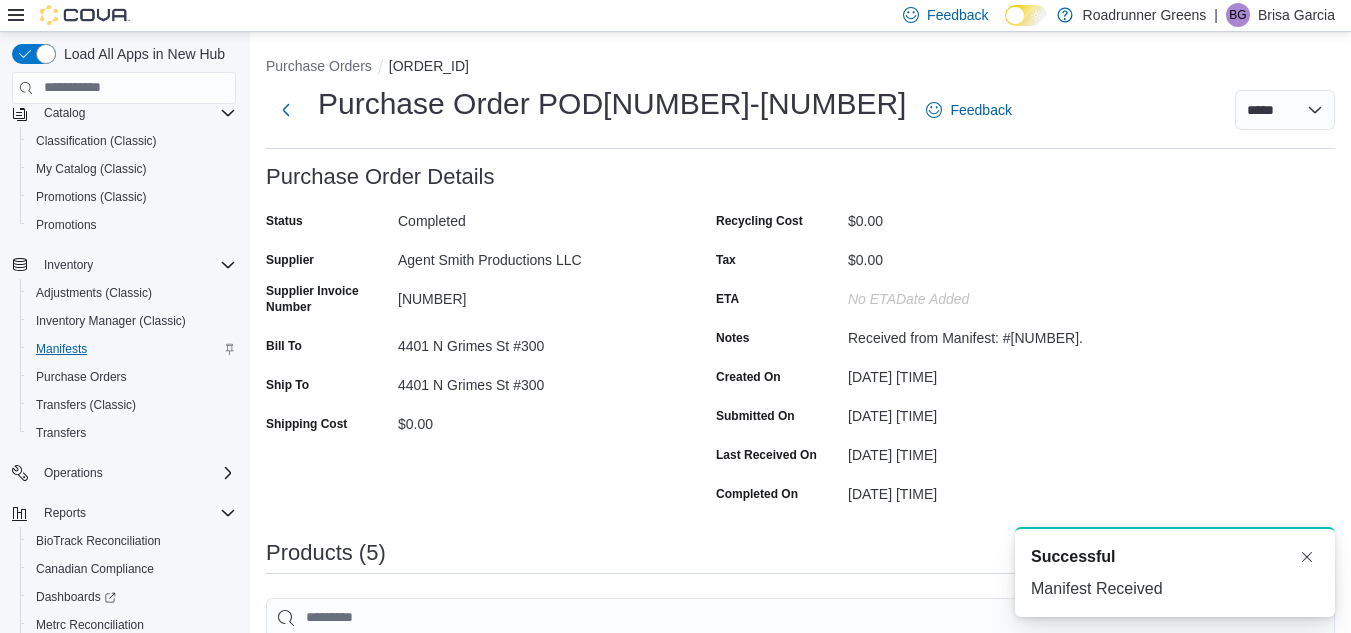 click on "Manifests" at bounding box center [61, 349] 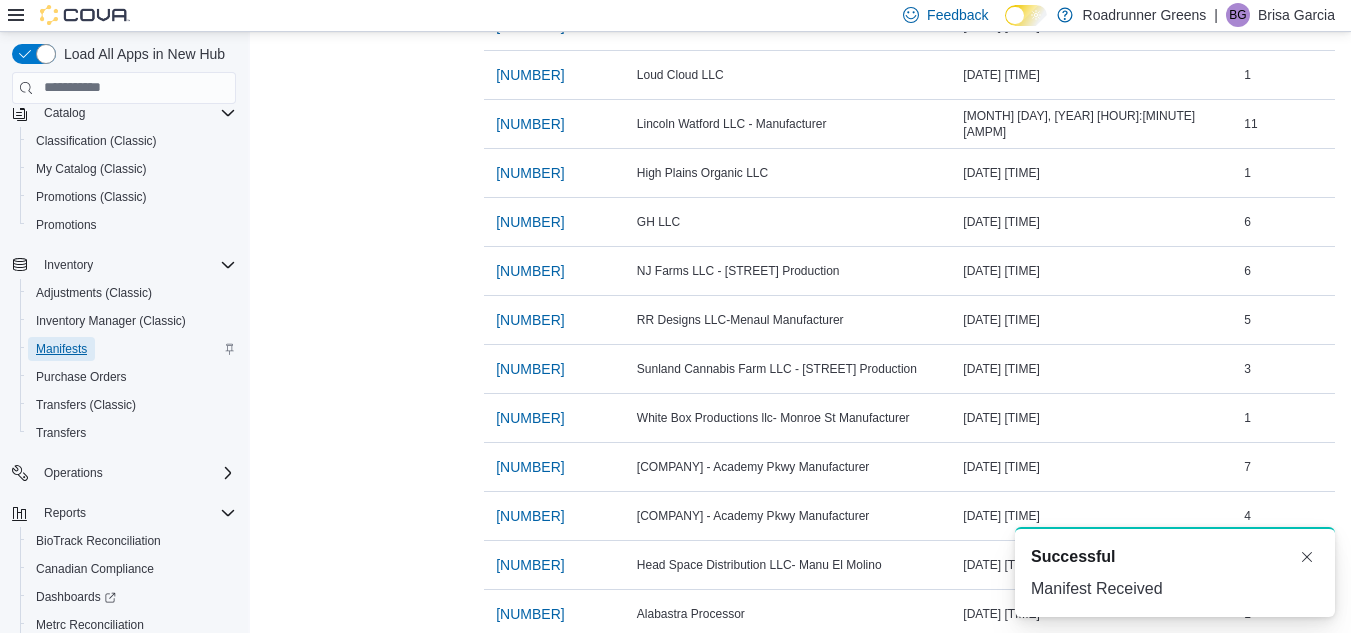 scroll, scrollTop: 1661, scrollLeft: 0, axis: vertical 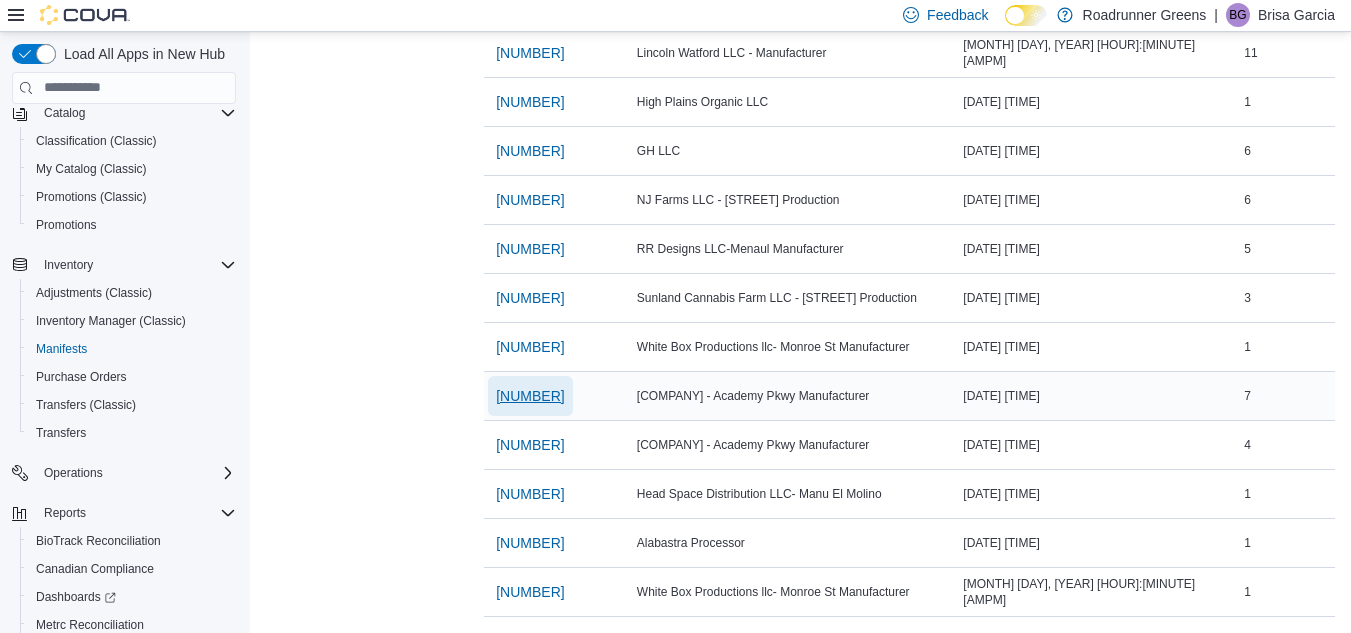 click on "[NUMBER]" at bounding box center [530, 396] 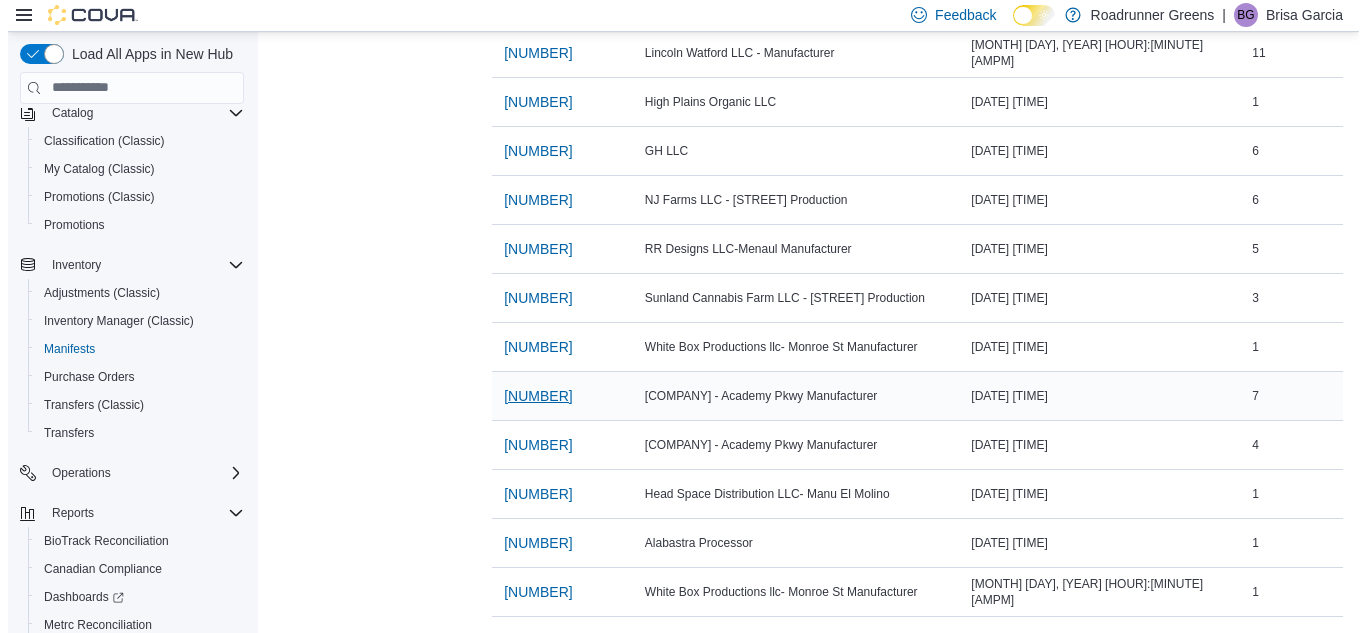 scroll, scrollTop: 0, scrollLeft: 0, axis: both 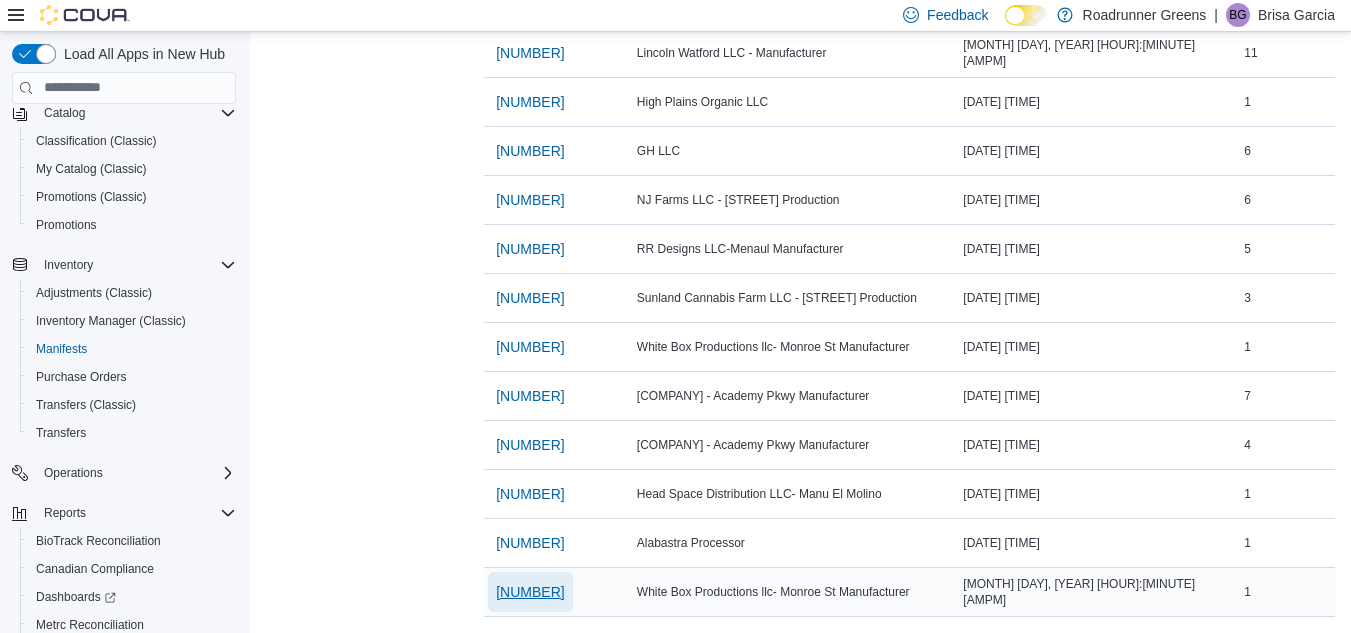 click on "[NUMBER]" at bounding box center (530, 592) 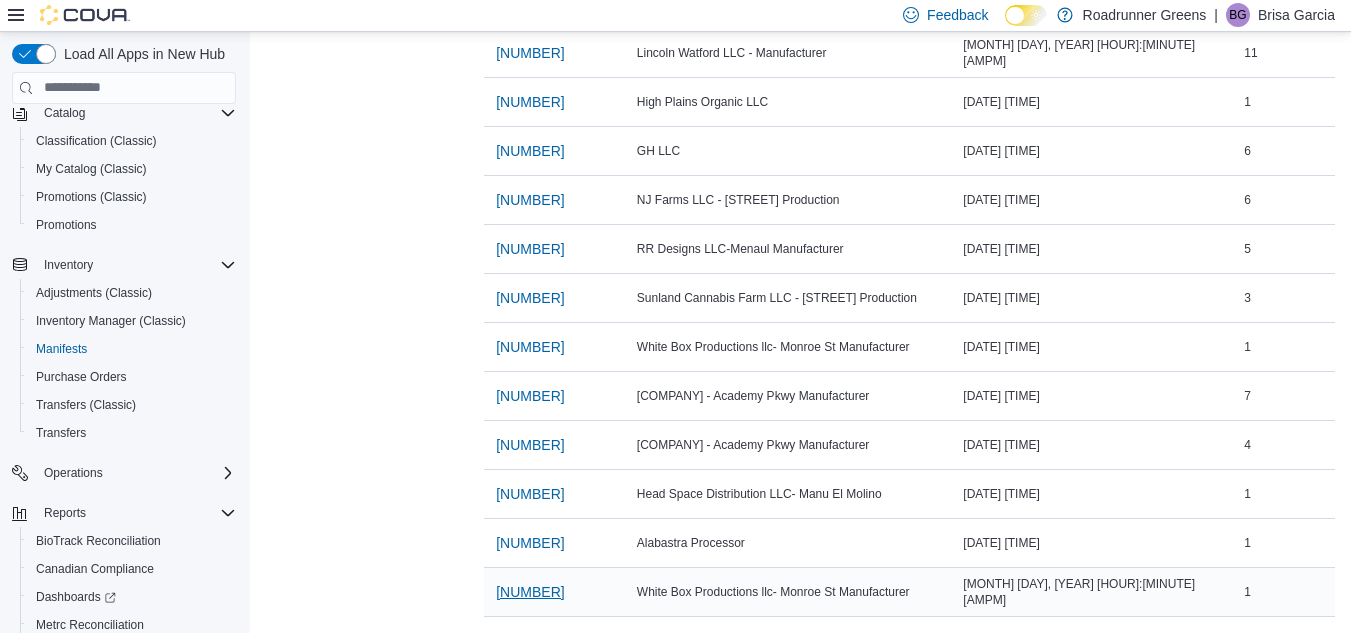 scroll, scrollTop: 0, scrollLeft: 0, axis: both 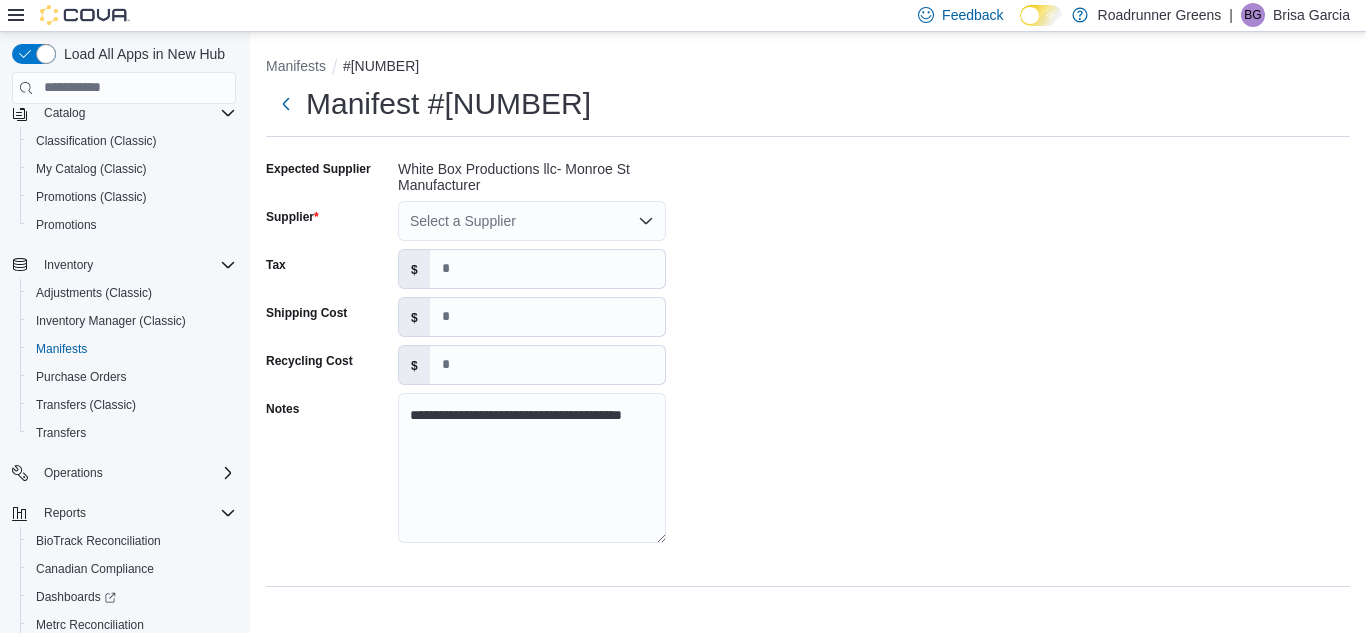 click on "Select a Supplier" at bounding box center [532, 221] 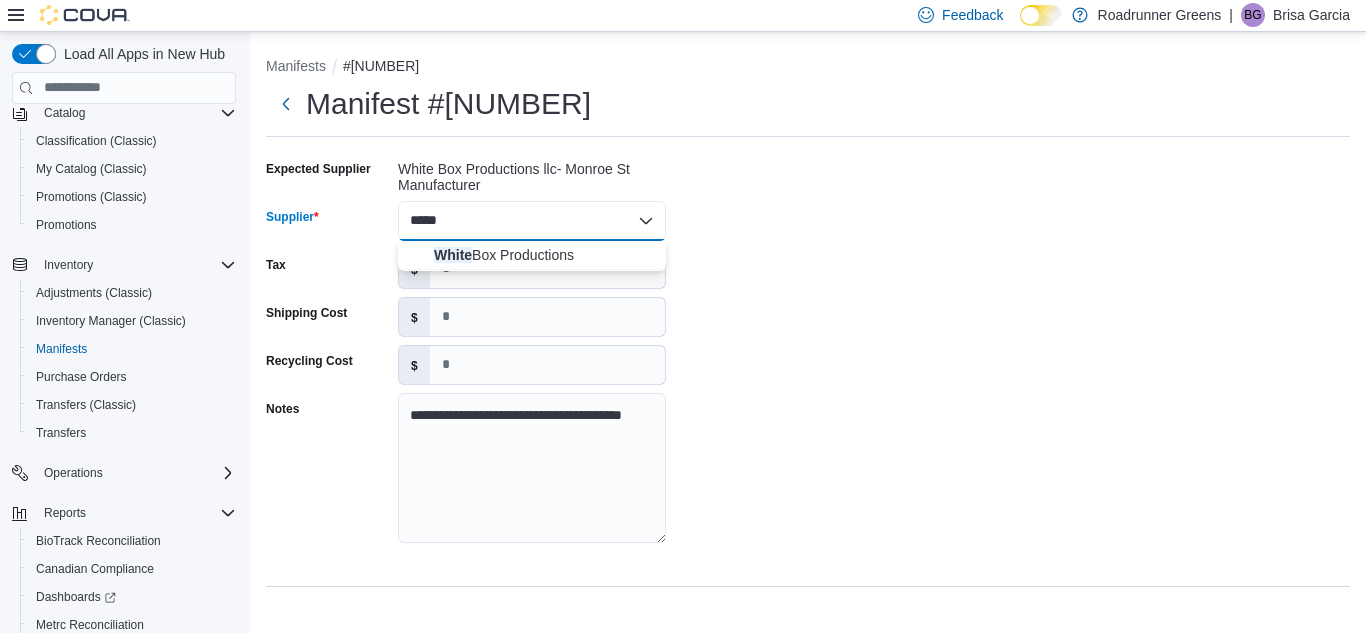 type on "*****" 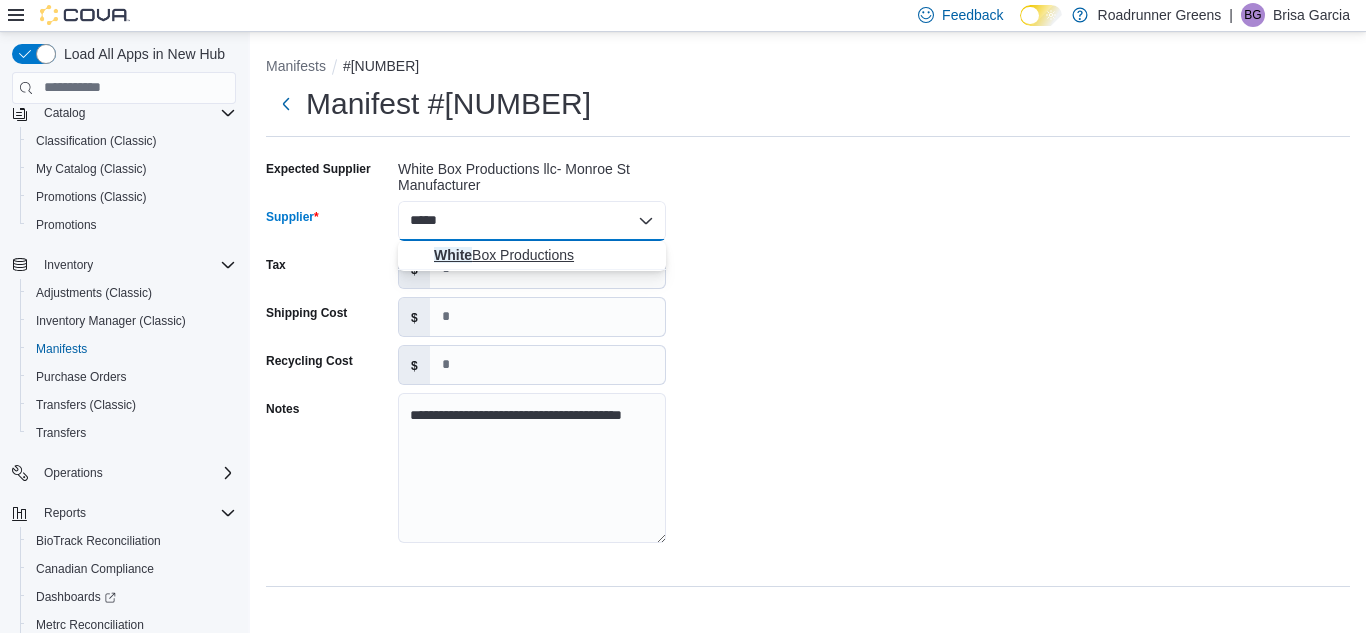click on "White Box Productions" at bounding box center (544, 255) 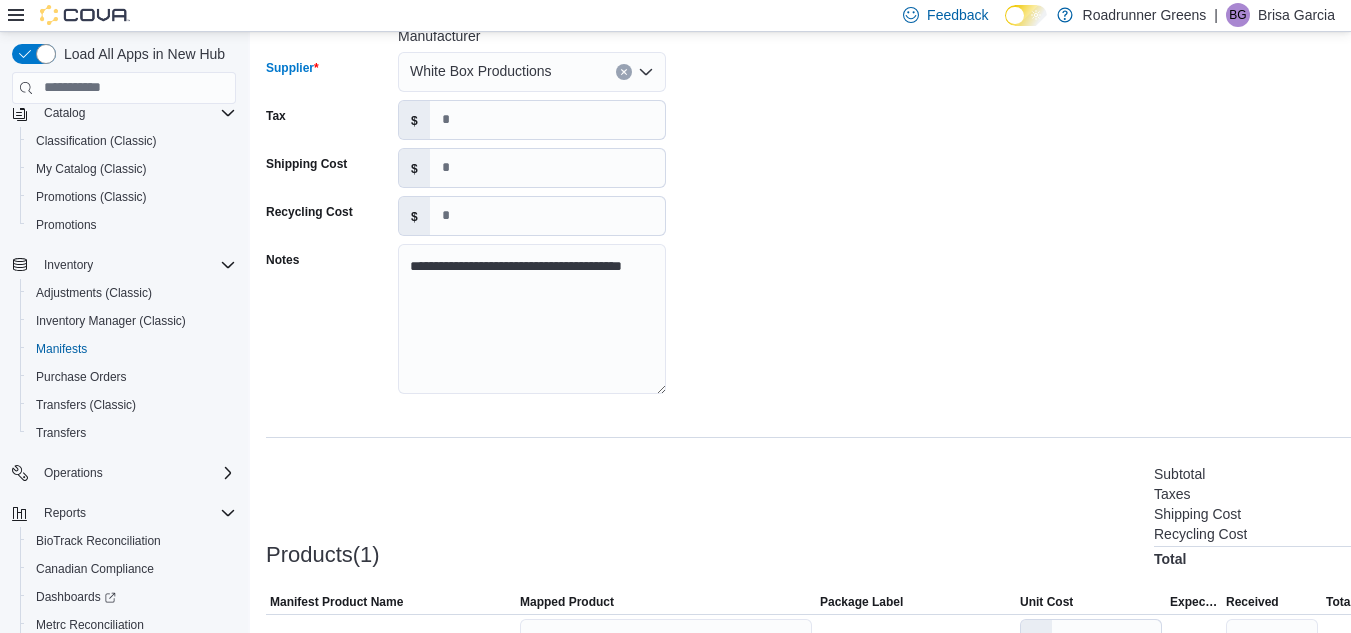 scroll, scrollTop: 260, scrollLeft: 0, axis: vertical 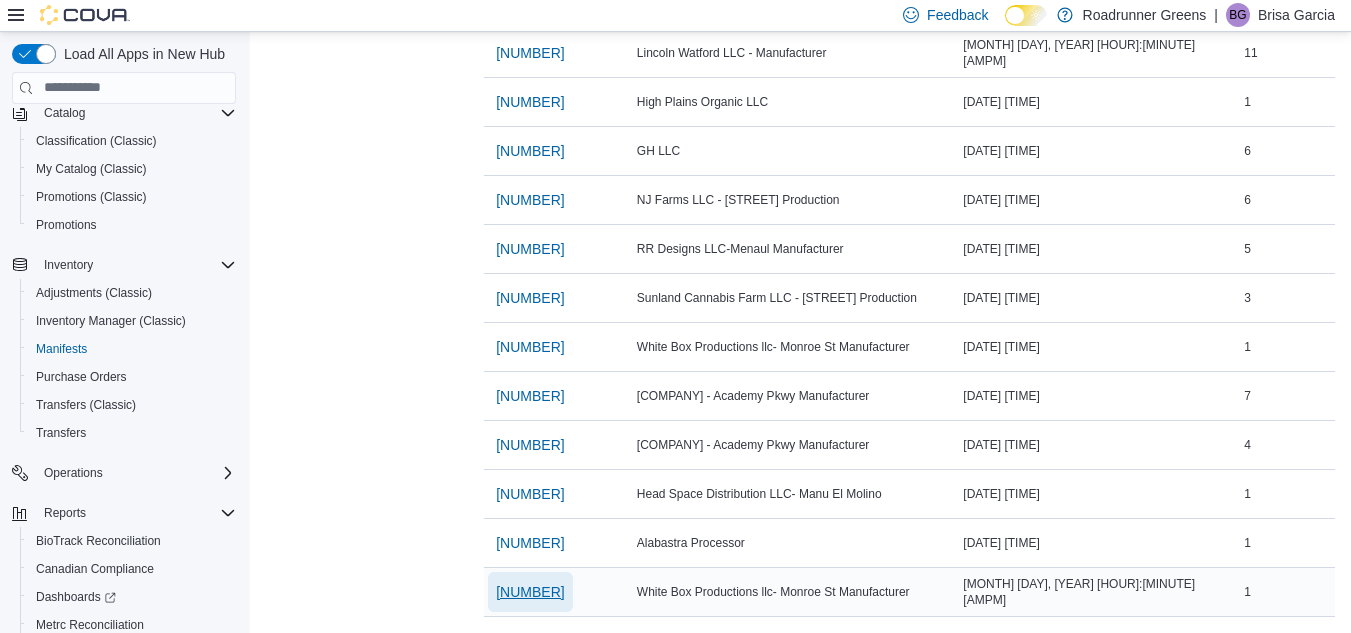 click on "[NUMBER]" at bounding box center [530, 592] 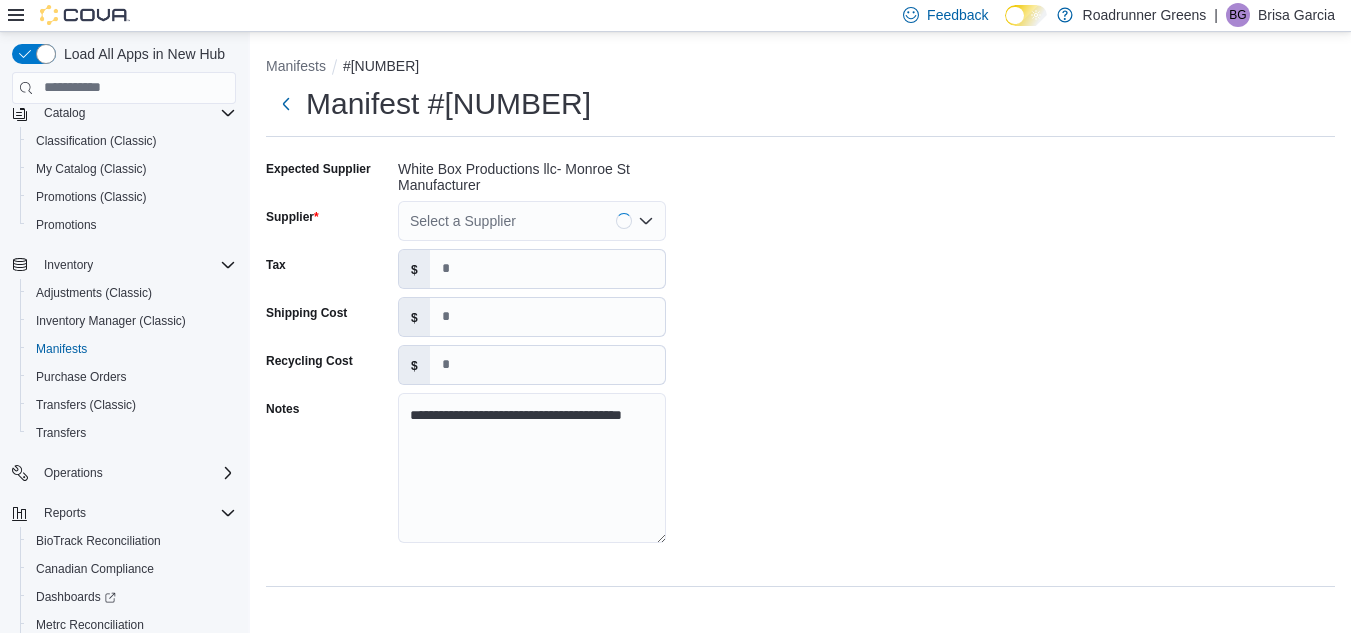 scroll, scrollTop: 0, scrollLeft: 0, axis: both 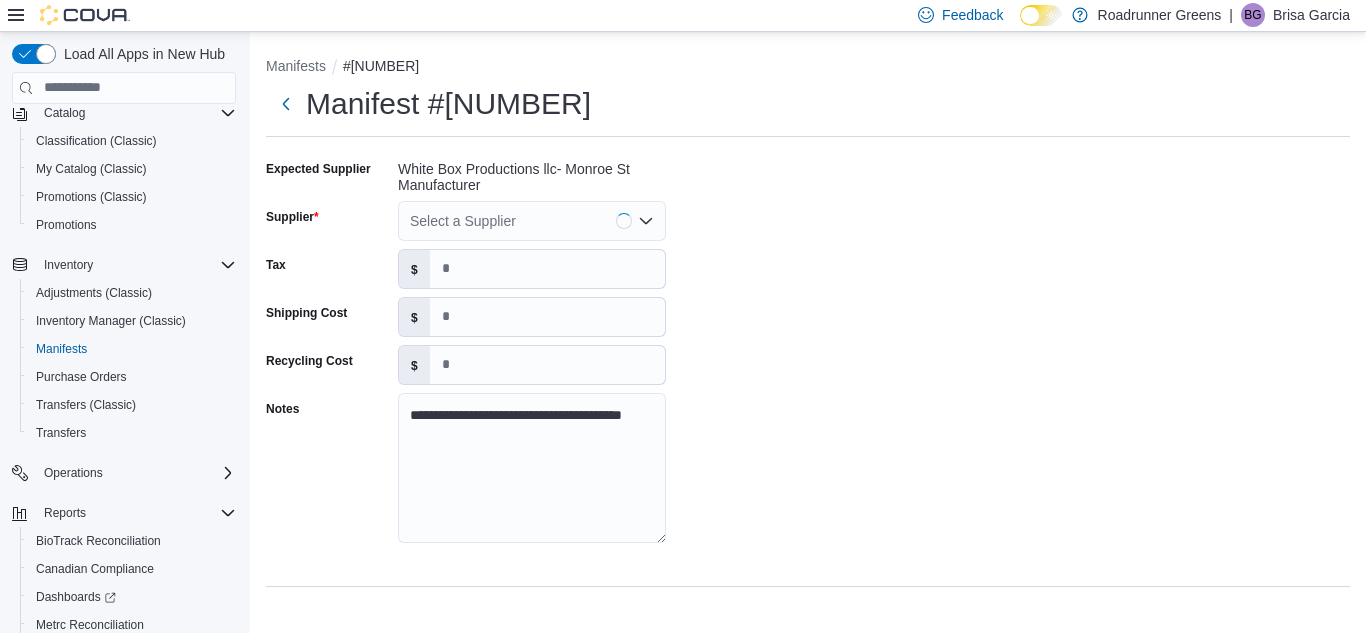 click on "Select a Supplier" at bounding box center (532, 221) 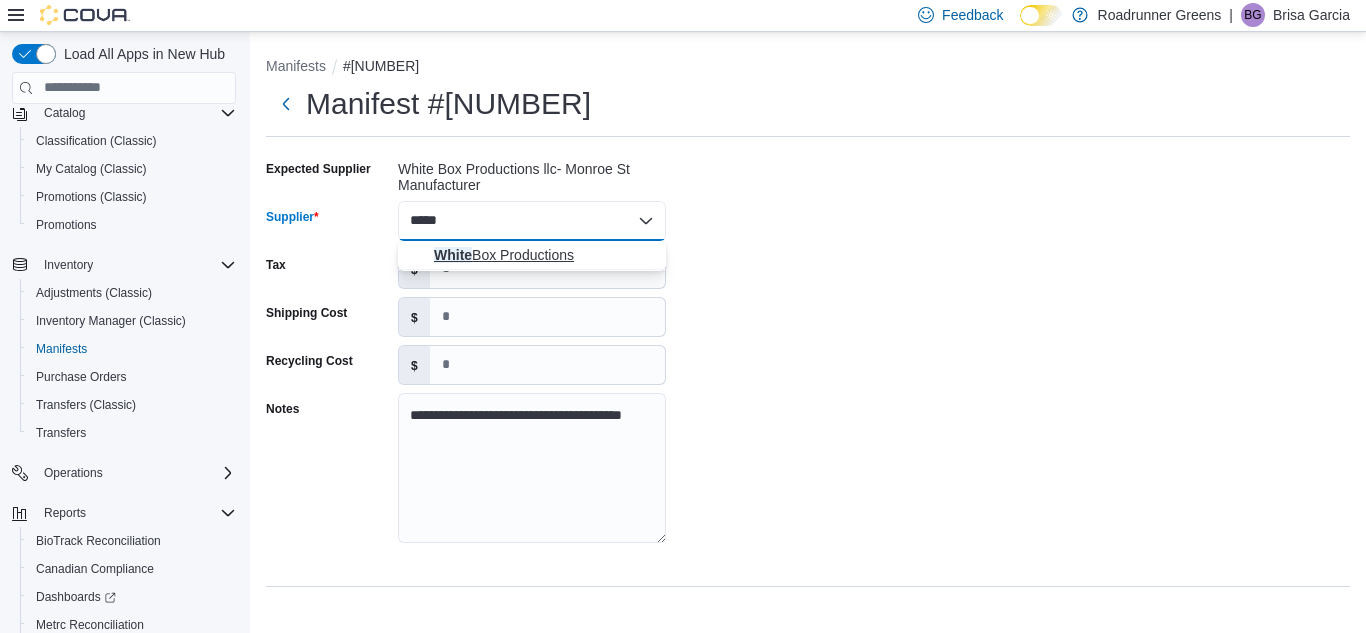 type on "*****" 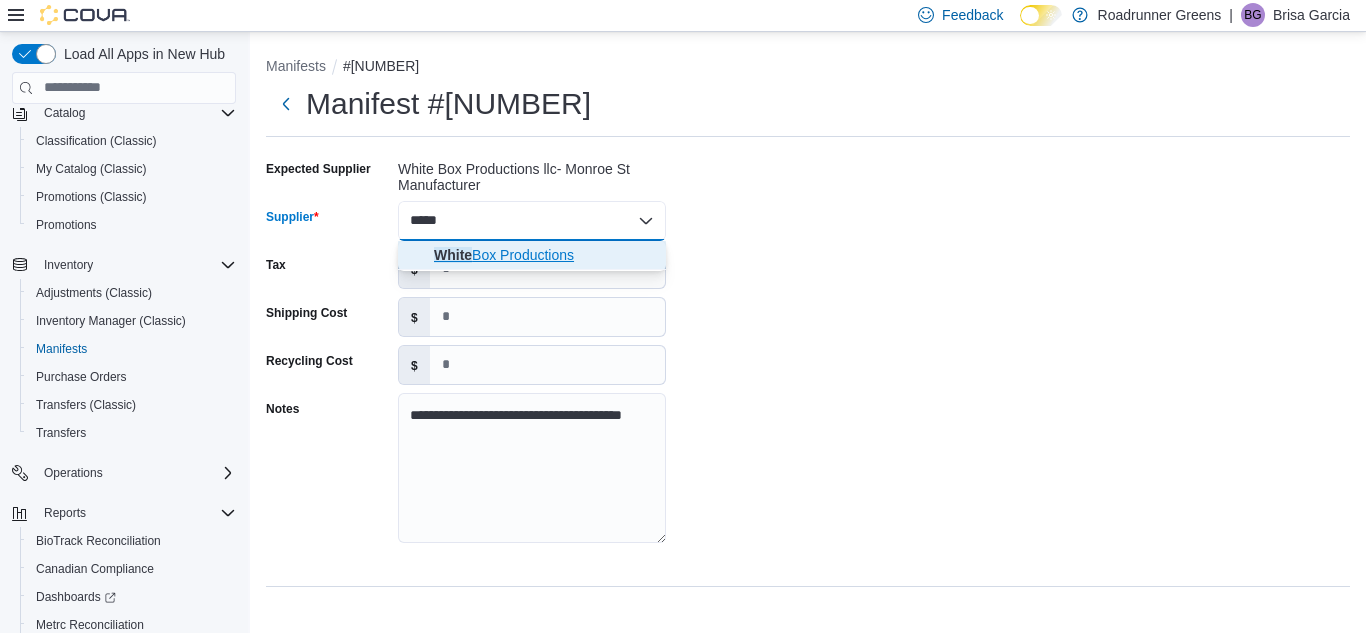 click on "White Box Productions" at bounding box center (544, 255) 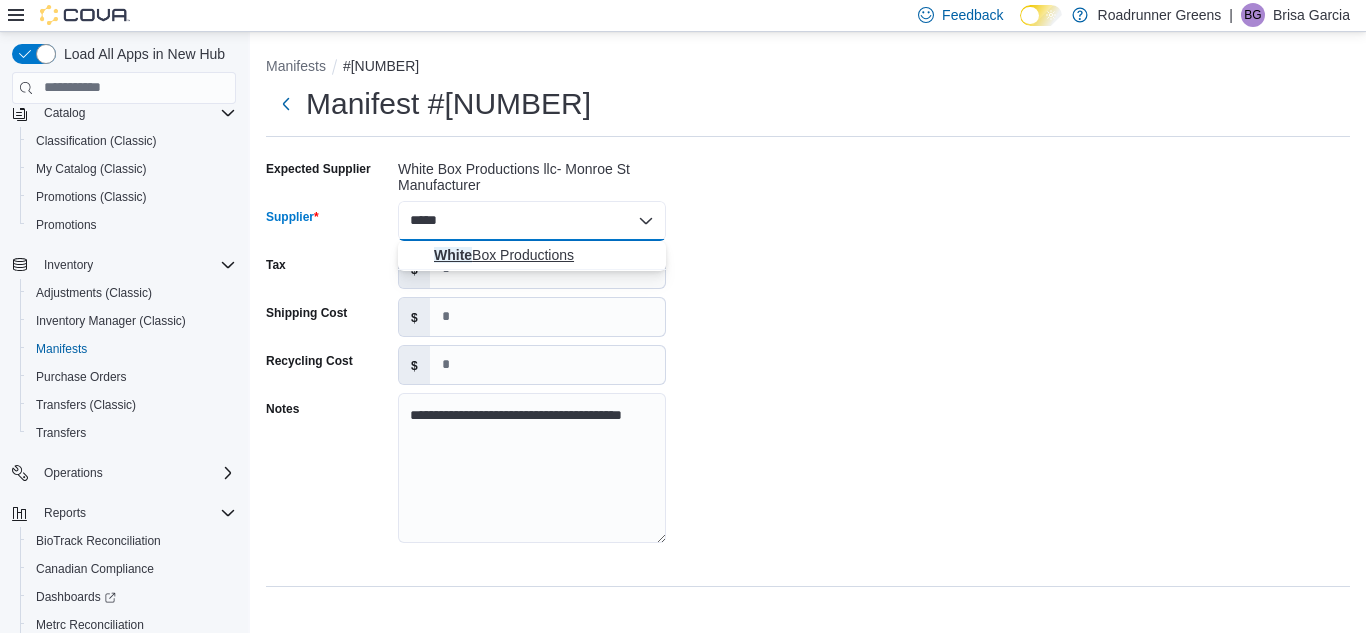 type 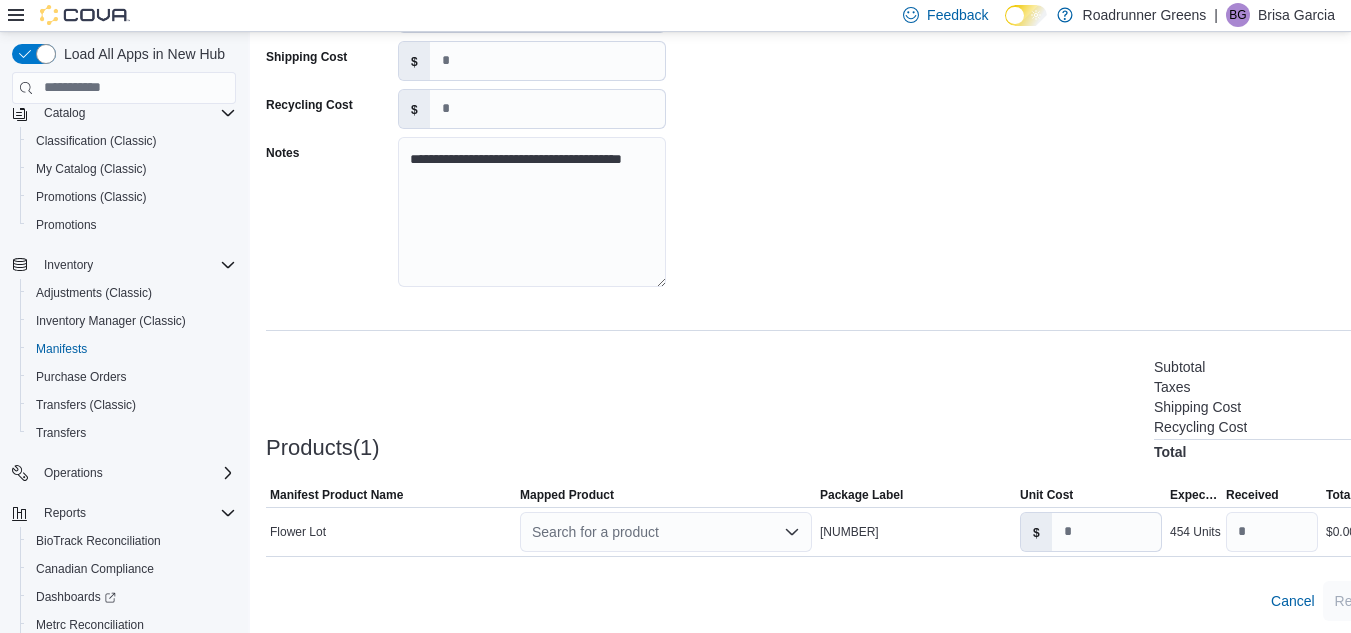 scroll, scrollTop: 252, scrollLeft: 0, axis: vertical 